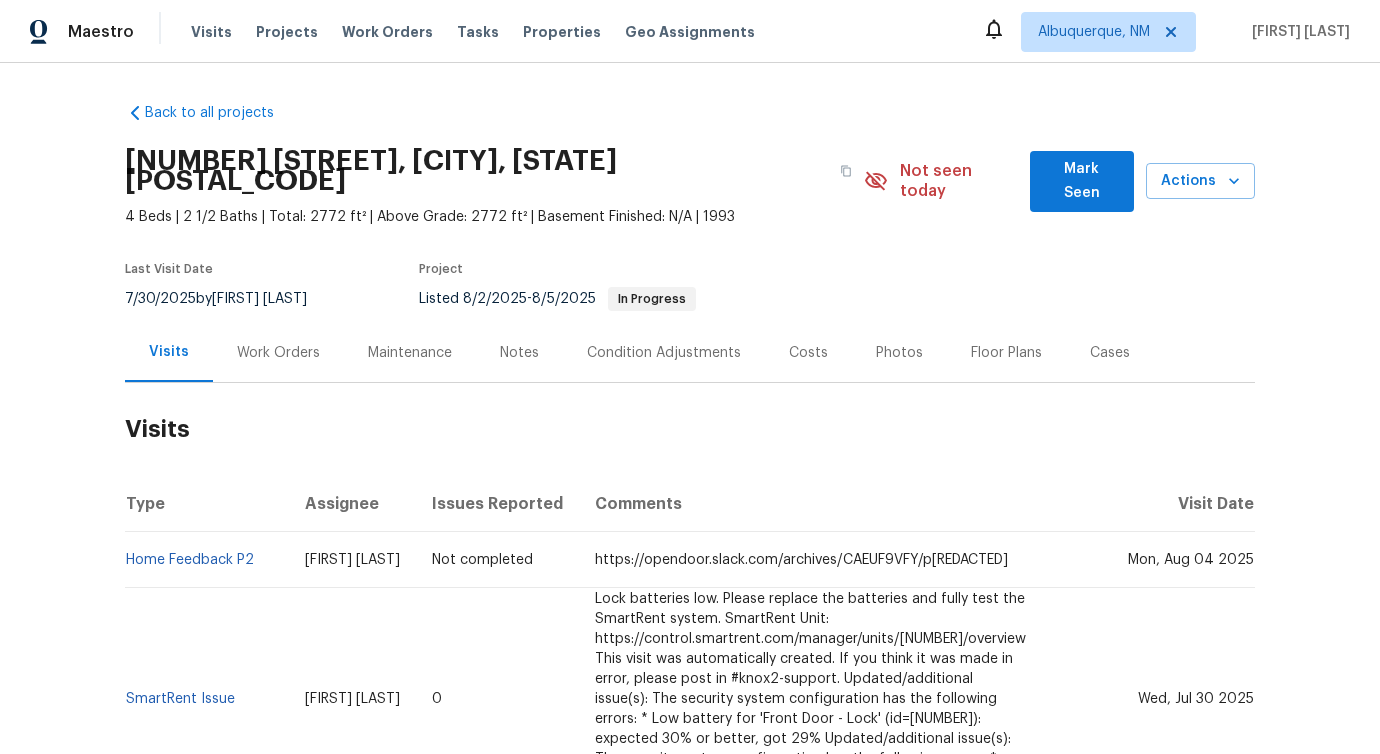 scroll, scrollTop: 0, scrollLeft: 0, axis: both 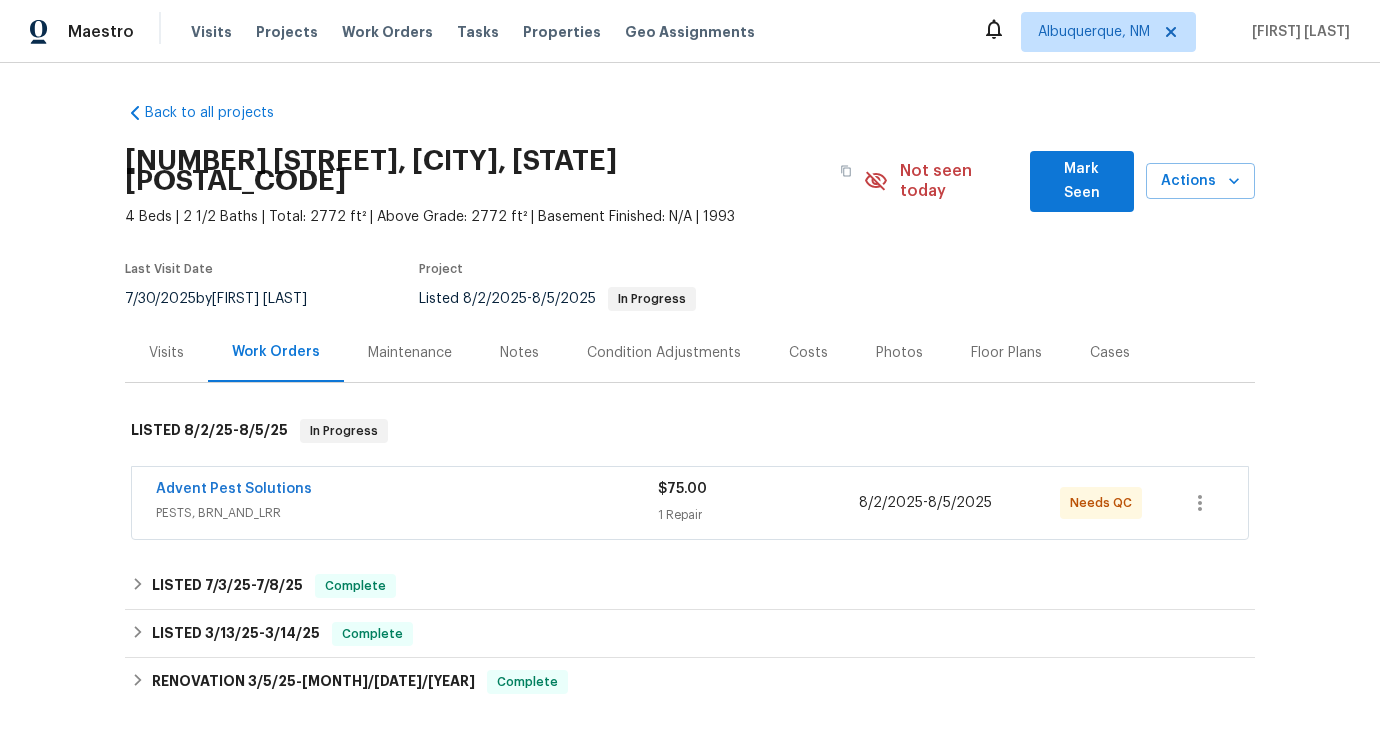 click on "[COMPANY] [SERVICE] [PRICE] [QUANTITY] [SERVICE] [MONTH]/[DATE]/[YEAR] - [MONTH]/[DATE]/[YEAR] [STATUS]" at bounding box center [690, 503] 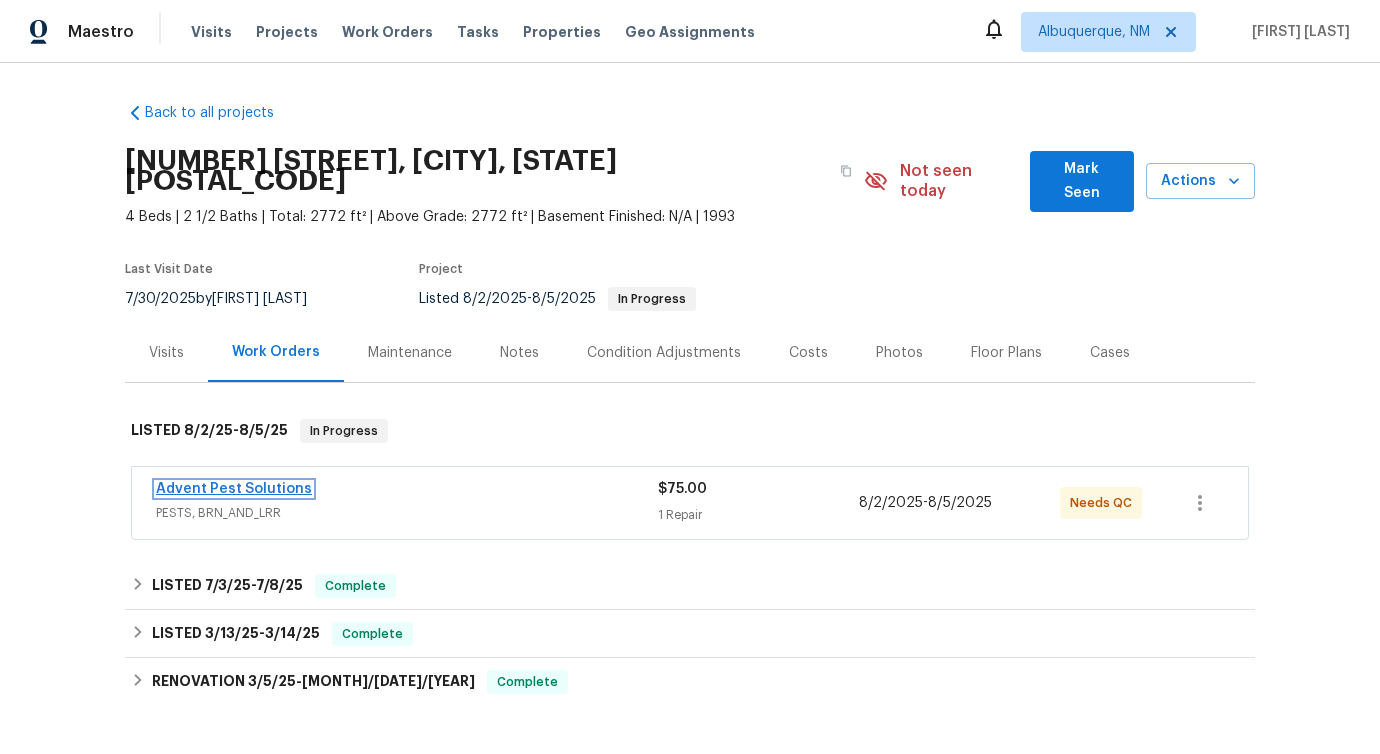 click on "Advent Pest Solutions" at bounding box center [234, 489] 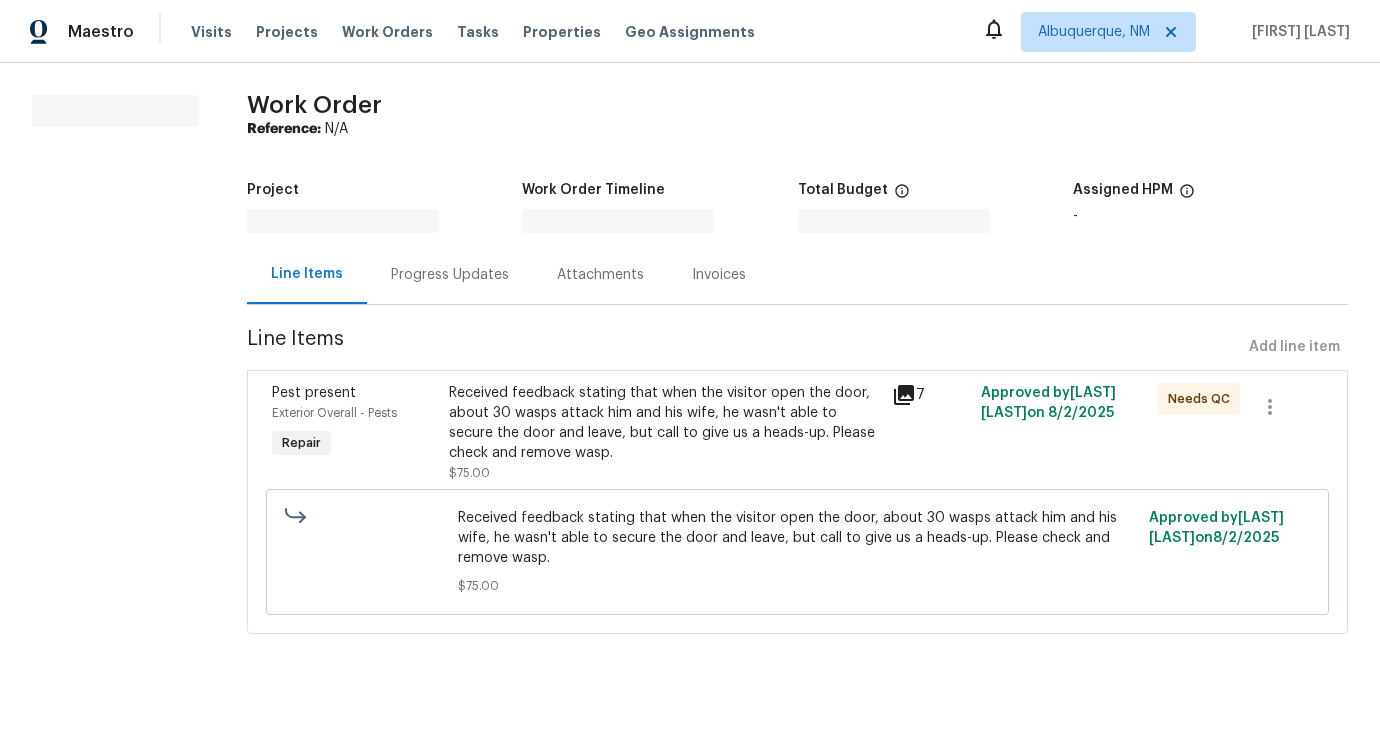 click on "Received feedback stating that when the visitor open the door, about 30 wasps attack him and his wife, he wasn't able to secure the door and leave, but call to give us a heads-up. Please check and remove wasp." at bounding box center [664, 423] 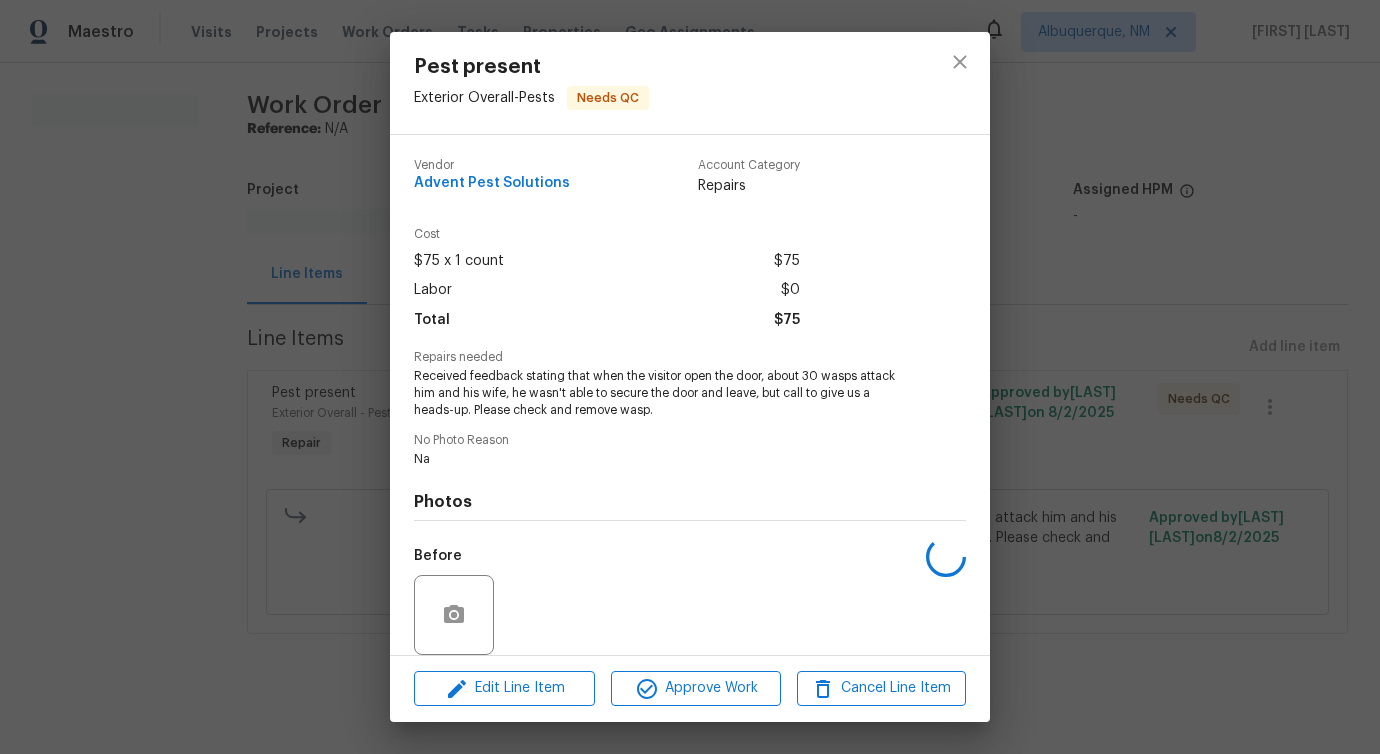 scroll, scrollTop: 150, scrollLeft: 0, axis: vertical 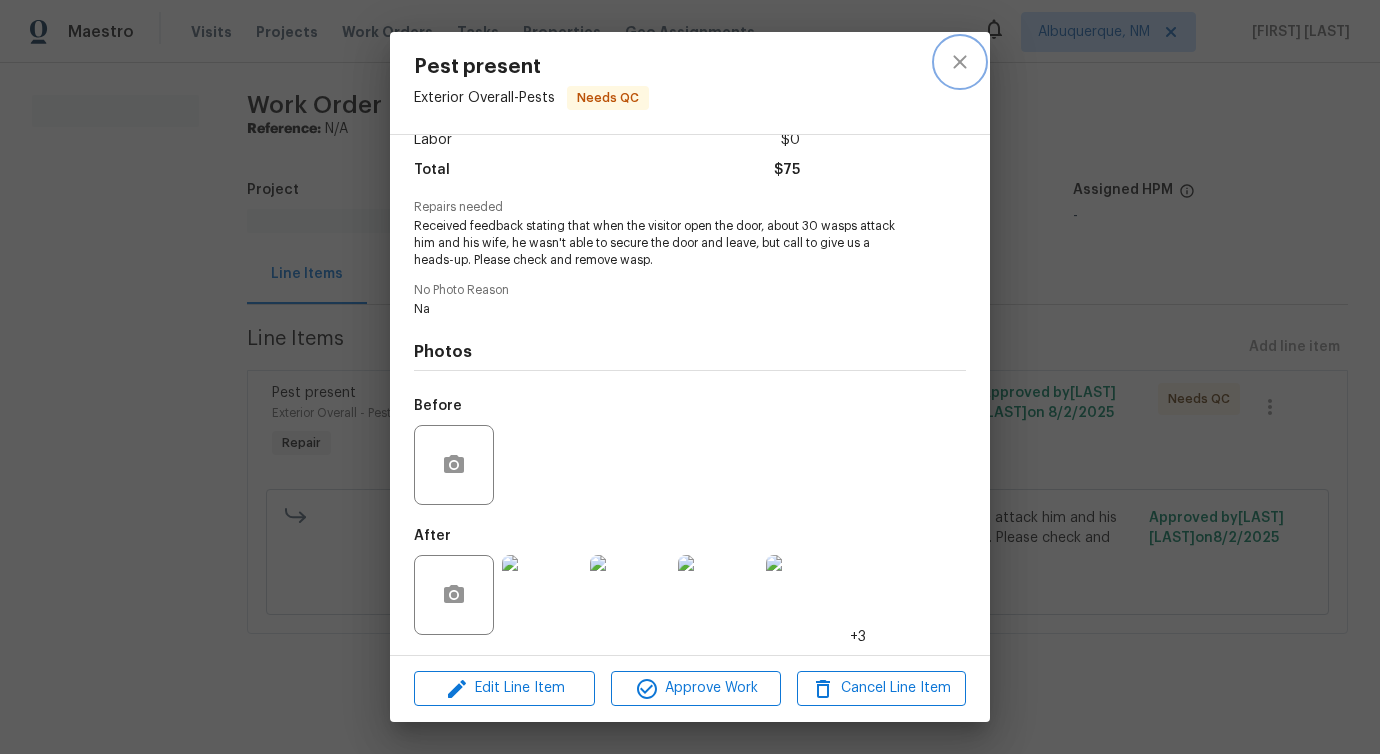 click 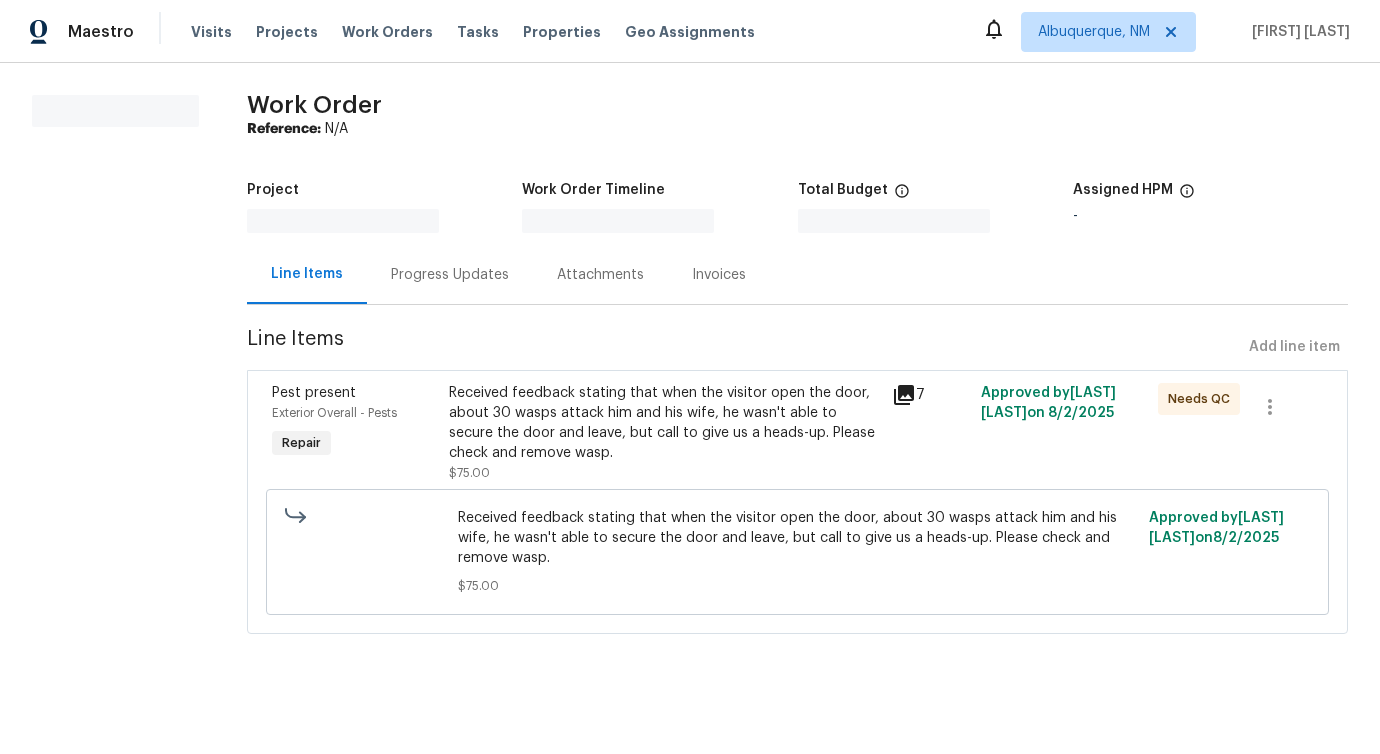 click on "Progress Updates" at bounding box center (450, 274) 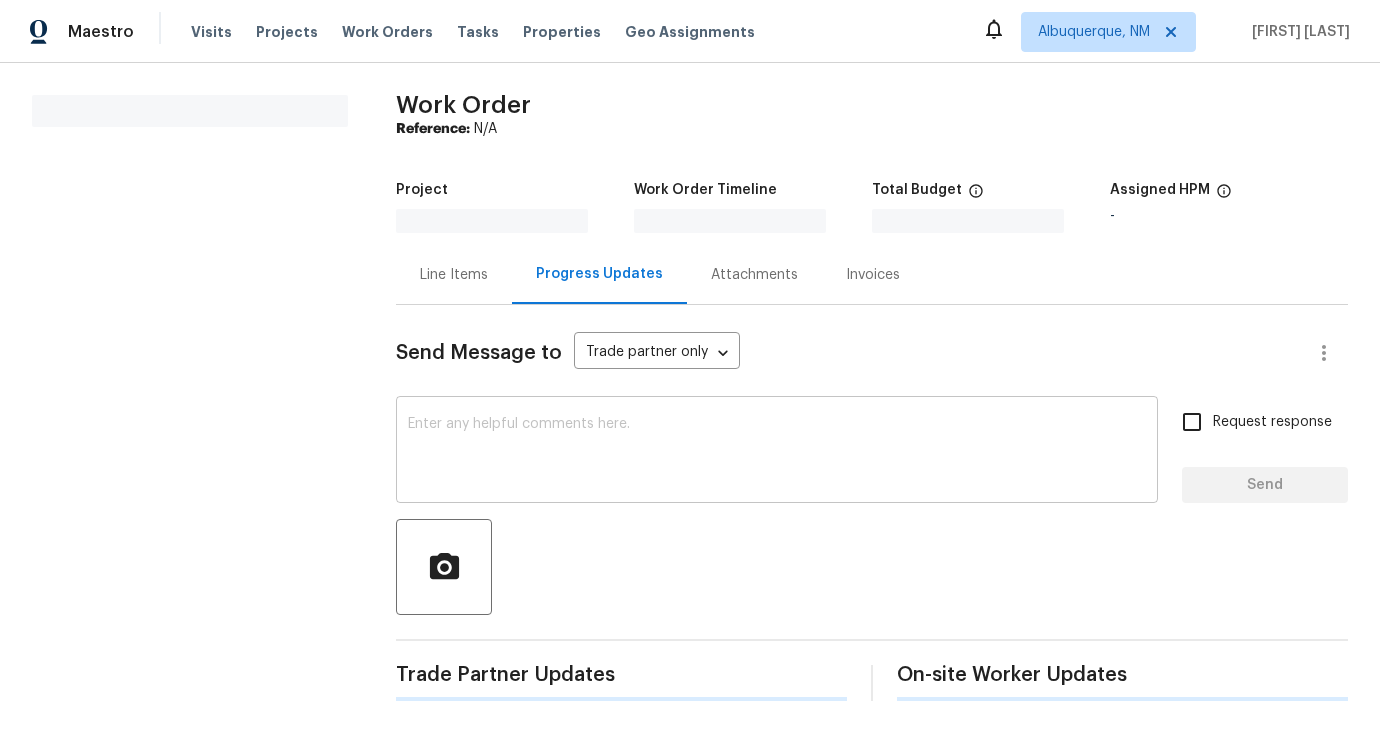 click at bounding box center (777, 452) 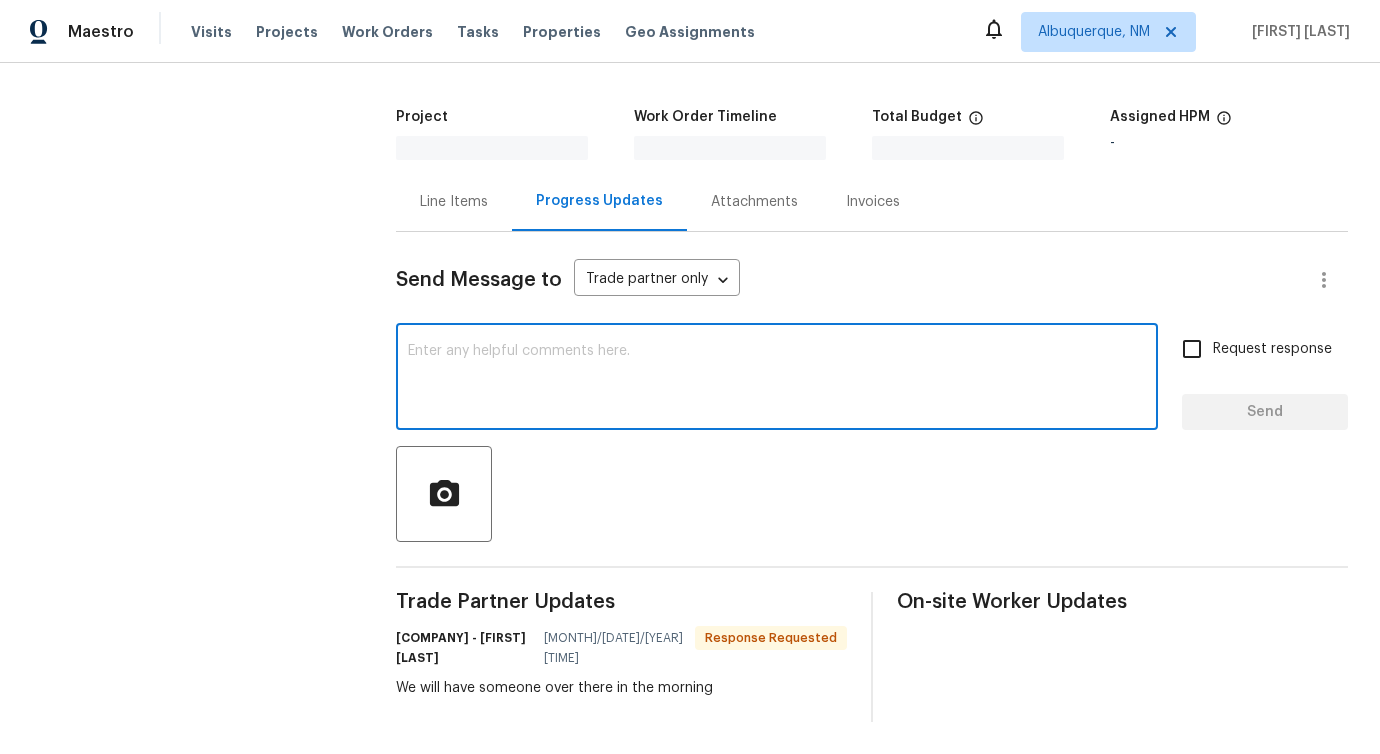 scroll, scrollTop: 0, scrollLeft: 0, axis: both 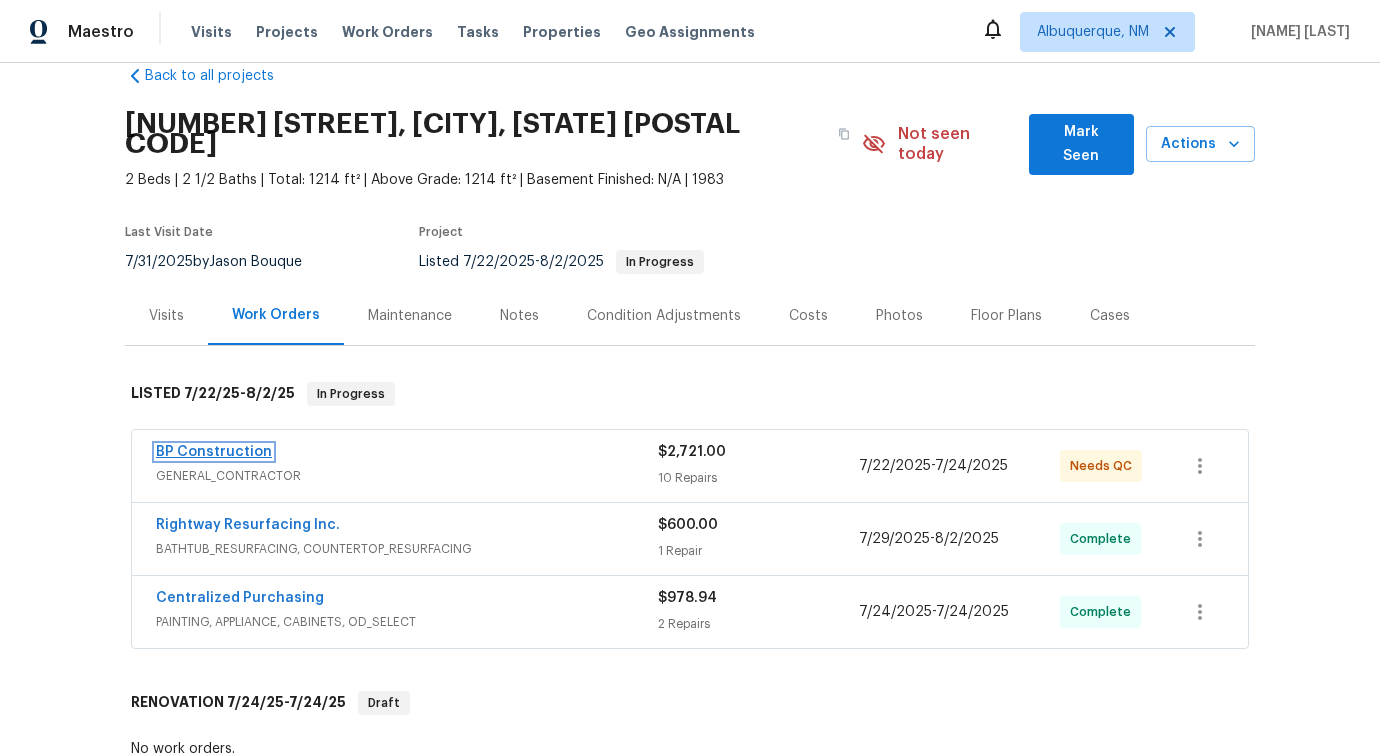click on "BP Construction" at bounding box center [214, 452] 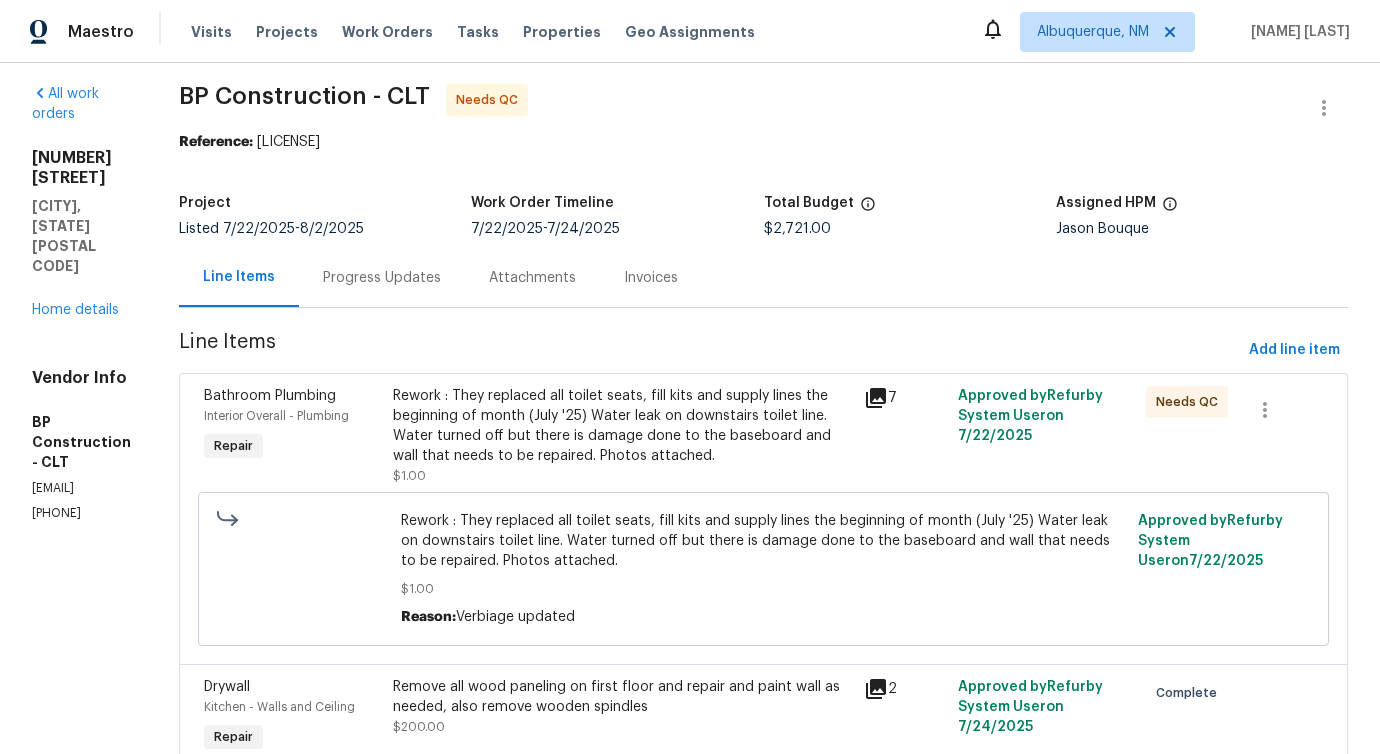 scroll, scrollTop: 0, scrollLeft: 0, axis: both 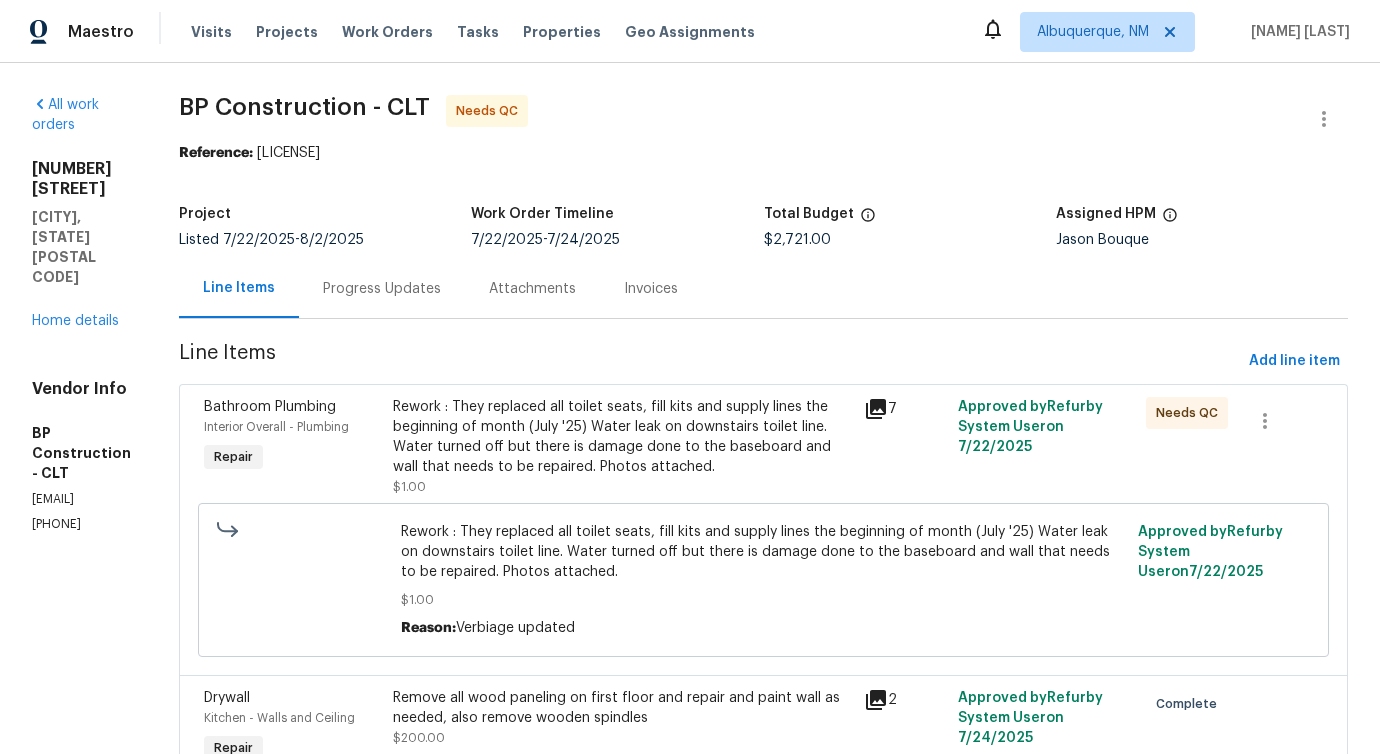 click on "Progress Updates" at bounding box center (382, 288) 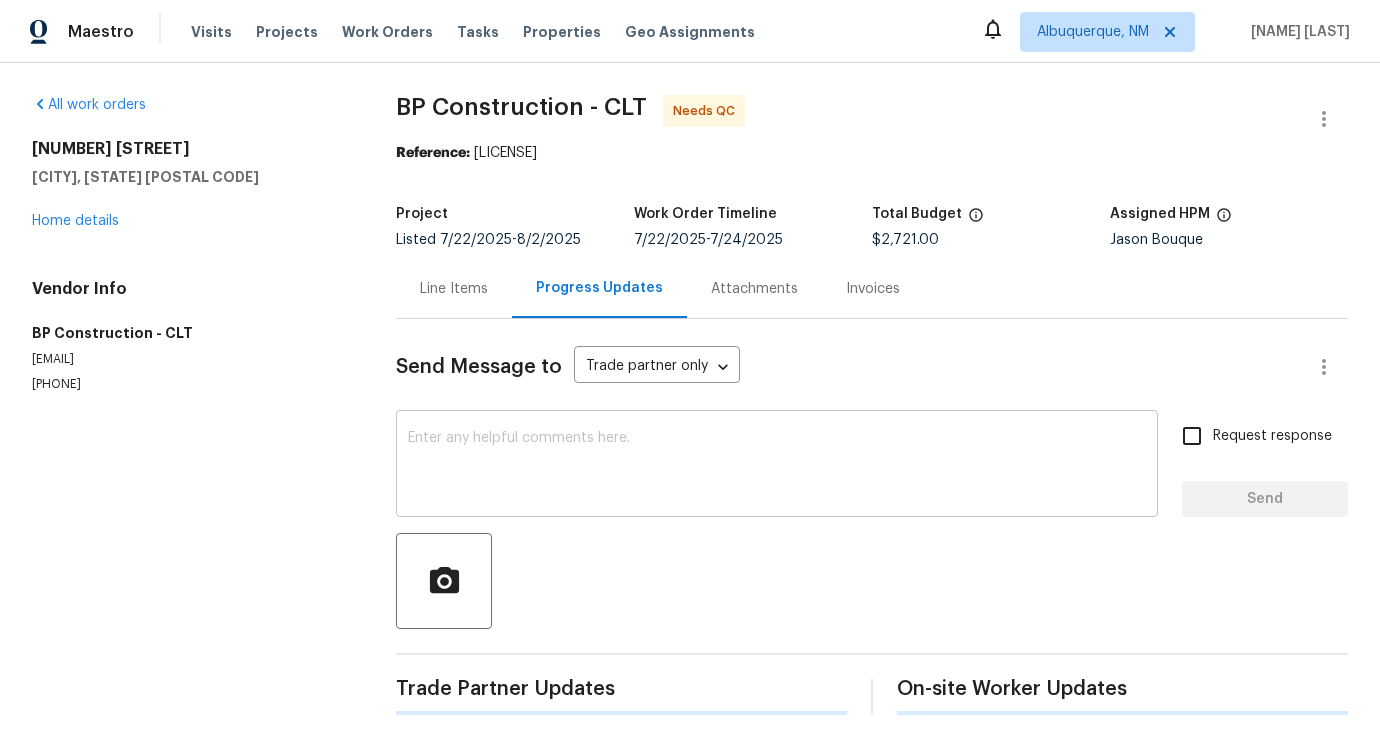 click at bounding box center [777, 466] 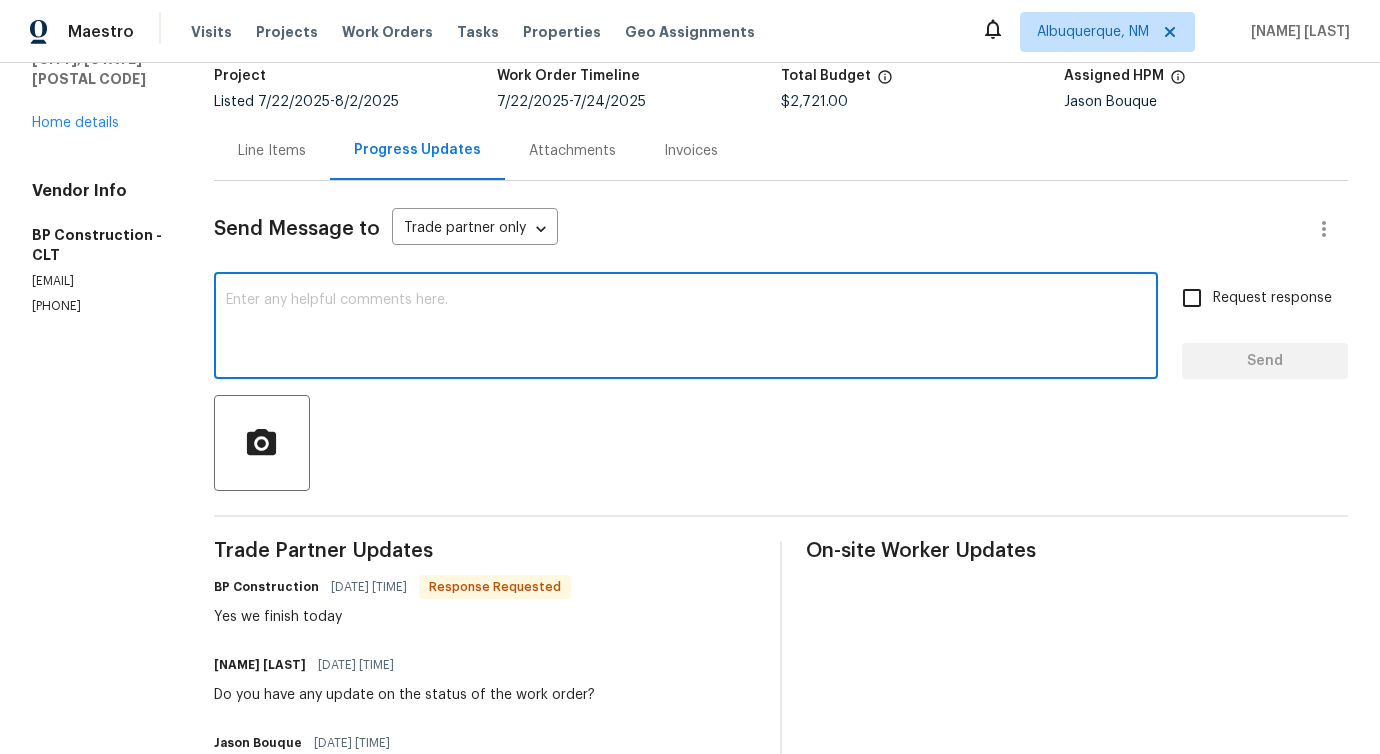 scroll, scrollTop: 0, scrollLeft: 0, axis: both 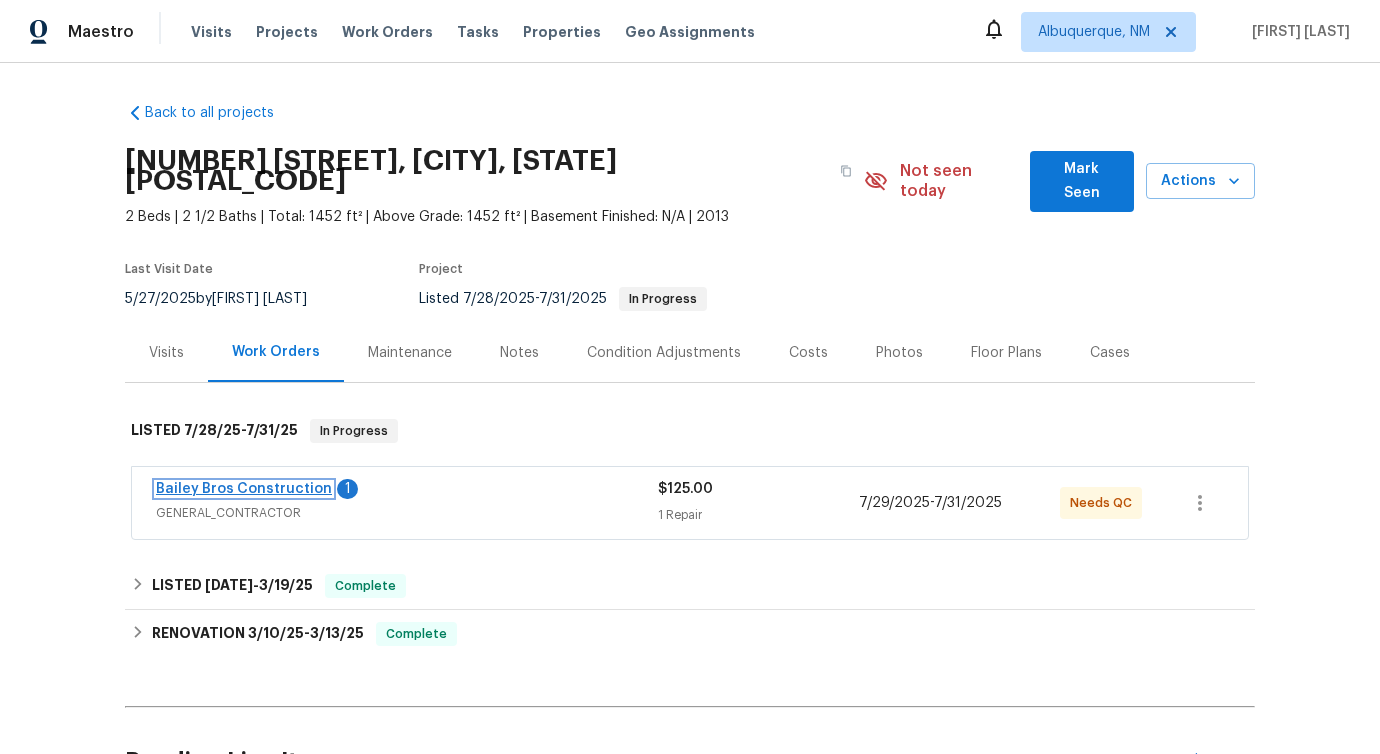 click on "Bailey Bros Construction" at bounding box center [244, 489] 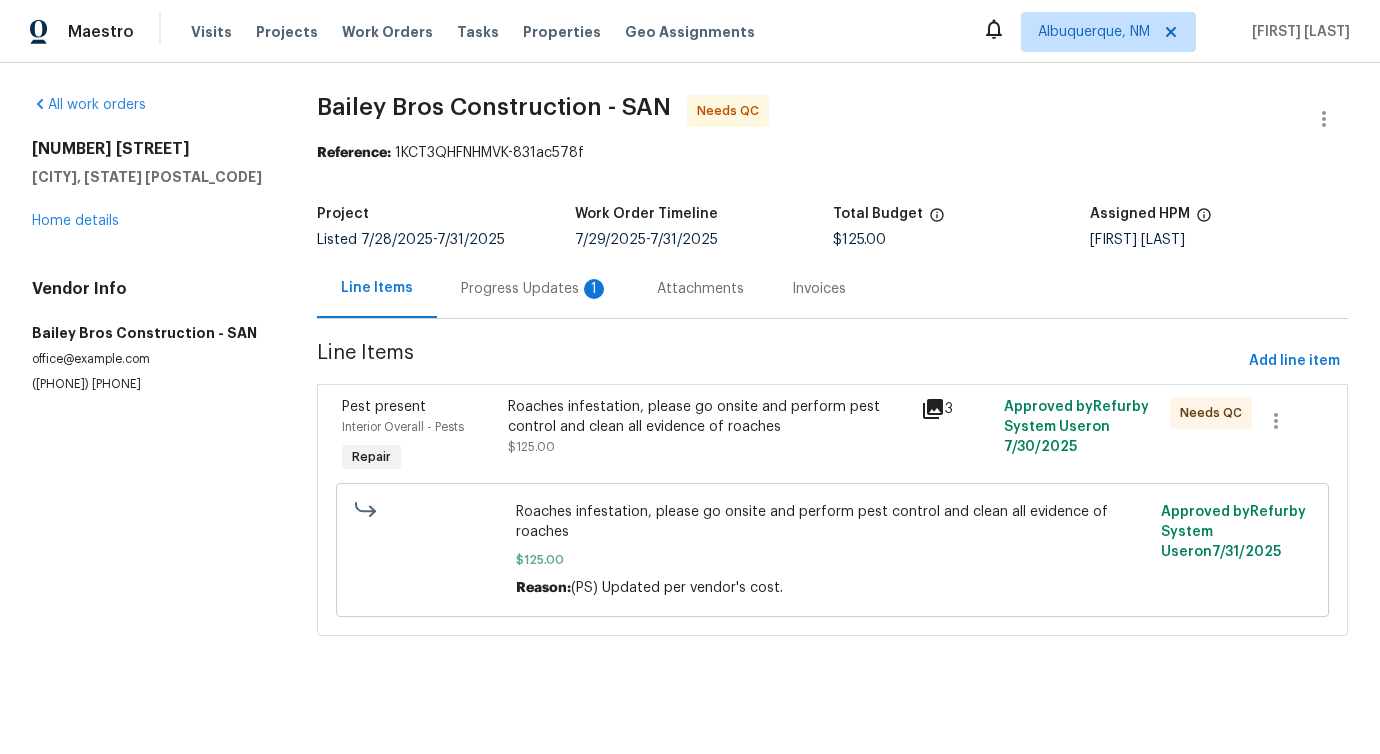 click on "Progress Updates 1" at bounding box center (535, 289) 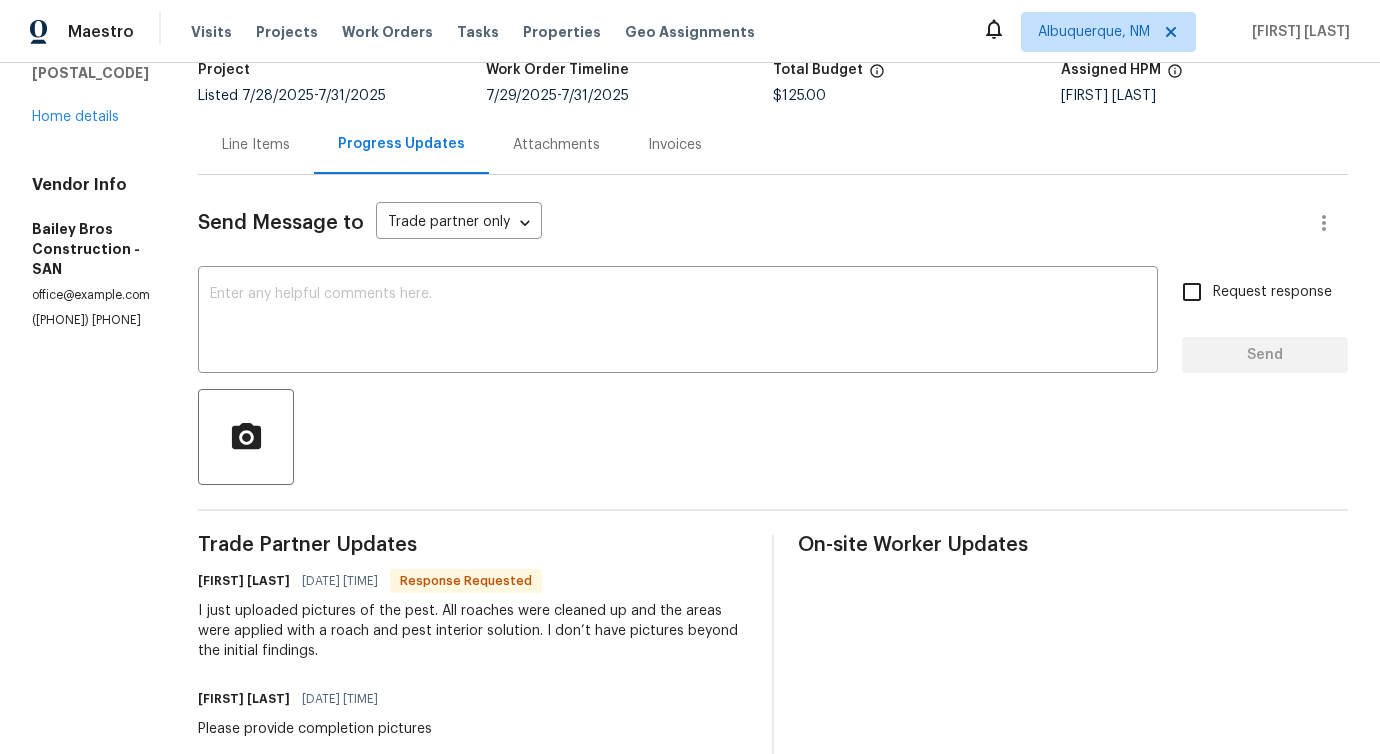 scroll, scrollTop: 0, scrollLeft: 0, axis: both 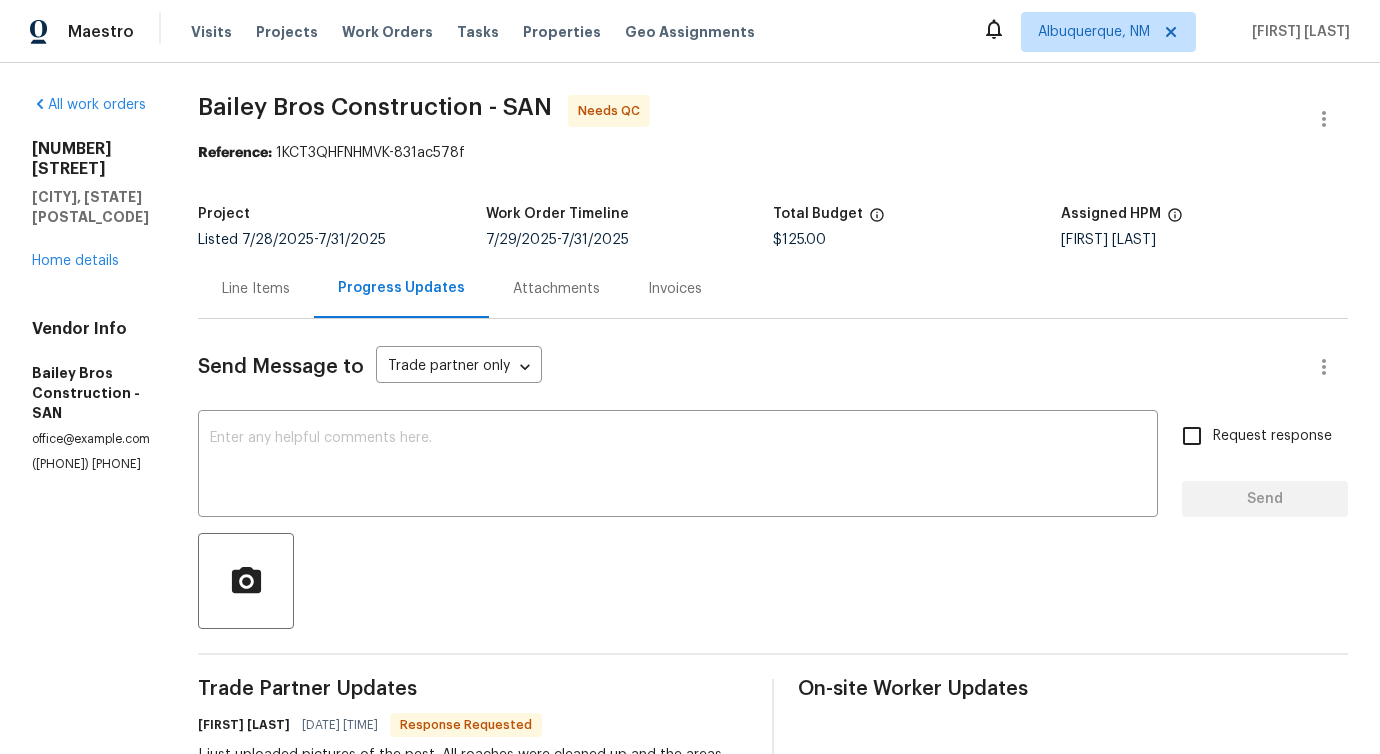 click on "Line Items" at bounding box center (256, 289) 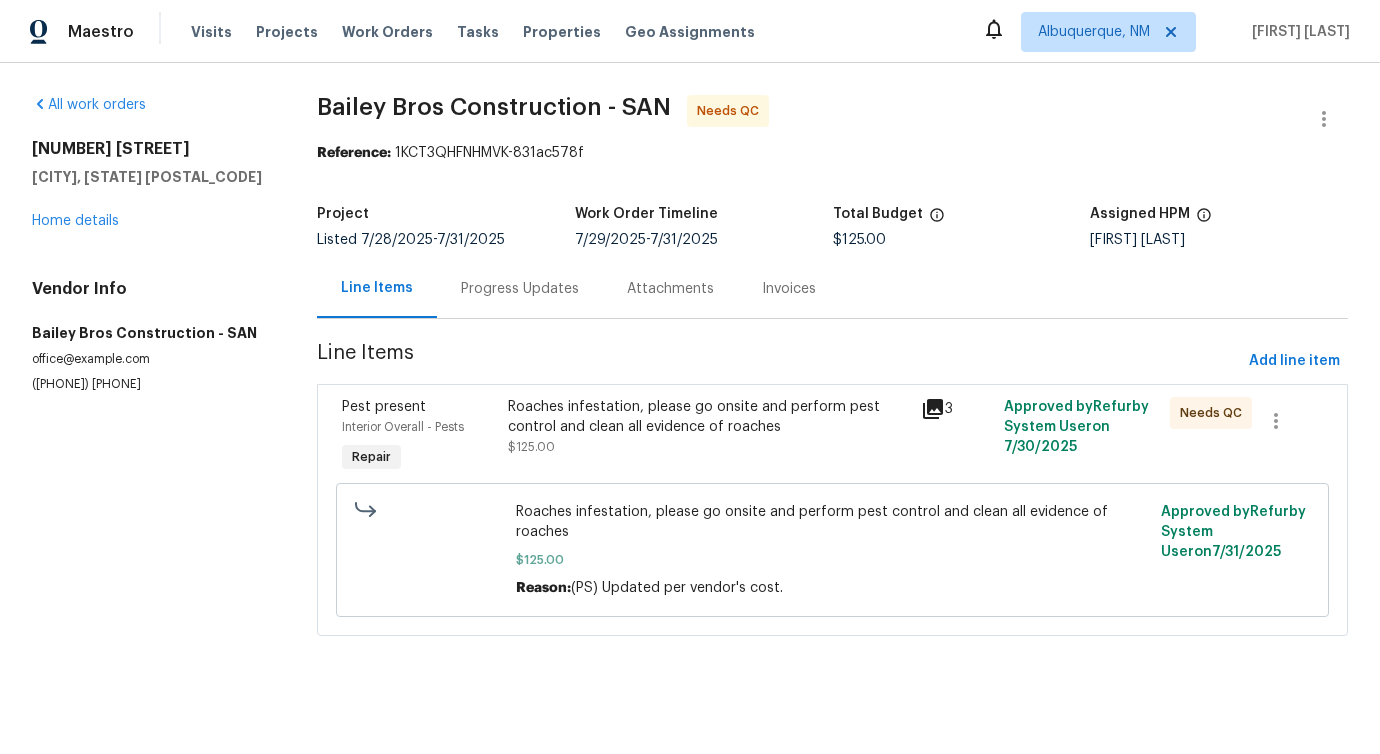 click on "Roaches infestation, please go onsite and perform pest control and clean all evidence of roaches" at bounding box center (709, 417) 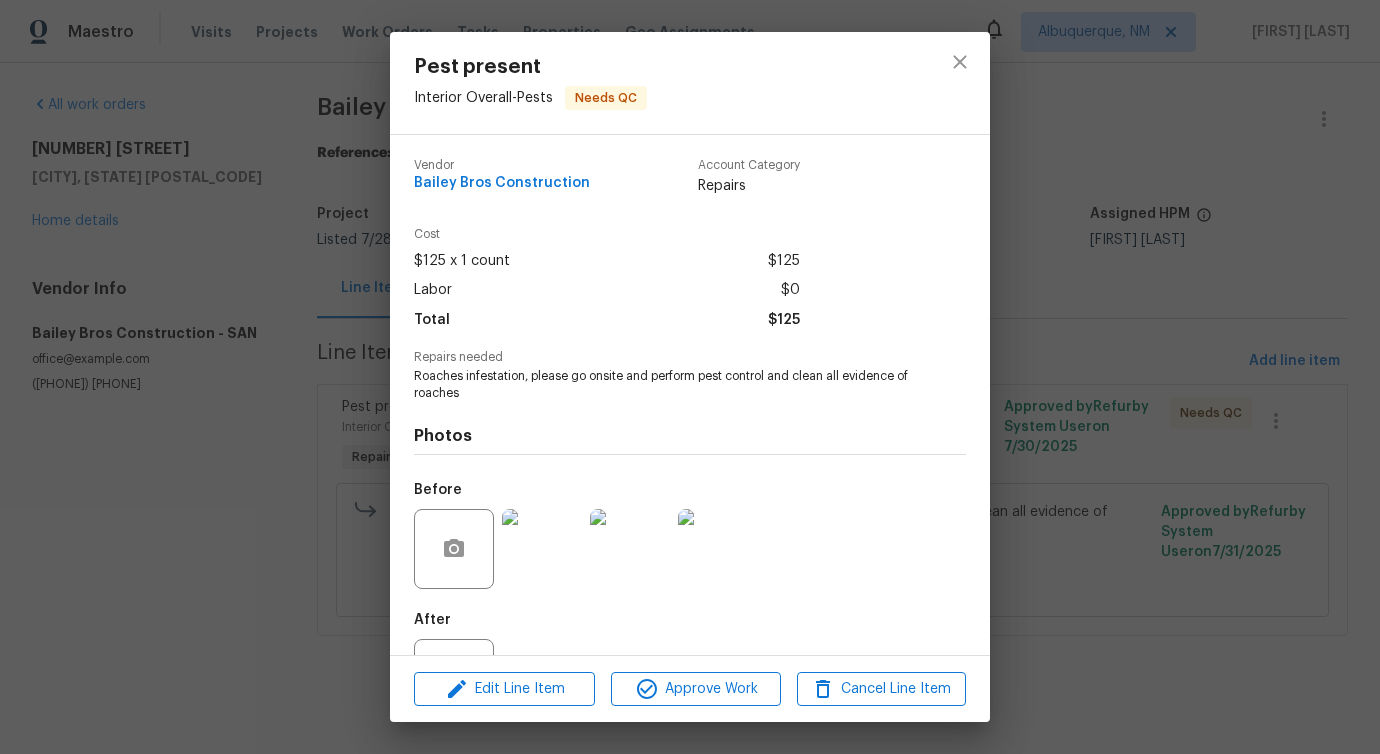 scroll, scrollTop: 84, scrollLeft: 0, axis: vertical 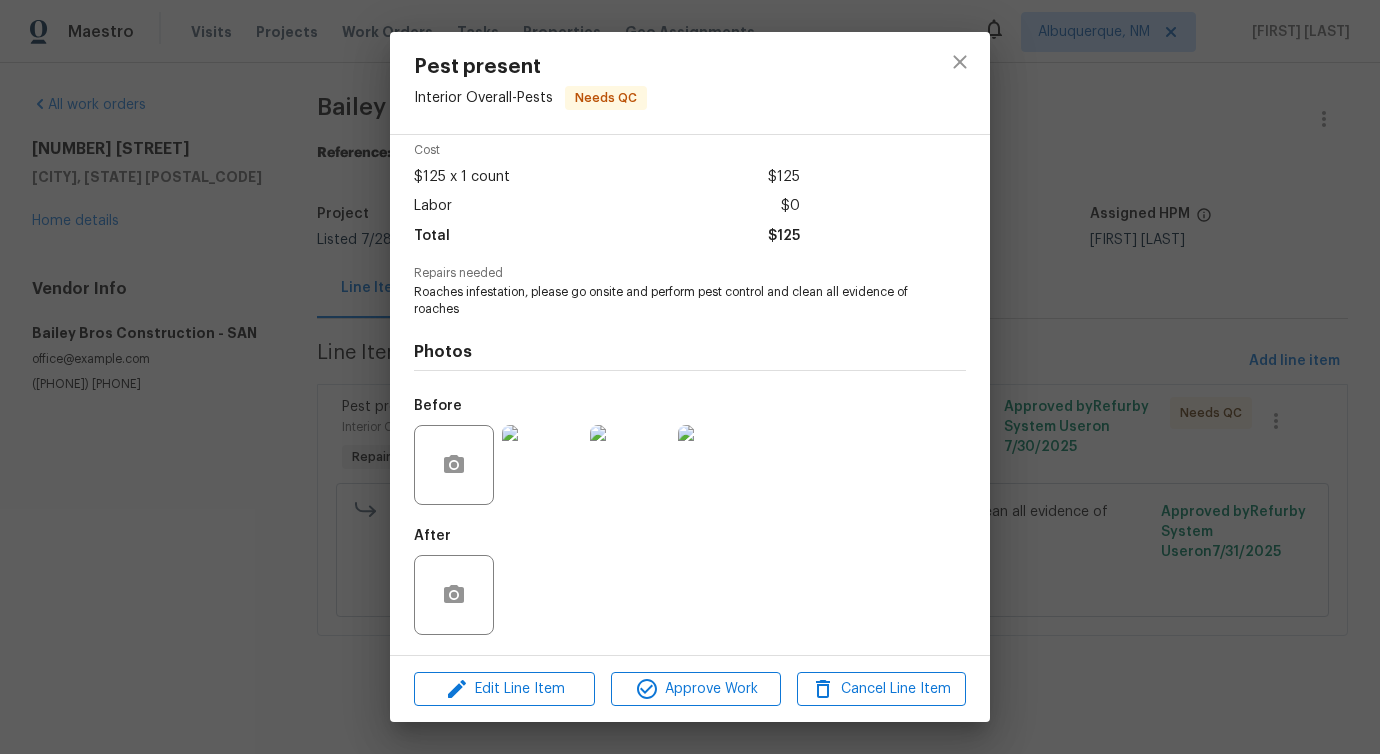 click at bounding box center [542, 465] 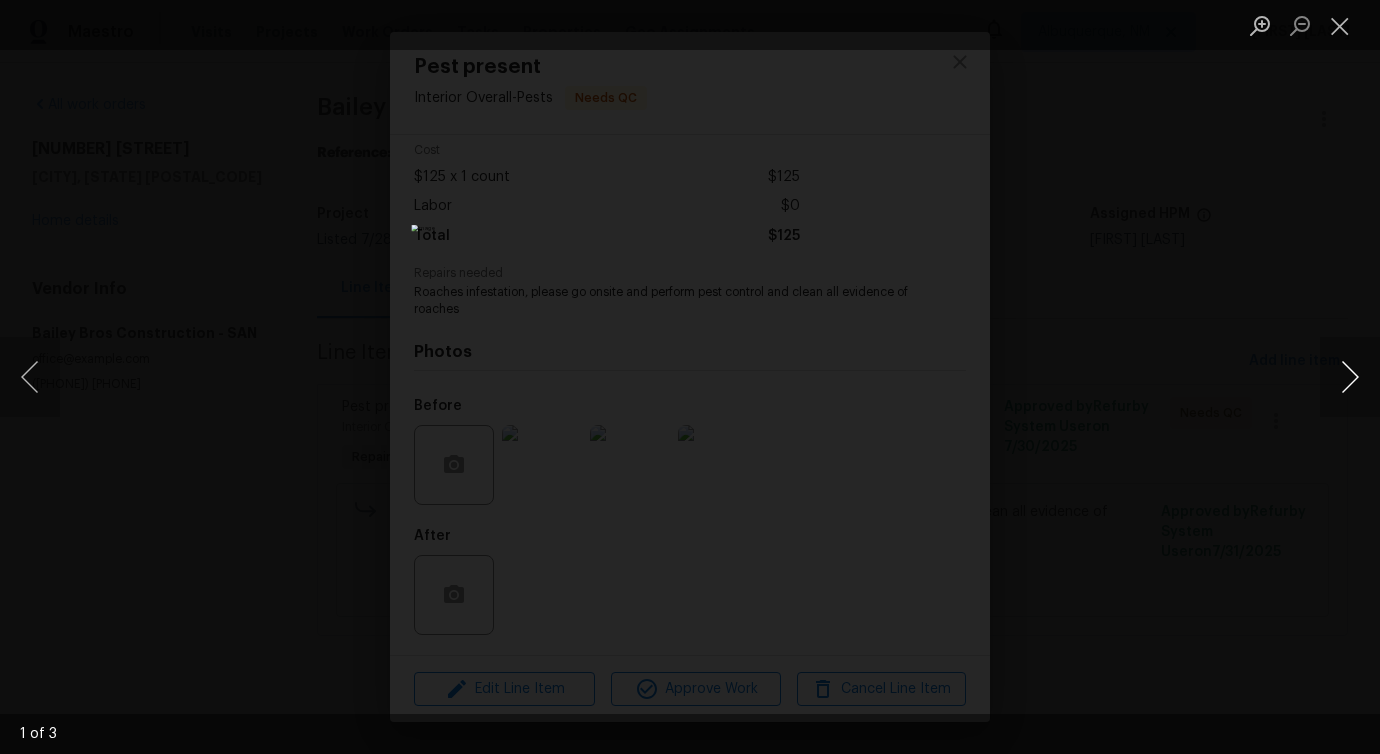 click at bounding box center (1350, 377) 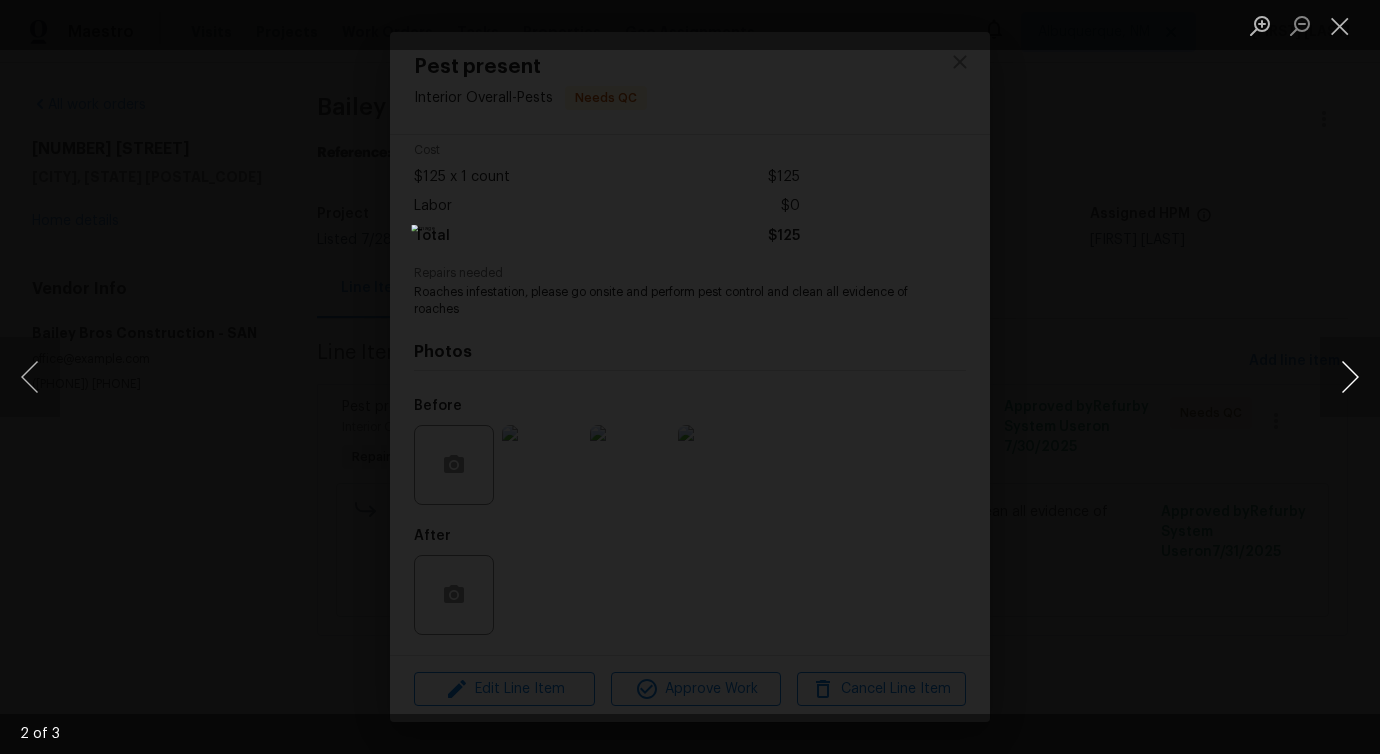 click at bounding box center [1350, 377] 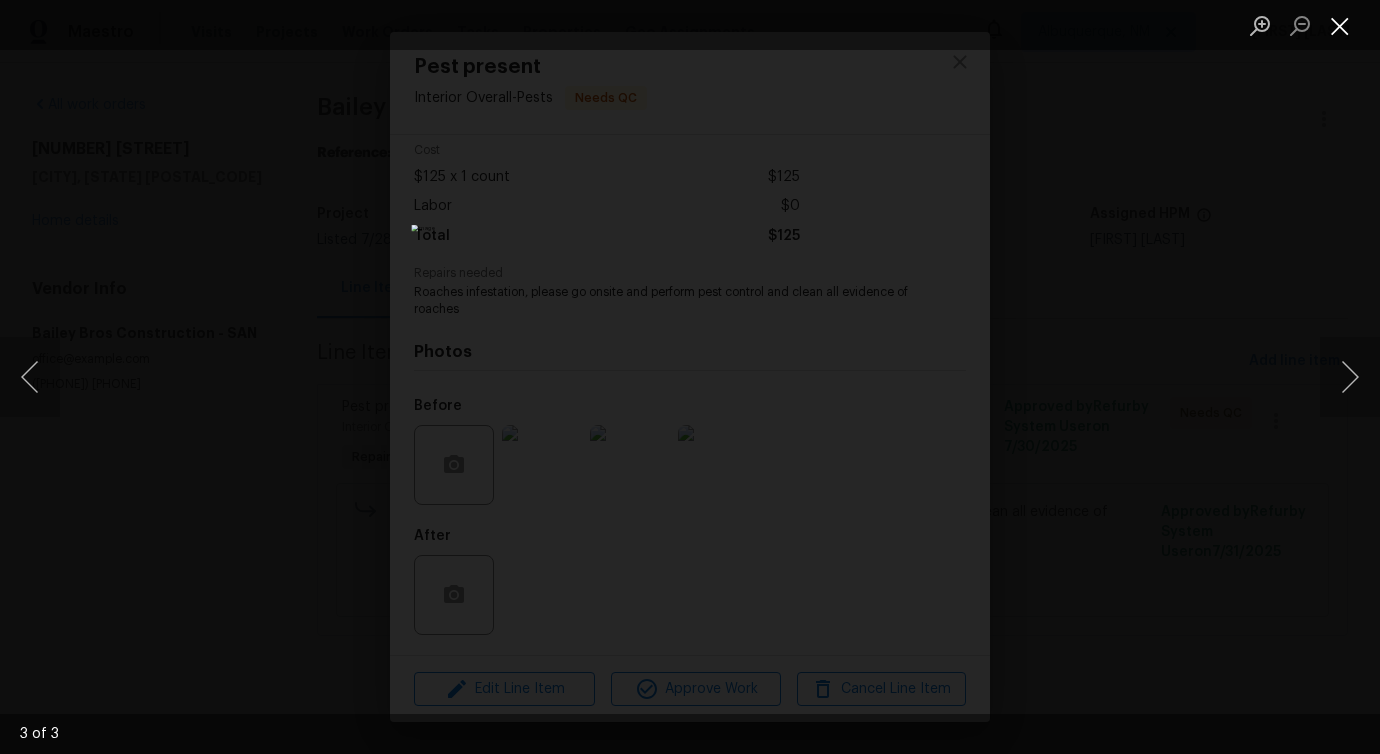 click at bounding box center [1340, 25] 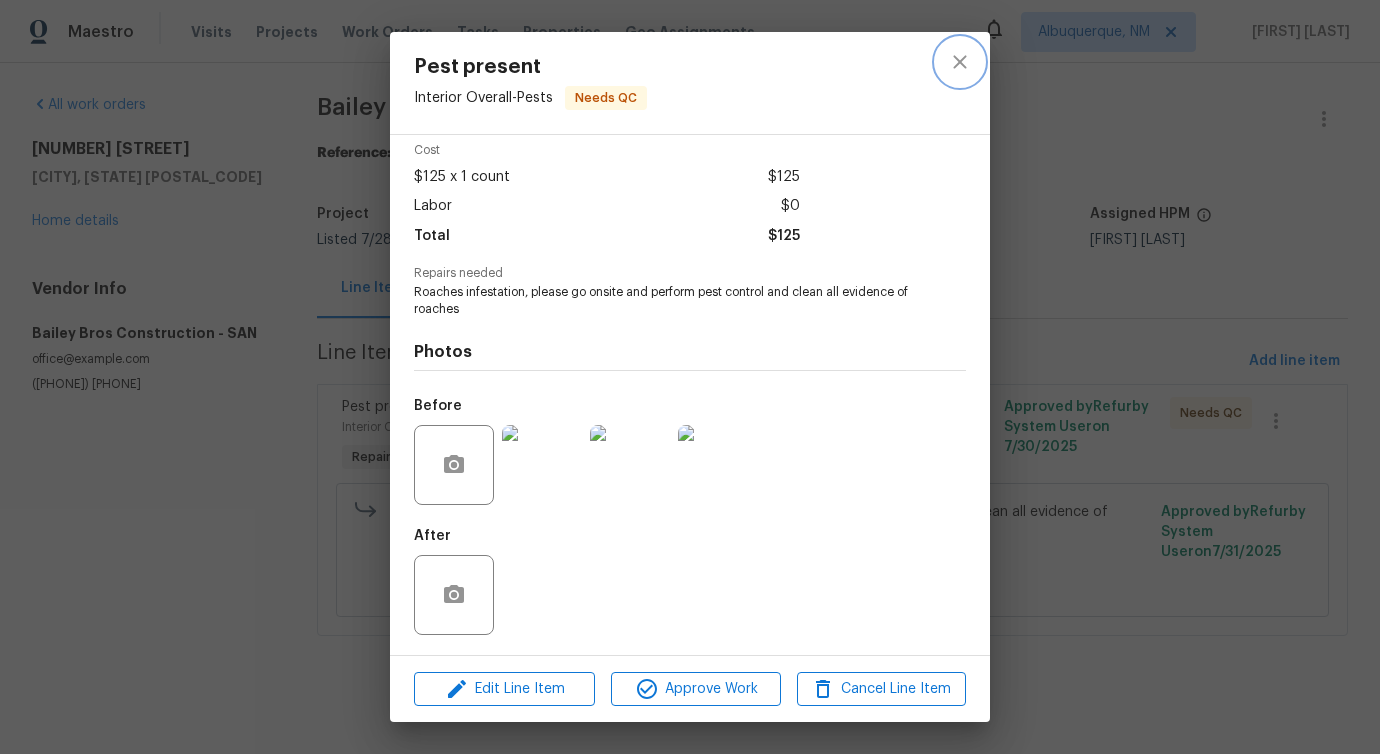 click at bounding box center [960, 62] 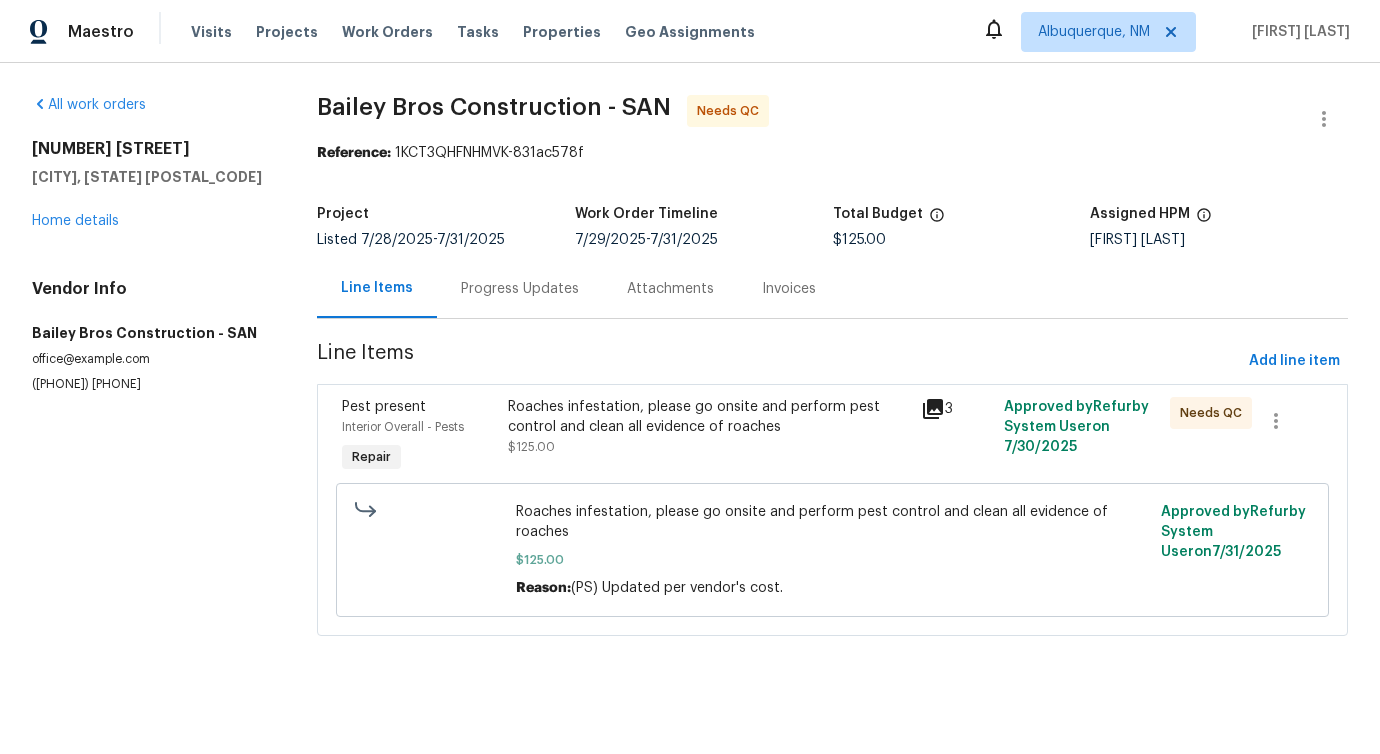 click on "Progress Updates" at bounding box center (520, 289) 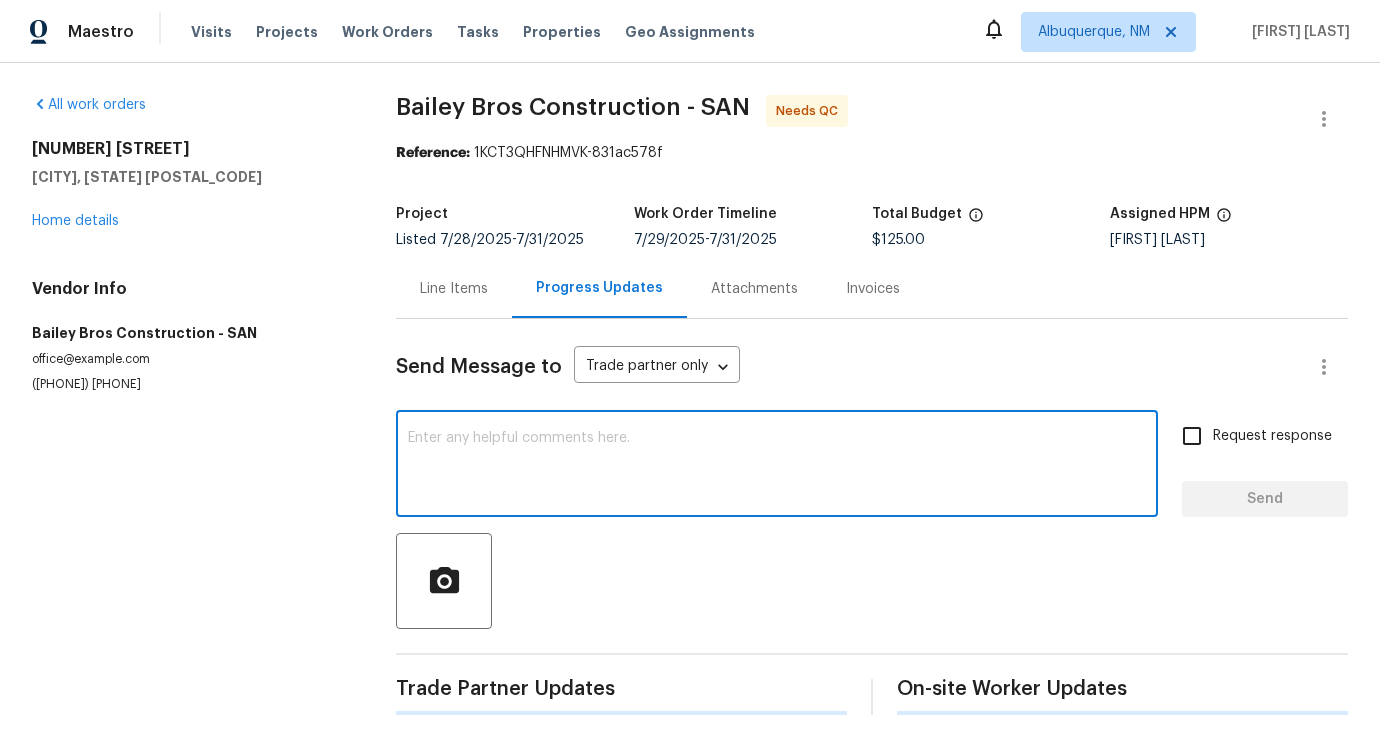 click at bounding box center [777, 466] 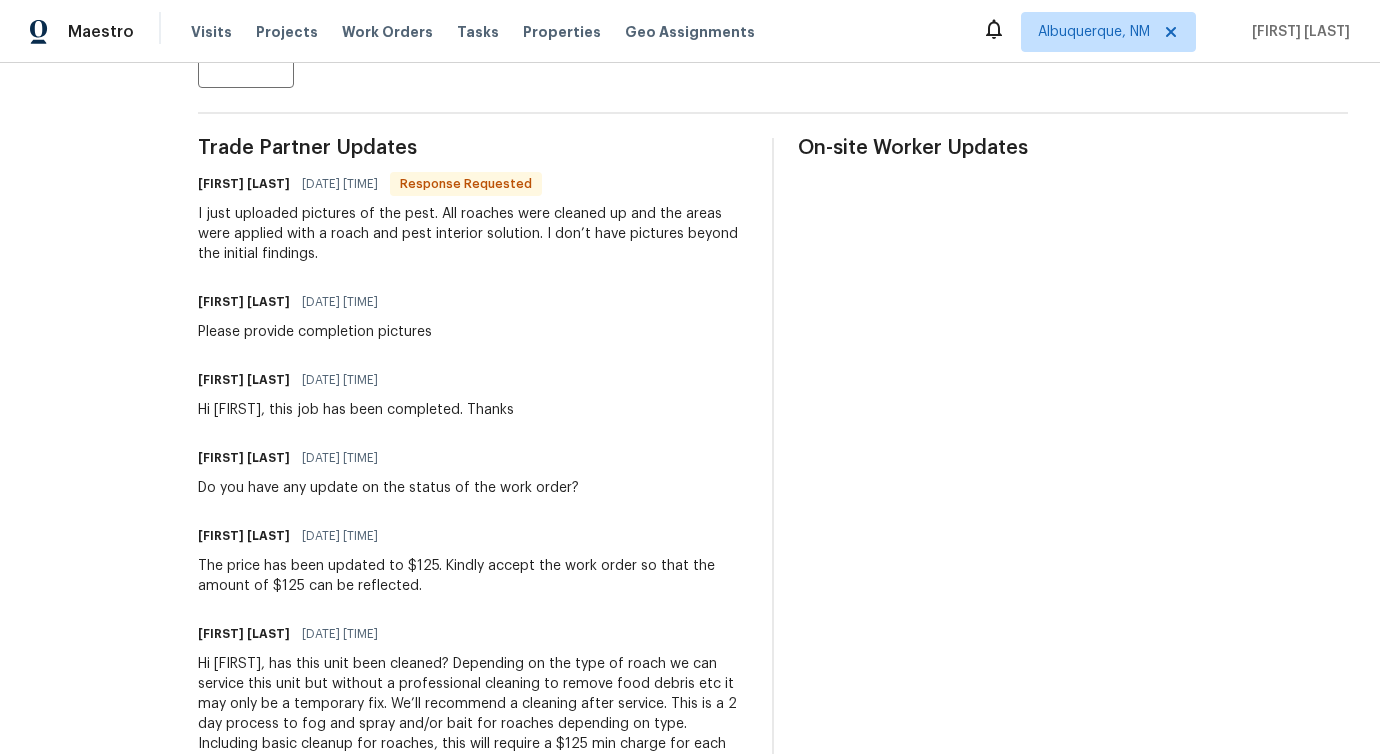 scroll, scrollTop: 352, scrollLeft: 0, axis: vertical 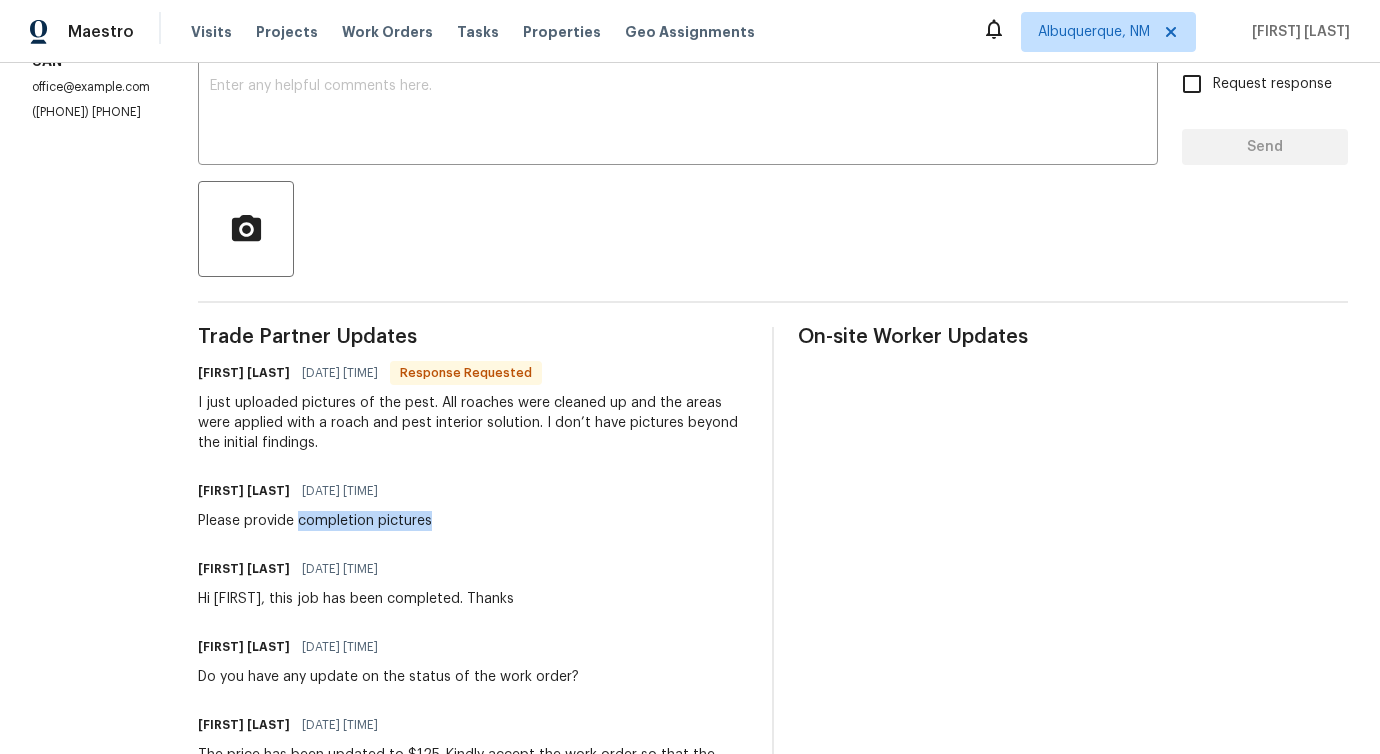 drag, startPoint x: 346, startPoint y: 521, endPoint x: 538, endPoint y: 516, distance: 192.0651 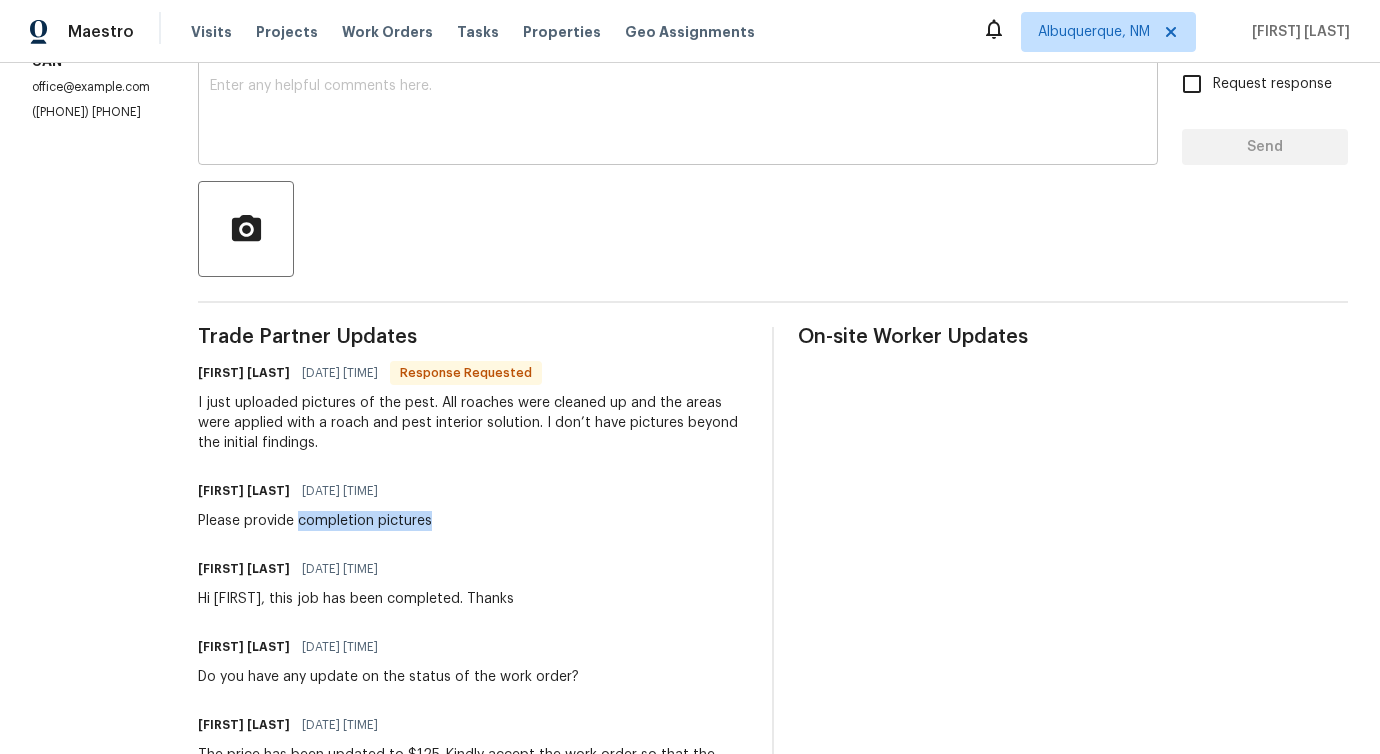click at bounding box center [678, 114] 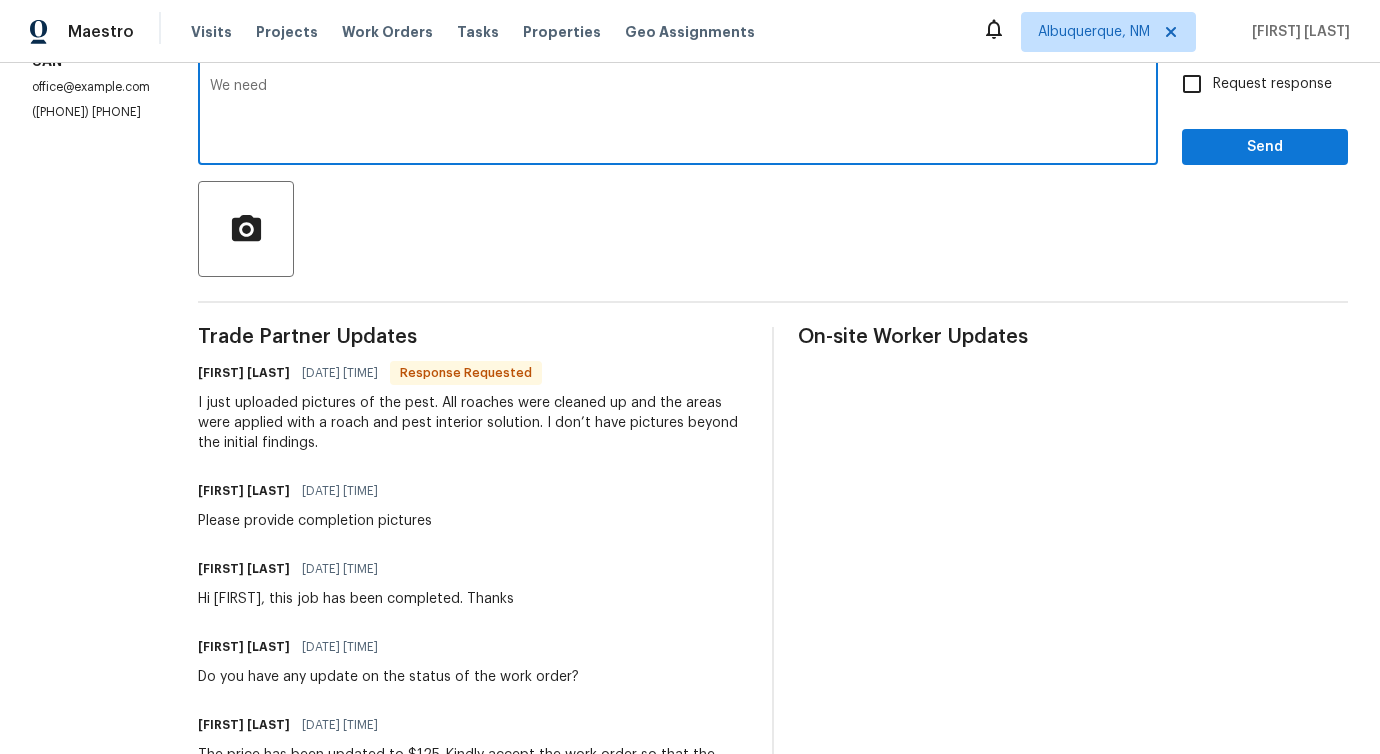 paste on "completion pictures" 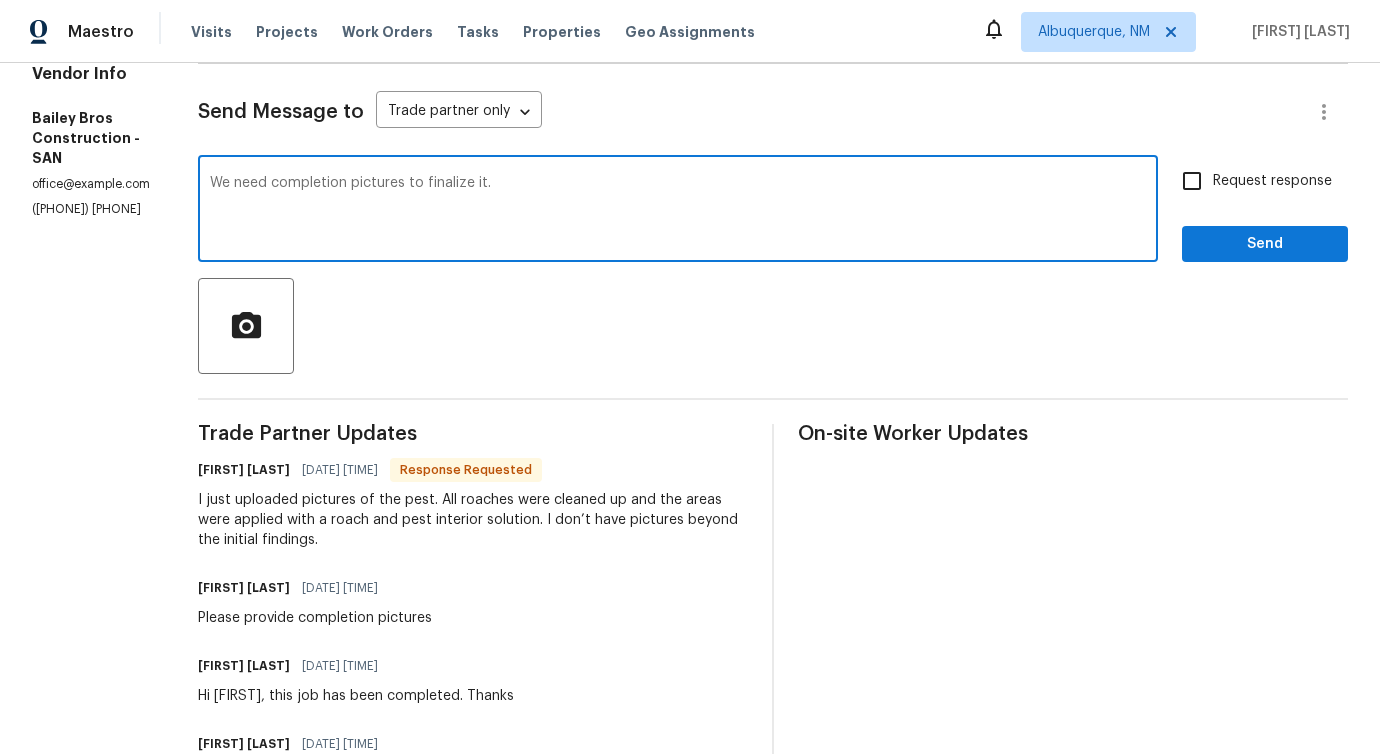 scroll, scrollTop: 189, scrollLeft: 0, axis: vertical 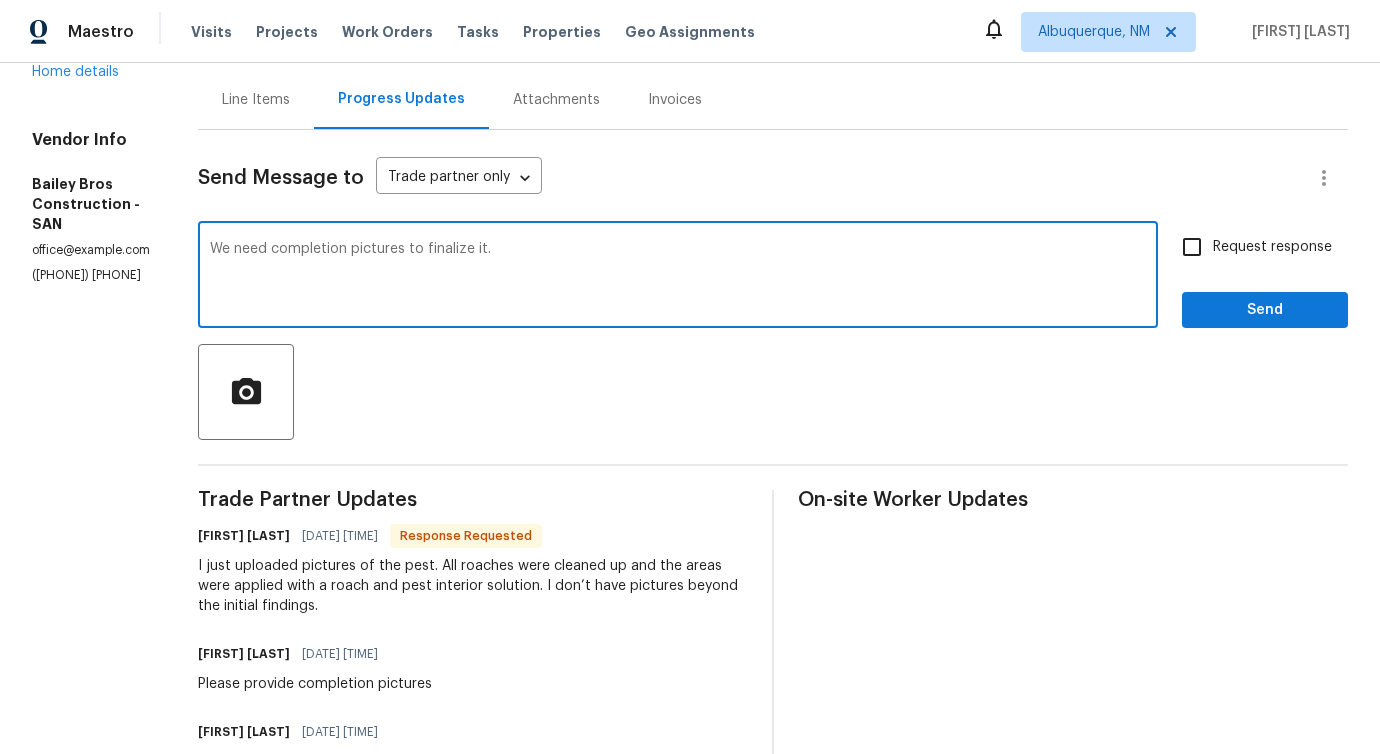 type on "We need completion pictures to finalize it." 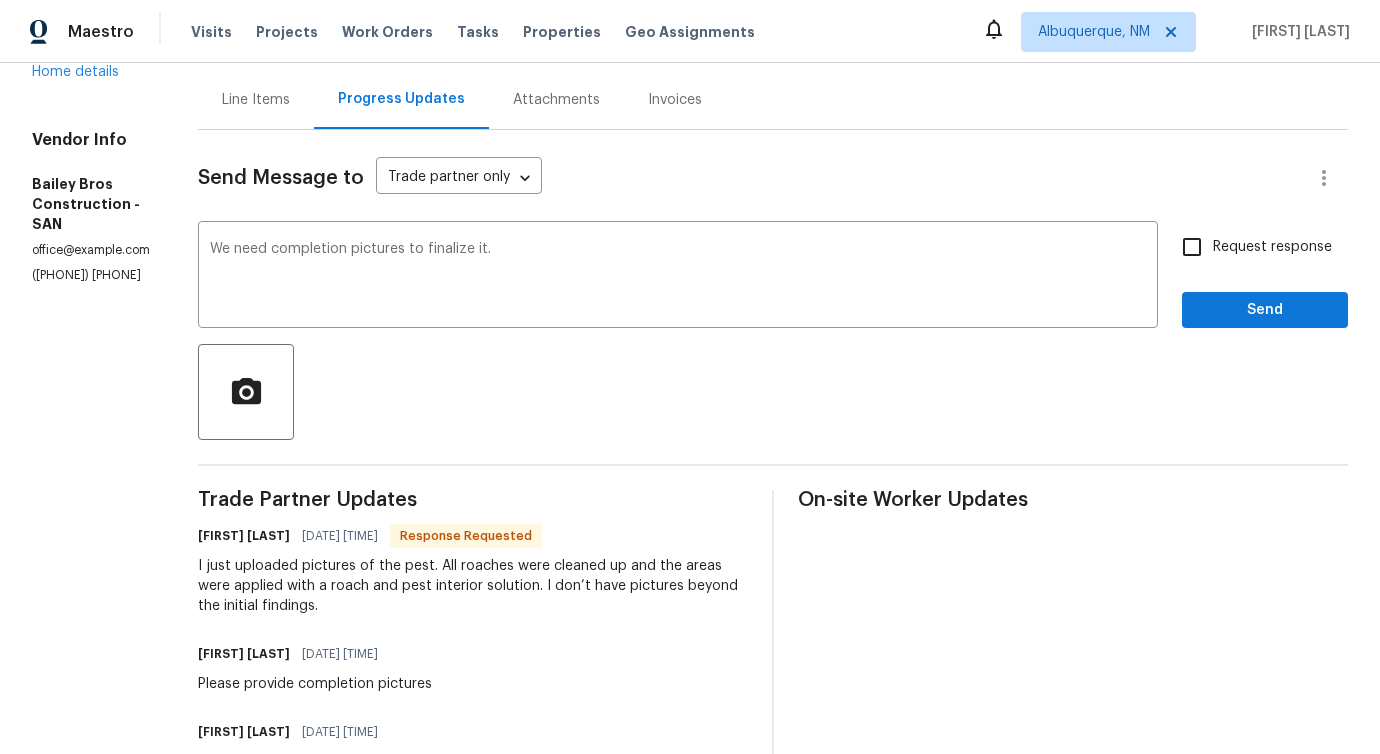 click on "Request response" at bounding box center [1272, 247] 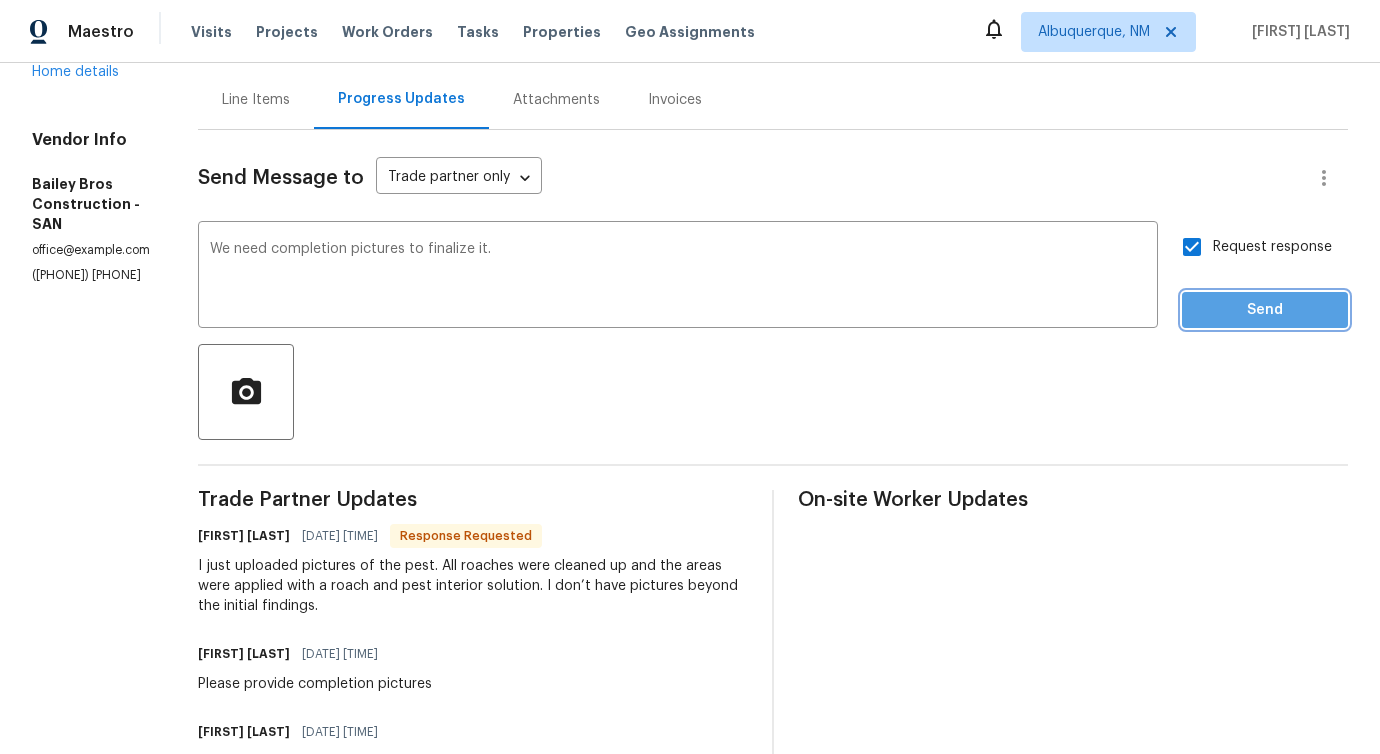 click on "Send" at bounding box center [1265, 310] 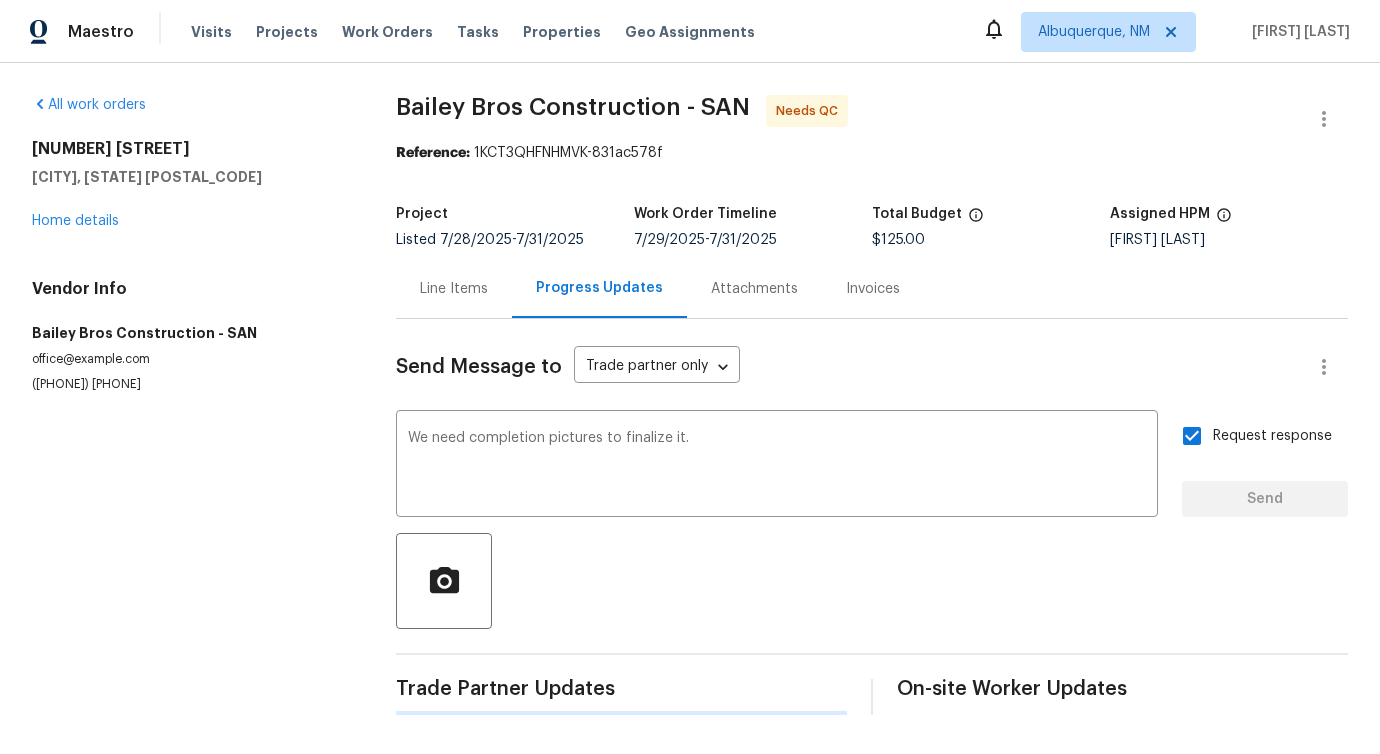 type 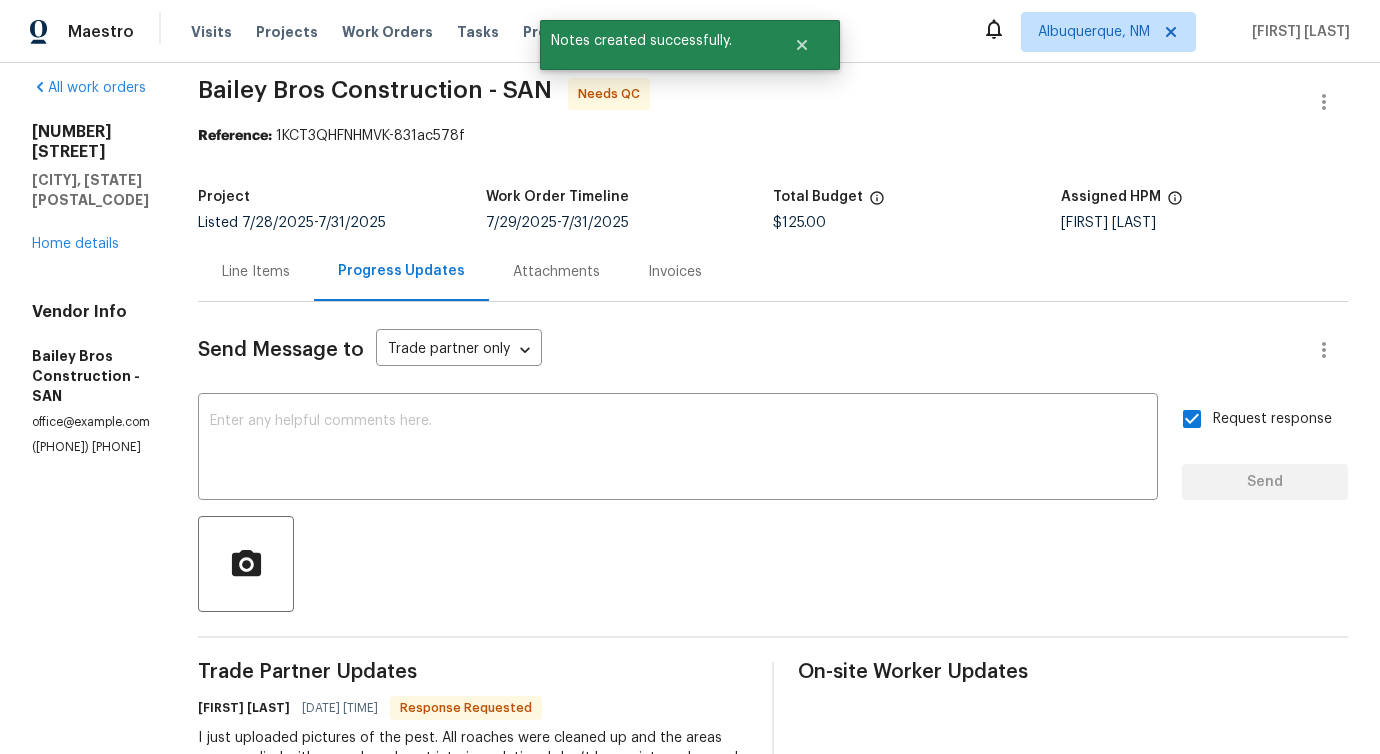scroll, scrollTop: 0, scrollLeft: 0, axis: both 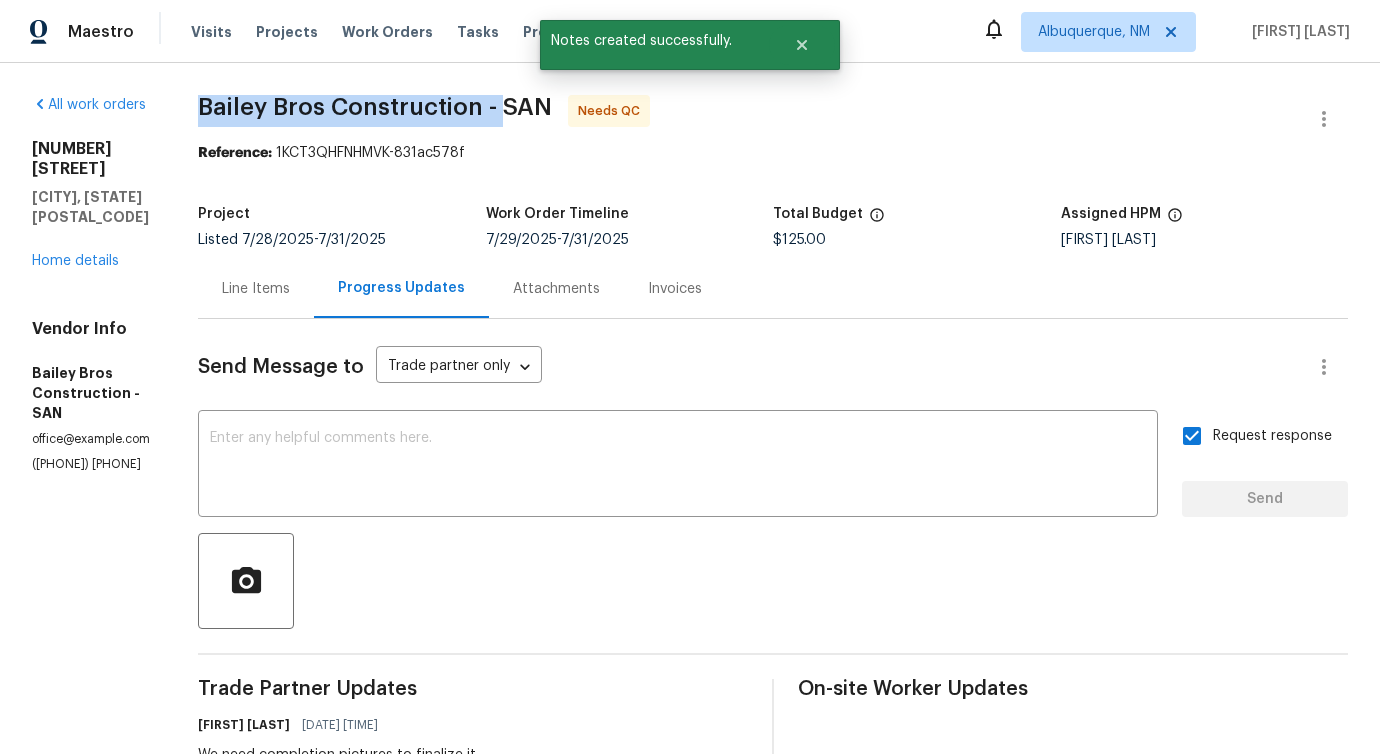 drag, startPoint x: 242, startPoint y: 96, endPoint x: 546, endPoint y: 102, distance: 304.0592 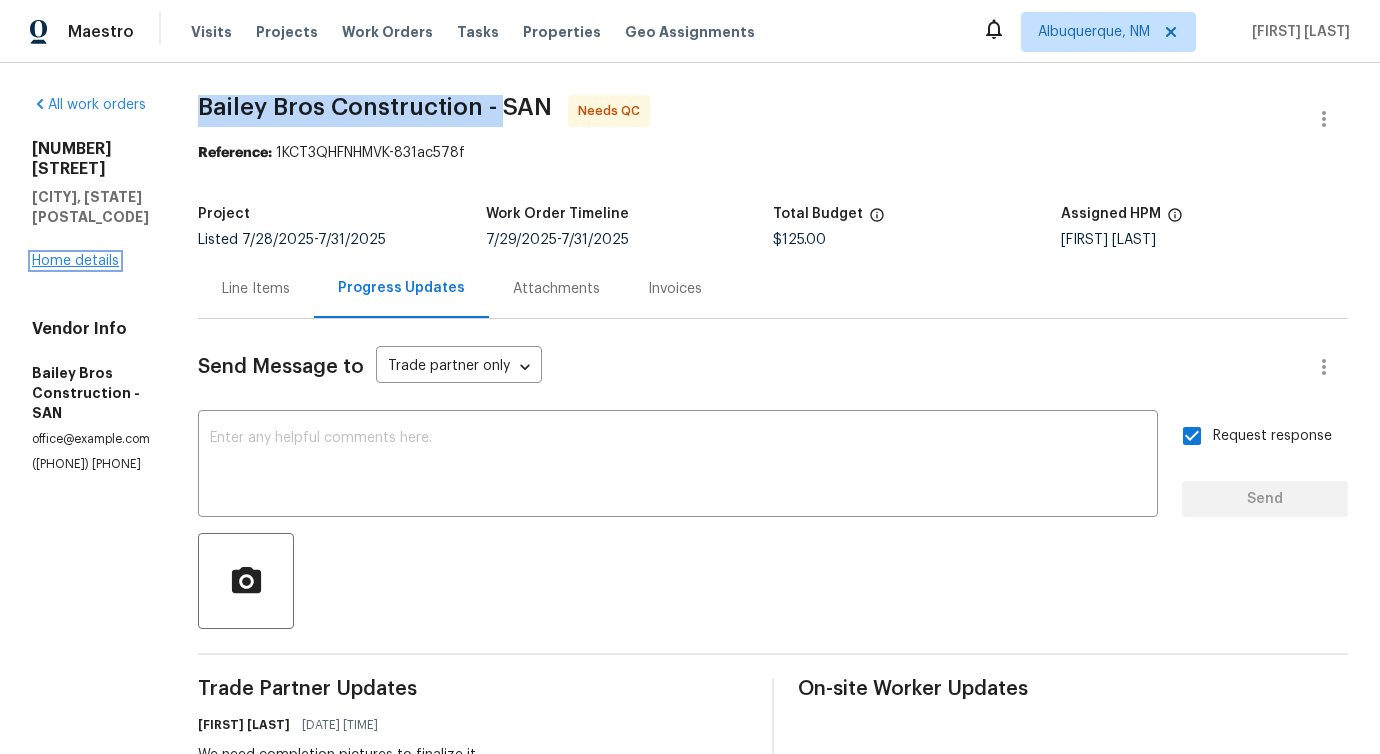 click on "Home details" at bounding box center [75, 261] 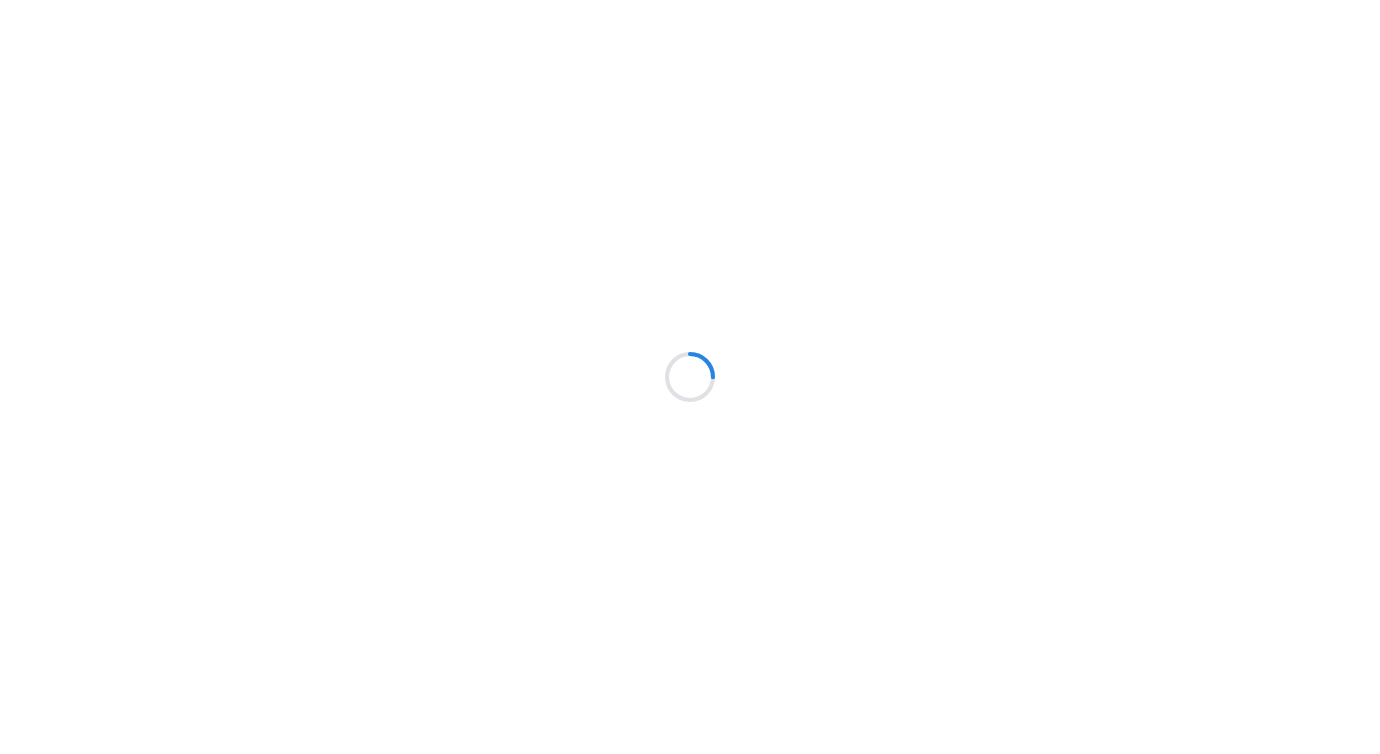 scroll, scrollTop: 0, scrollLeft: 0, axis: both 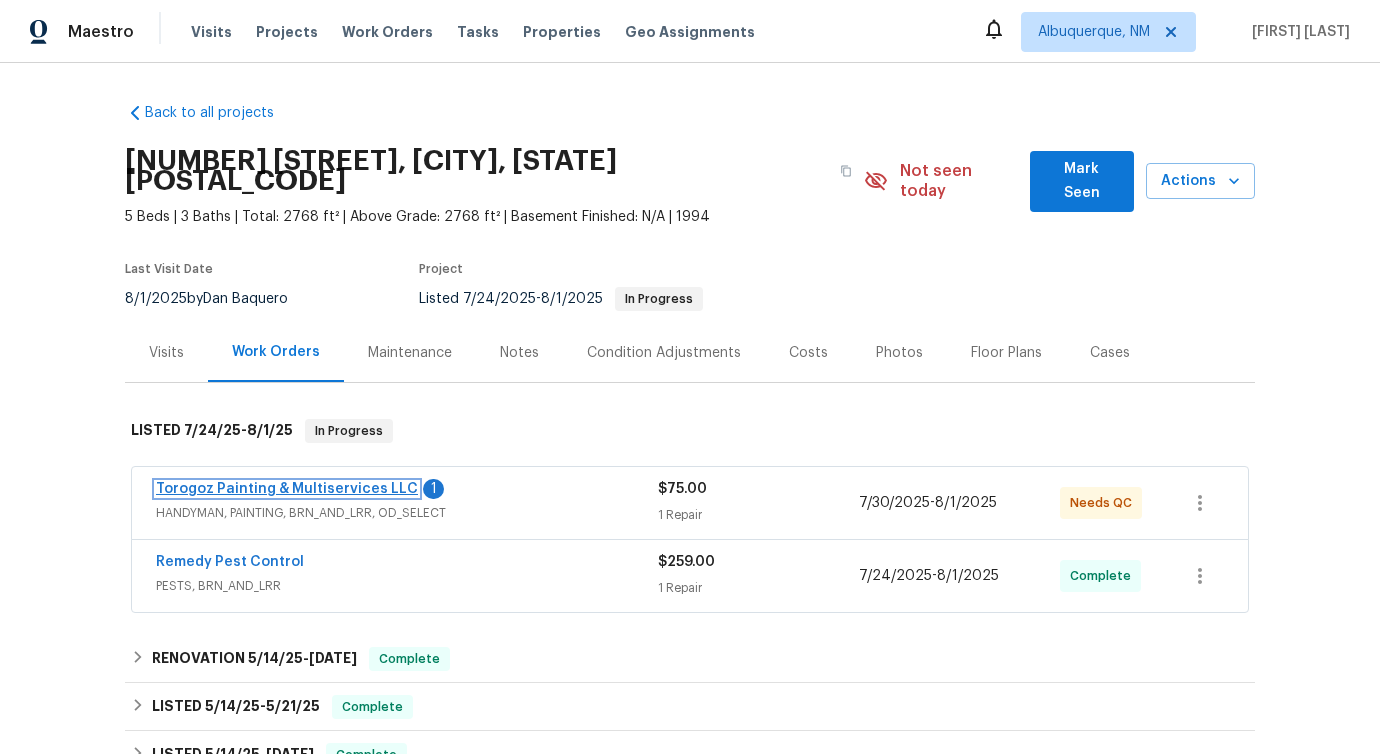 click on "Torogoz Painting & Multiservices LLC" at bounding box center (287, 489) 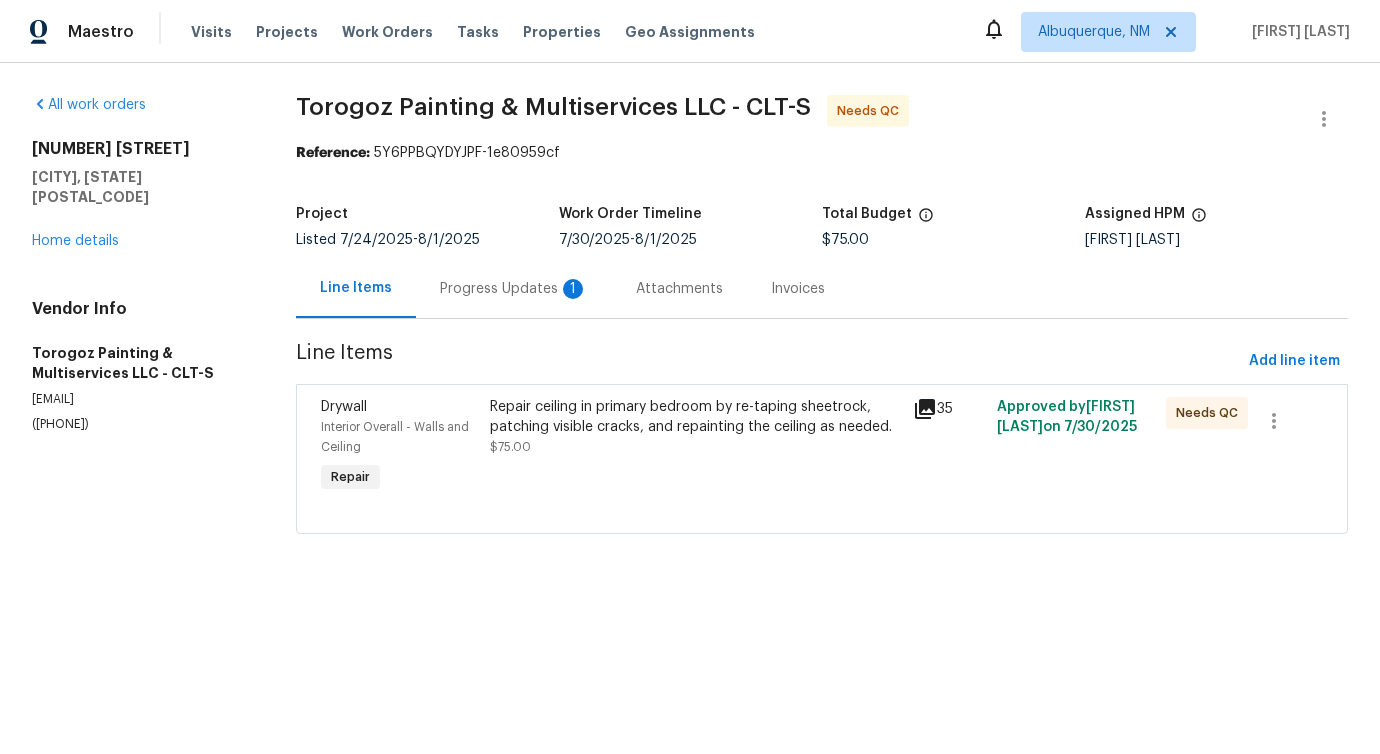 click on "Progress Updates 1" at bounding box center [514, 288] 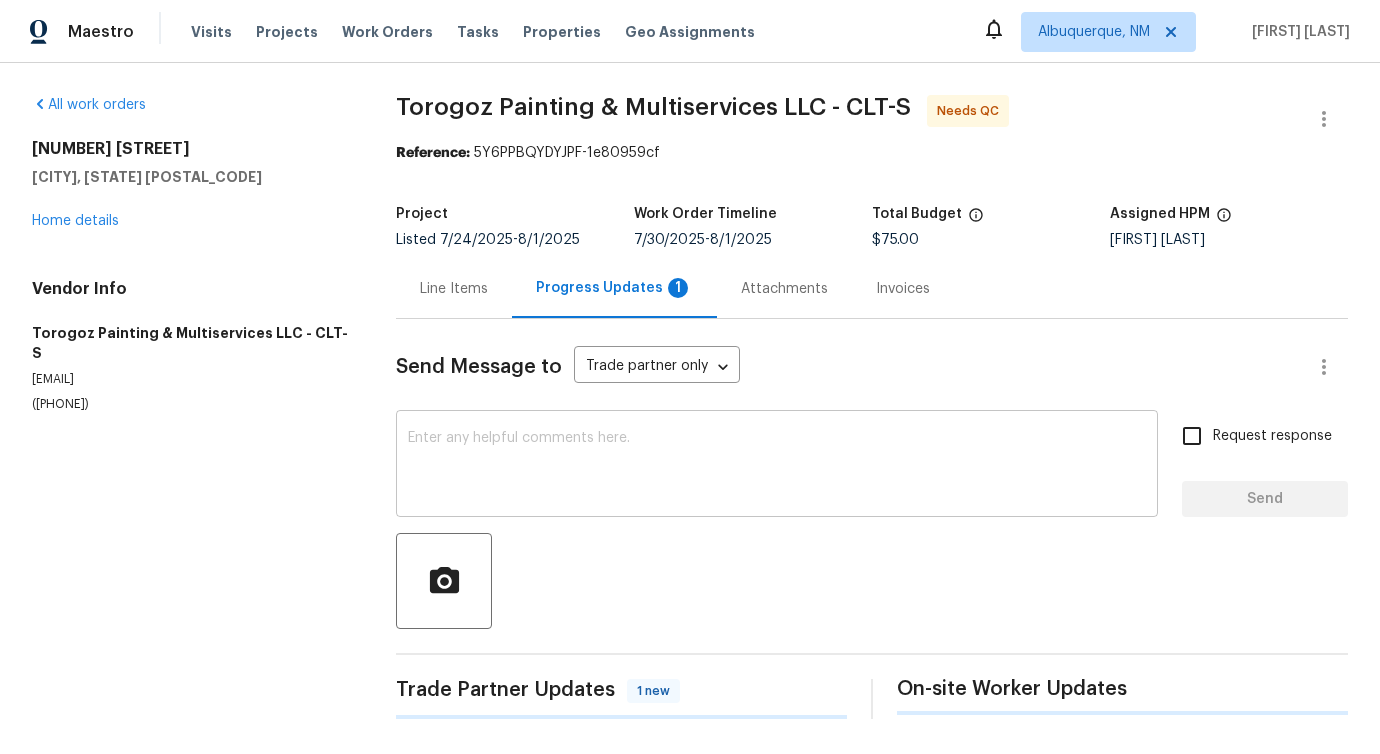 click at bounding box center (777, 466) 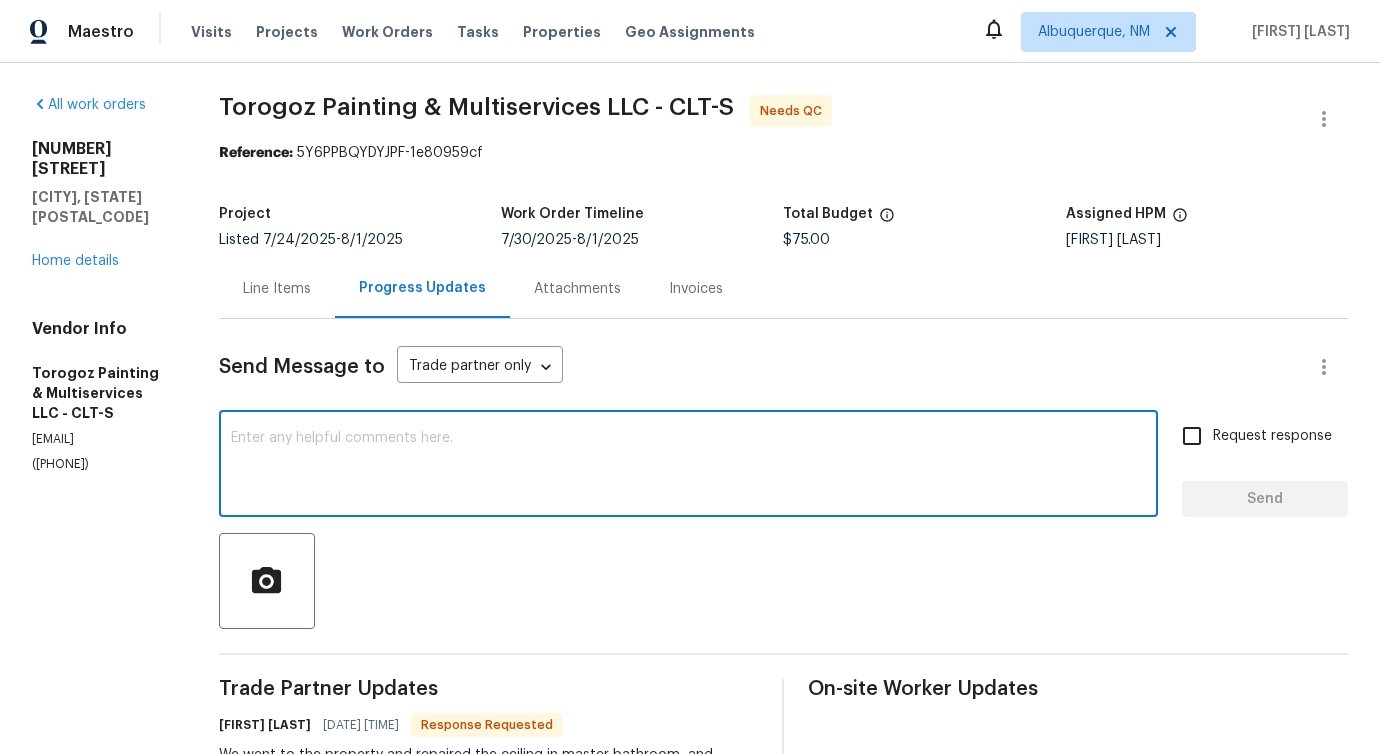 scroll, scrollTop: 387, scrollLeft: 0, axis: vertical 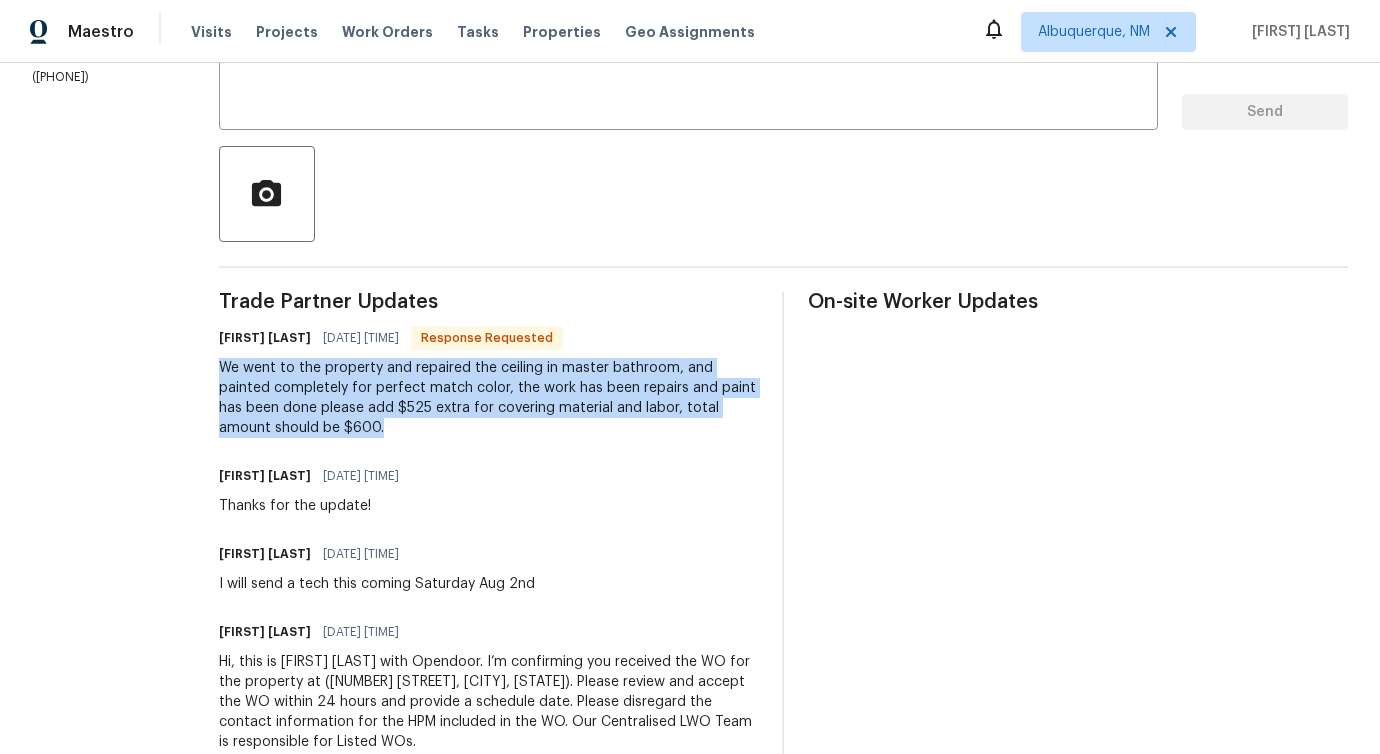 drag, startPoint x: 275, startPoint y: 372, endPoint x: 508, endPoint y: 445, distance: 244.16797 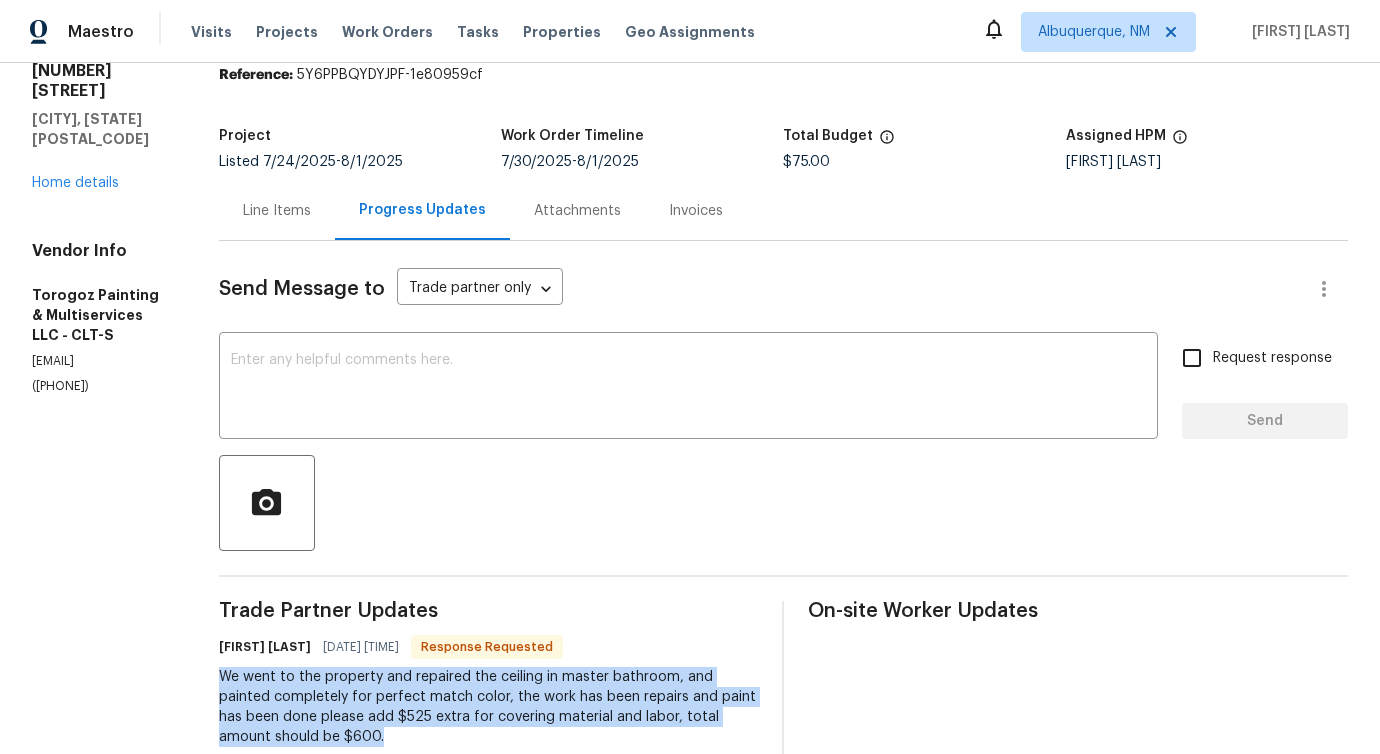 scroll, scrollTop: 0, scrollLeft: 0, axis: both 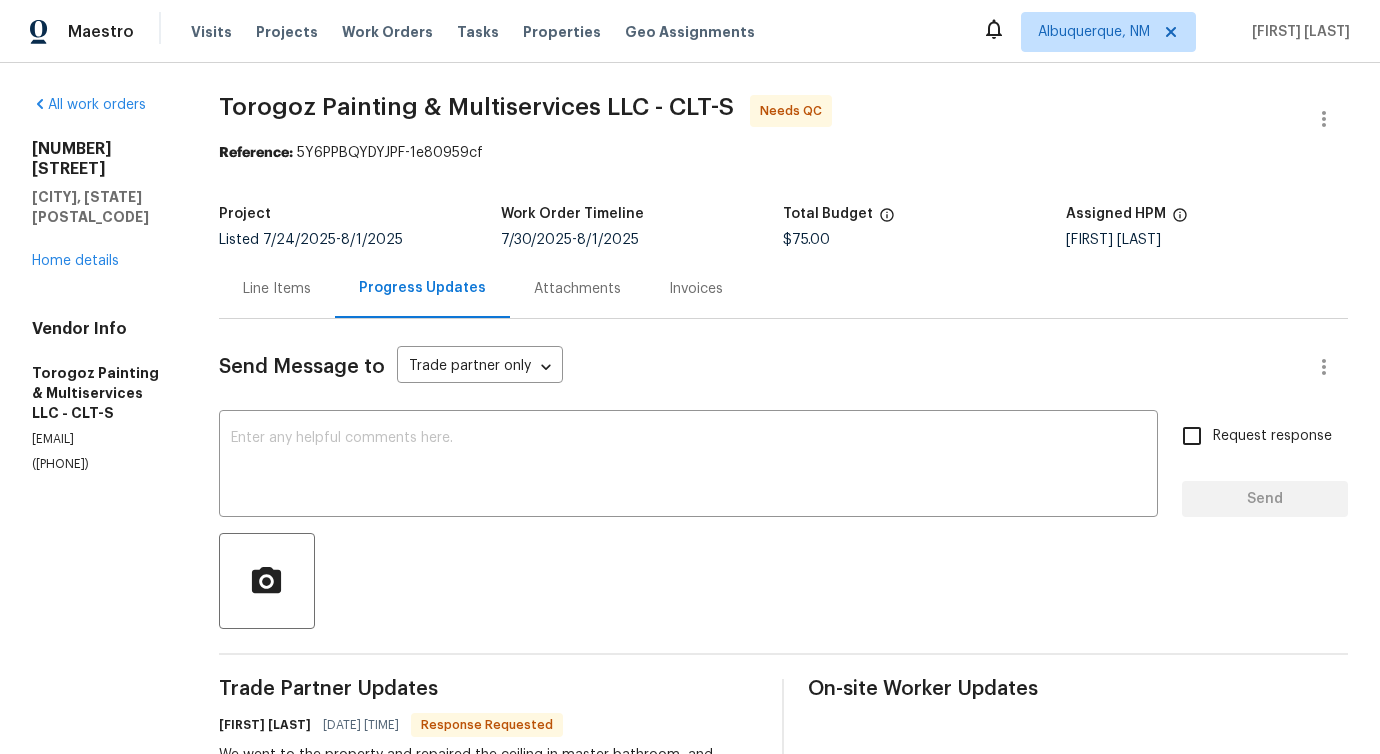 click on "Line Items" at bounding box center [277, 288] 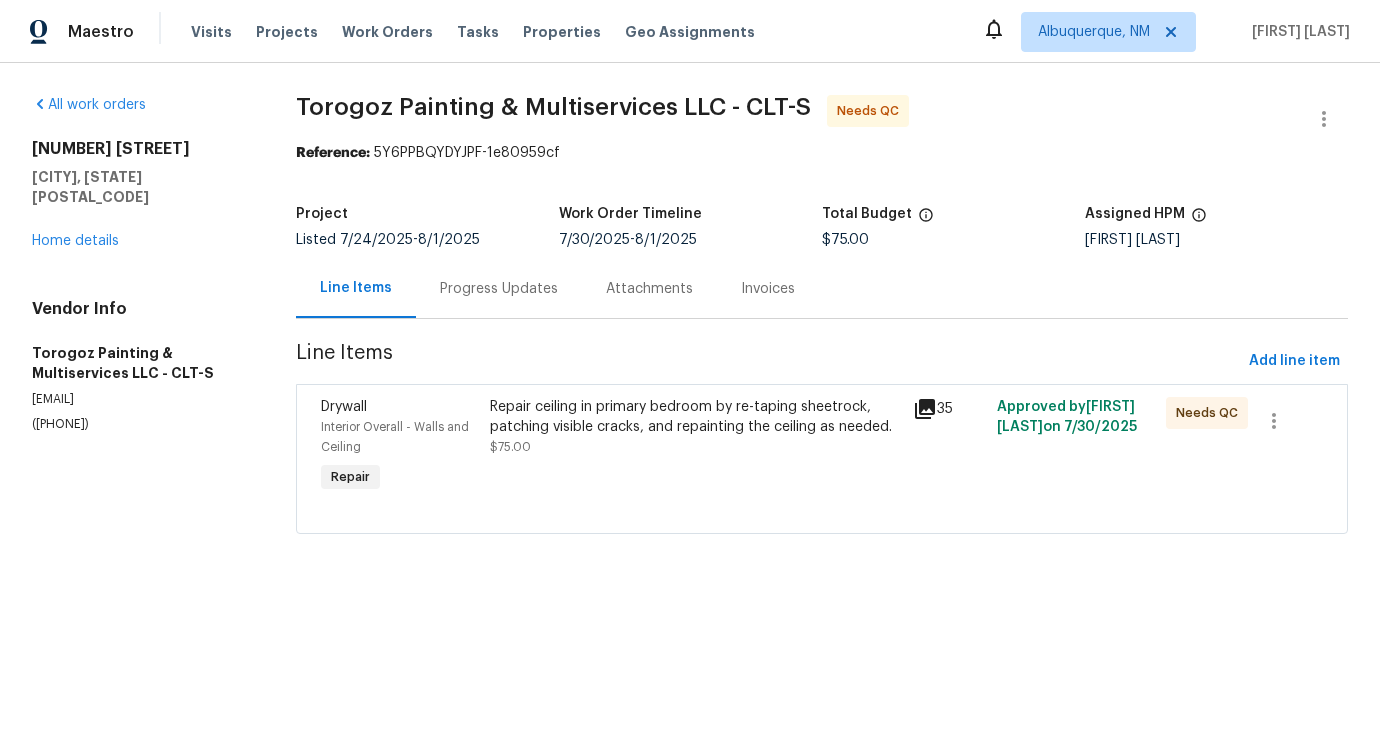 click on "Repair ceiling in primary bedroom by re-taping sheetrock, patching visible cracks, and repainting the ceiling as needed. $75.00" at bounding box center (695, 427) 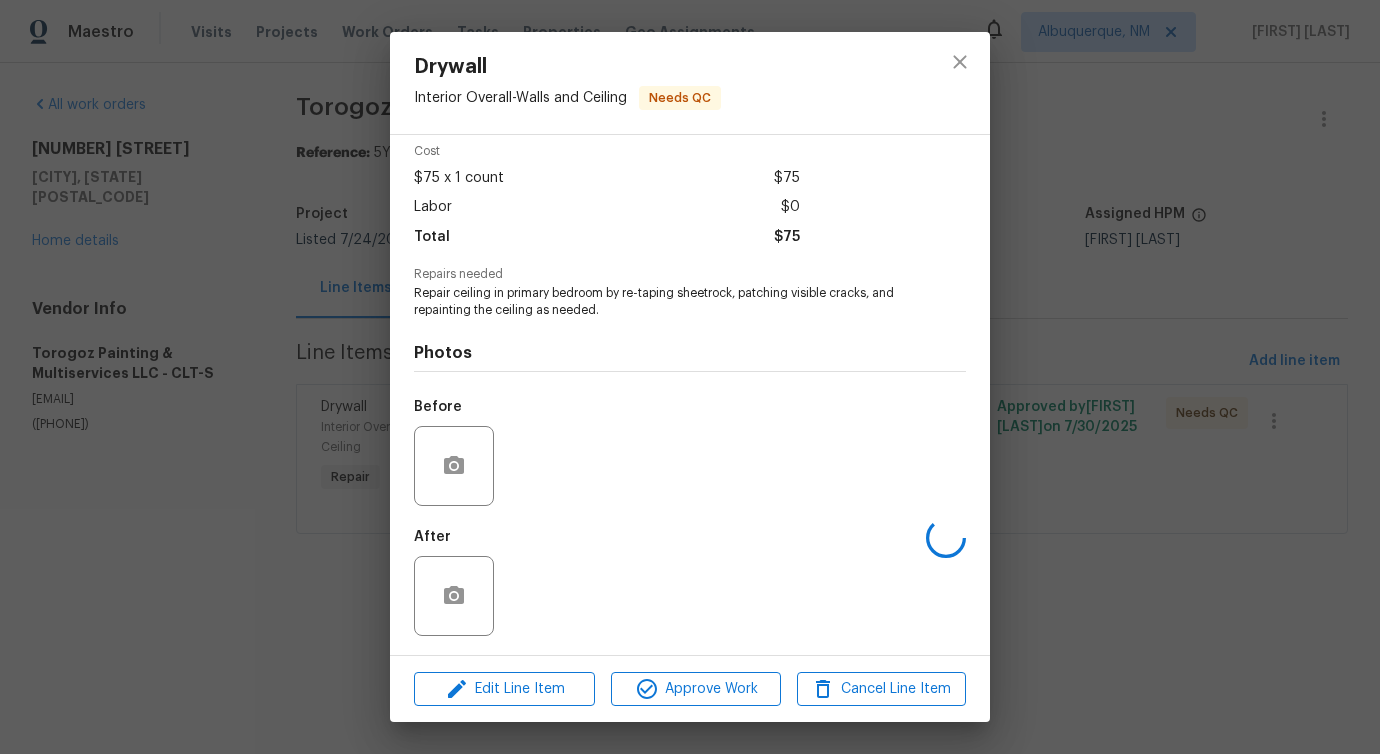 scroll, scrollTop: 84, scrollLeft: 0, axis: vertical 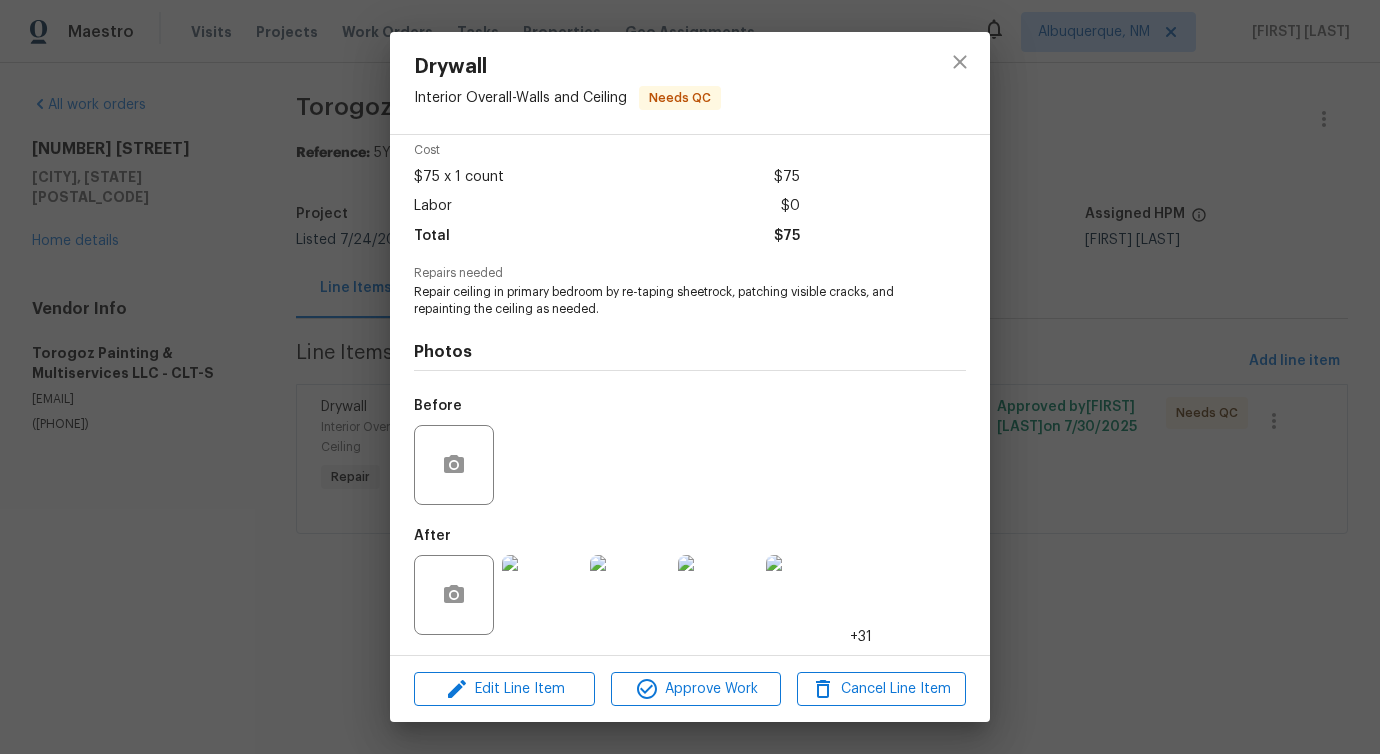 click at bounding box center [542, 595] 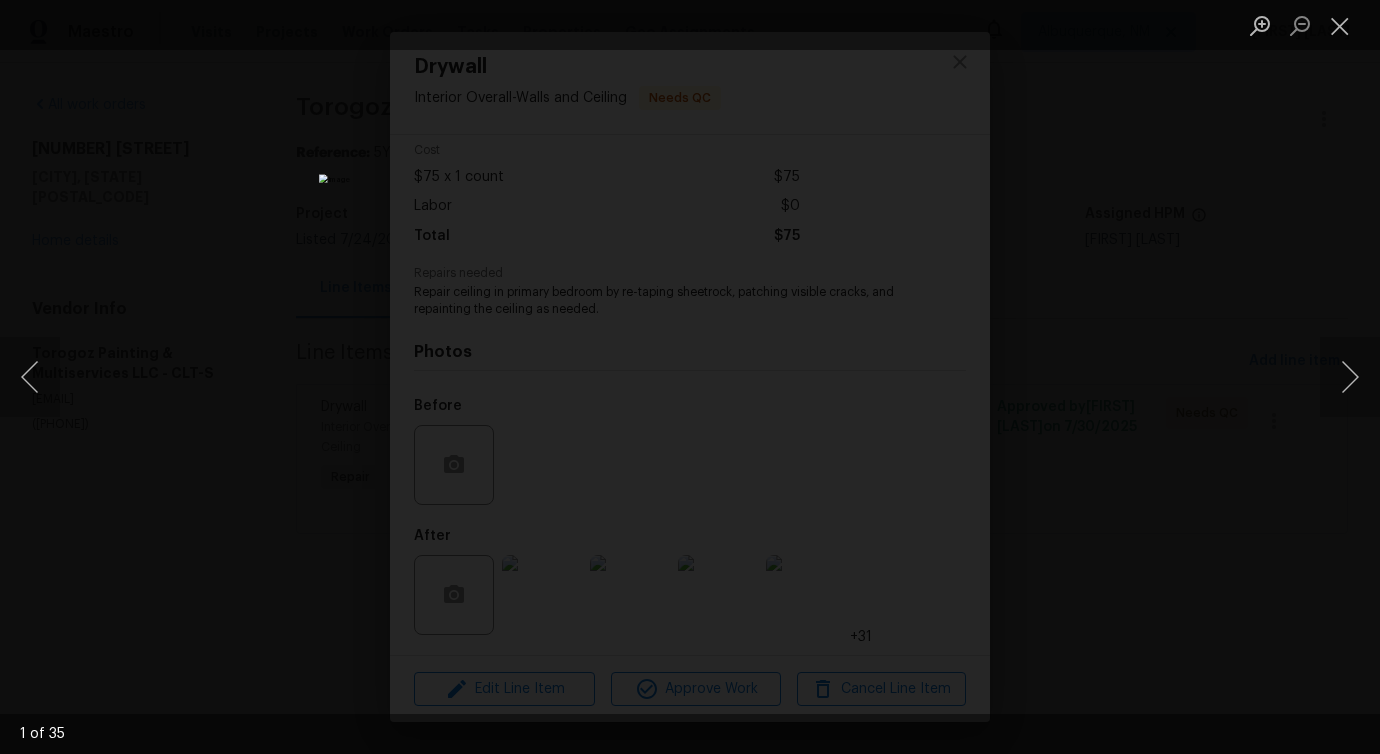click at bounding box center (690, 376) 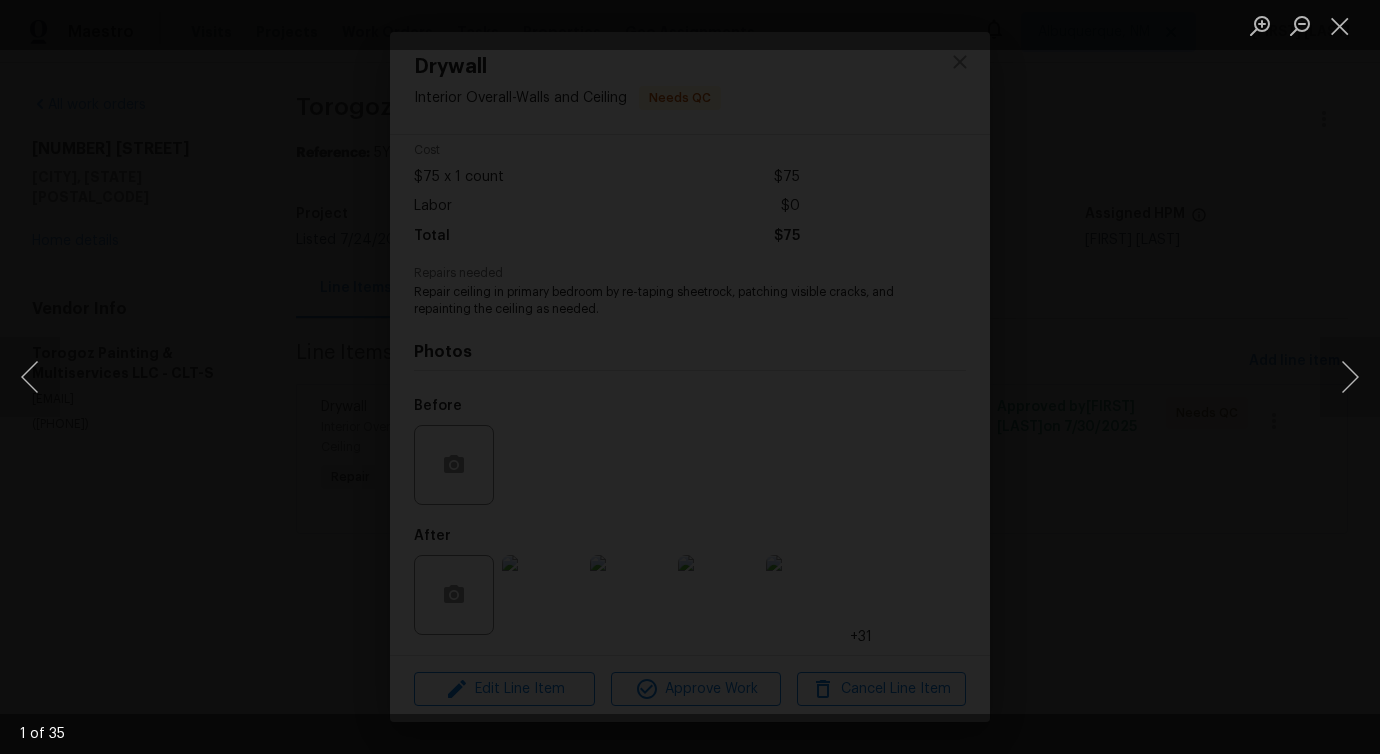 click at bounding box center [245, 787] 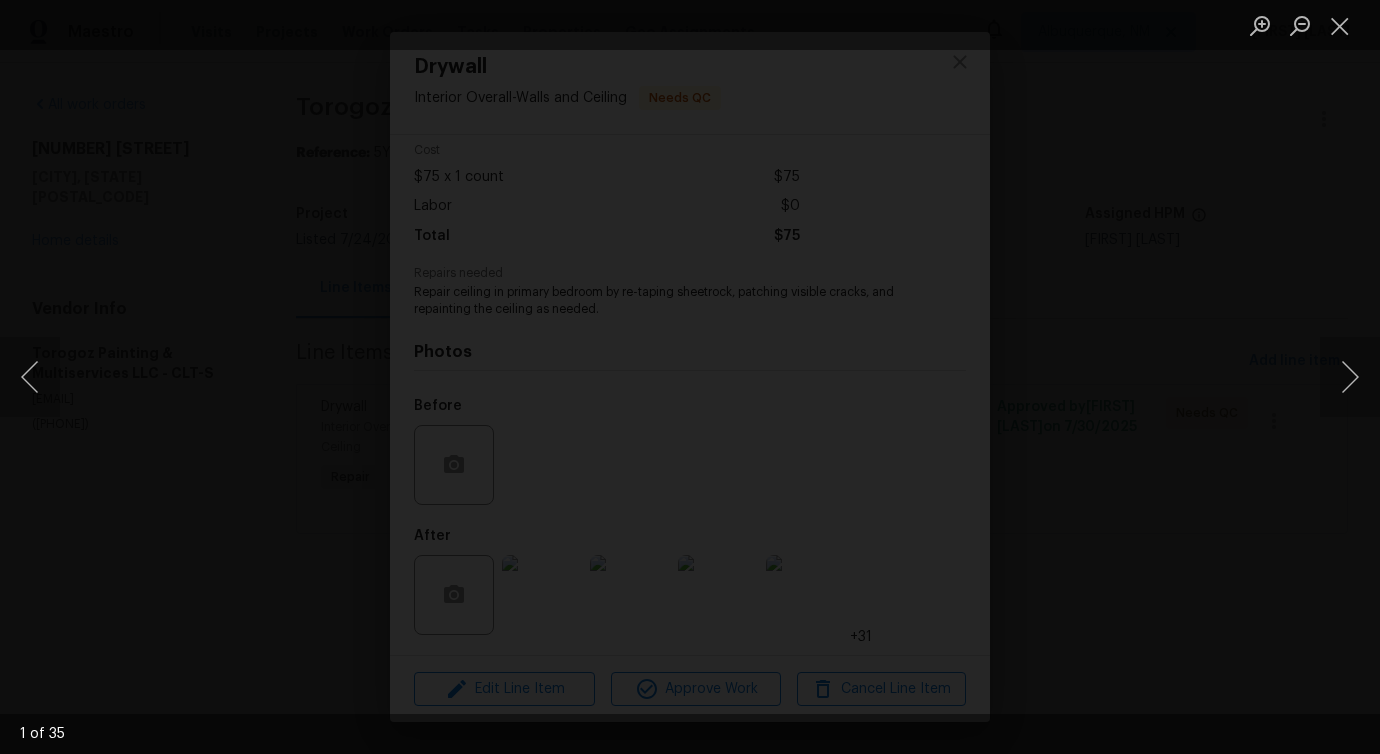 click at bounding box center (179, 1189) 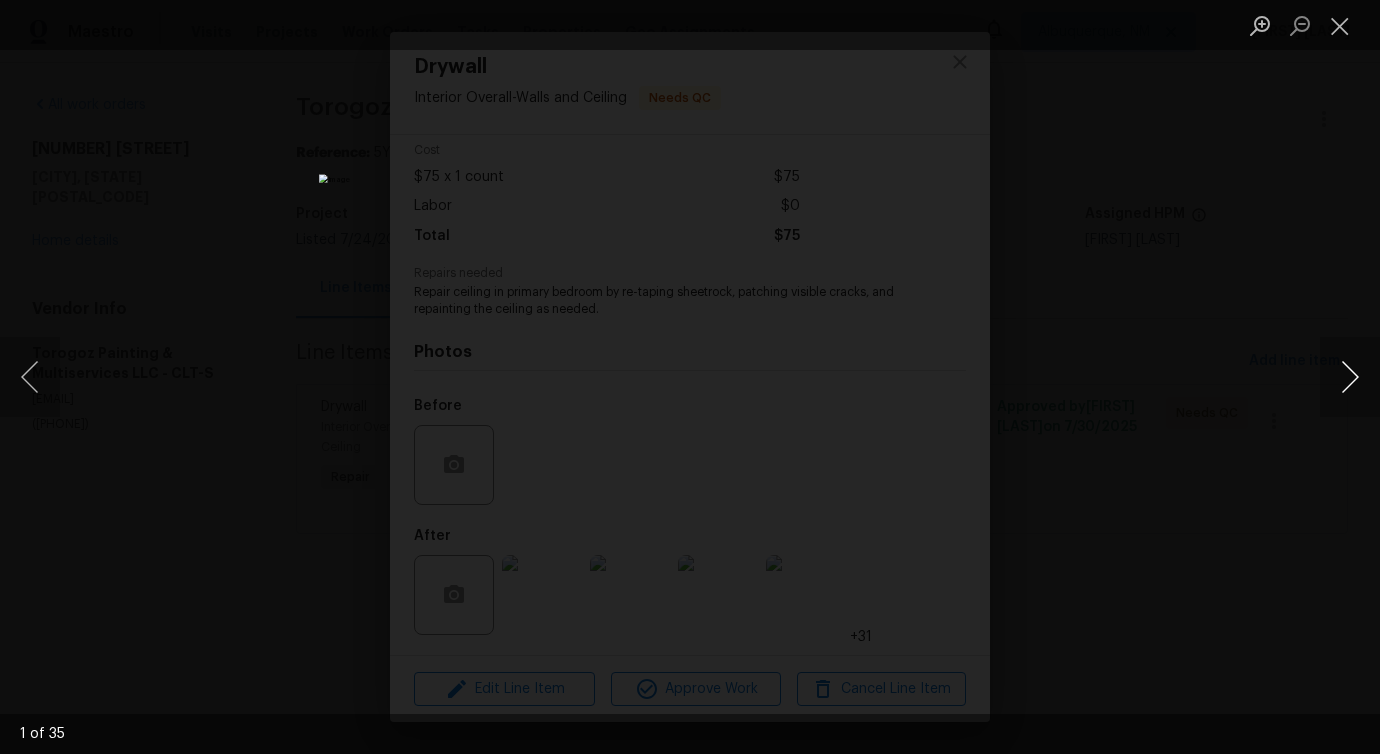 click at bounding box center [1350, 377] 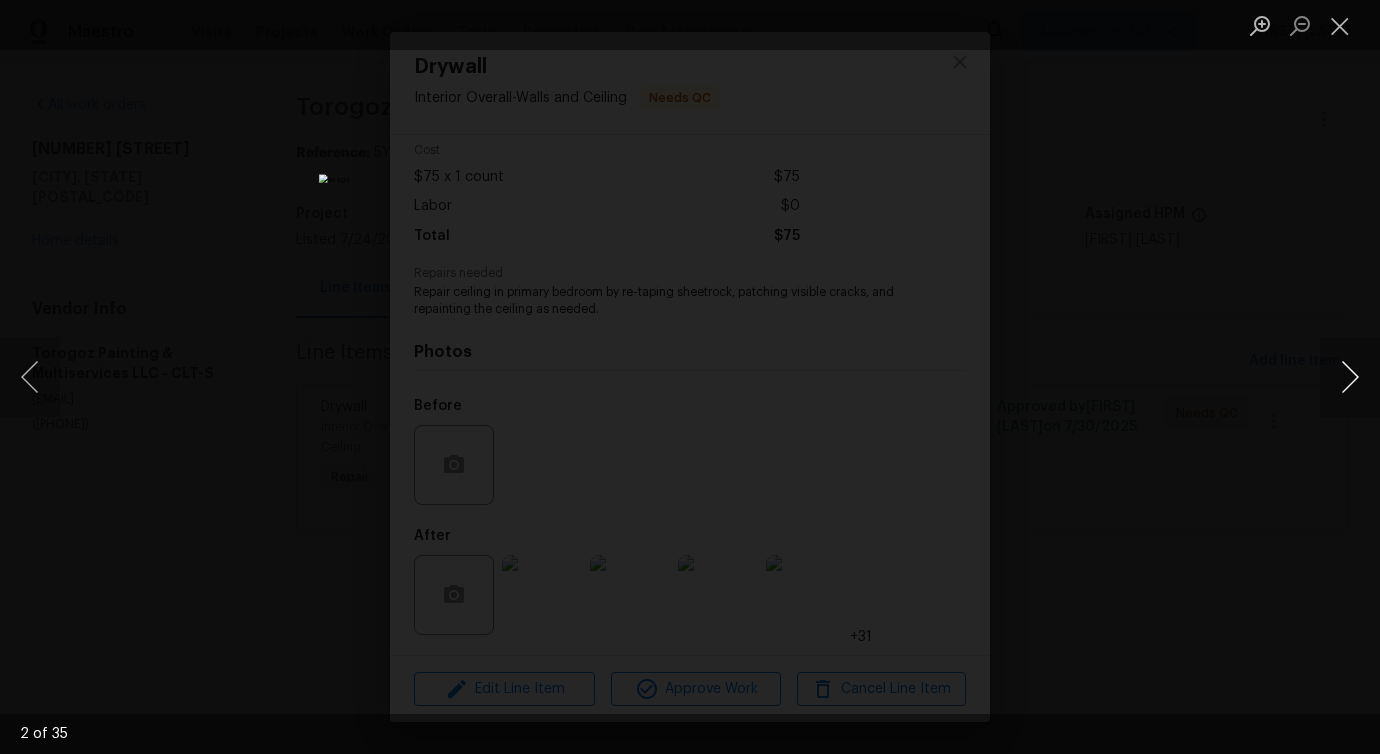click at bounding box center (1350, 377) 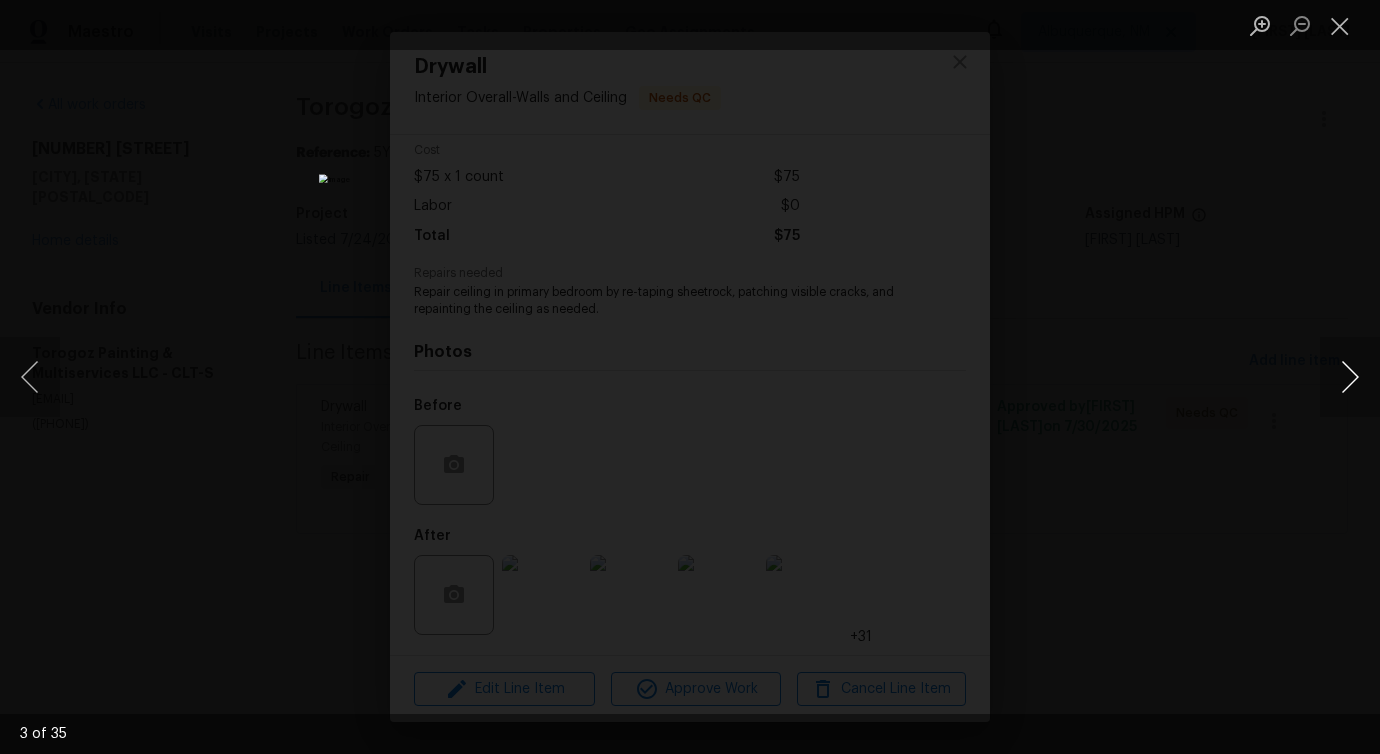 click at bounding box center [1350, 377] 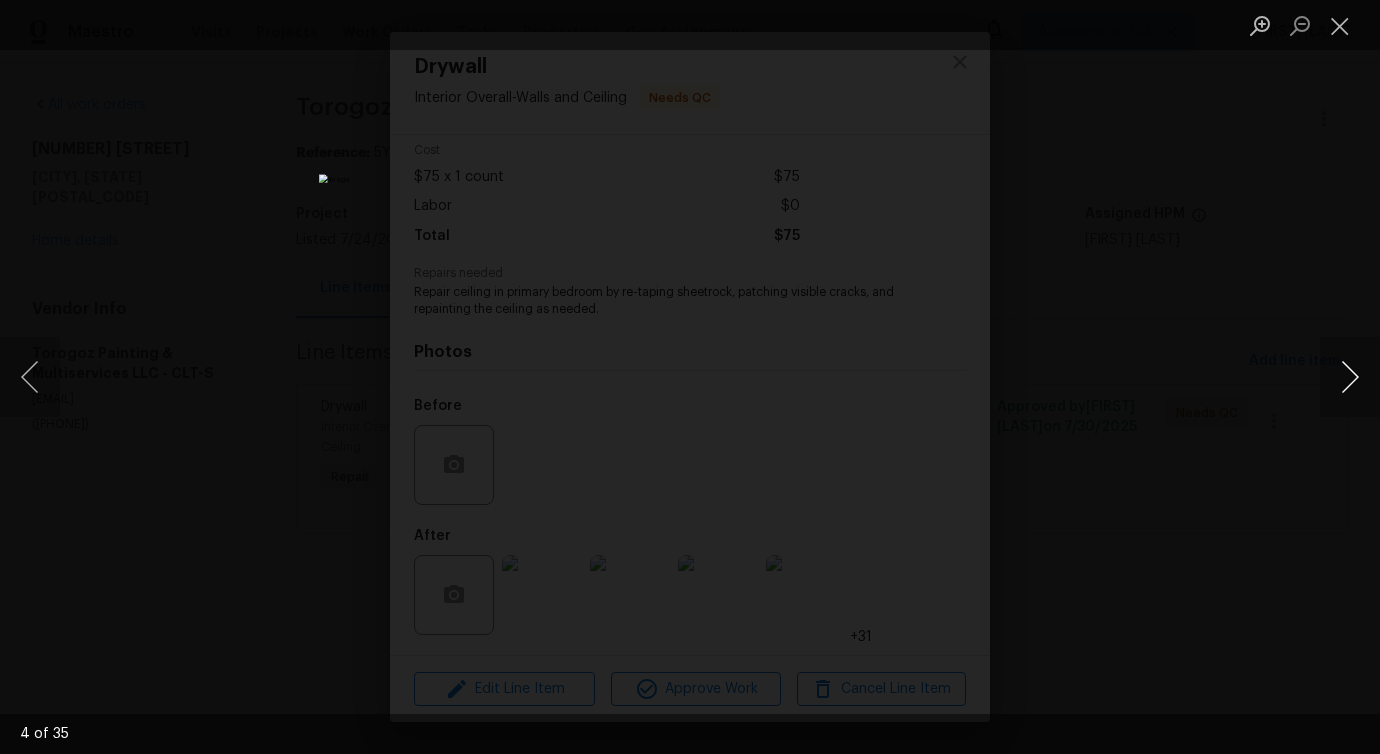 click at bounding box center [1350, 377] 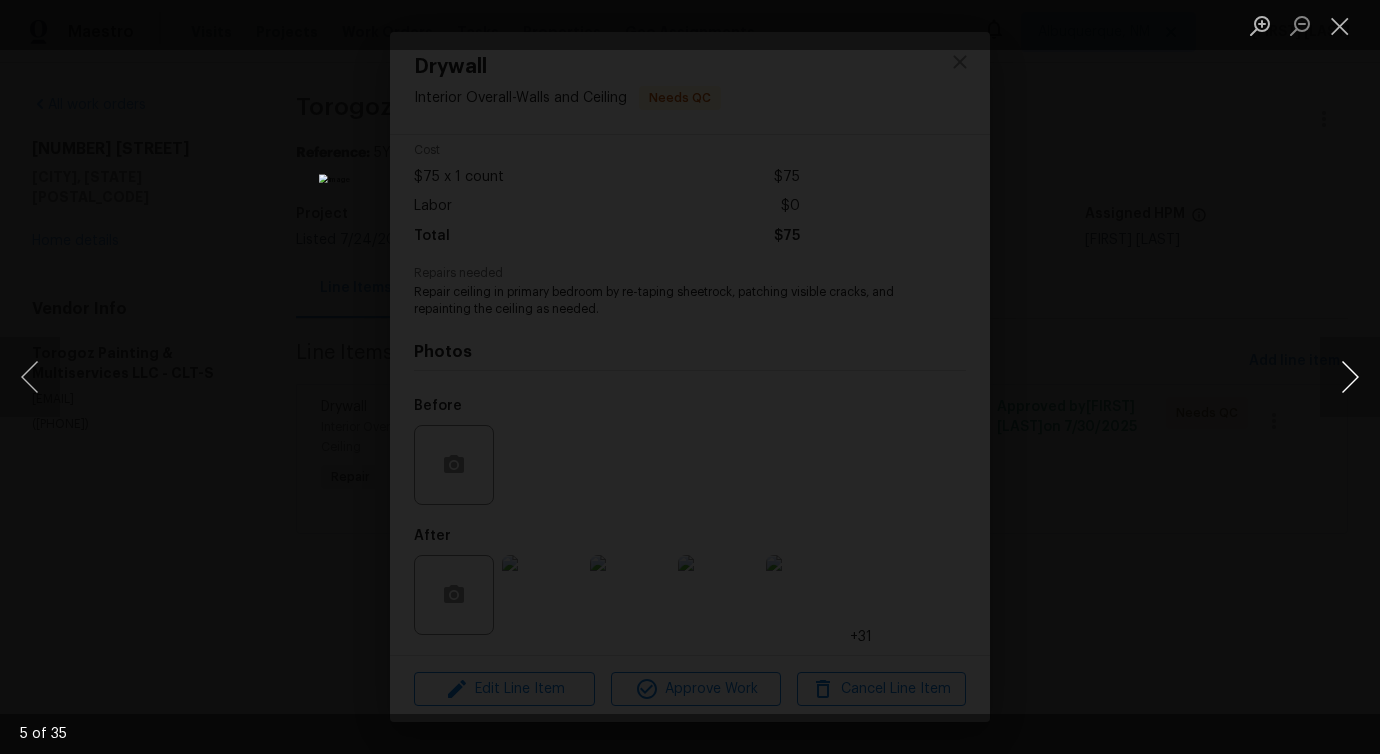 click at bounding box center [1350, 377] 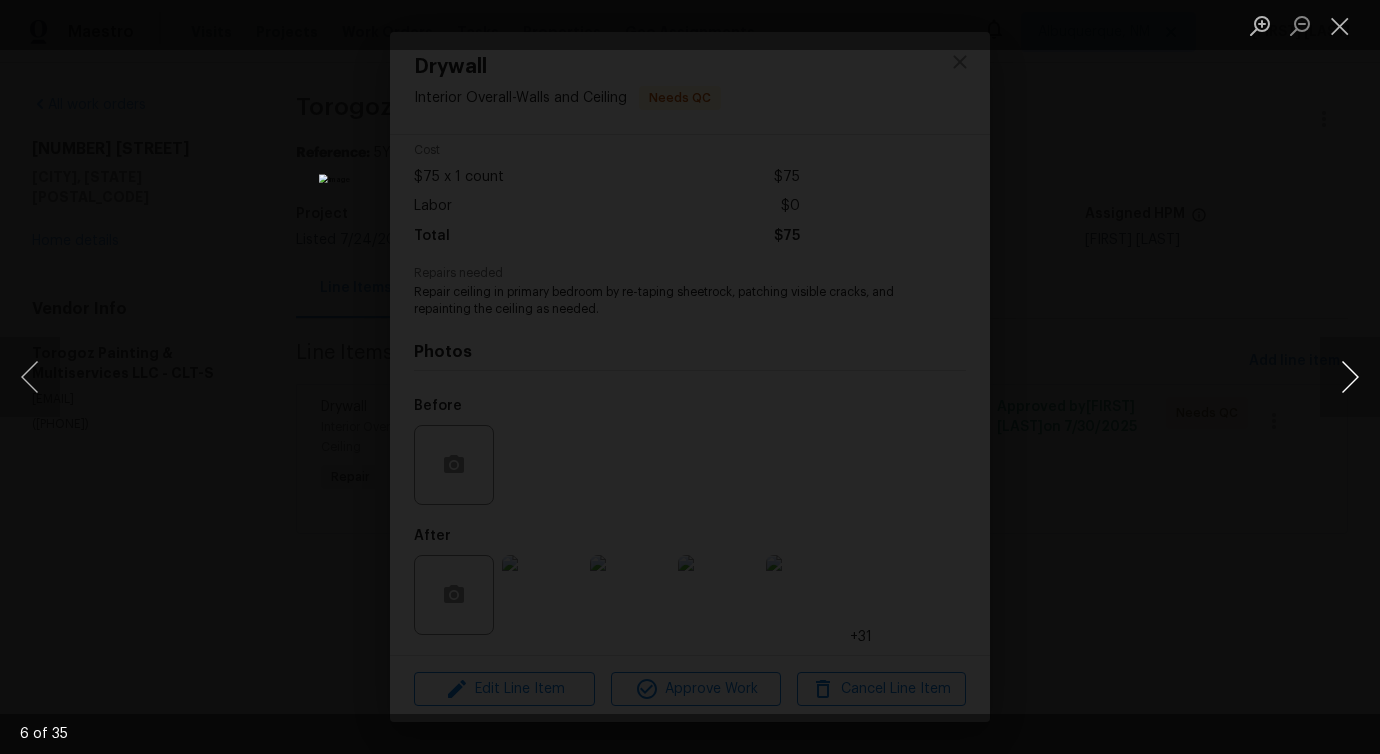 click at bounding box center [1350, 377] 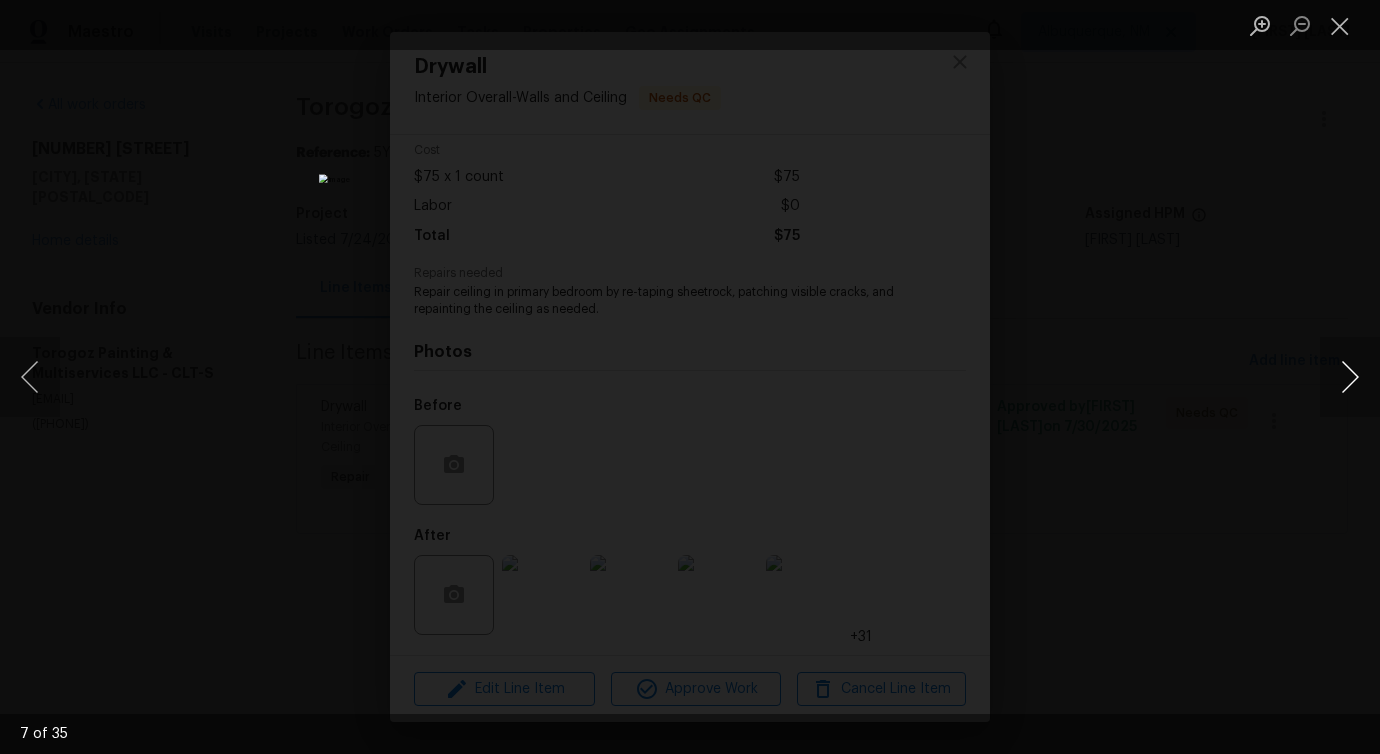 click at bounding box center (1350, 377) 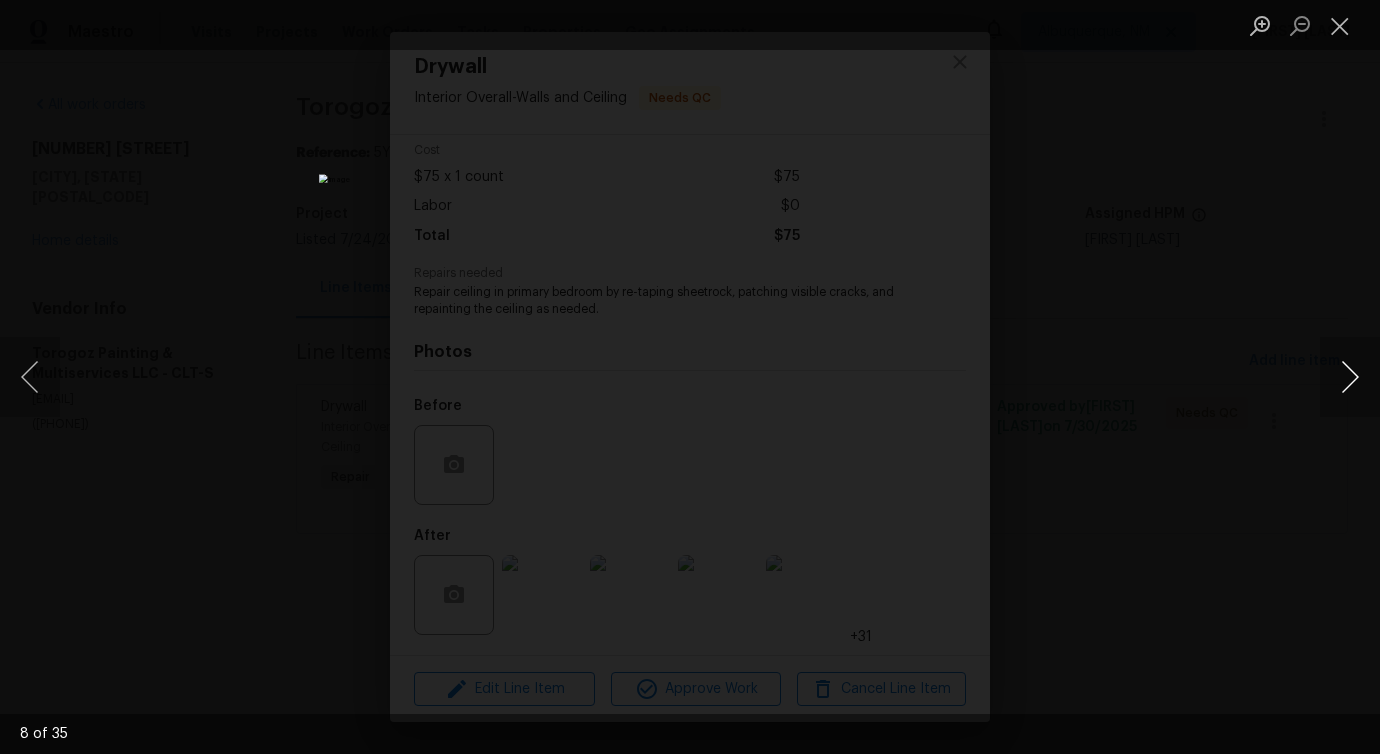 click at bounding box center [1350, 377] 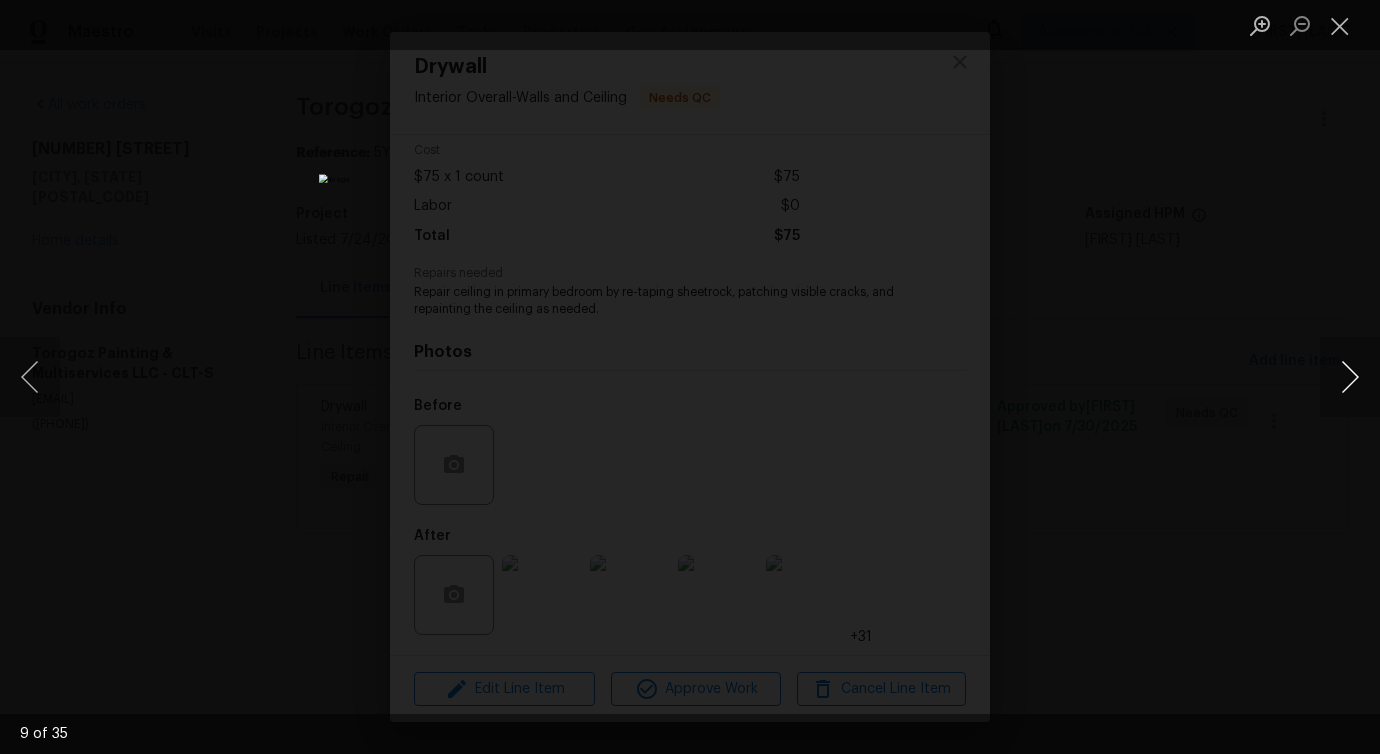 click at bounding box center [1350, 377] 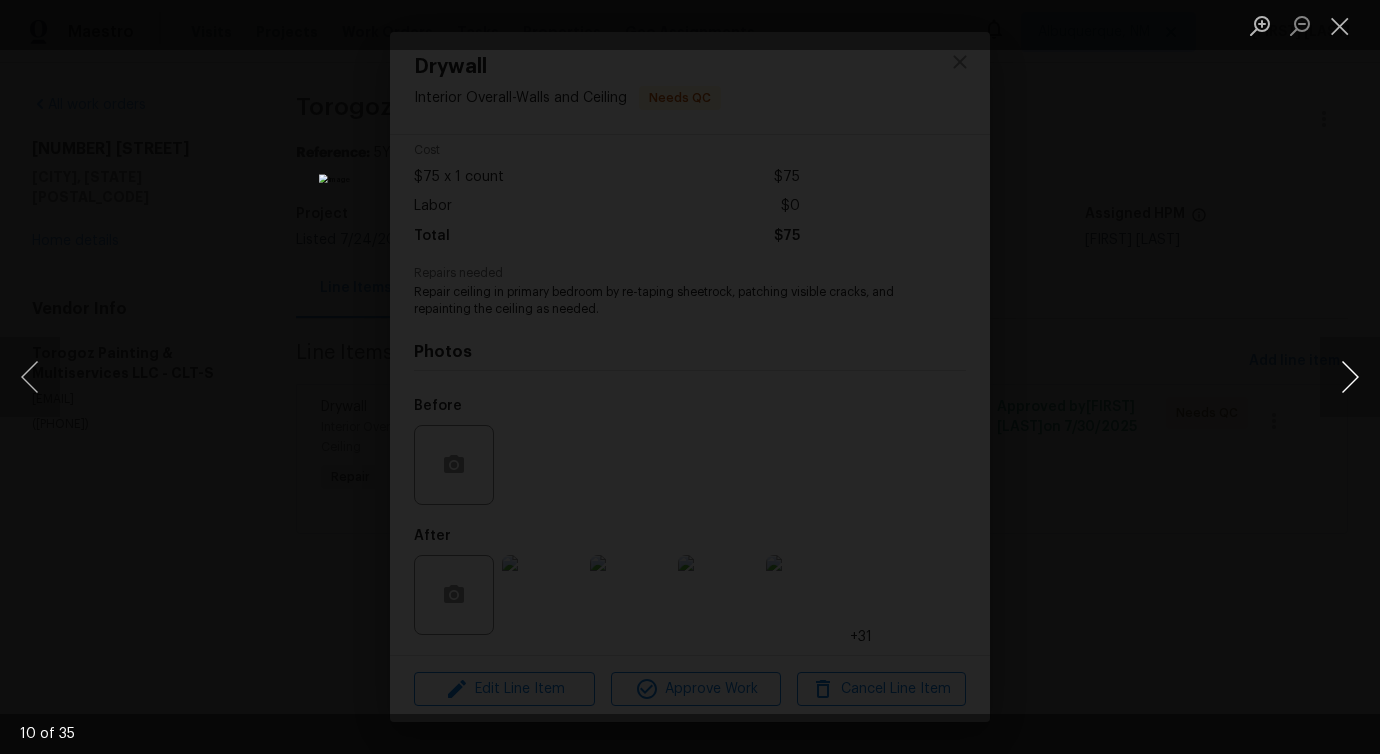 click at bounding box center [1350, 377] 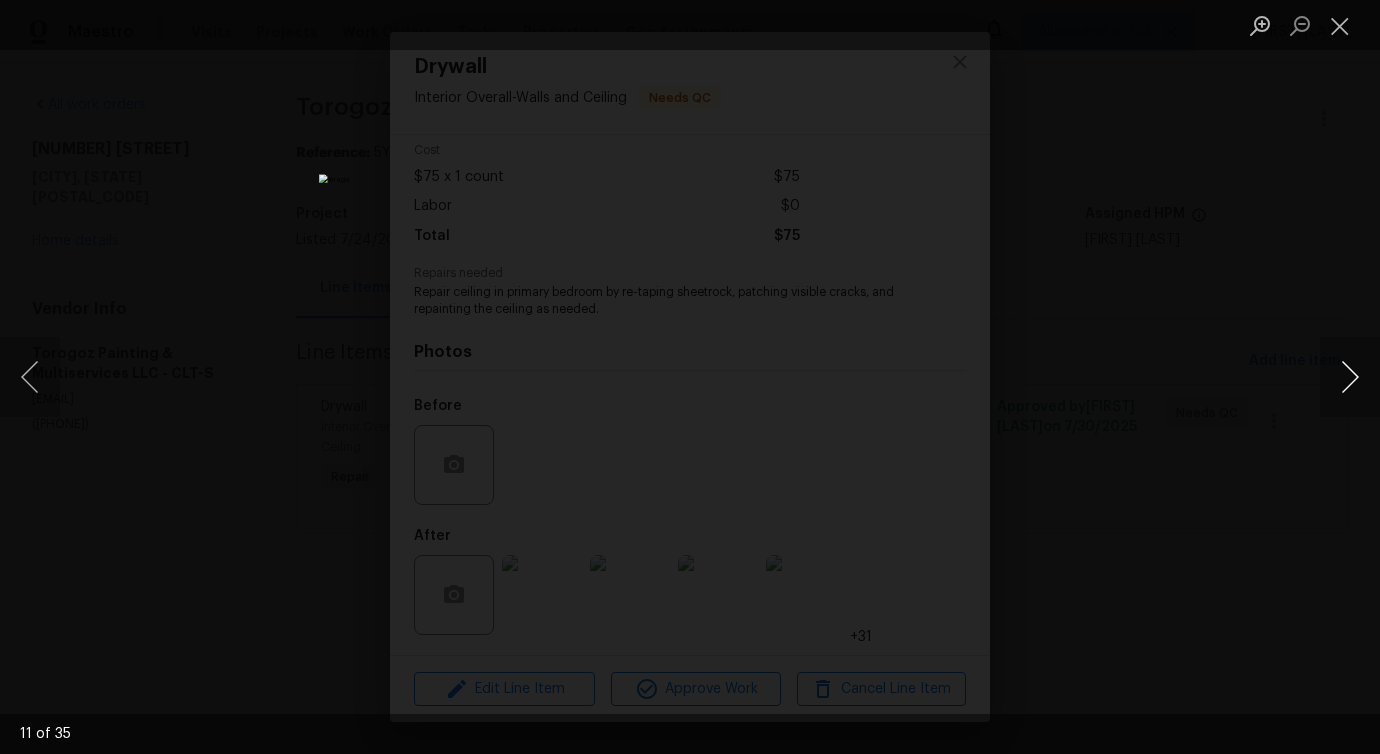 click at bounding box center (1350, 377) 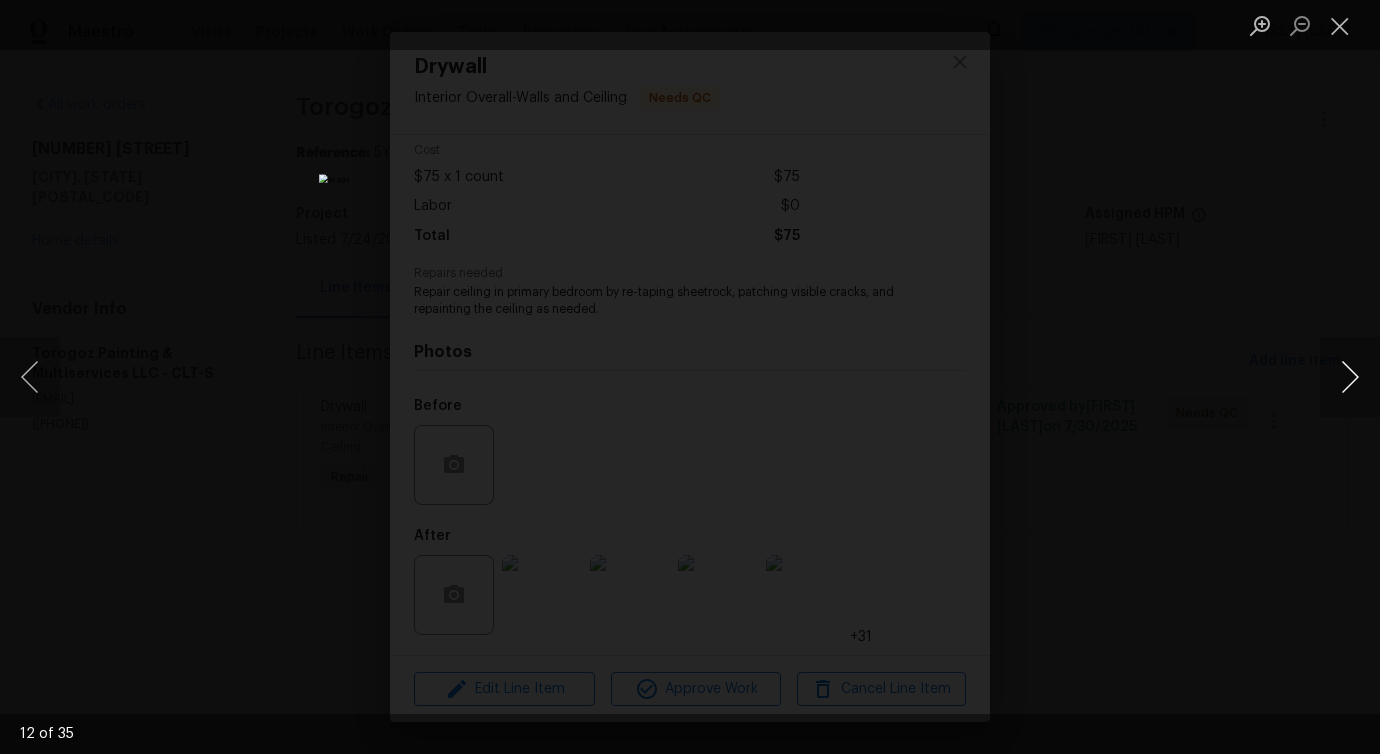 click at bounding box center (1350, 377) 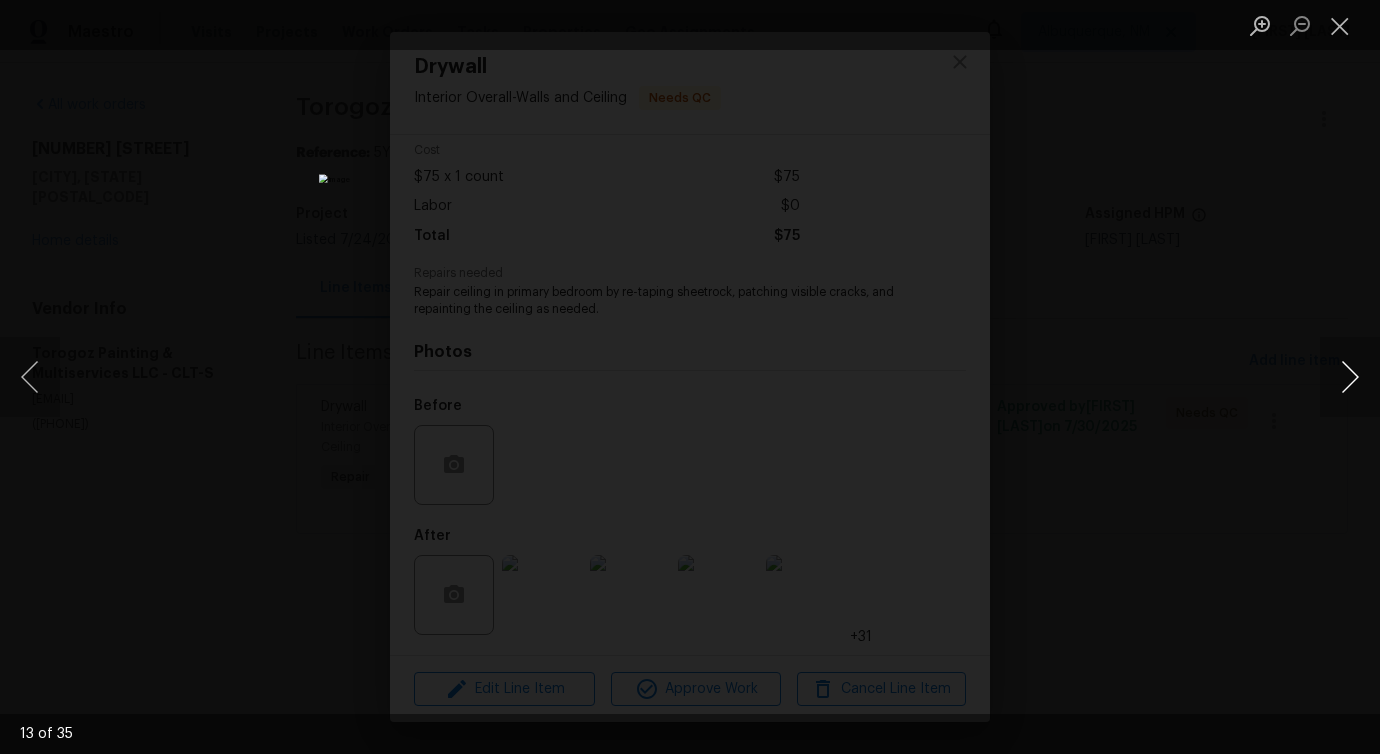 click at bounding box center (1350, 377) 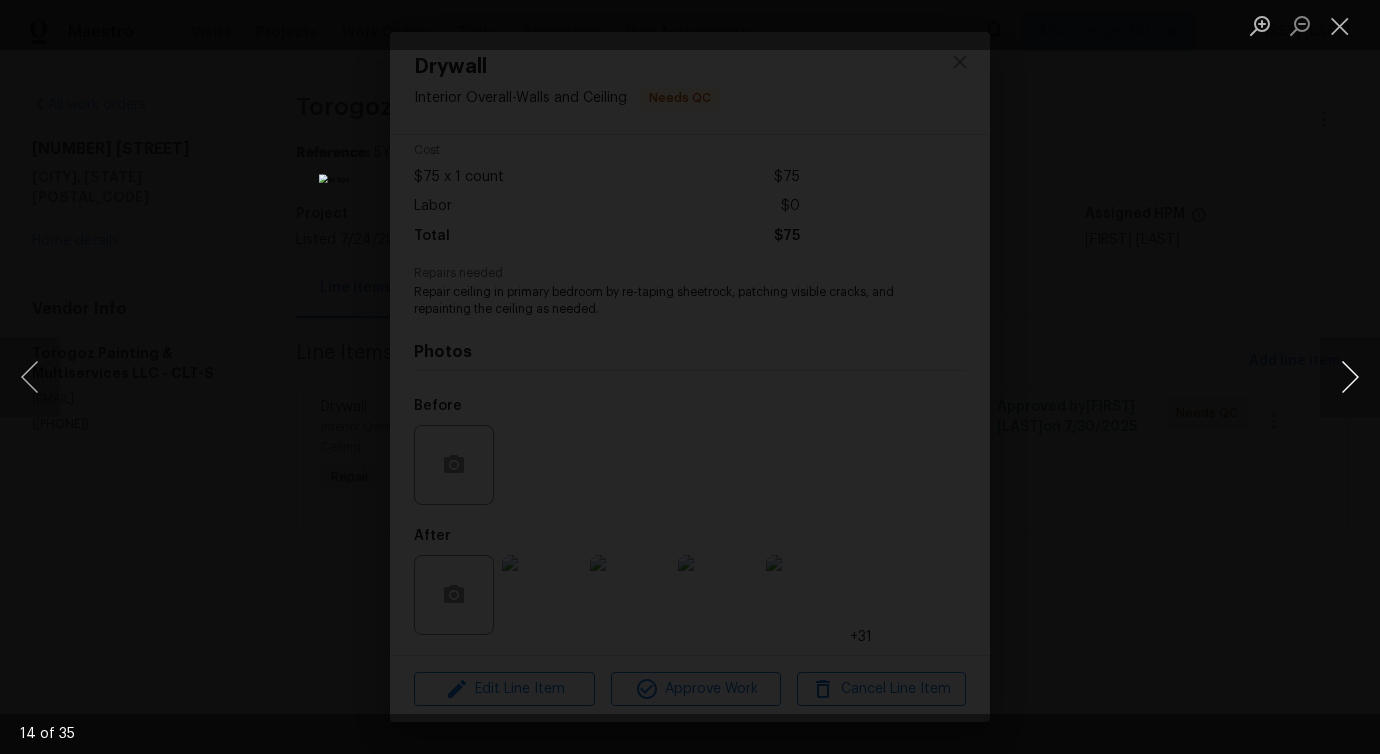 click at bounding box center (1350, 377) 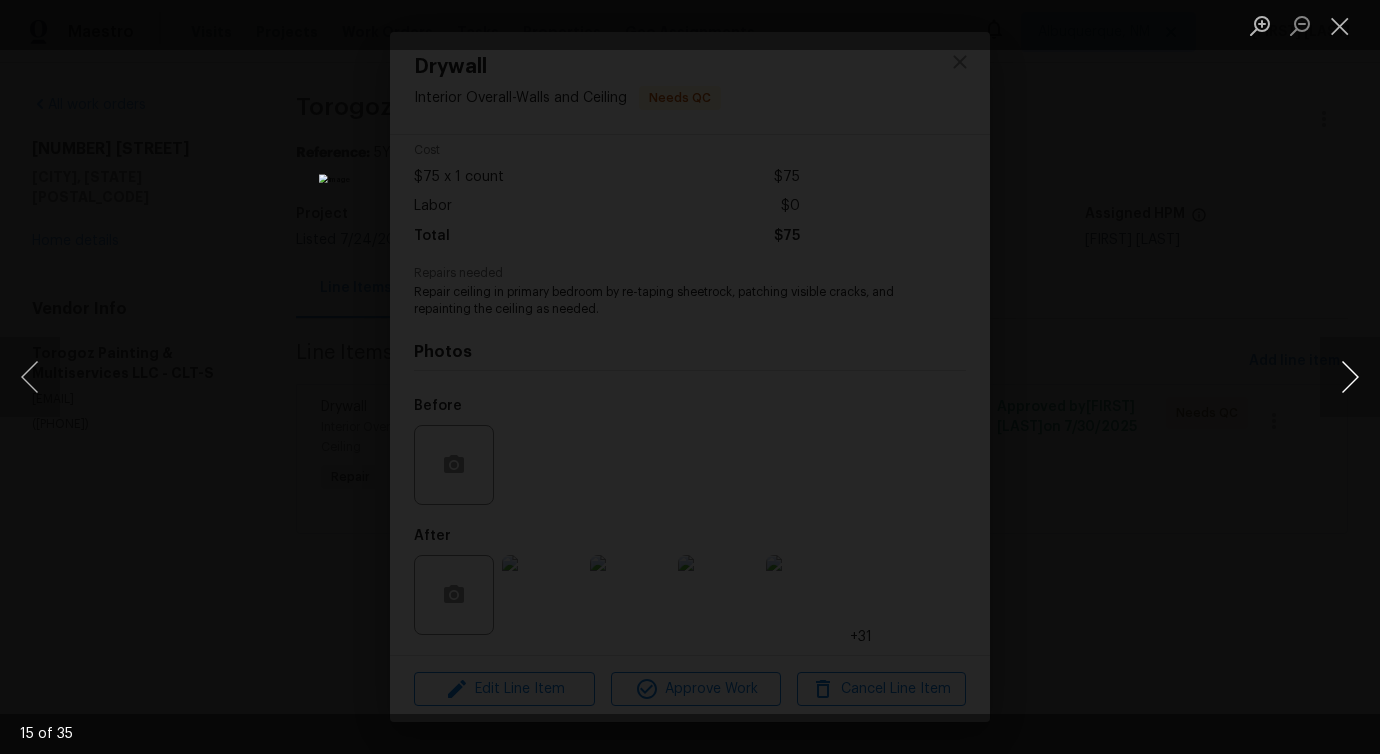 click at bounding box center (1350, 377) 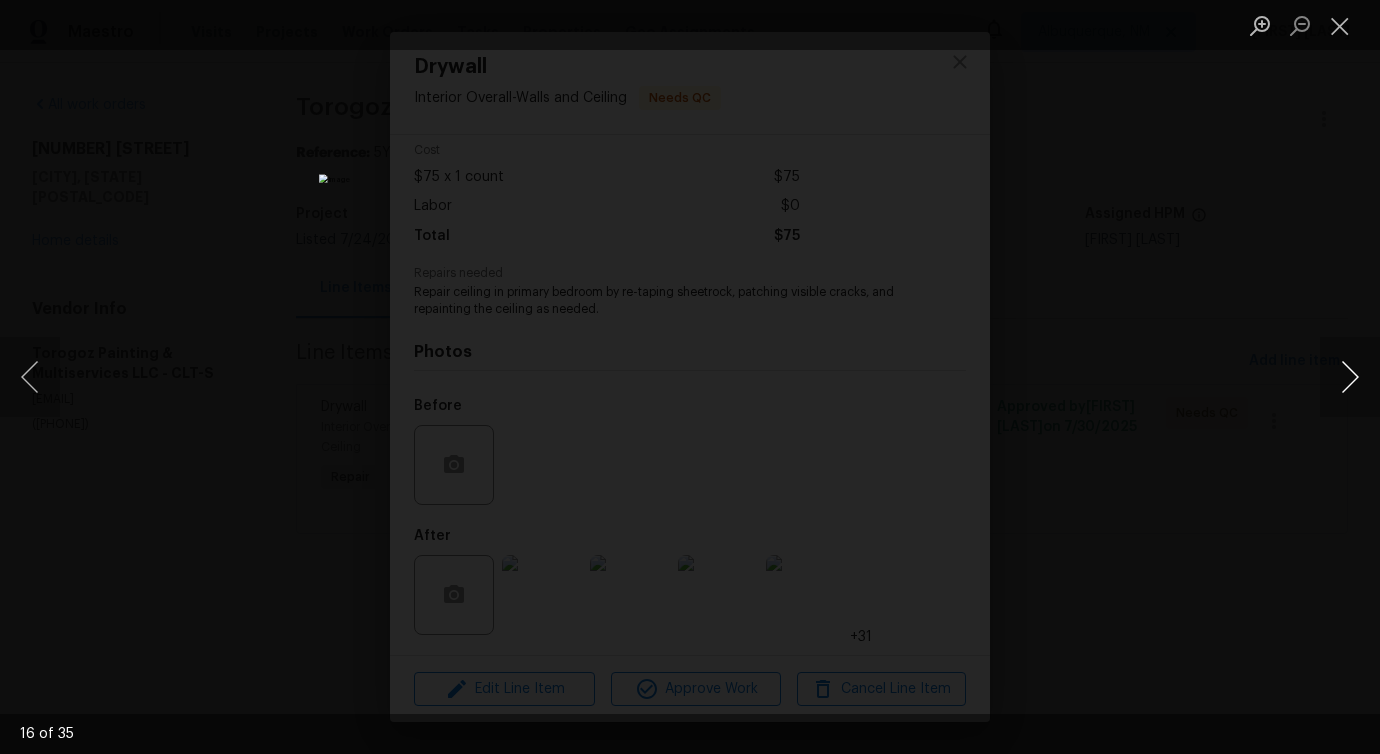 click at bounding box center (1350, 377) 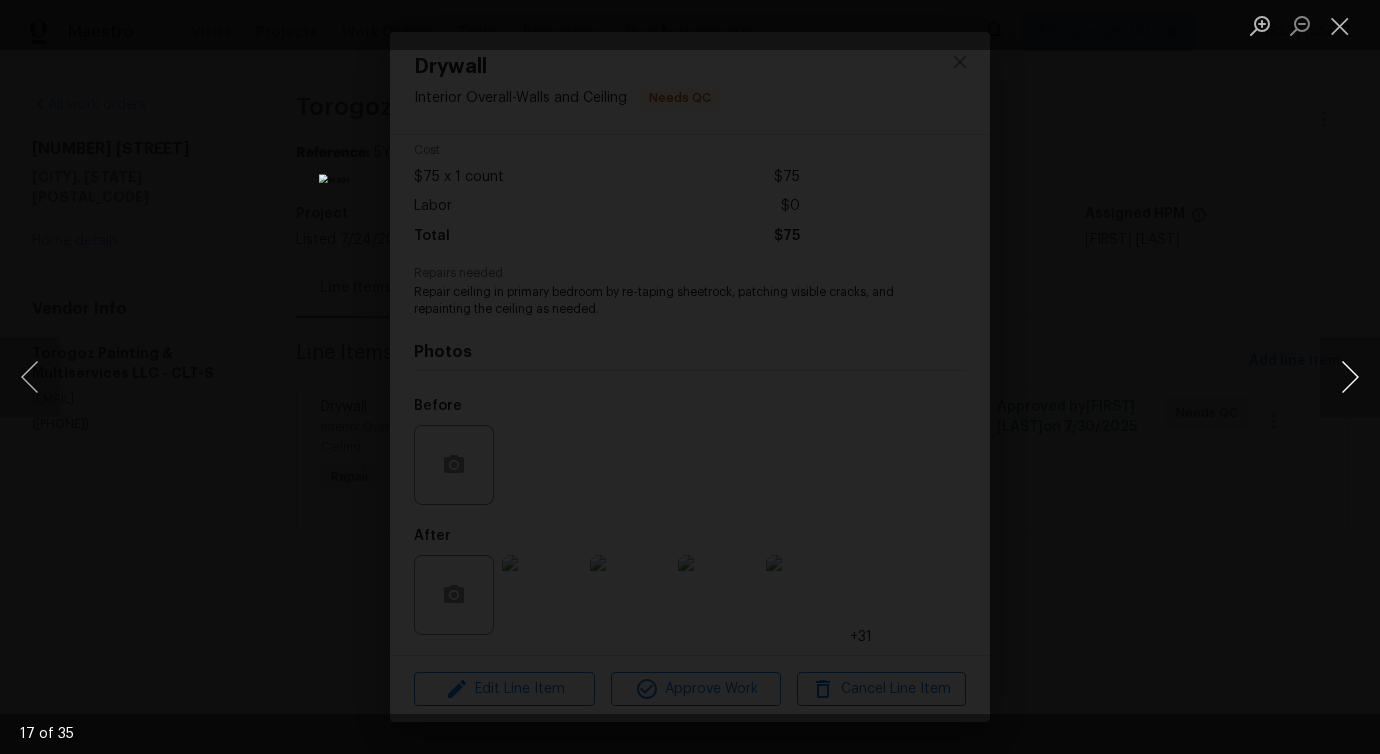 click at bounding box center [1350, 377] 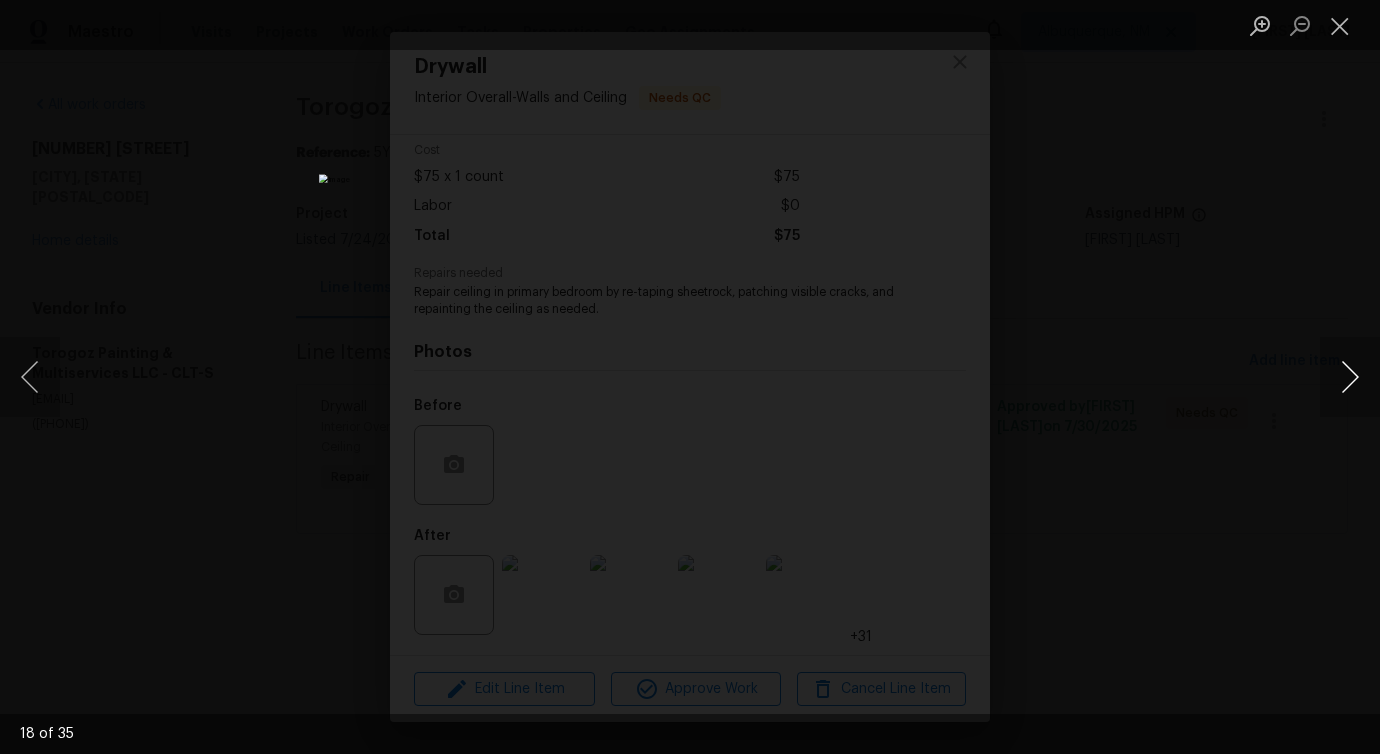 click at bounding box center [1350, 377] 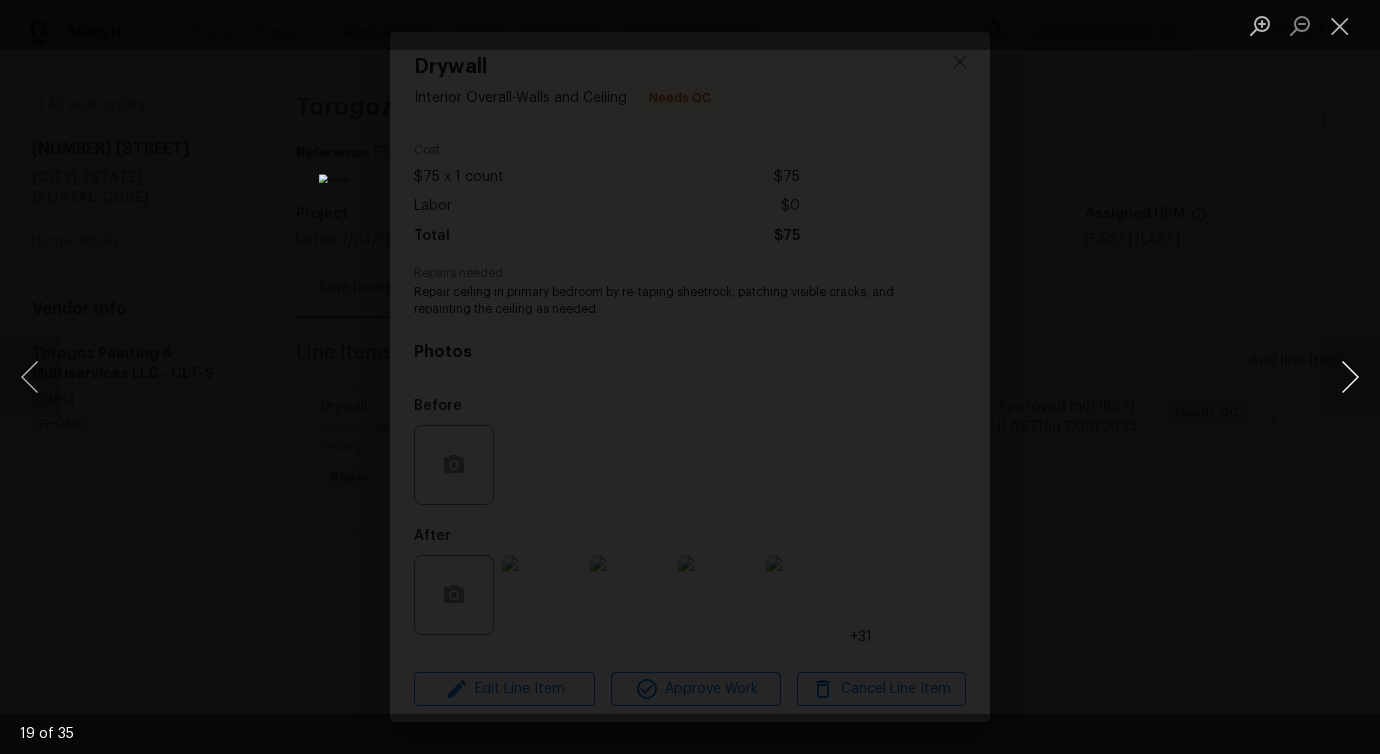 click at bounding box center (1350, 377) 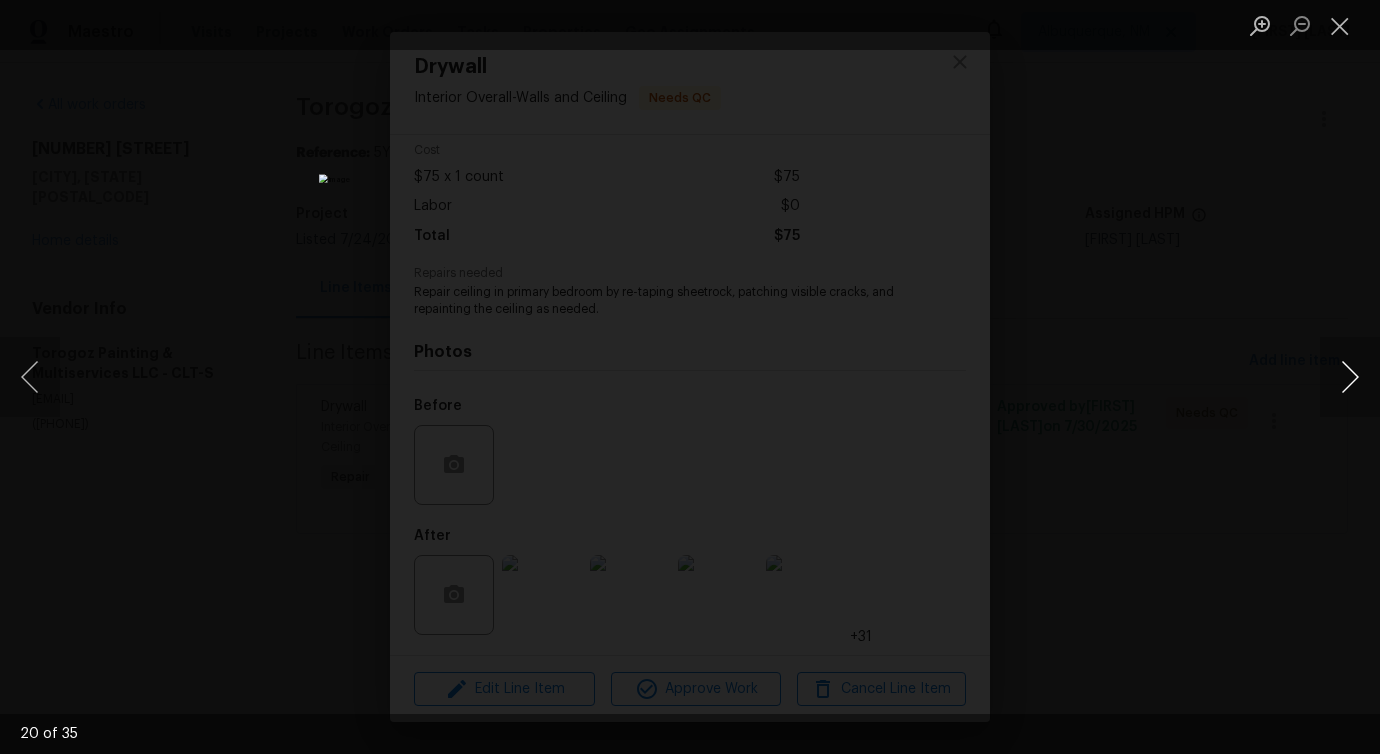 click at bounding box center [1350, 377] 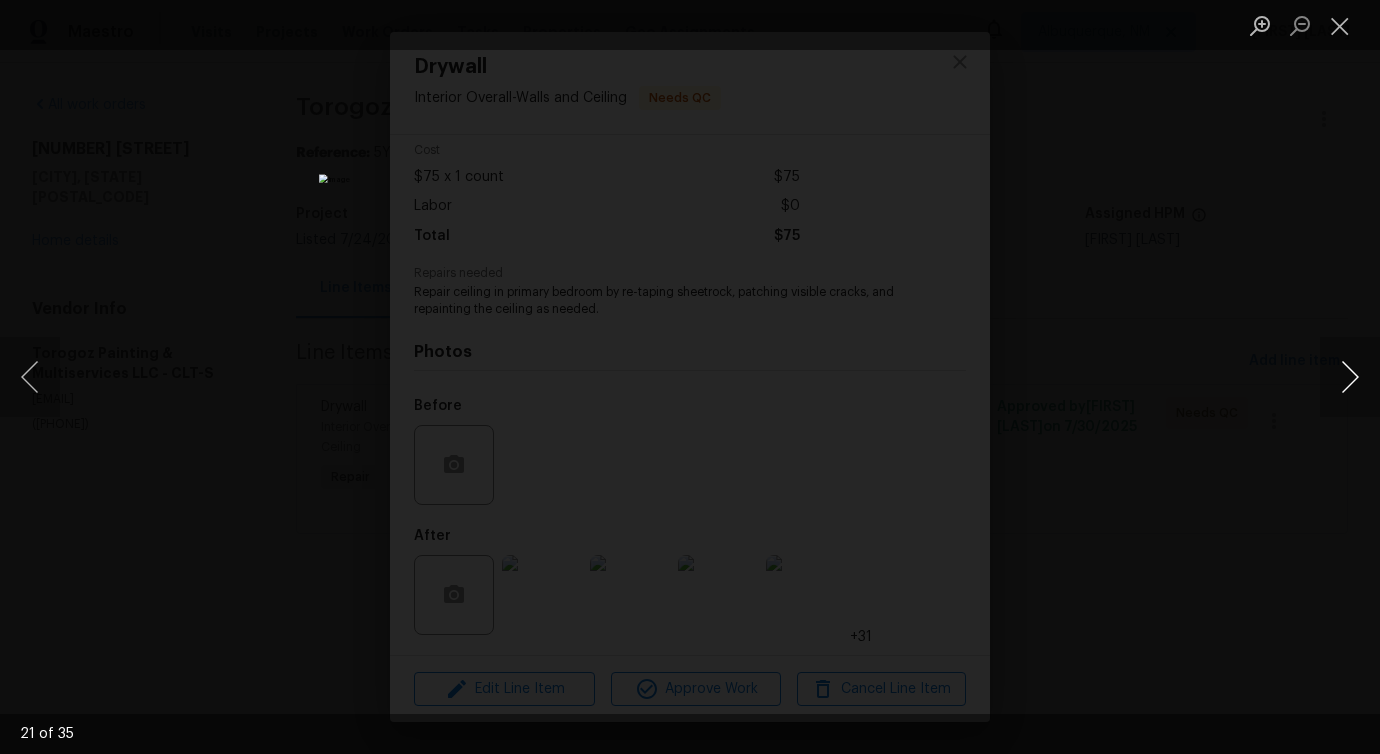 click at bounding box center (1350, 377) 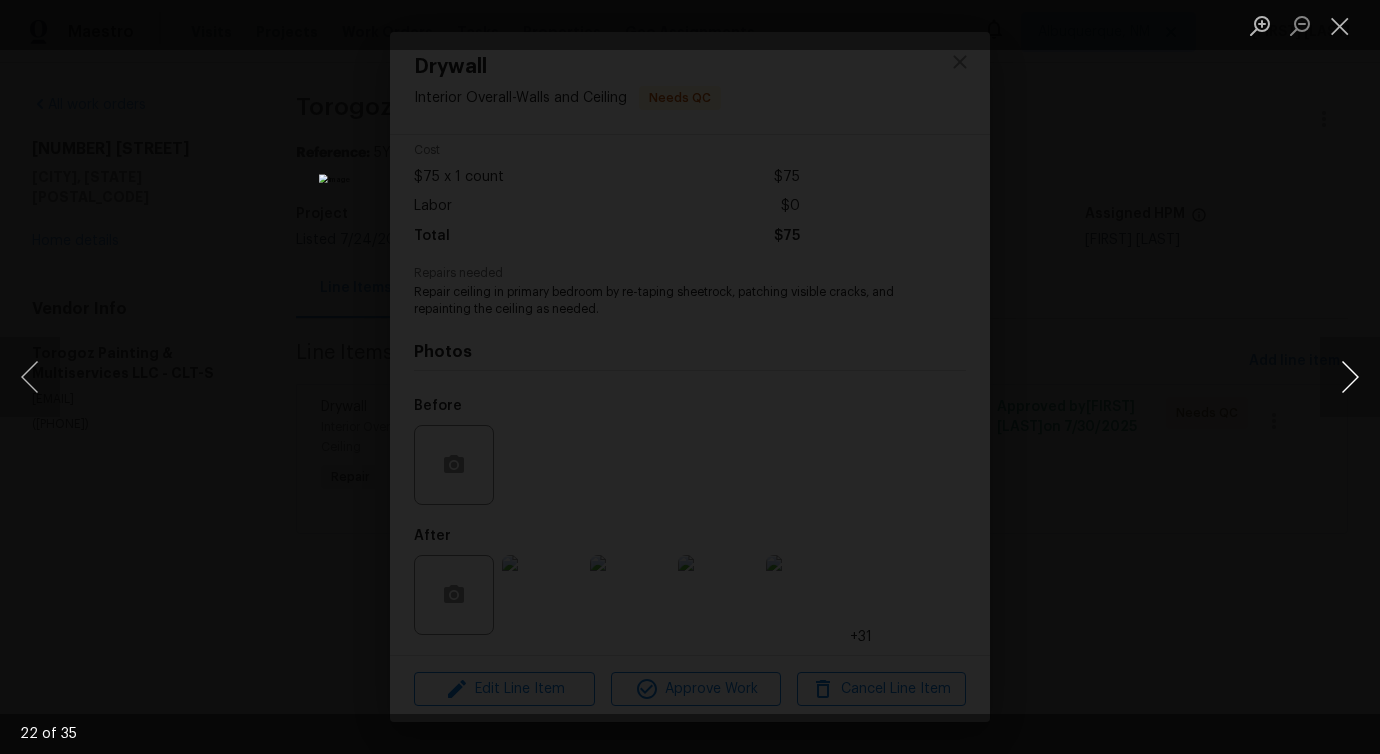 click at bounding box center [1350, 377] 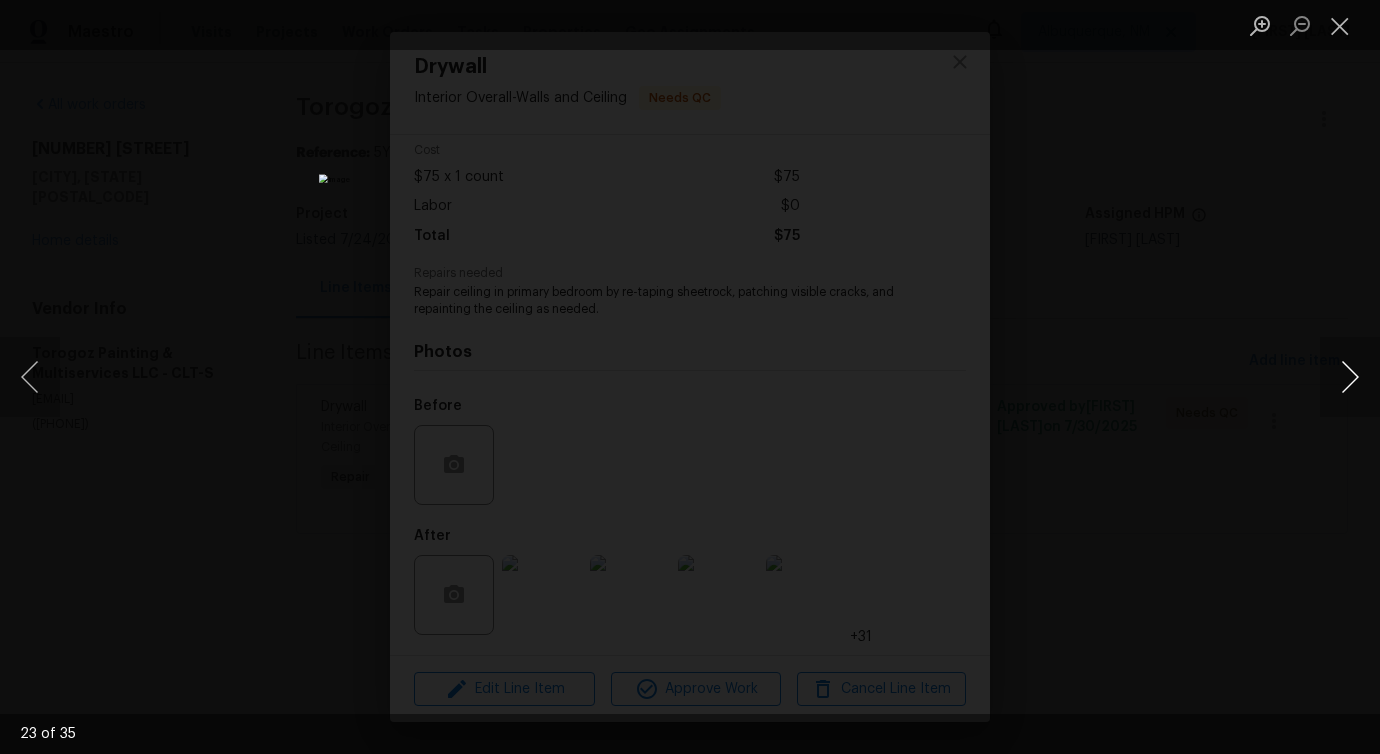 click at bounding box center [1350, 377] 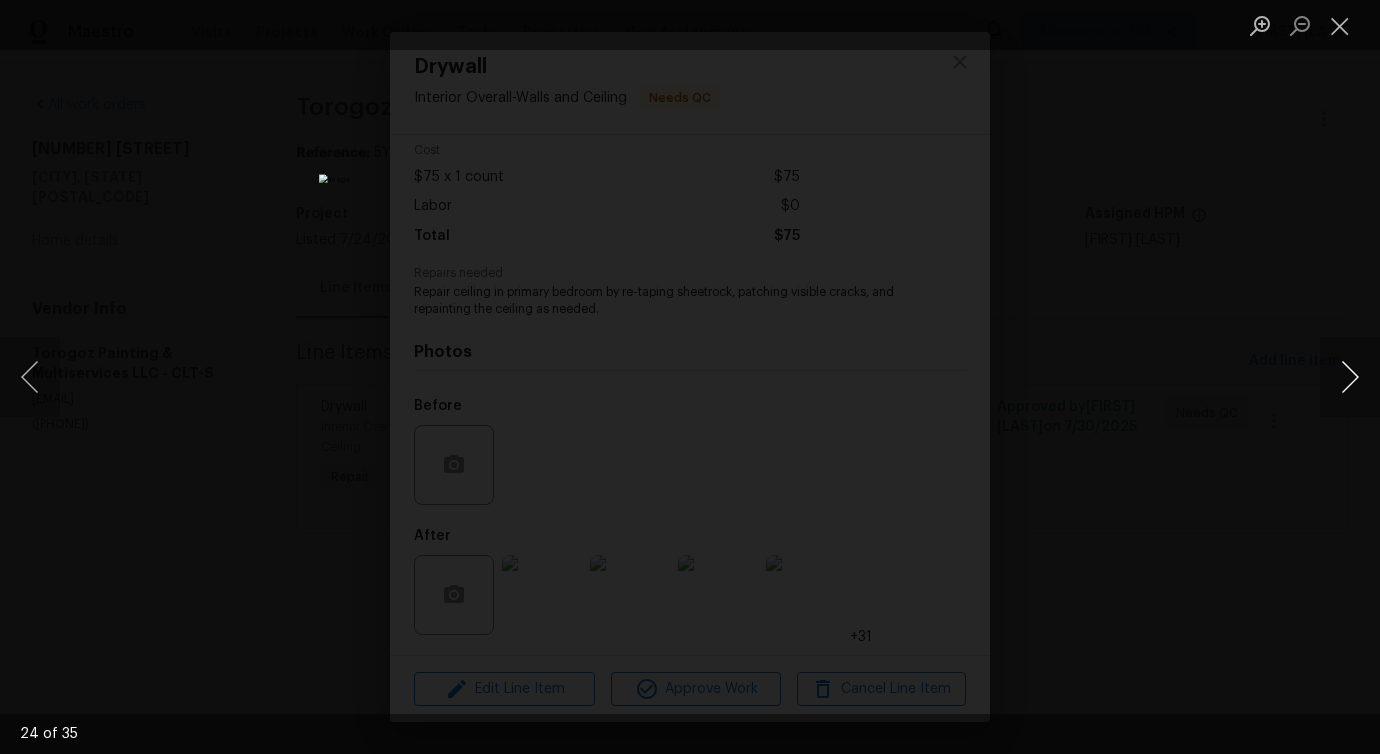 click at bounding box center (1350, 377) 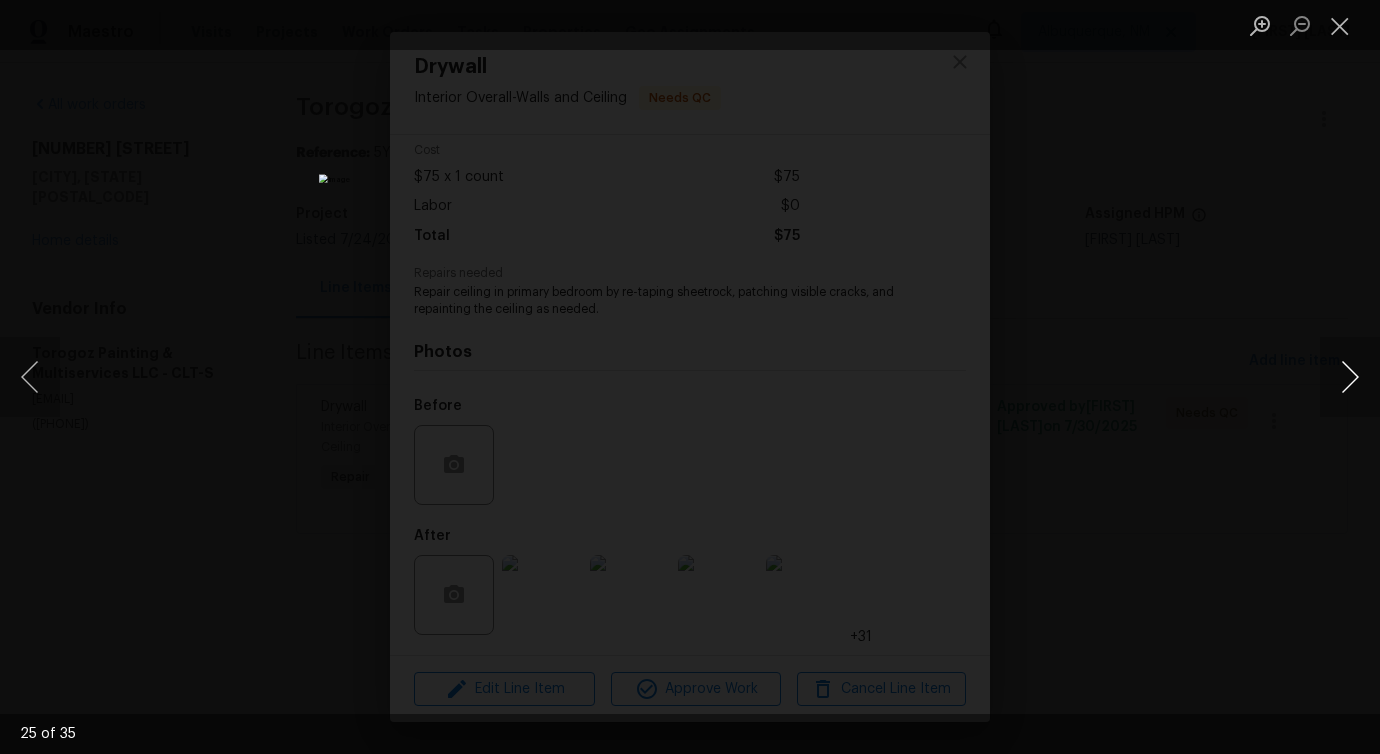 click at bounding box center [1350, 377] 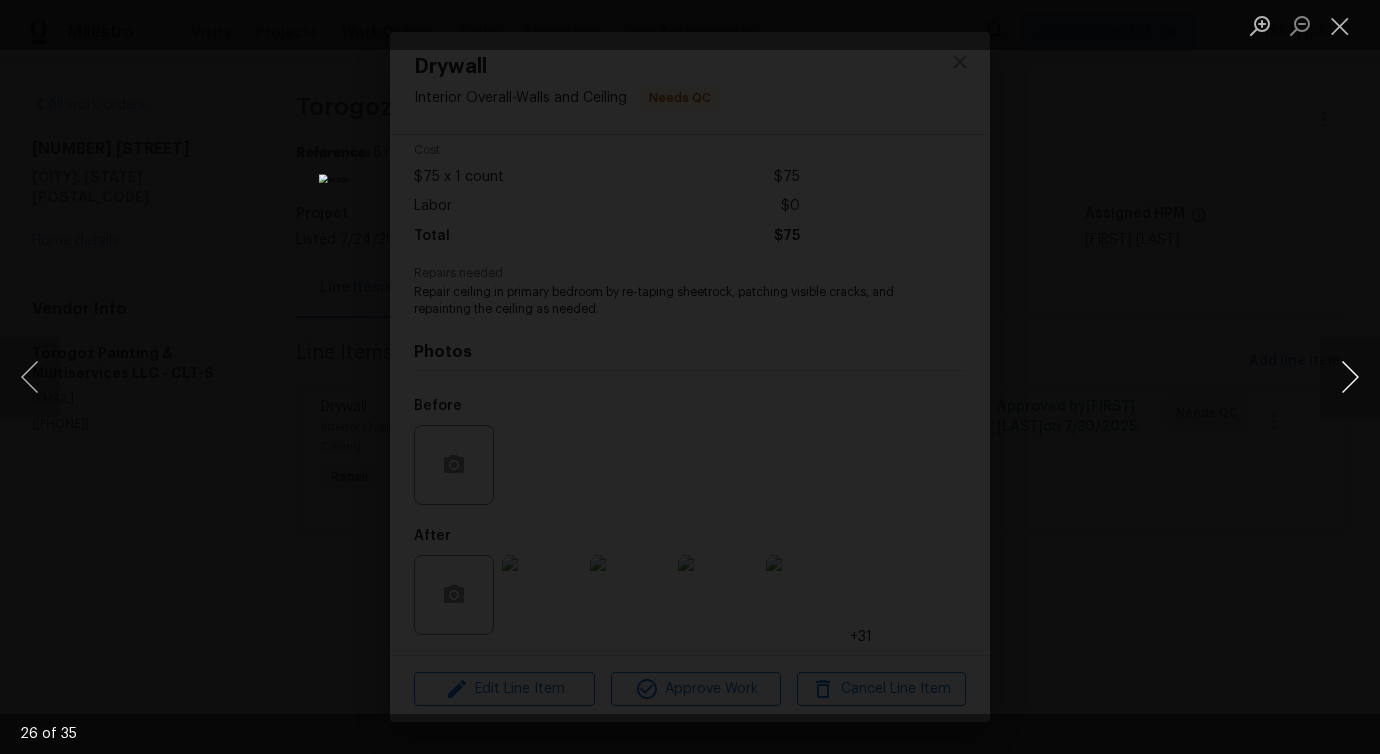 click at bounding box center (1350, 377) 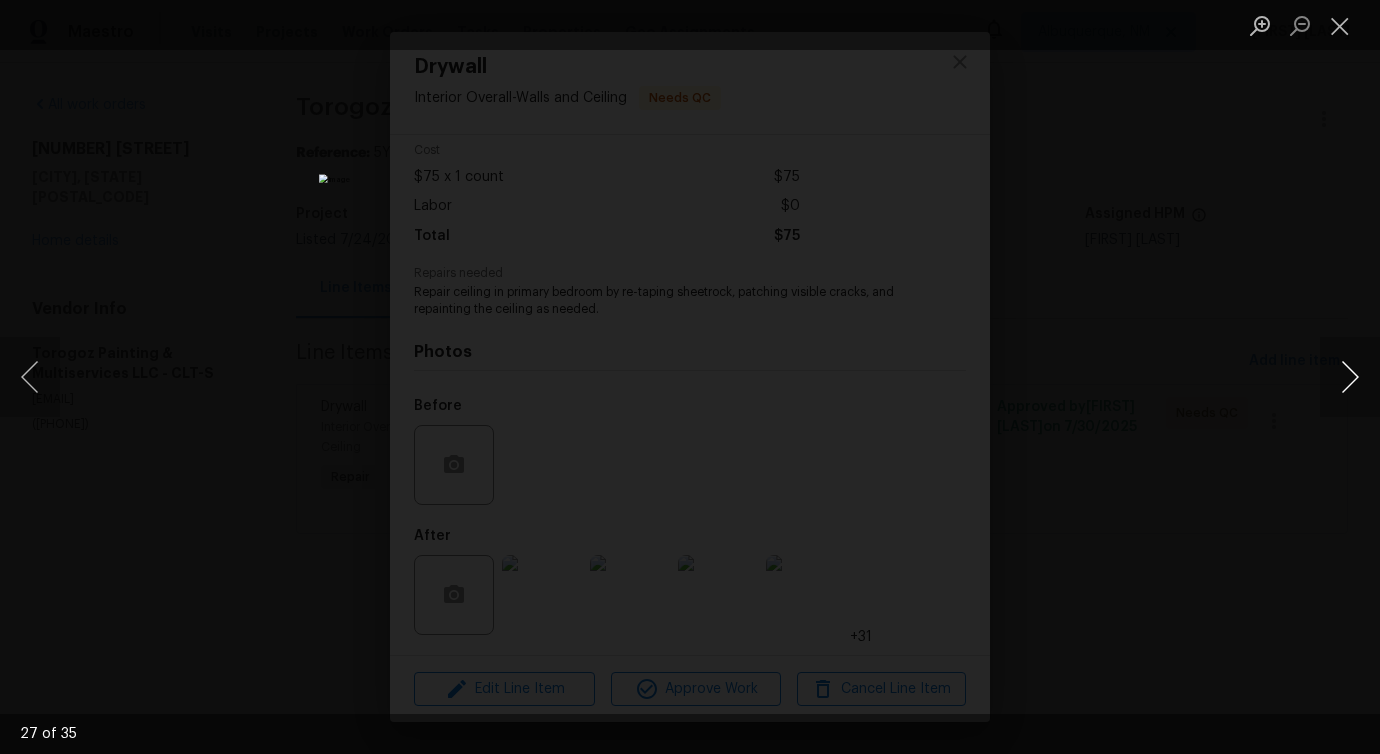 click at bounding box center (1350, 377) 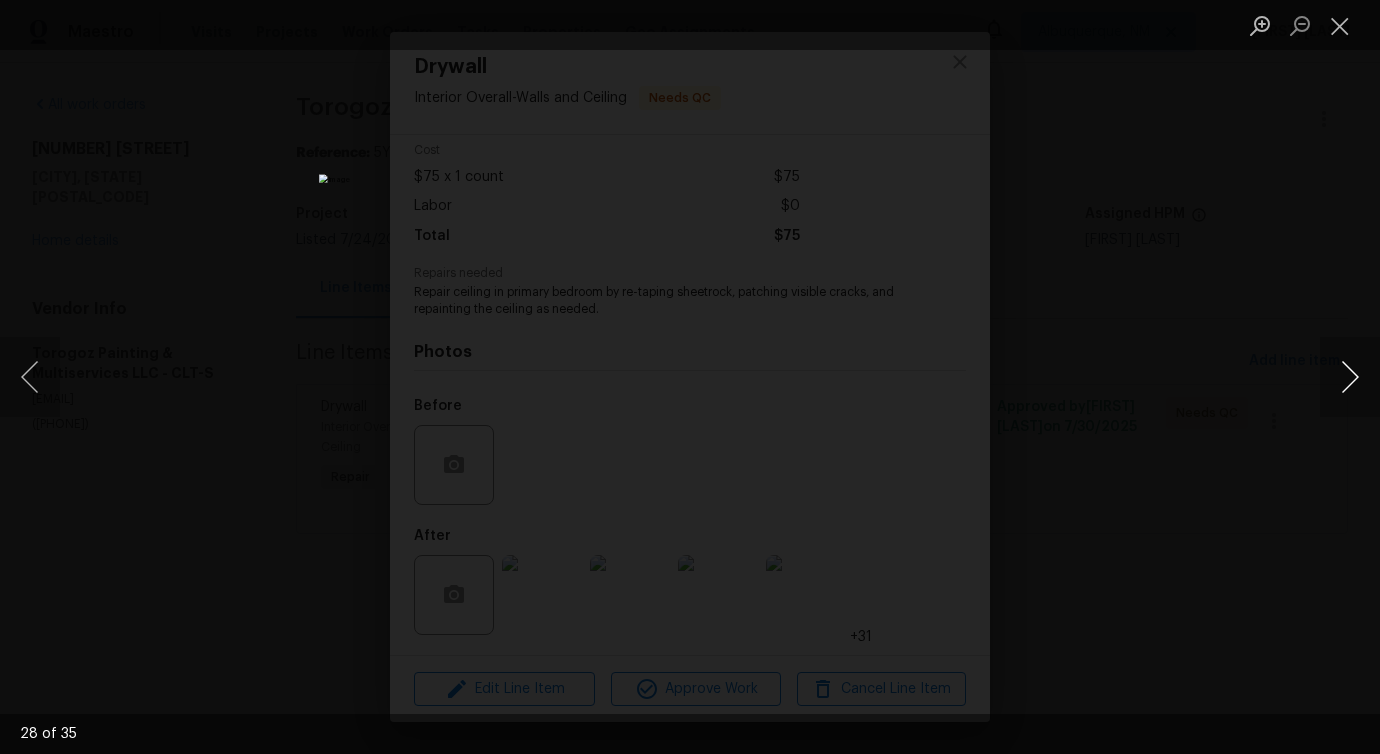 click at bounding box center [1350, 377] 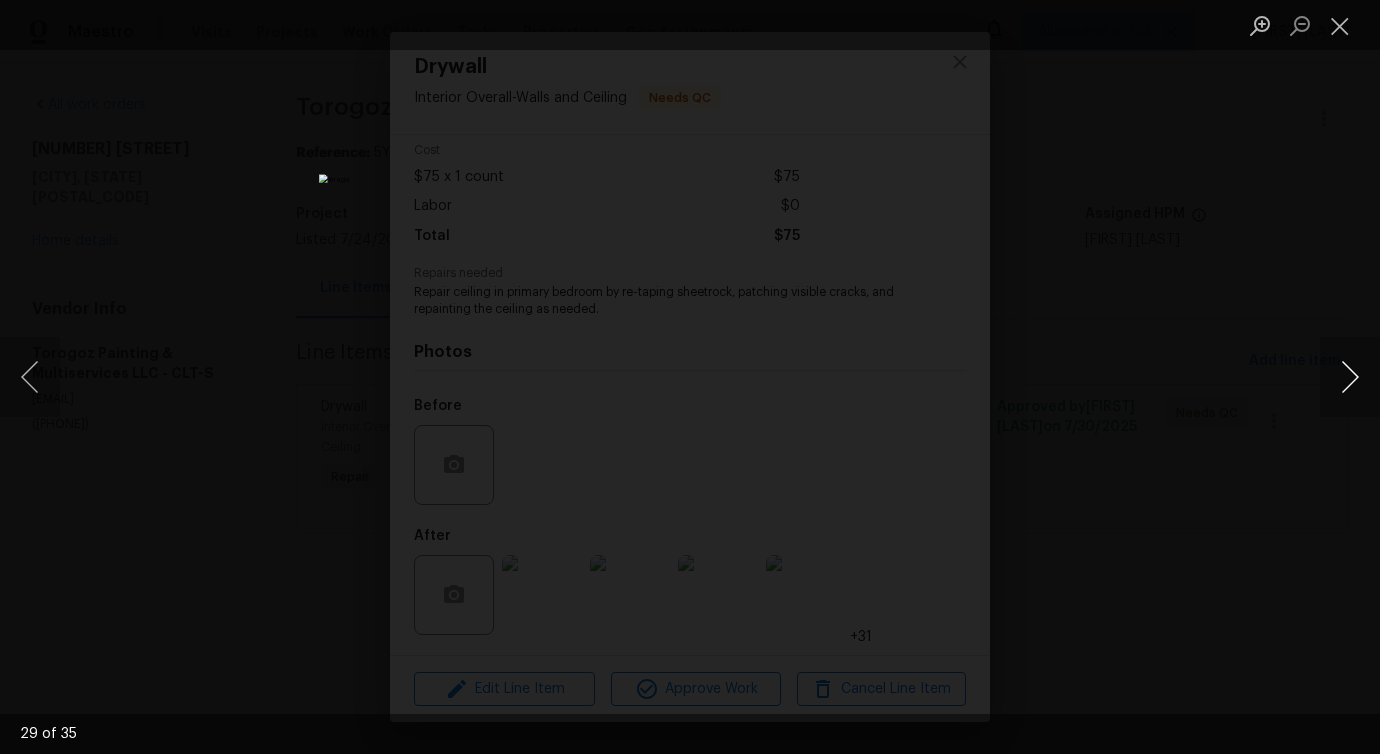 click at bounding box center [1350, 377] 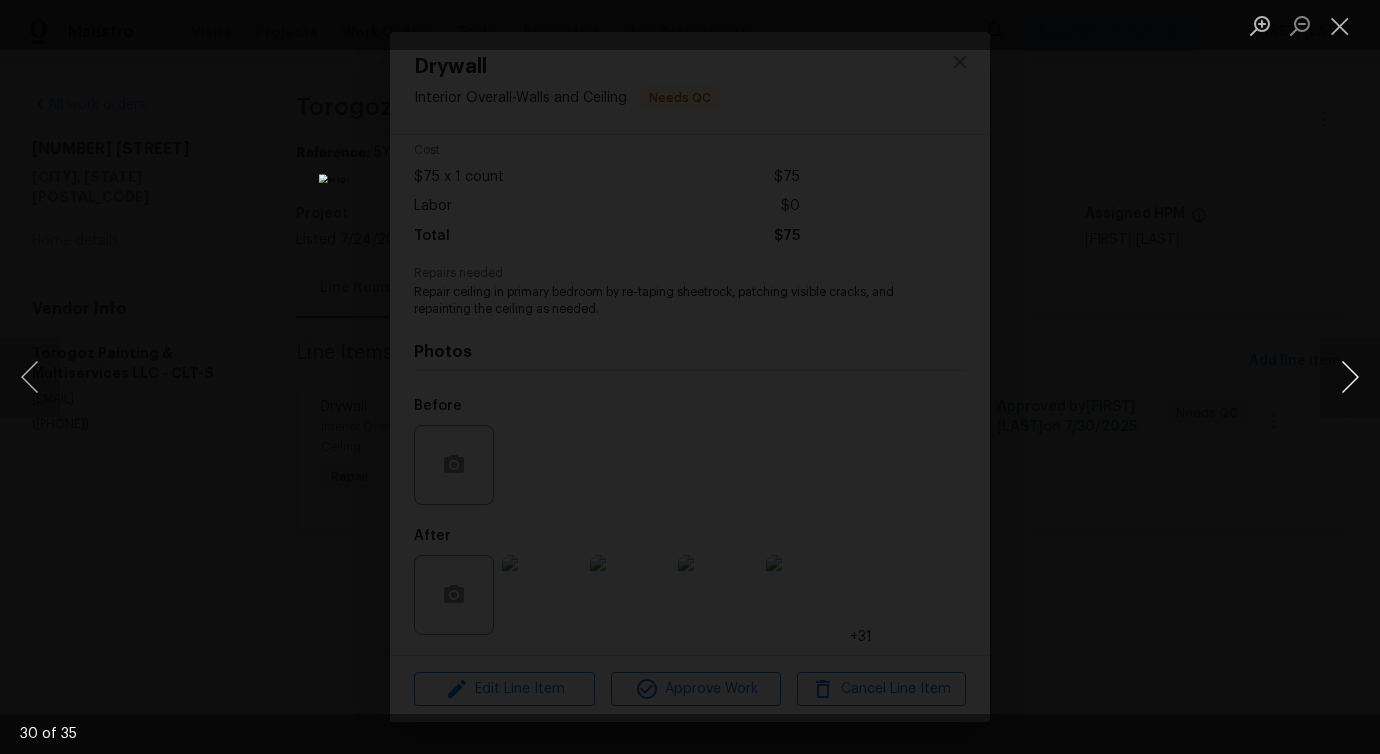 click at bounding box center (1350, 377) 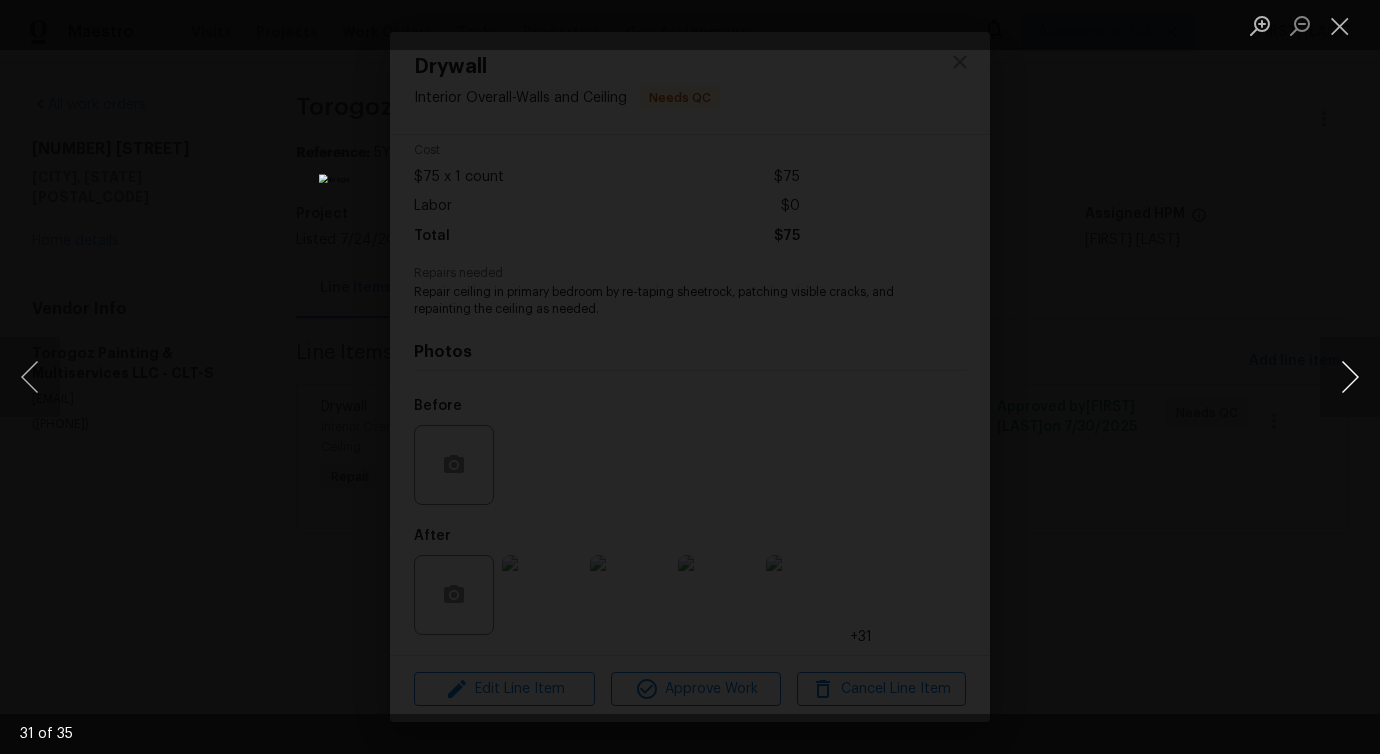 click at bounding box center (1350, 377) 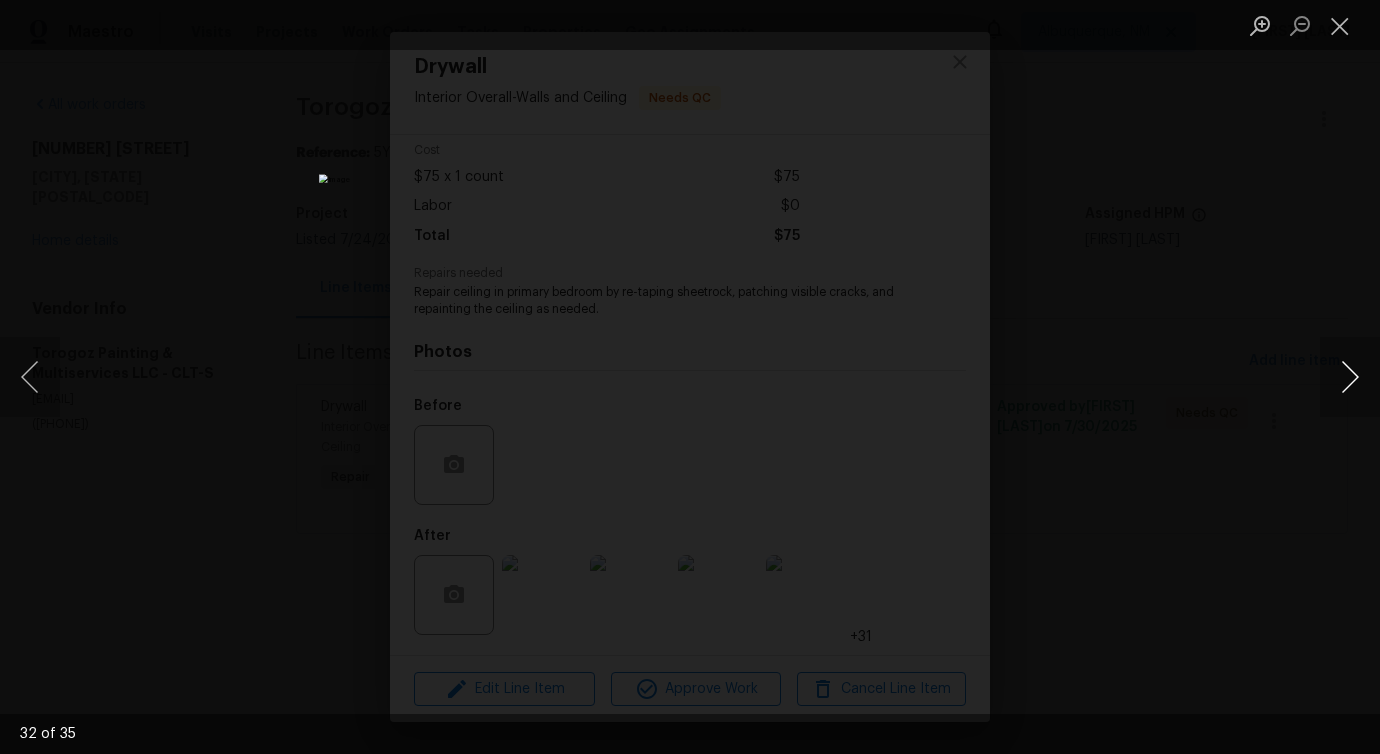 click at bounding box center (1350, 377) 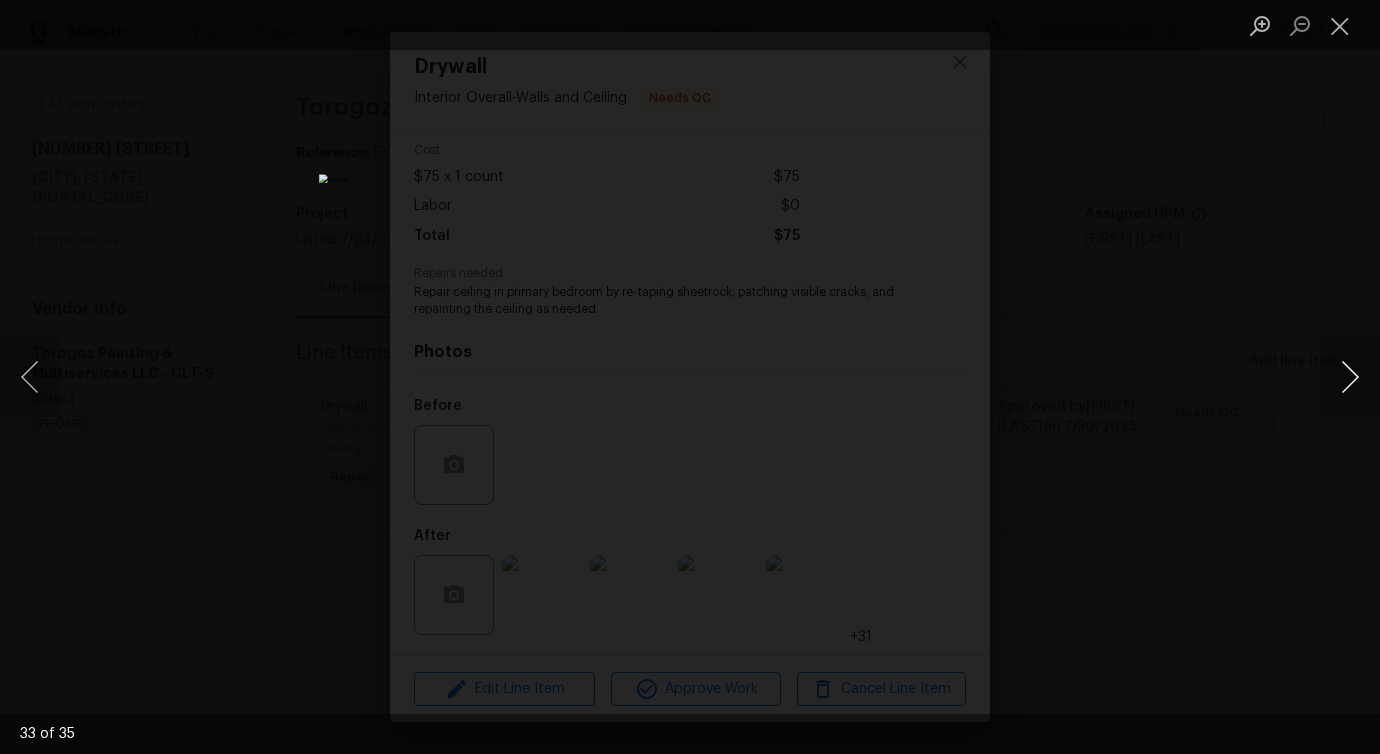 click at bounding box center (1350, 377) 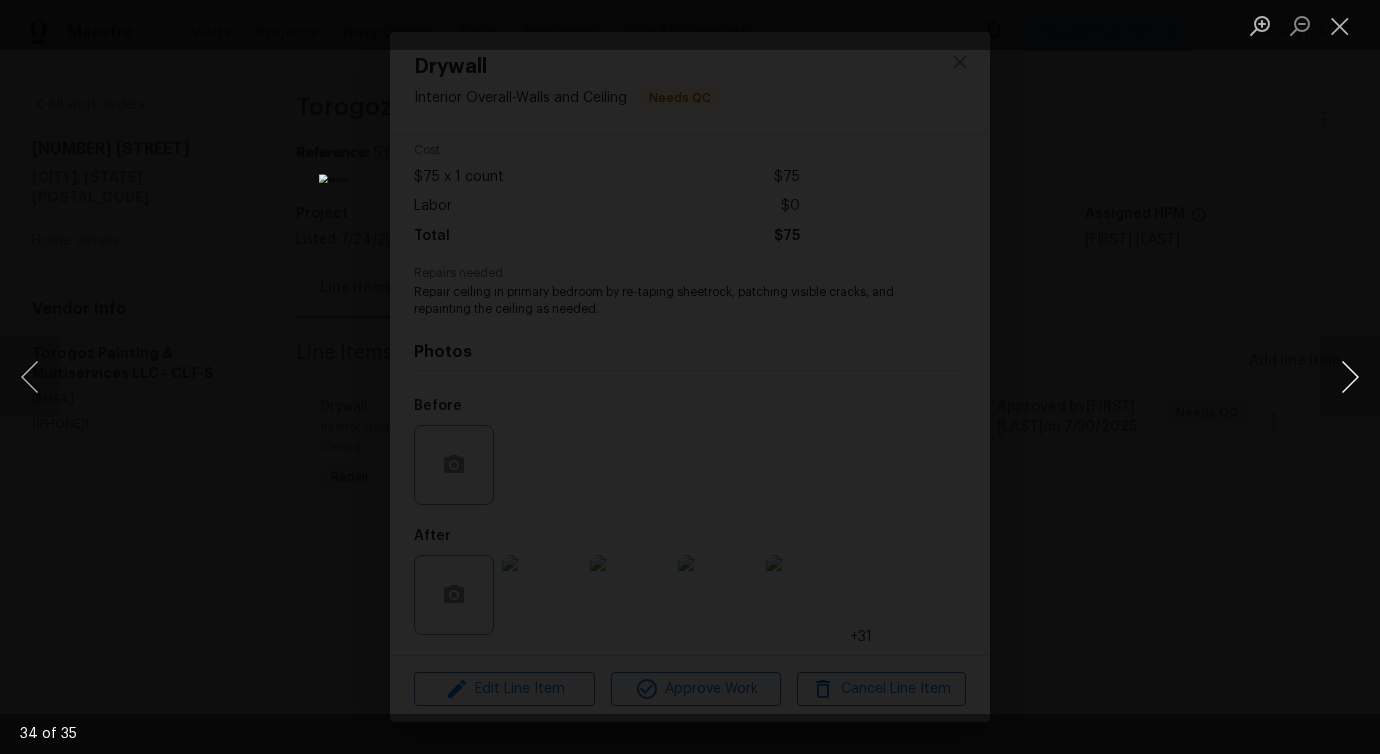 click at bounding box center (1350, 377) 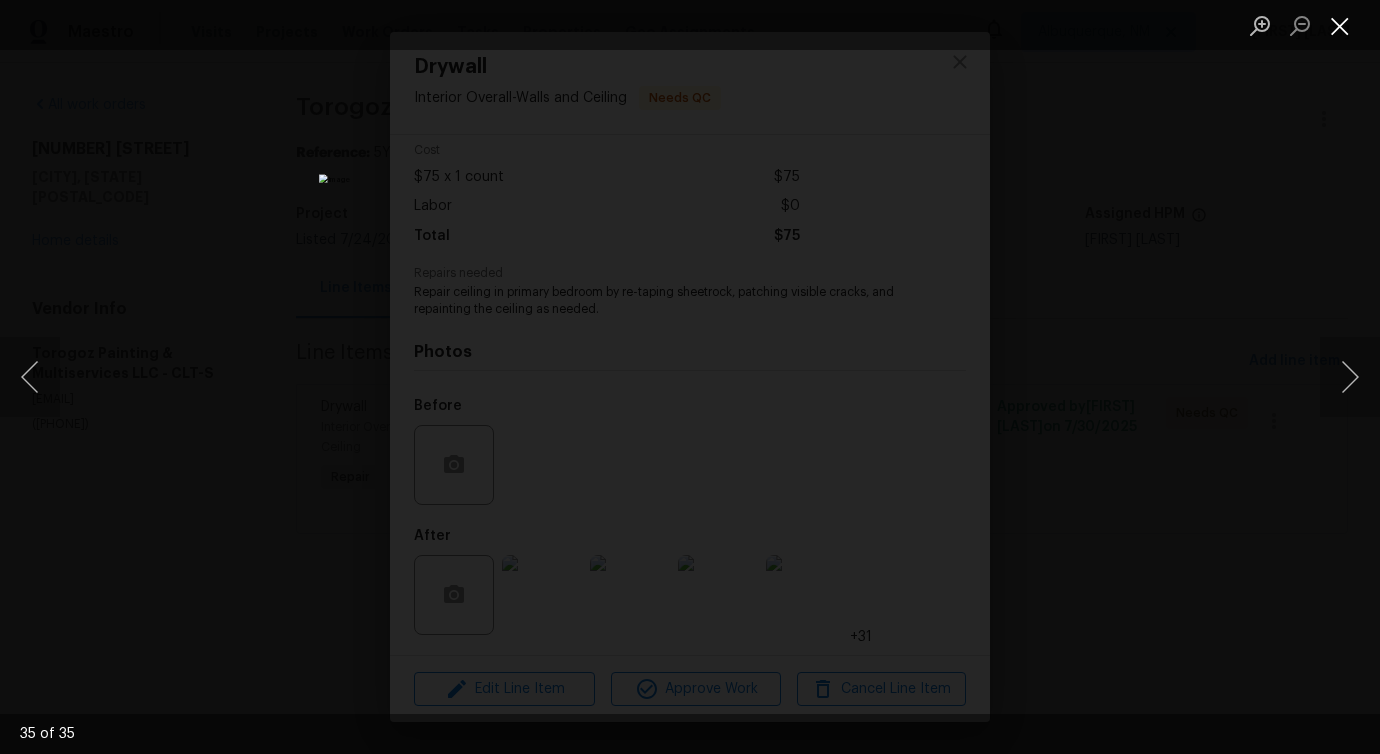 click at bounding box center (1340, 25) 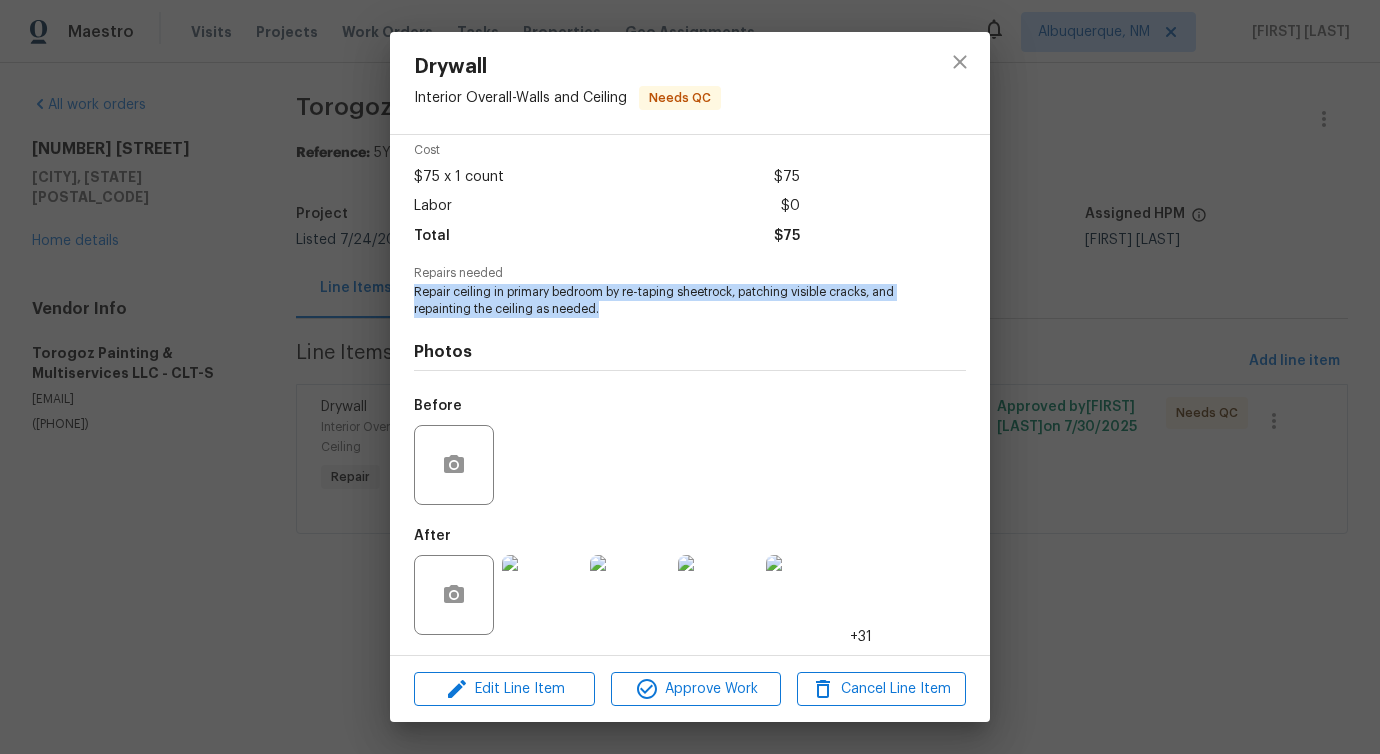 drag, startPoint x: 416, startPoint y: 293, endPoint x: 683, endPoint y: 309, distance: 267.47897 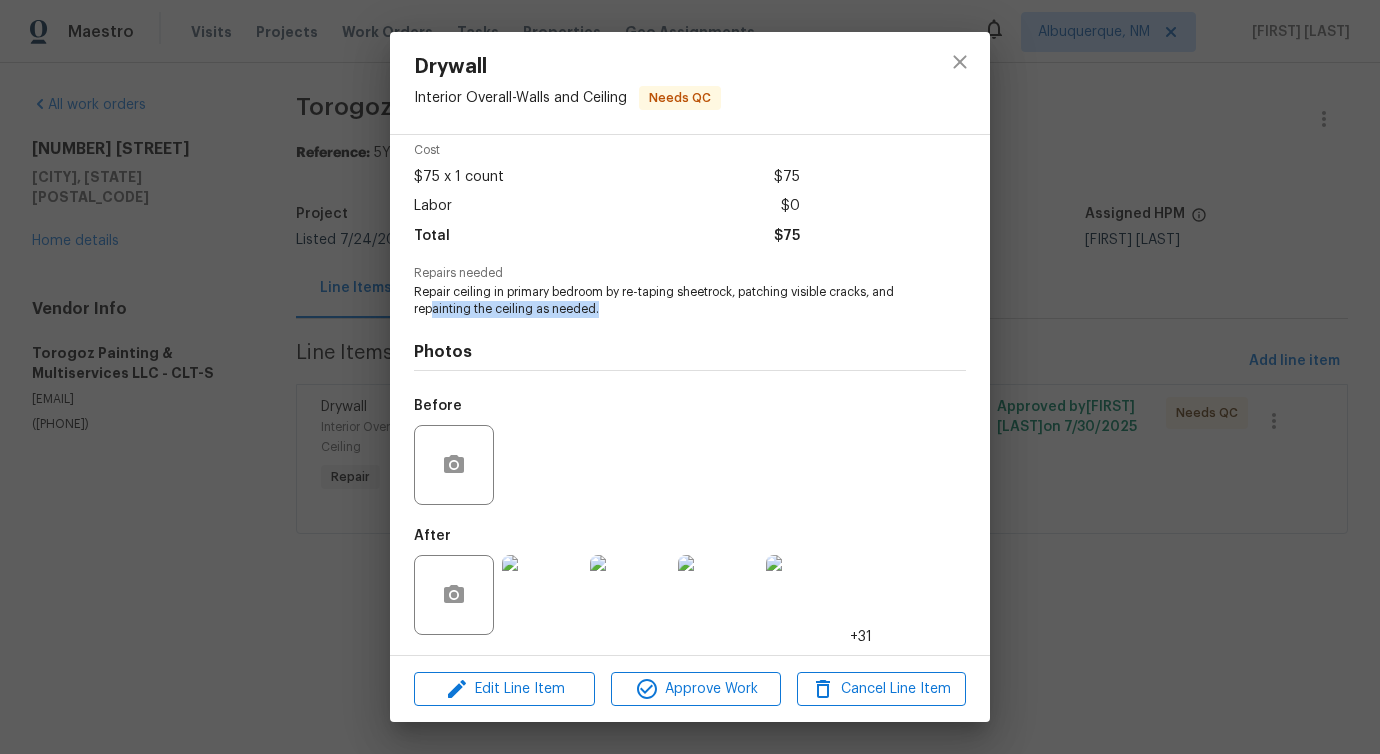 drag, startPoint x: 459, startPoint y: 307, endPoint x: 679, endPoint y: 308, distance: 220.00227 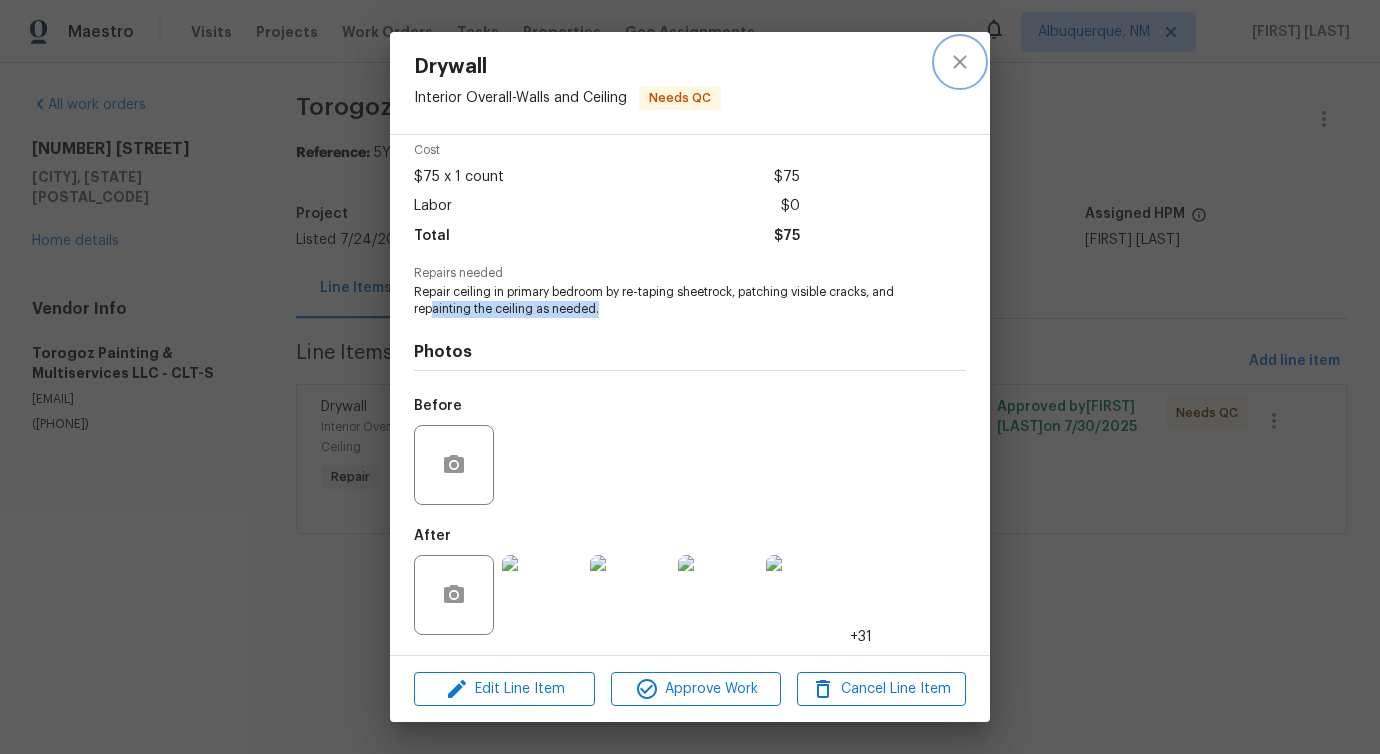 click at bounding box center (960, 62) 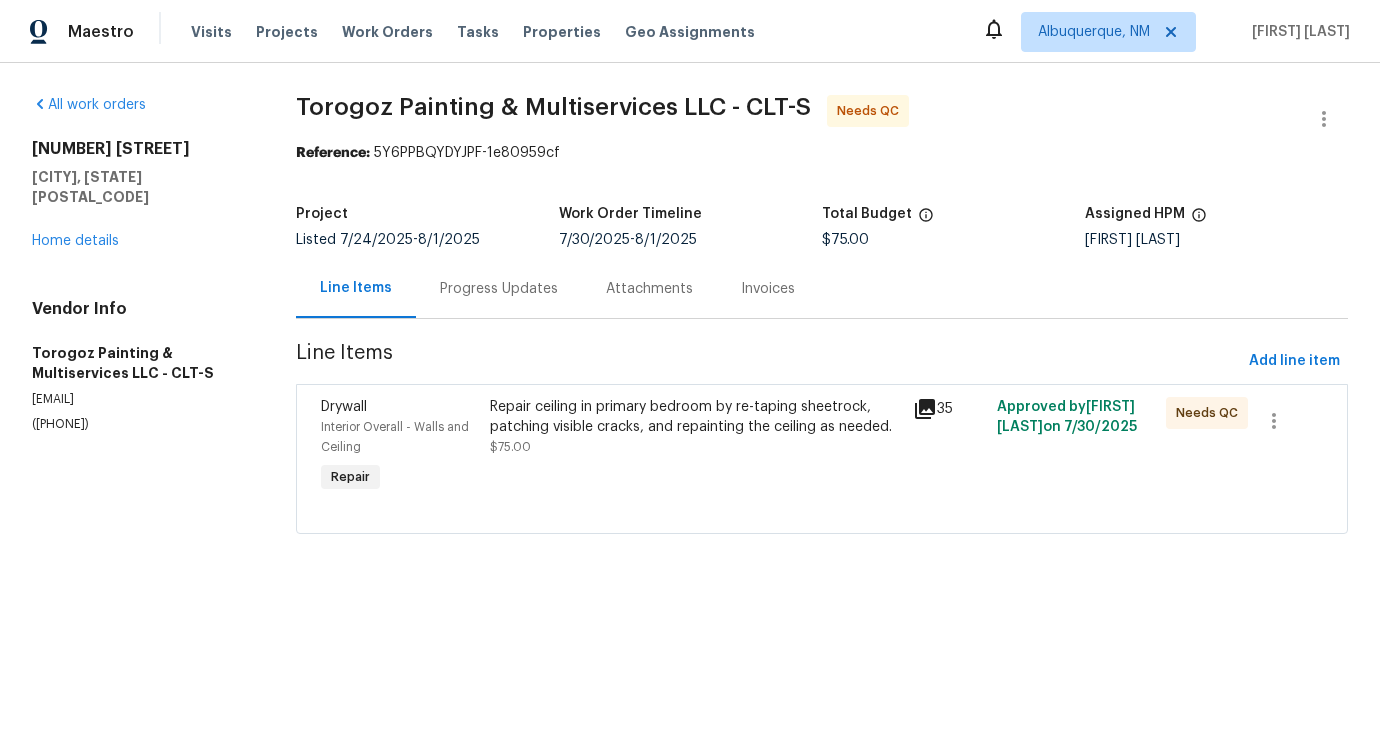 click on "Progress Updates" at bounding box center (499, 288) 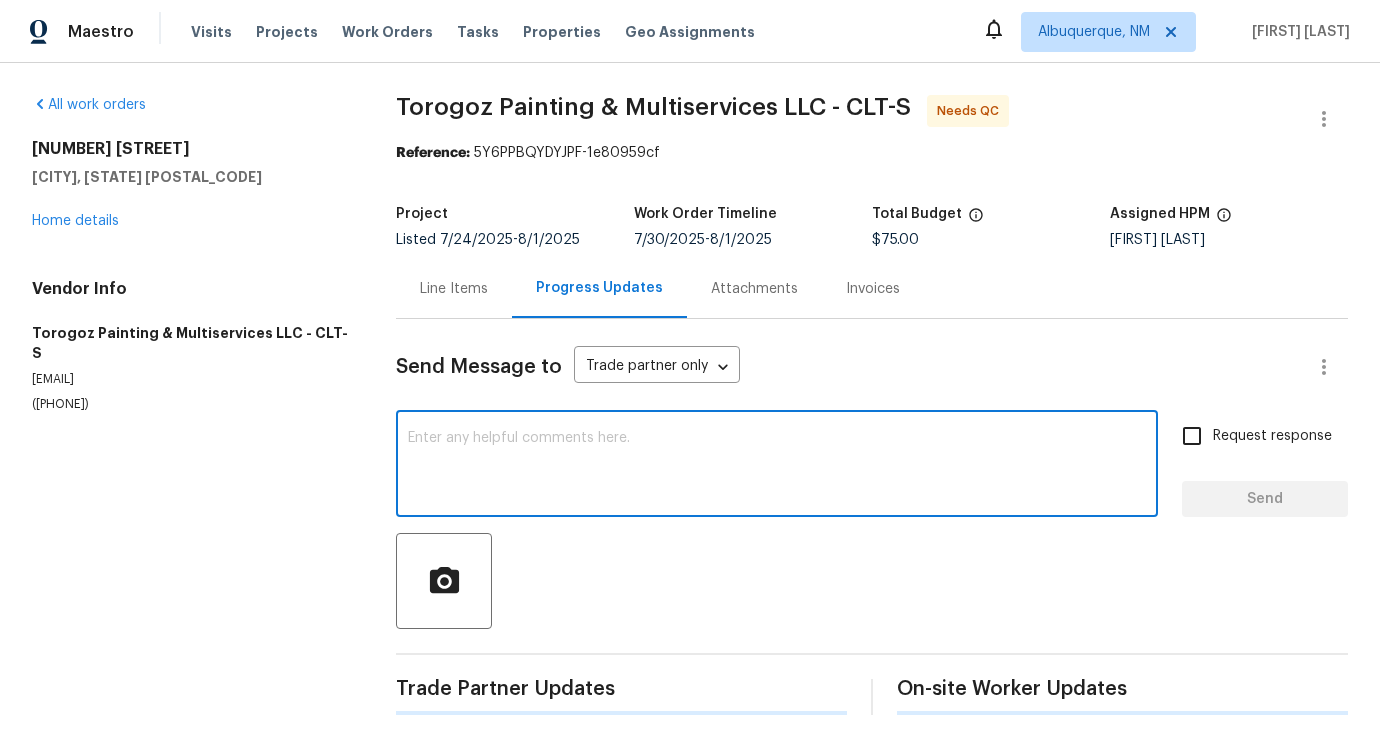 click at bounding box center [777, 466] 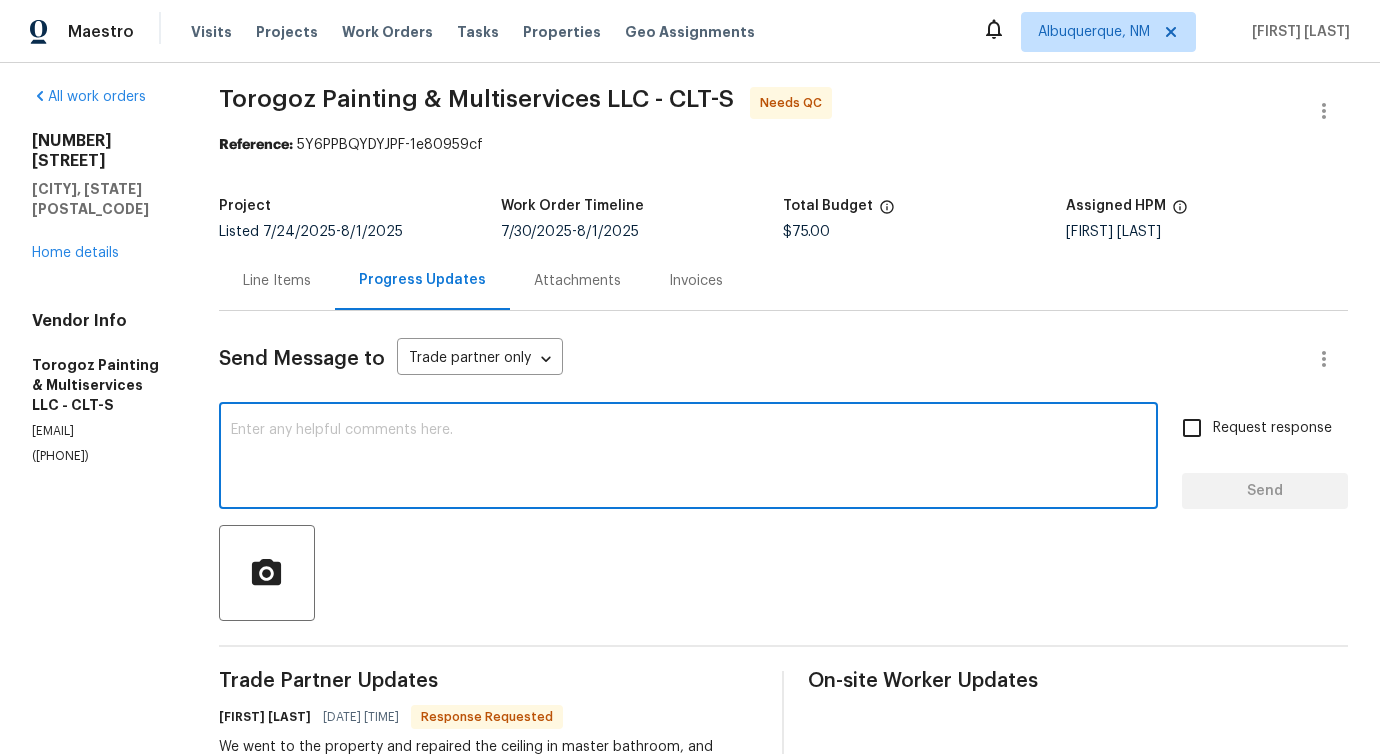 scroll, scrollTop: 407, scrollLeft: 0, axis: vertical 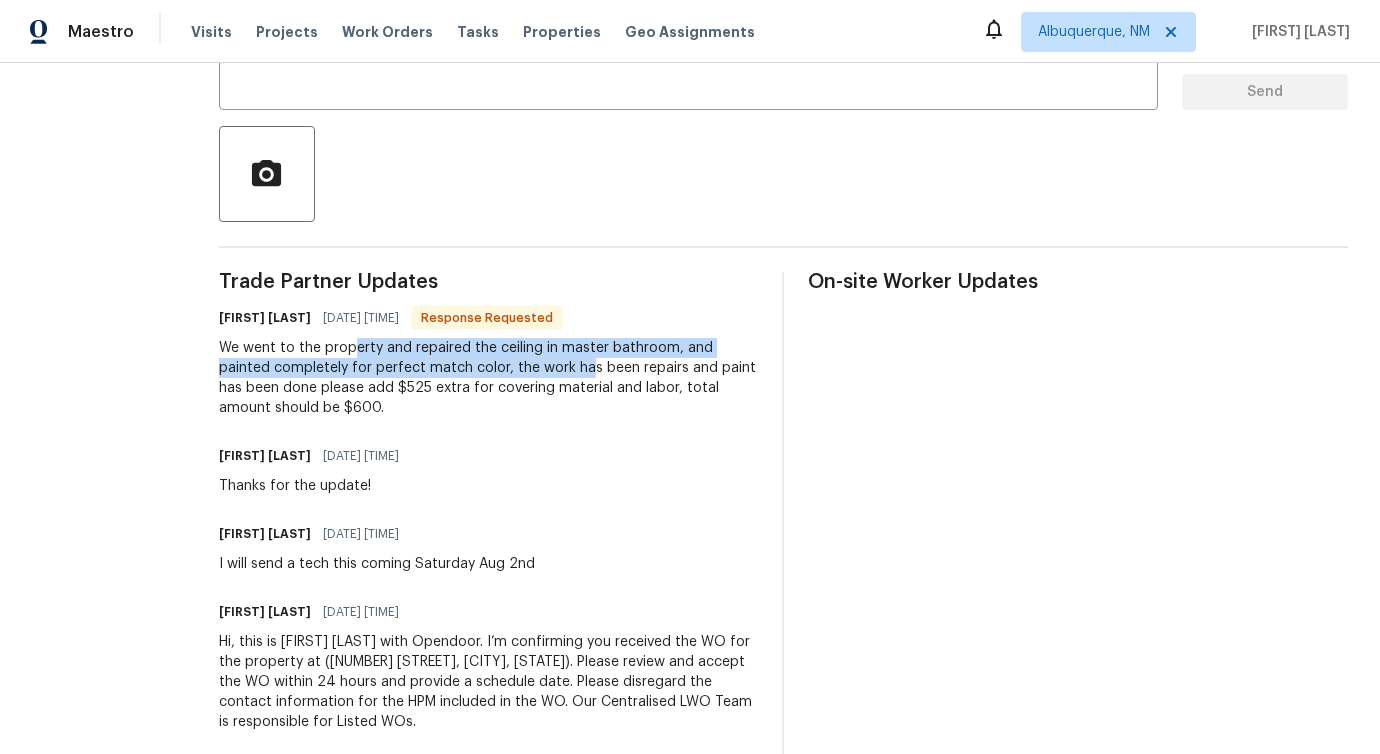 drag, startPoint x: 419, startPoint y: 353, endPoint x: 651, endPoint y: 363, distance: 232.21542 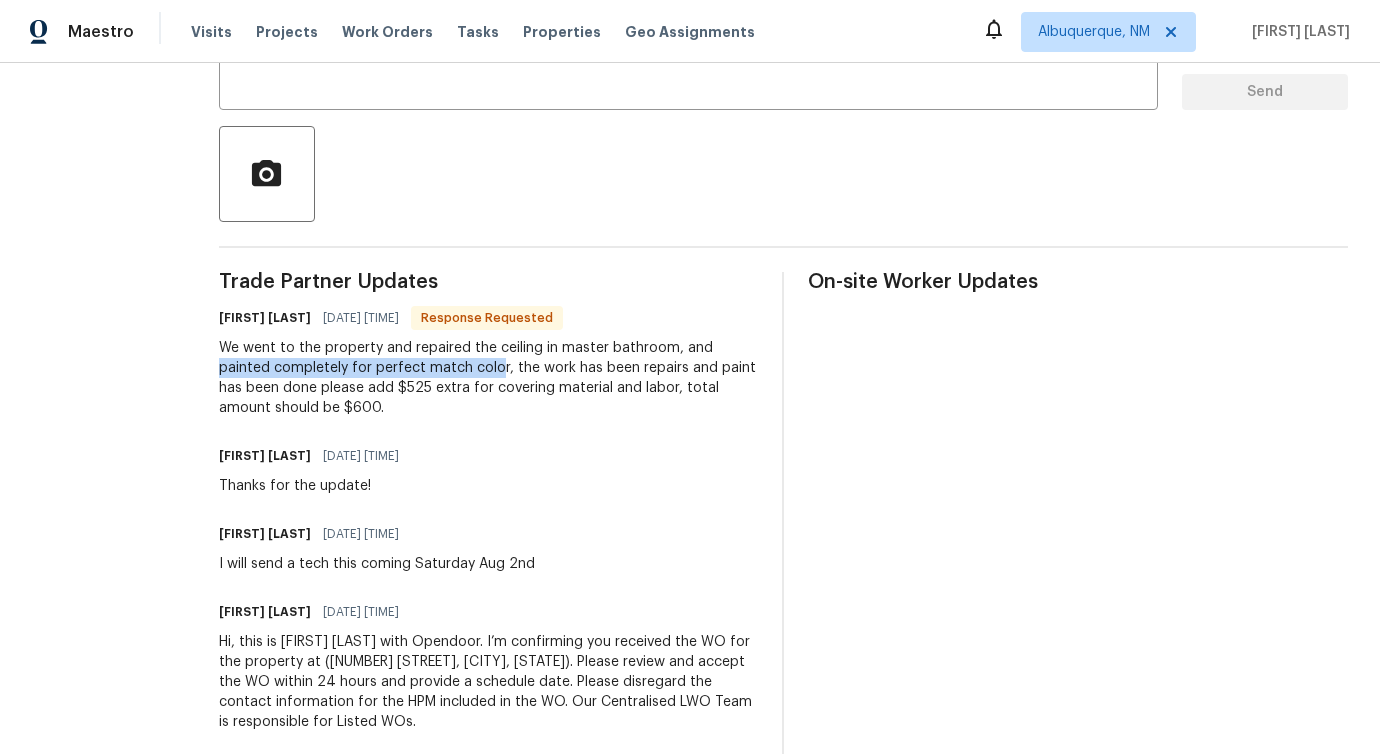 drag, startPoint x: 295, startPoint y: 374, endPoint x: 562, endPoint y: 374, distance: 267 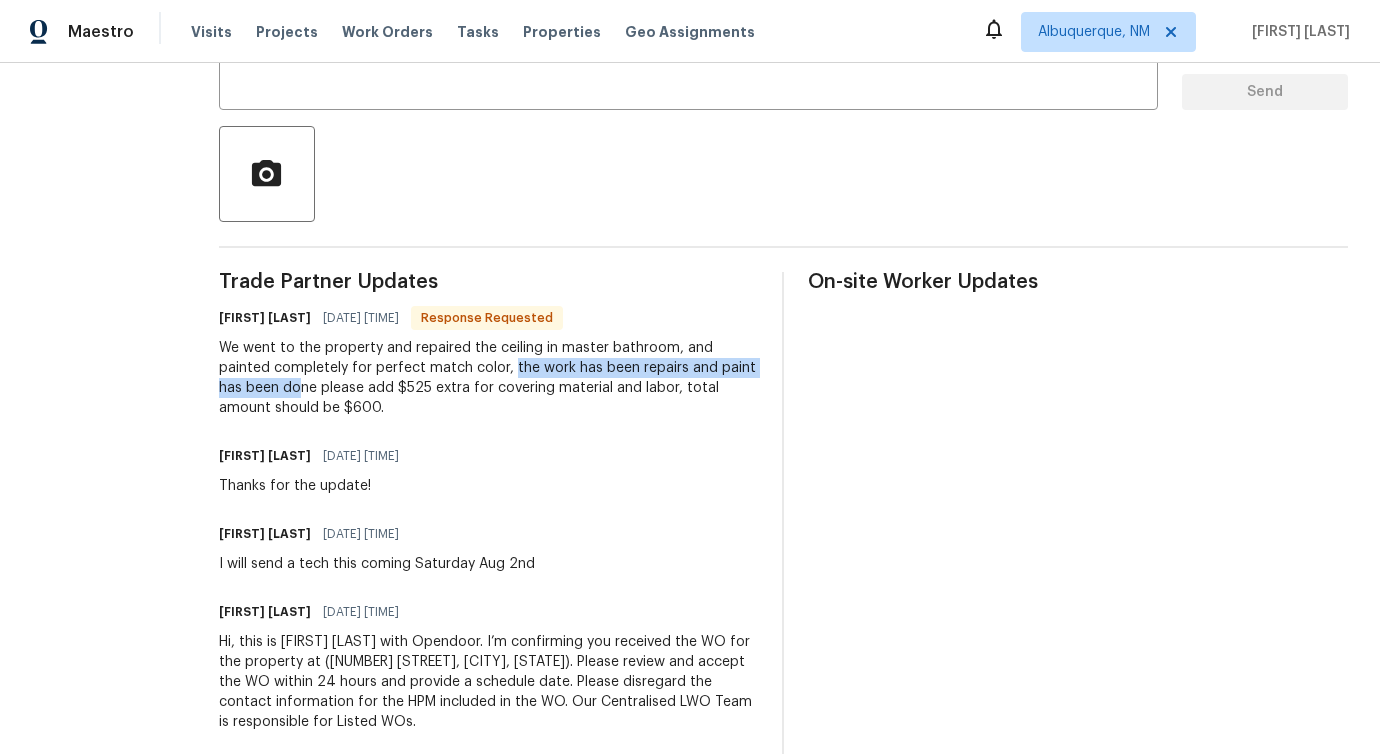 drag, startPoint x: 573, startPoint y: 371, endPoint x: 398, endPoint y: 387, distance: 175.7299 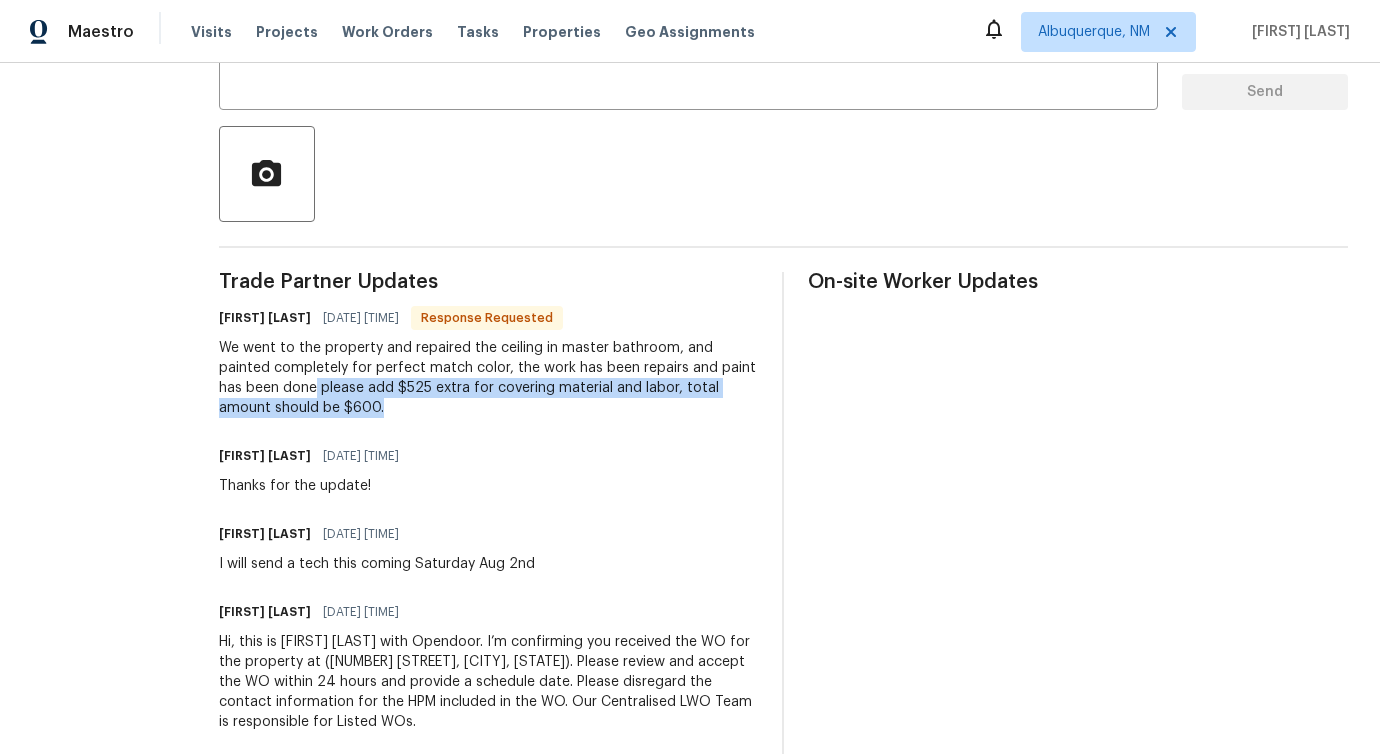 drag, startPoint x: 426, startPoint y: 384, endPoint x: 521, endPoint y: 415, distance: 99.92998 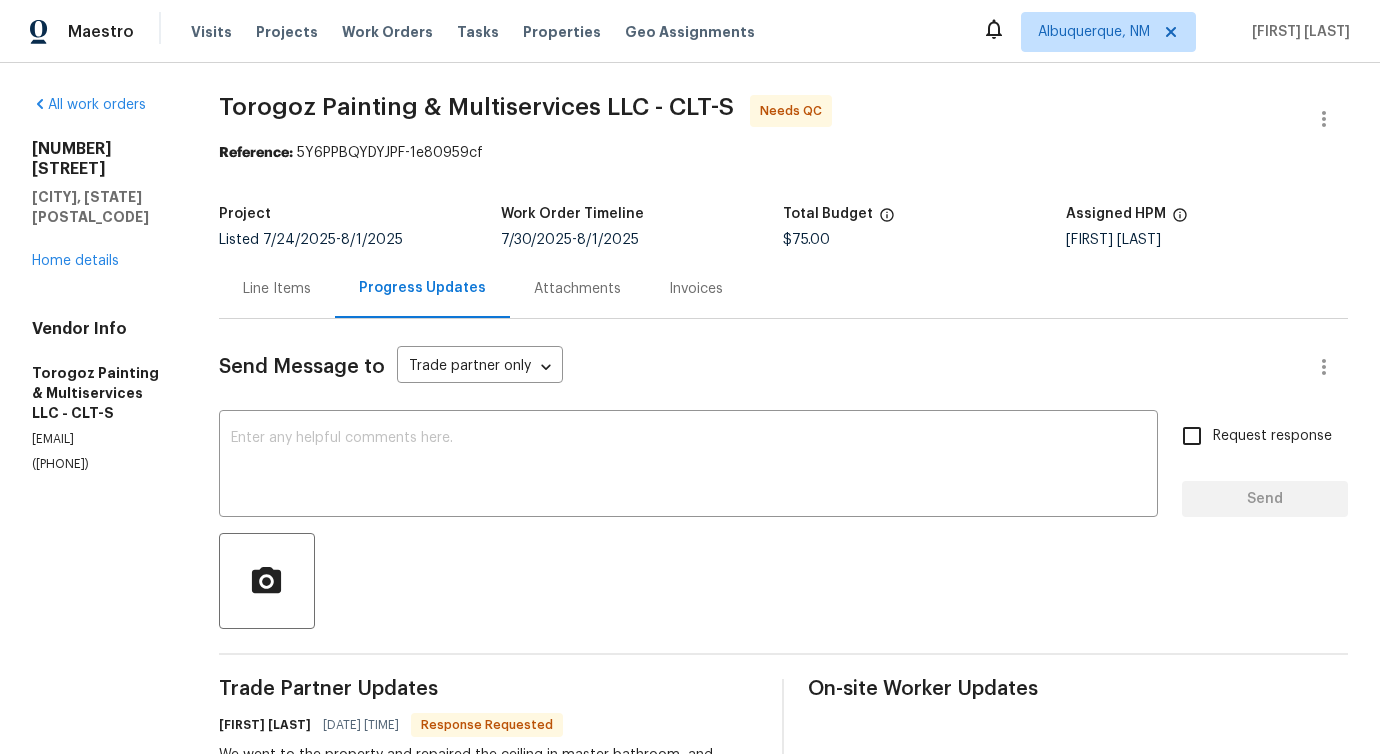 click on "Line Items" at bounding box center (277, 289) 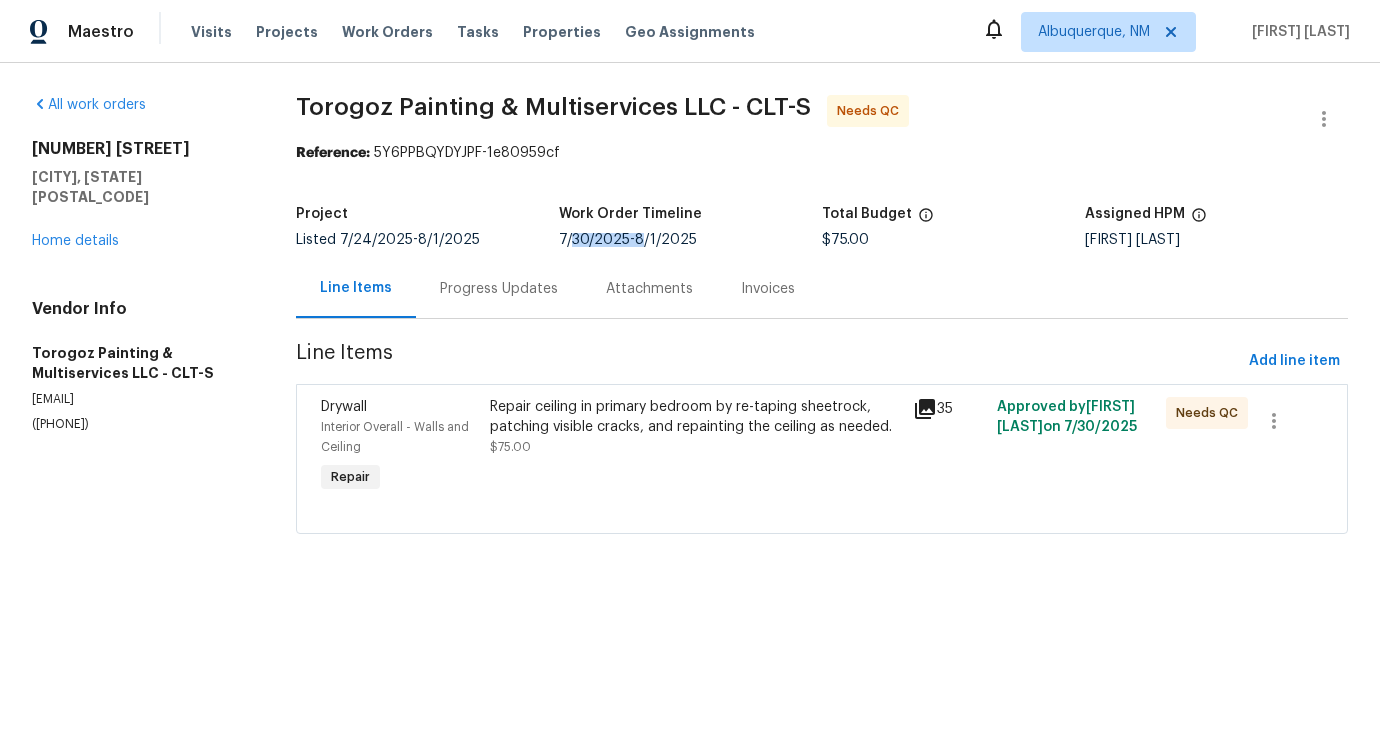 drag, startPoint x: 568, startPoint y: 244, endPoint x: 642, endPoint y: 240, distance: 74.10803 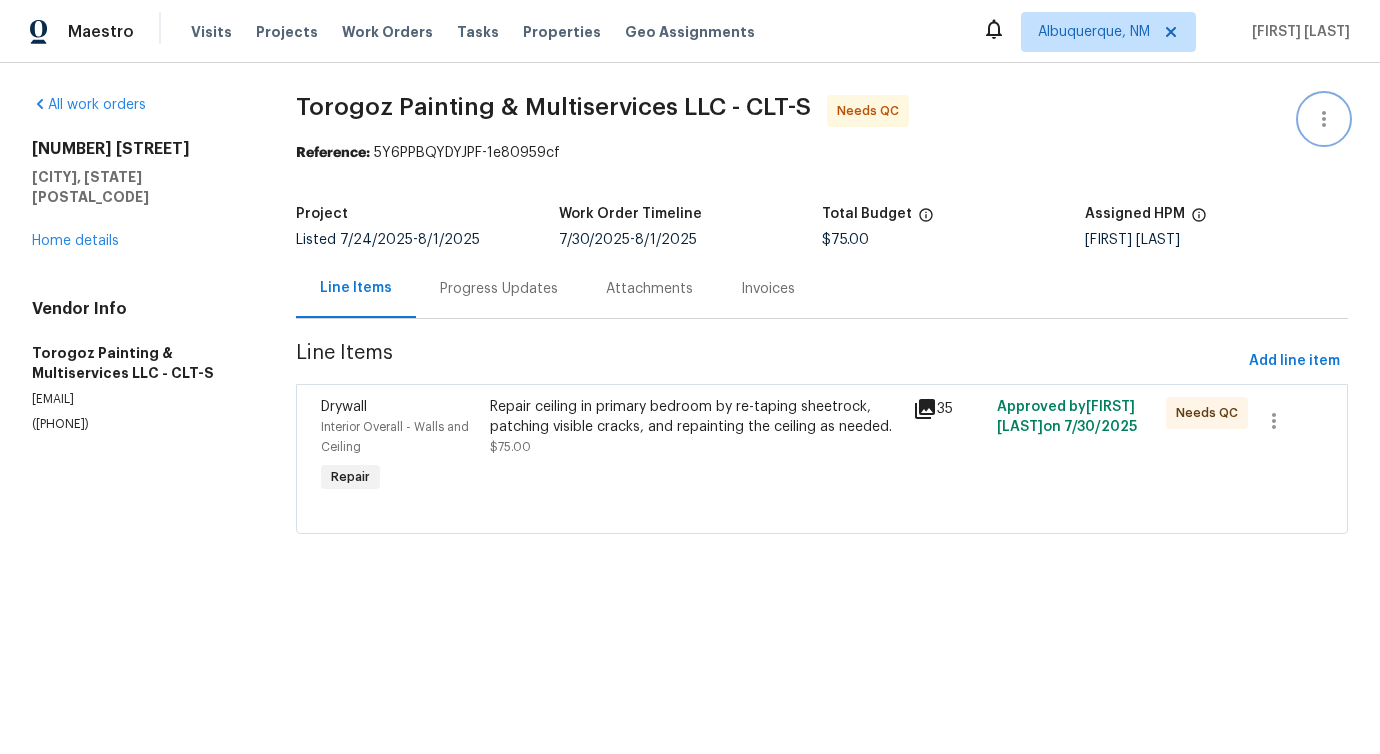 click at bounding box center [1324, 119] 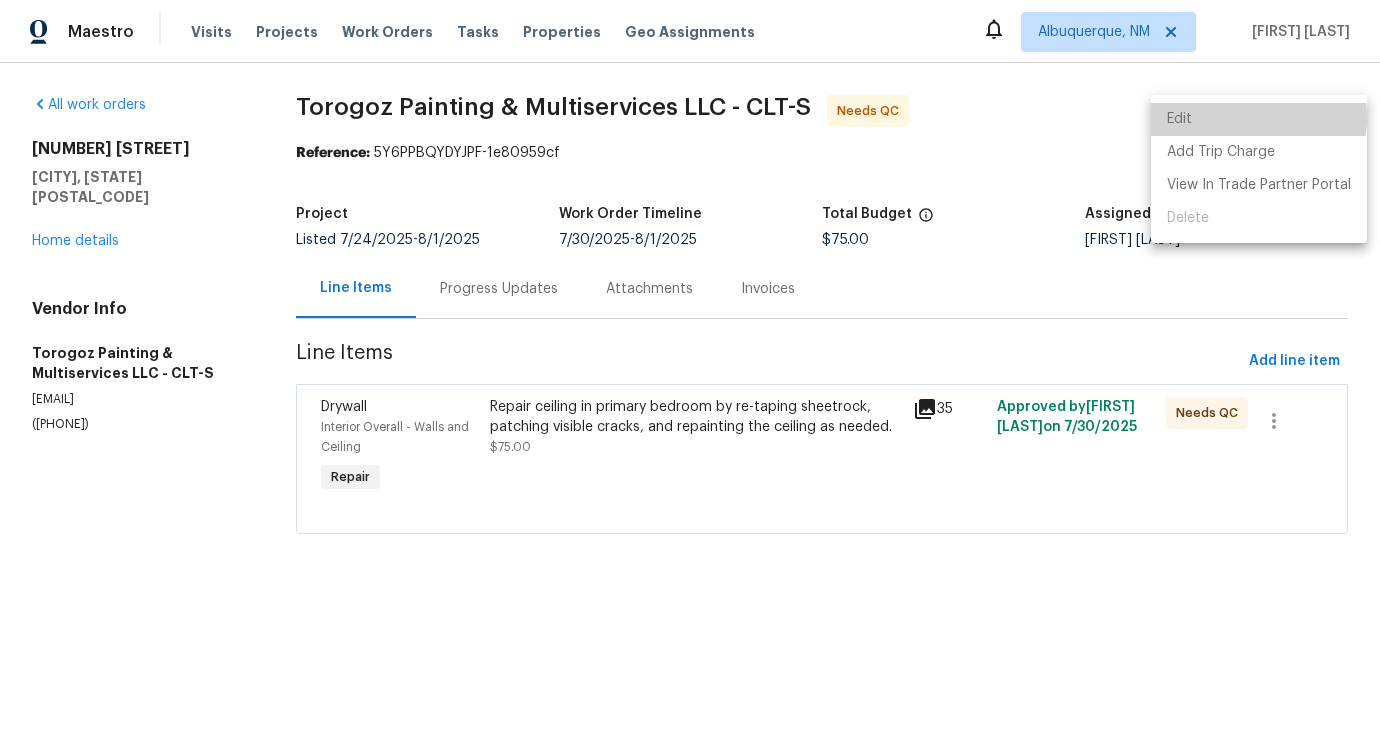 drag, startPoint x: 1237, startPoint y: 117, endPoint x: 1180, endPoint y: 123, distance: 57.31492 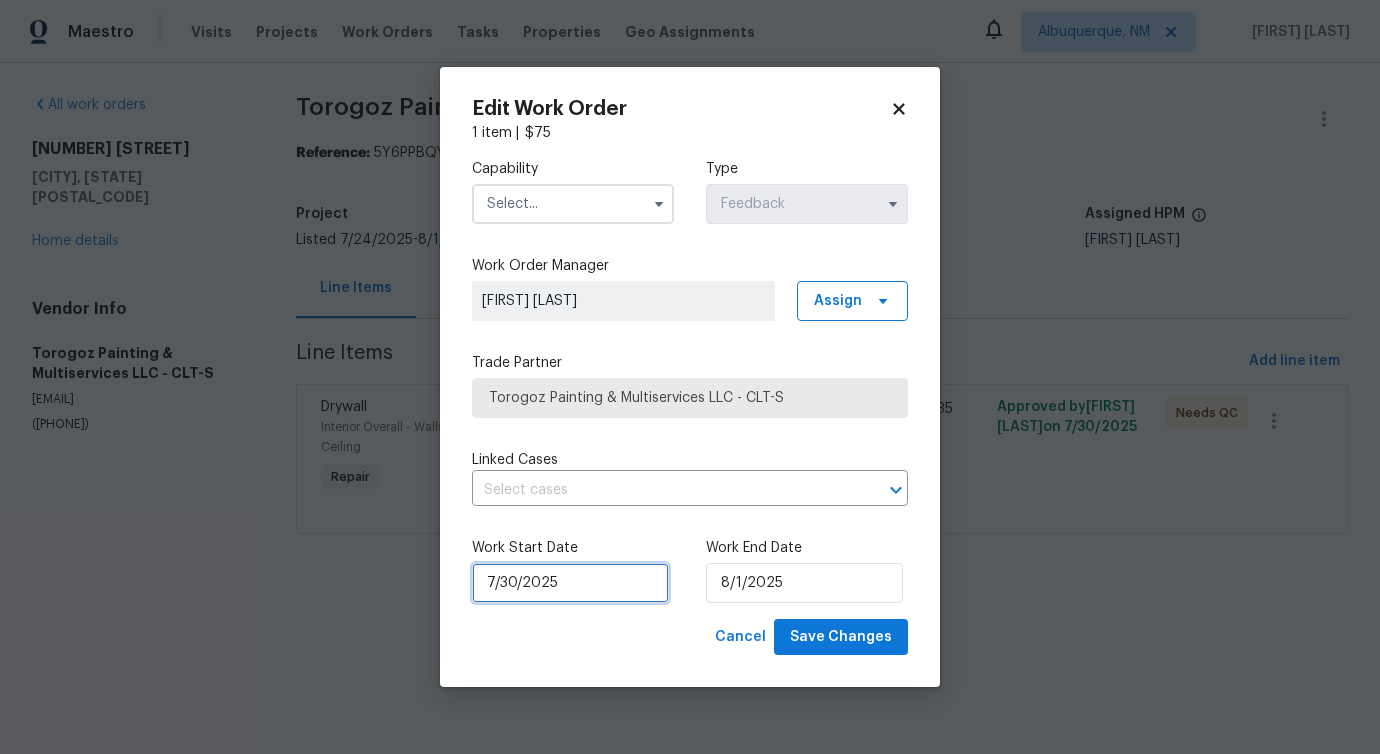 click on "7/30/2025" at bounding box center [570, 583] 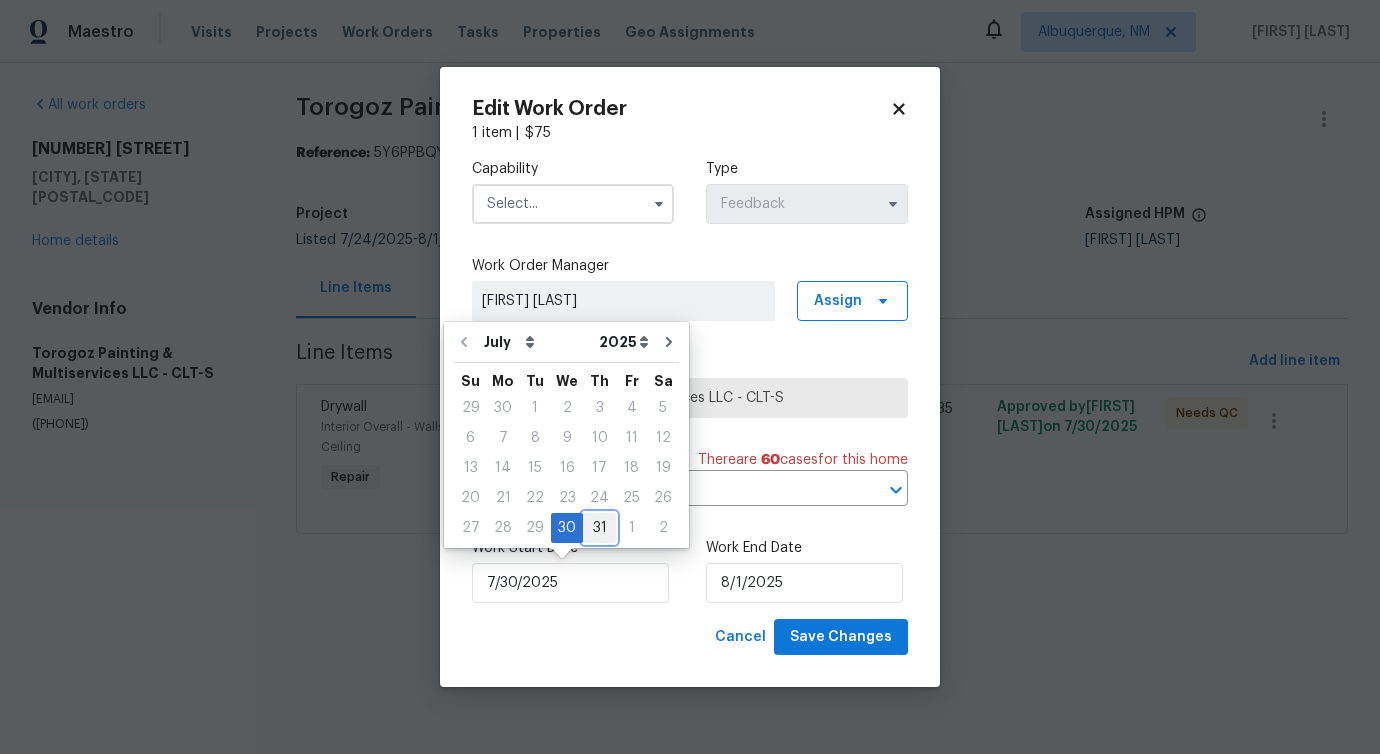 click on "31" at bounding box center (599, 528) 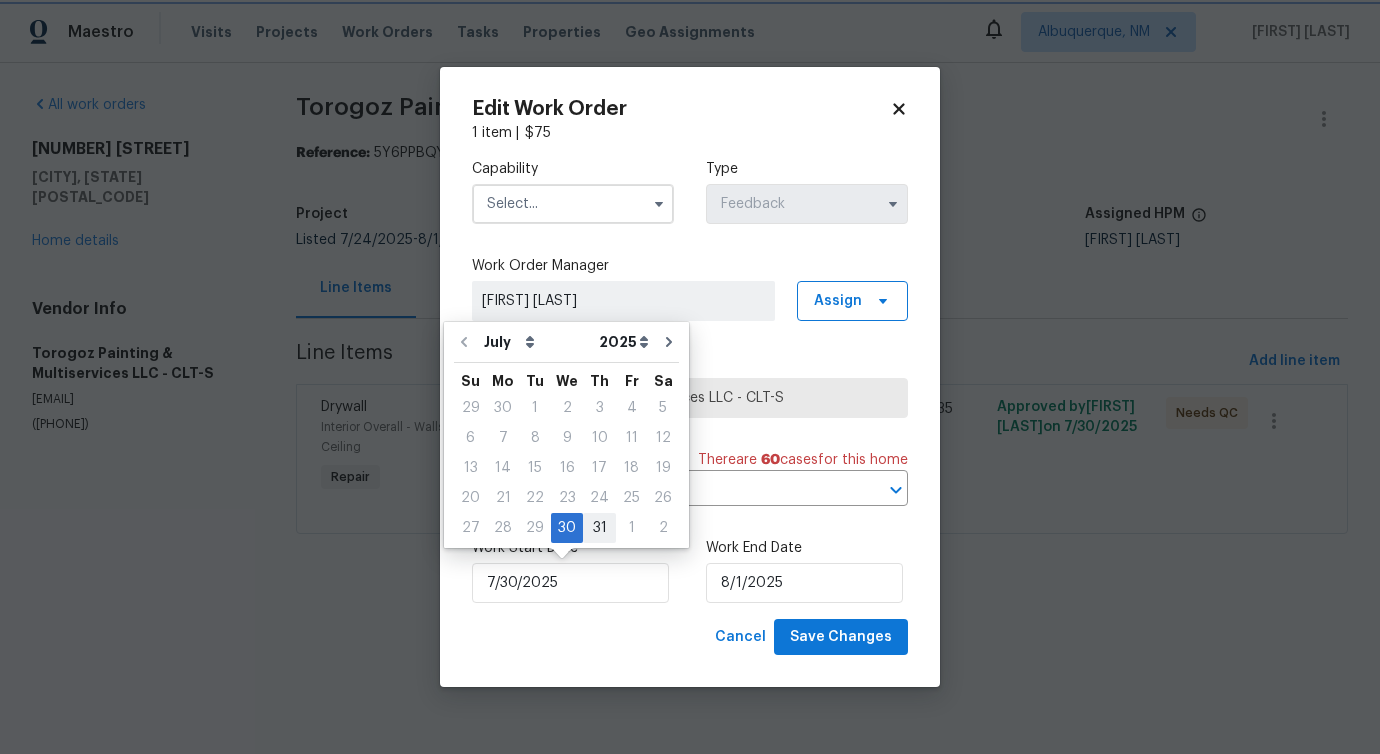type on "7/31/2025" 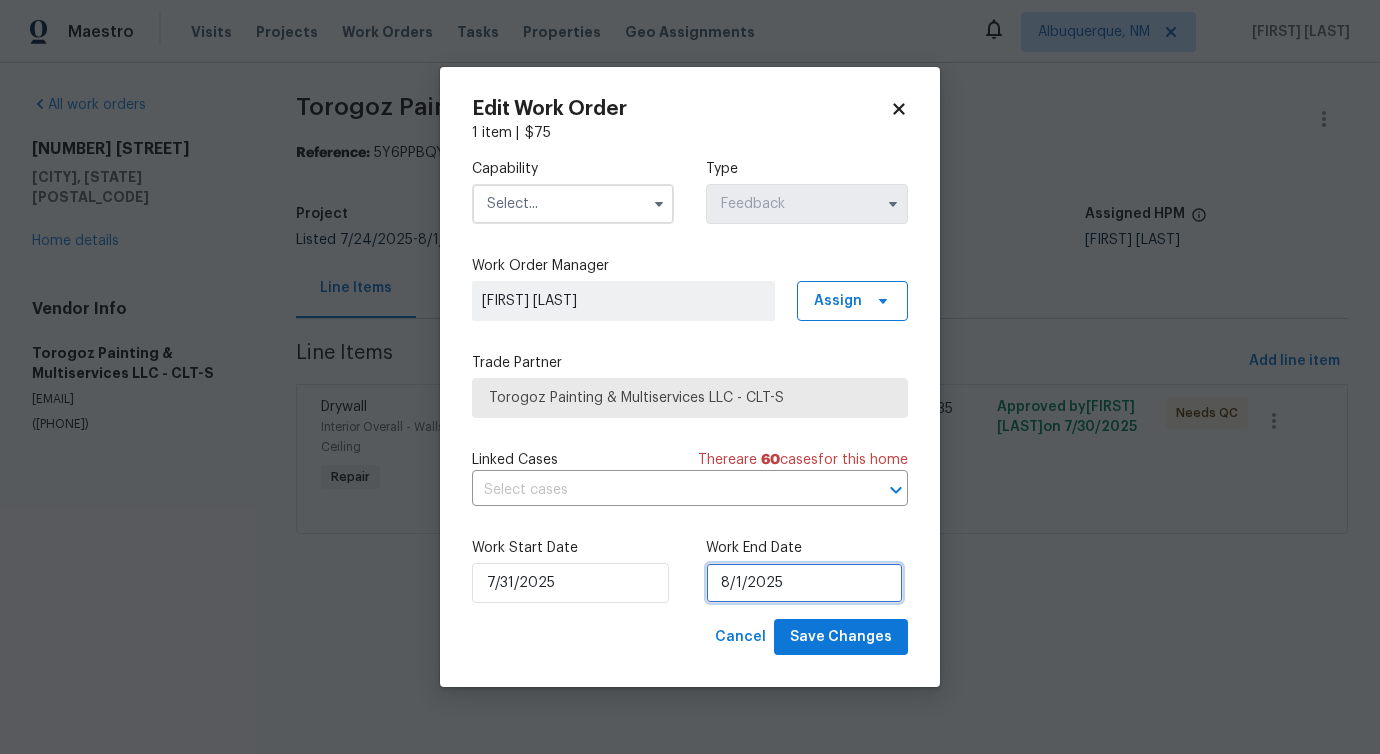 click on "8/1/2025" at bounding box center (804, 583) 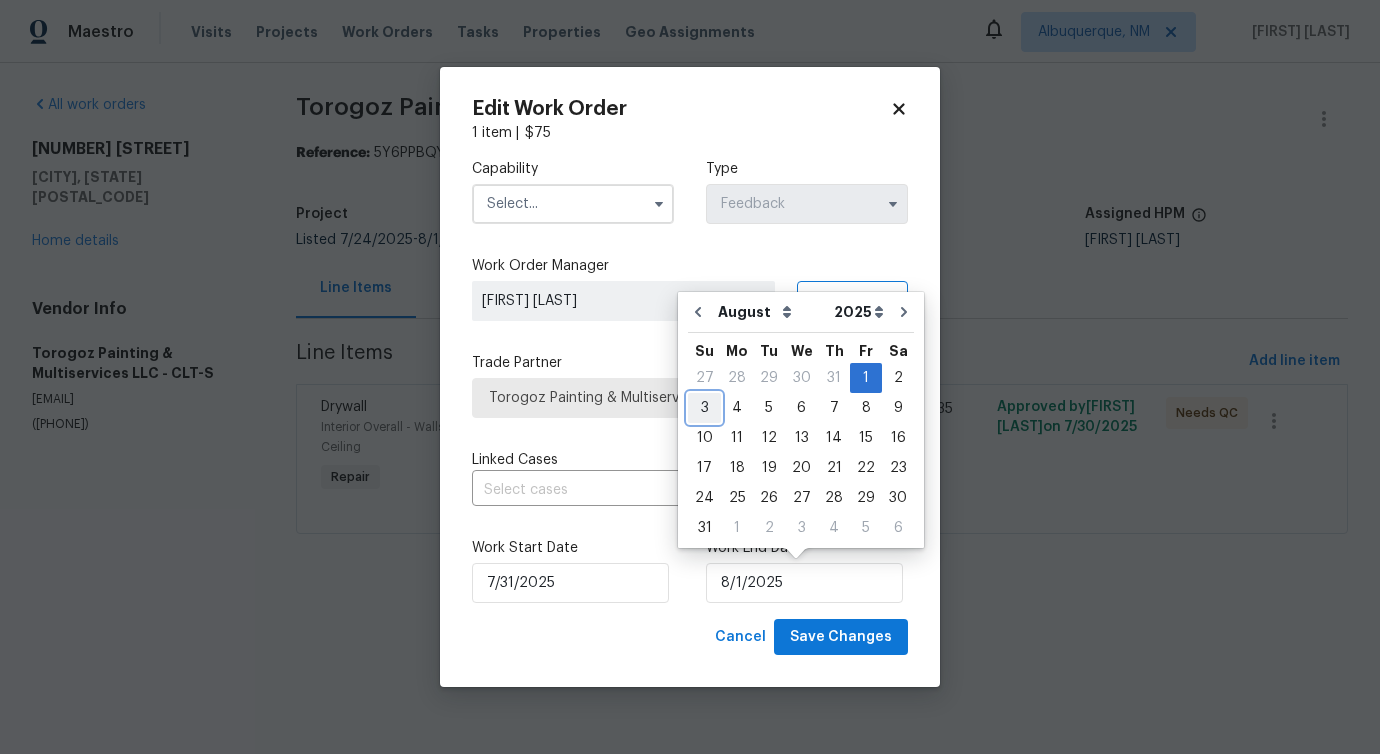 click on "3" at bounding box center (704, 408) 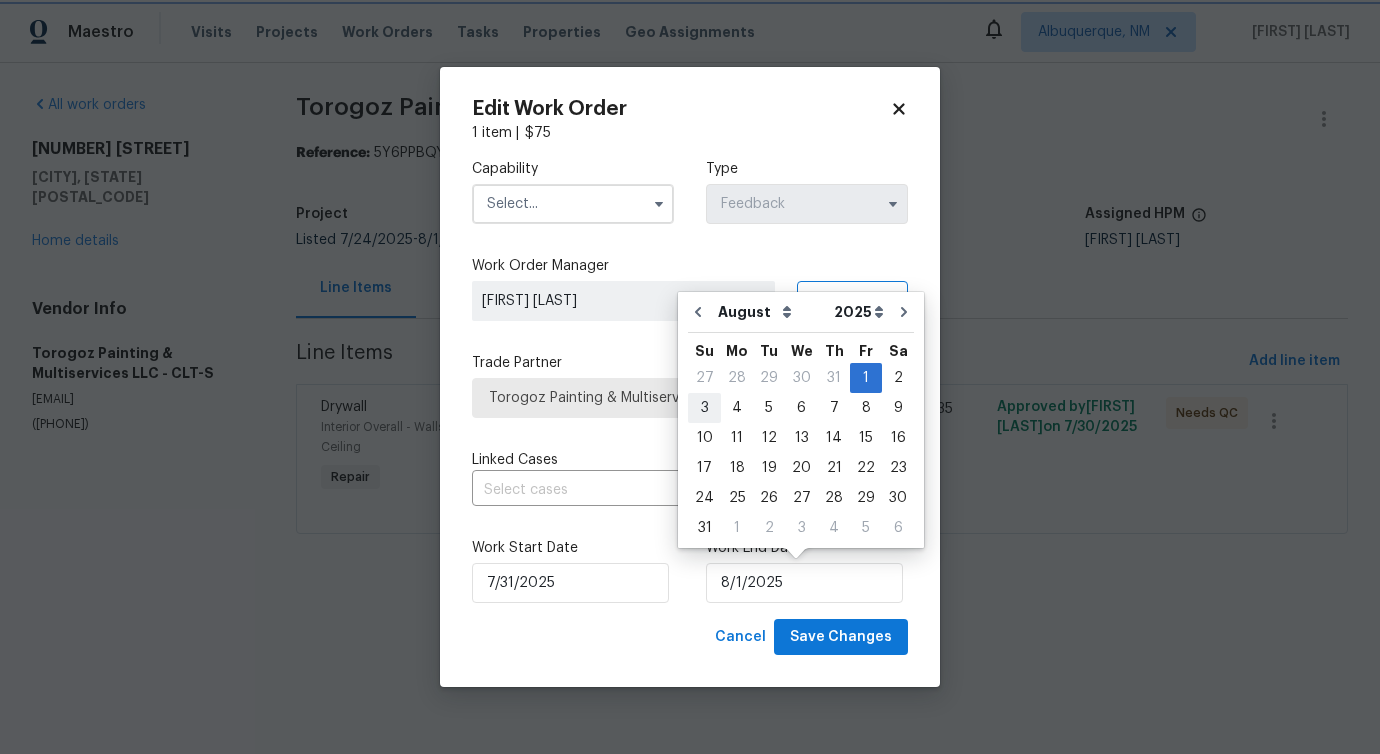 type on "8/3/2025" 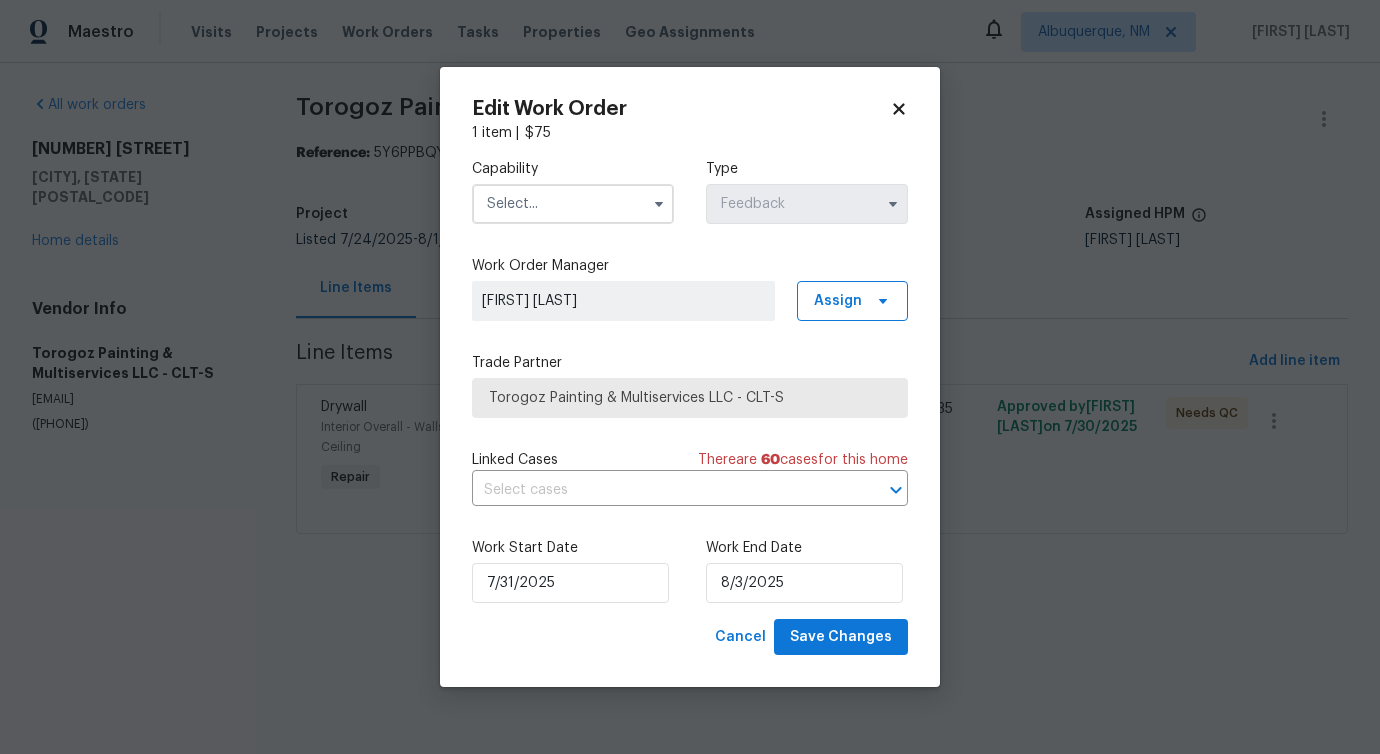 drag, startPoint x: 593, startPoint y: 206, endPoint x: 593, endPoint y: 221, distance: 15 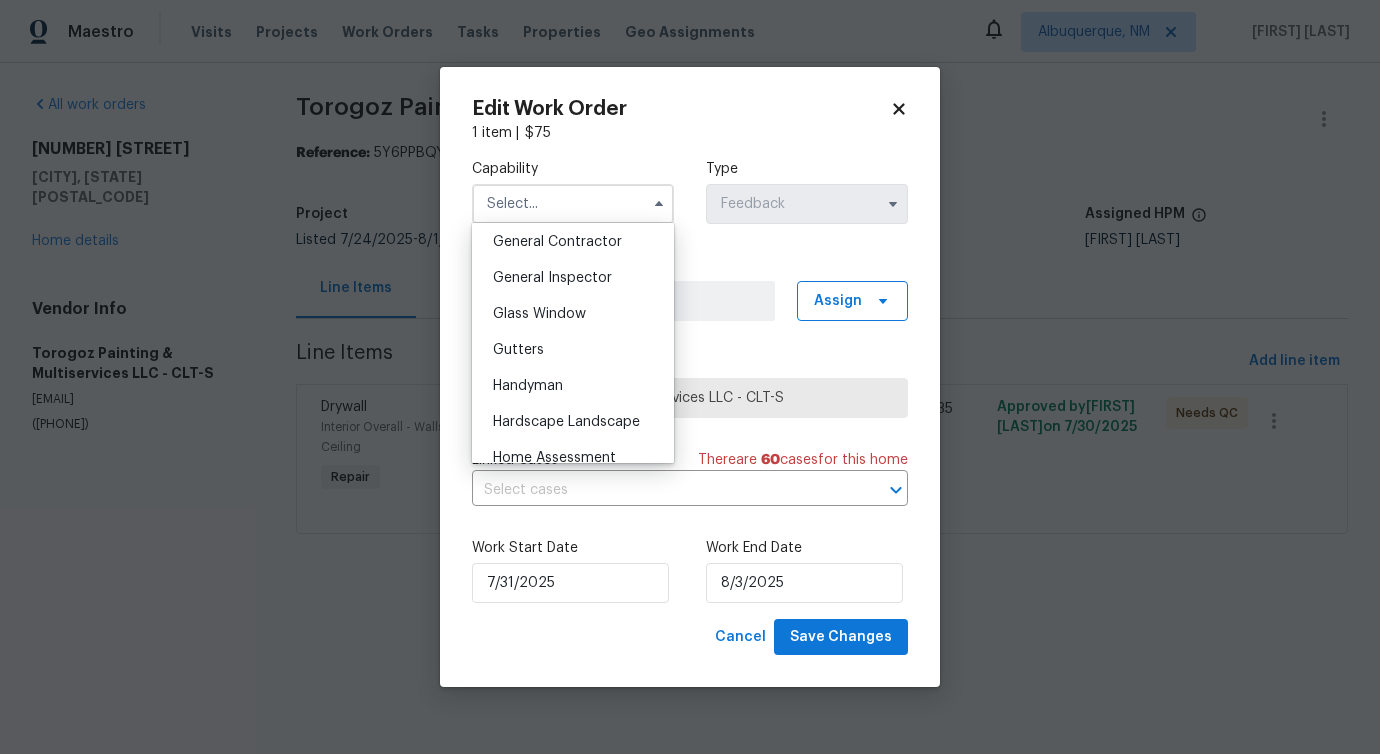 scroll, scrollTop: 993, scrollLeft: 0, axis: vertical 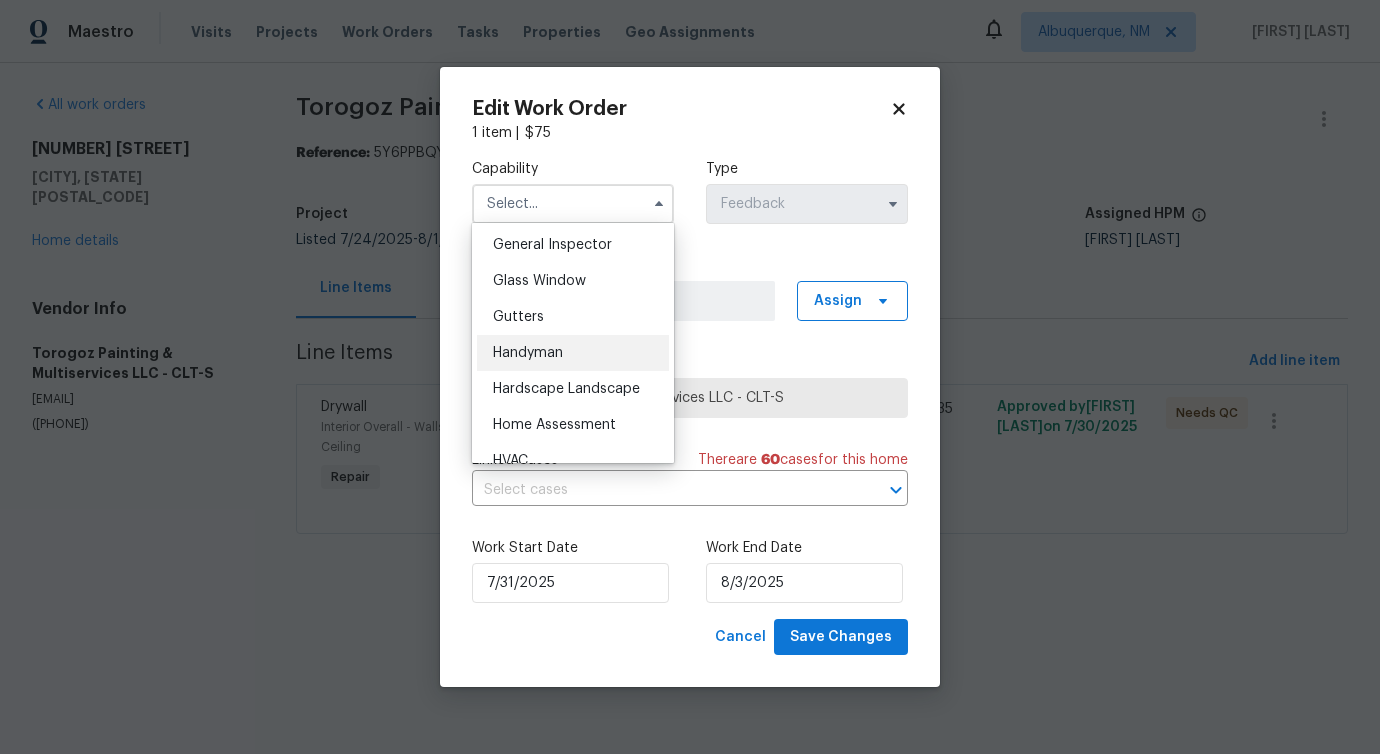 click on "Handyman" at bounding box center (573, 353) 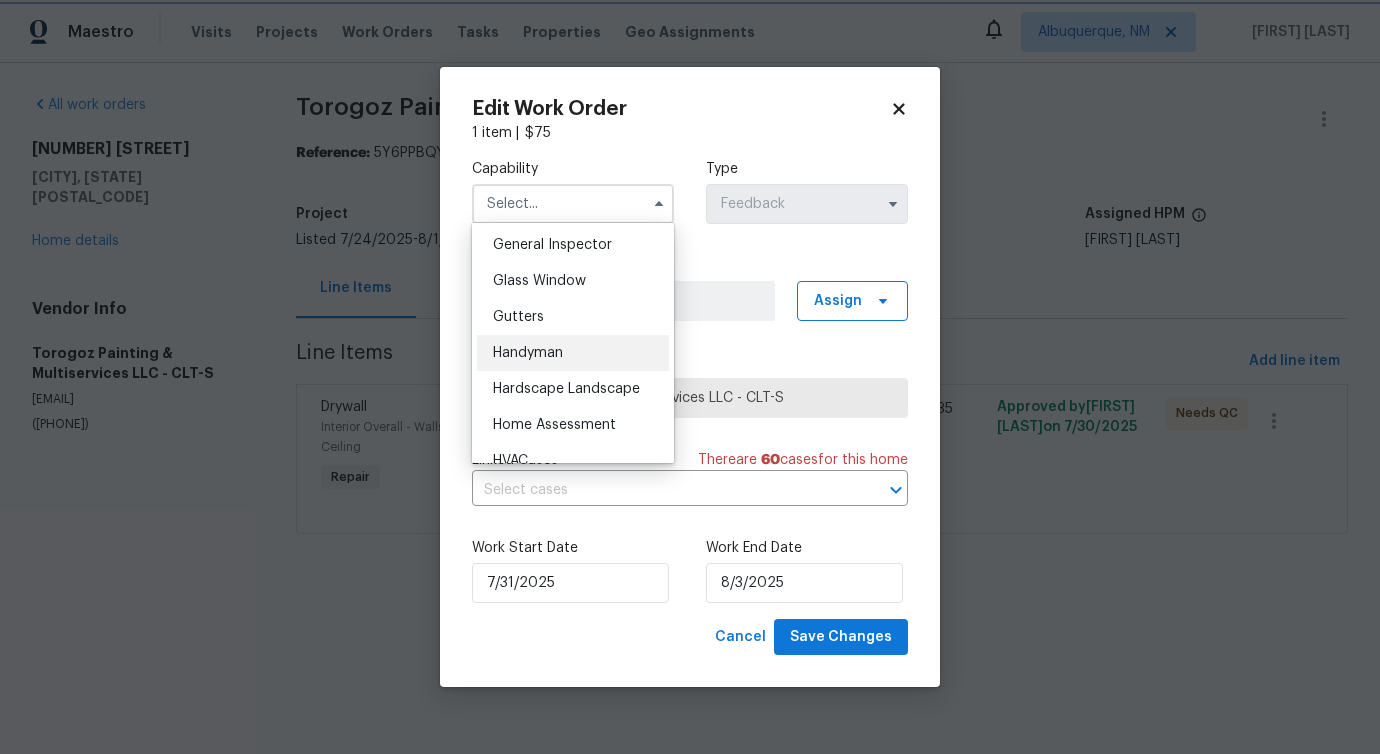 type on "Handyman" 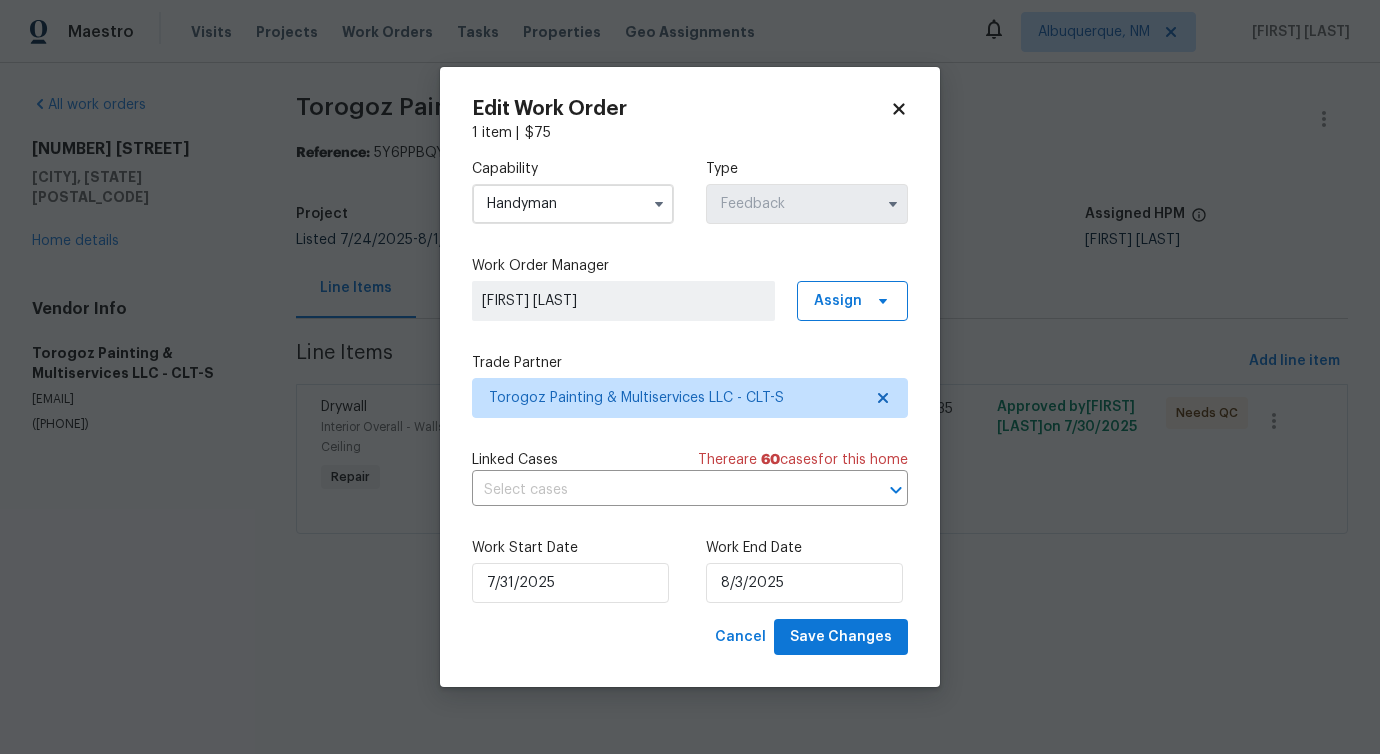 click on "Edit Work Order 1 item | $ 75 Capability   Handyman Type   Feedback Work Order Manager   Pavithra Sekar Assign Trade Partner   Torogoz Painting & Multiservices LLC - CLT-S Linked Cases There  are   60  case s  for this home   ​ Work Start Date   7/31/2025 Work End Date   8/3/2025 Cancel Save Changes" at bounding box center (690, 377) 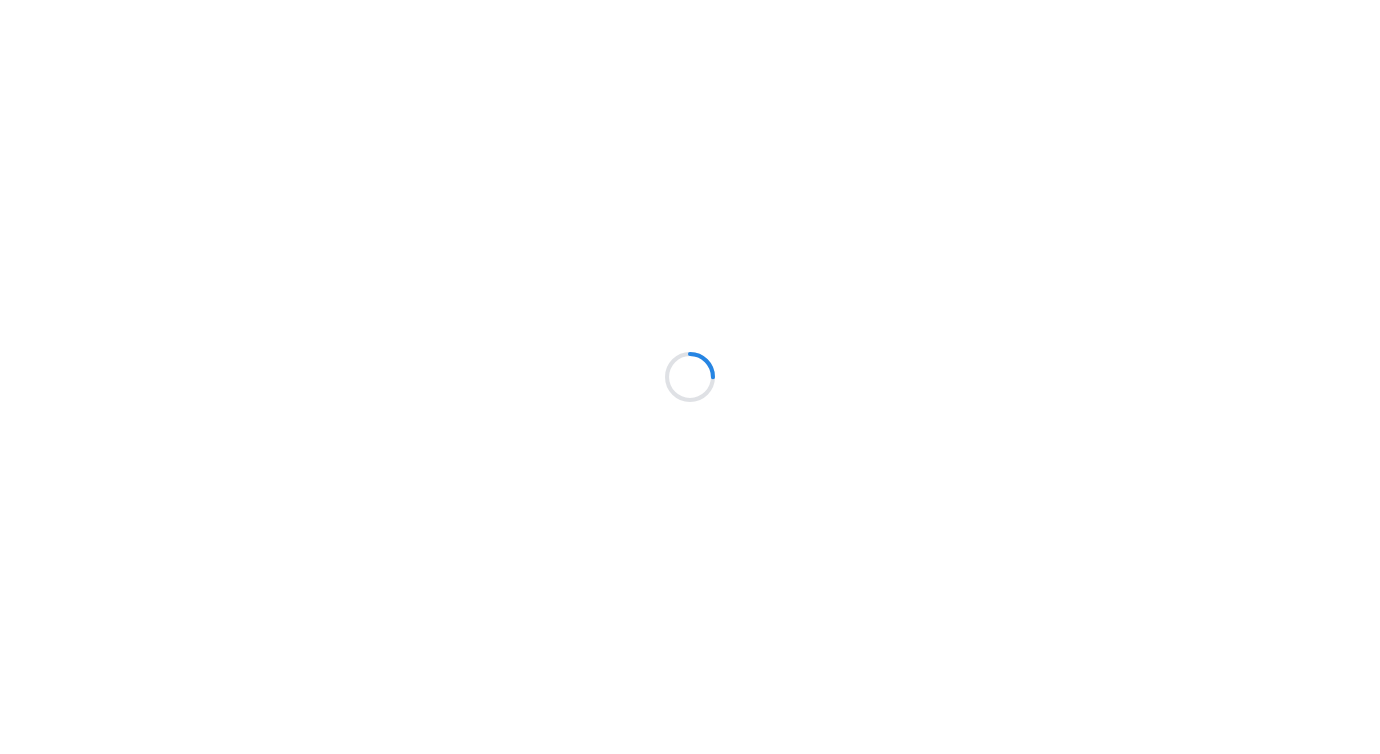 scroll, scrollTop: 0, scrollLeft: 0, axis: both 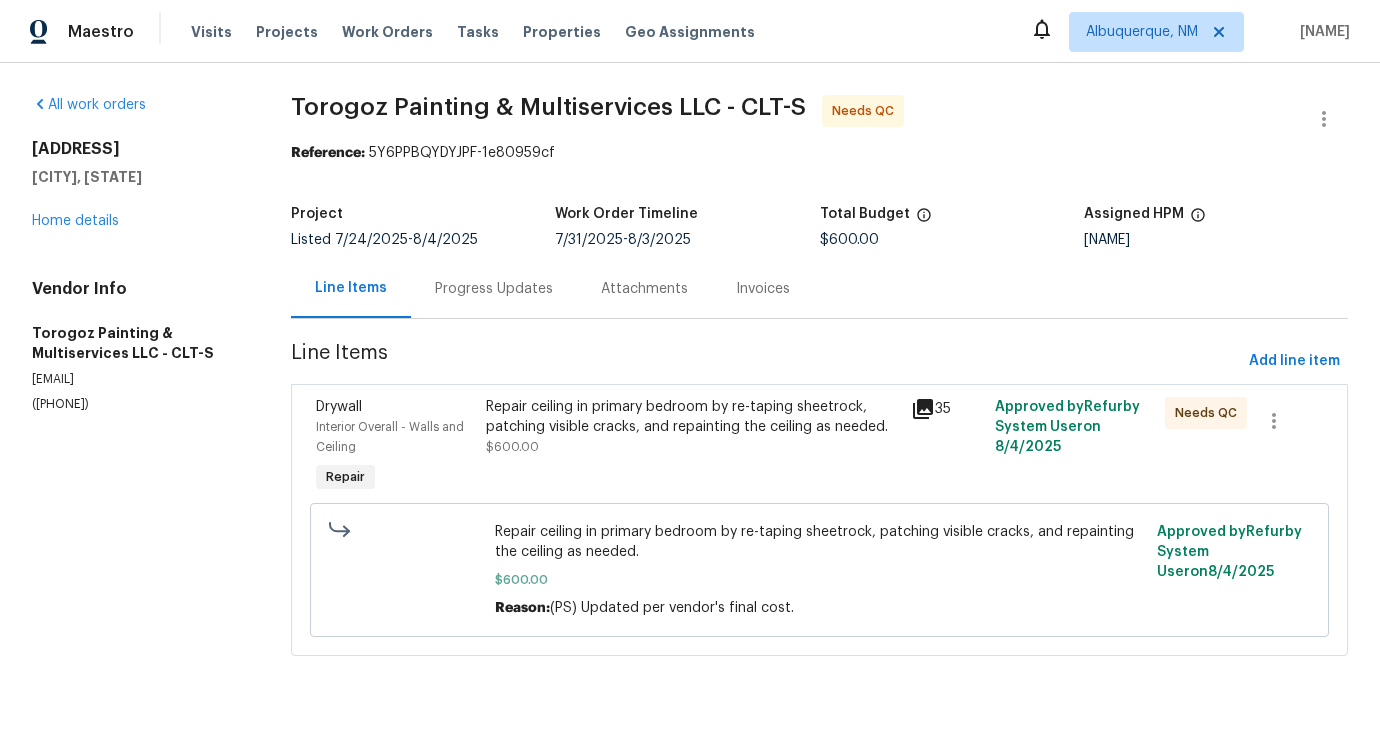 click on "Repair ceiling in primary bedroom by re-taping sheetrock, patching visible cracks, and repainting the ceiling as needed." at bounding box center [692, 417] 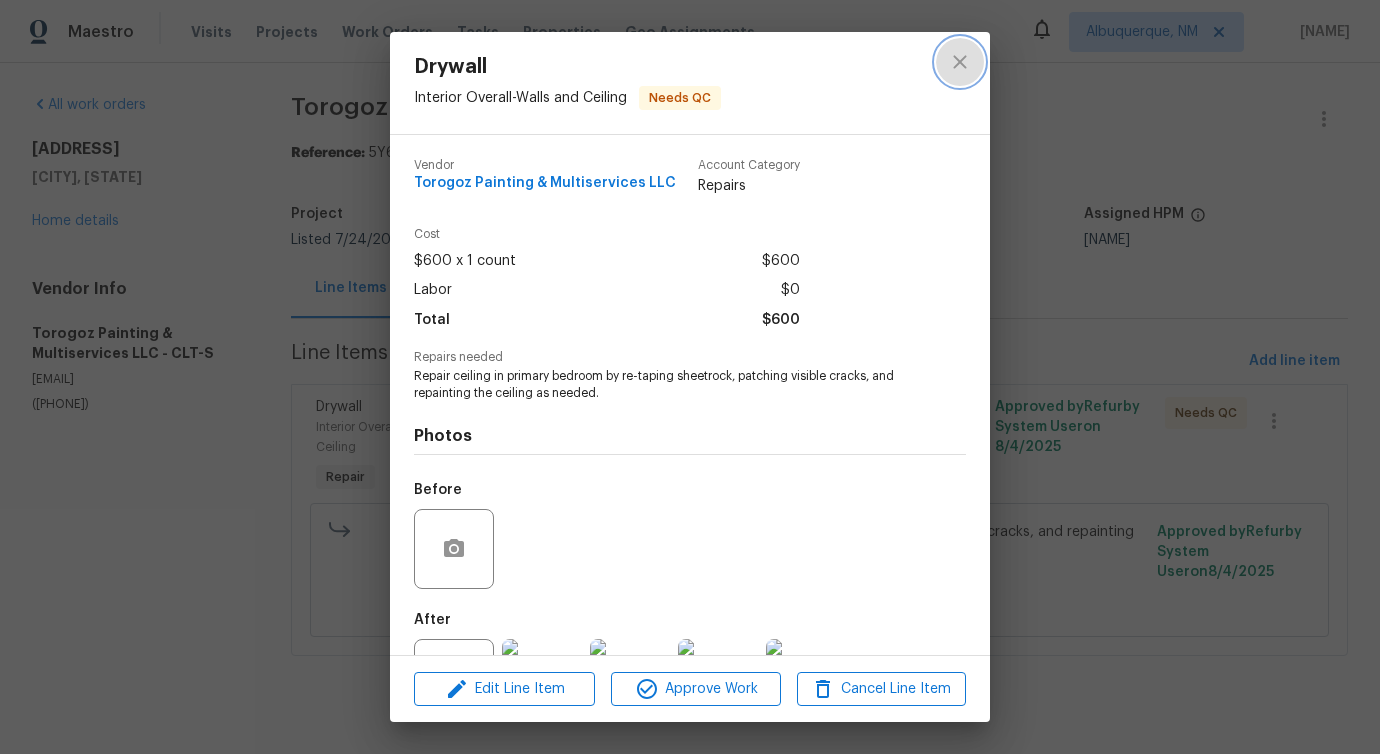 click 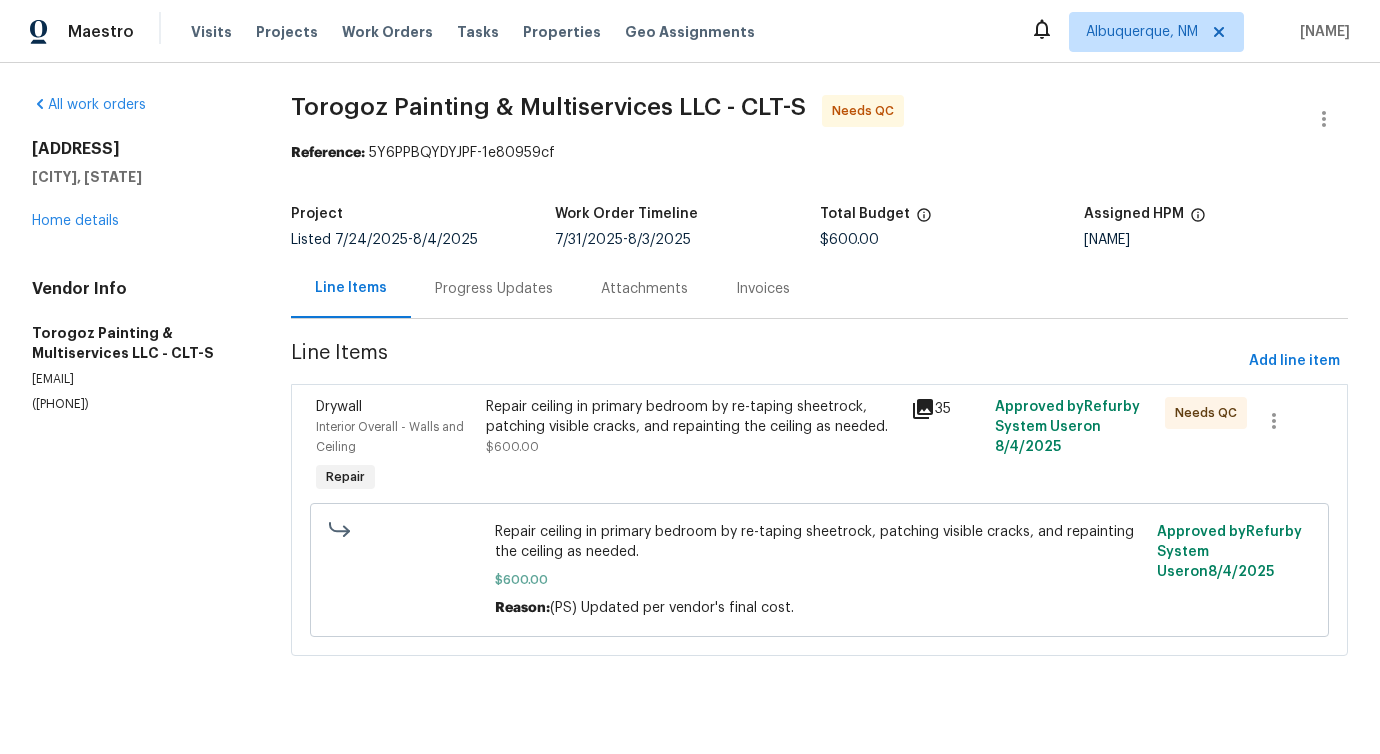 click on "Repair ceiling in primary bedroom by re-taping sheetrock, patching visible cracks, and repainting the ceiling as needed. $600.00" at bounding box center (692, 427) 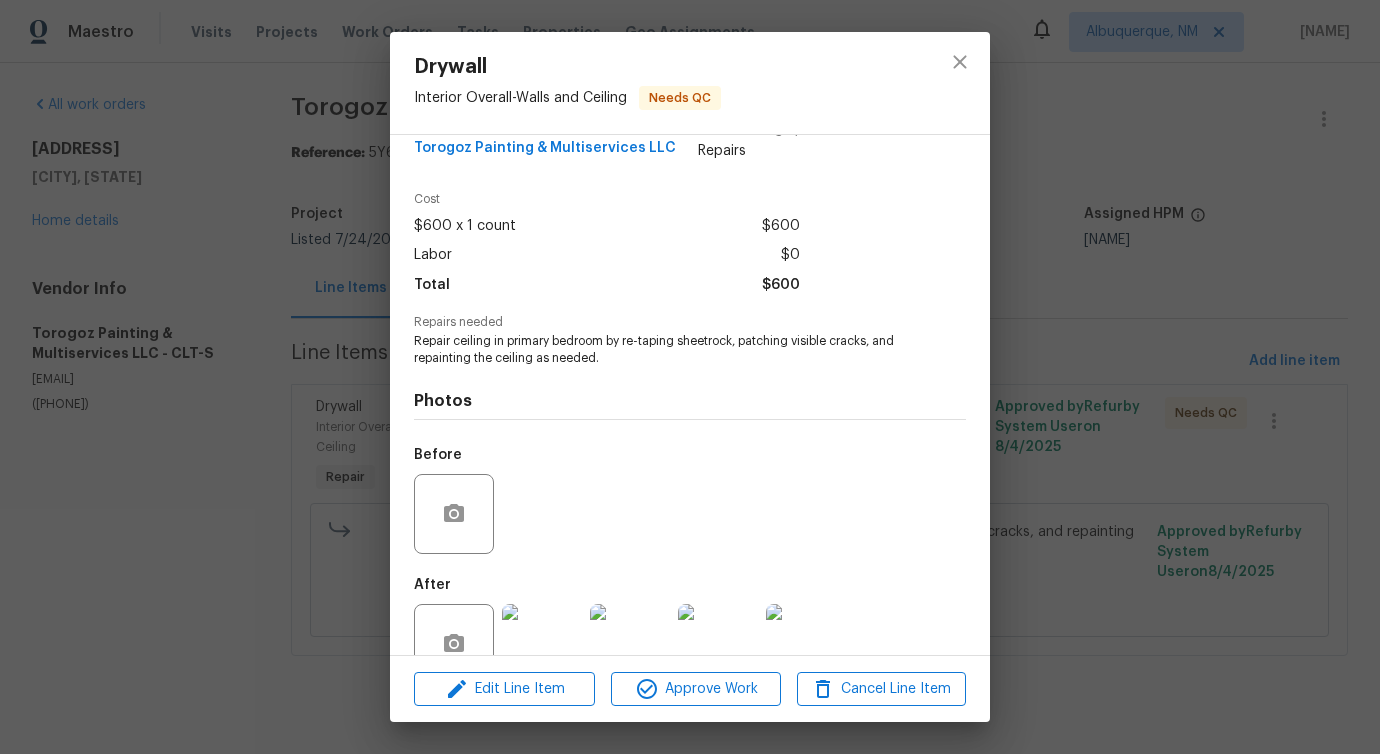 scroll, scrollTop: 84, scrollLeft: 0, axis: vertical 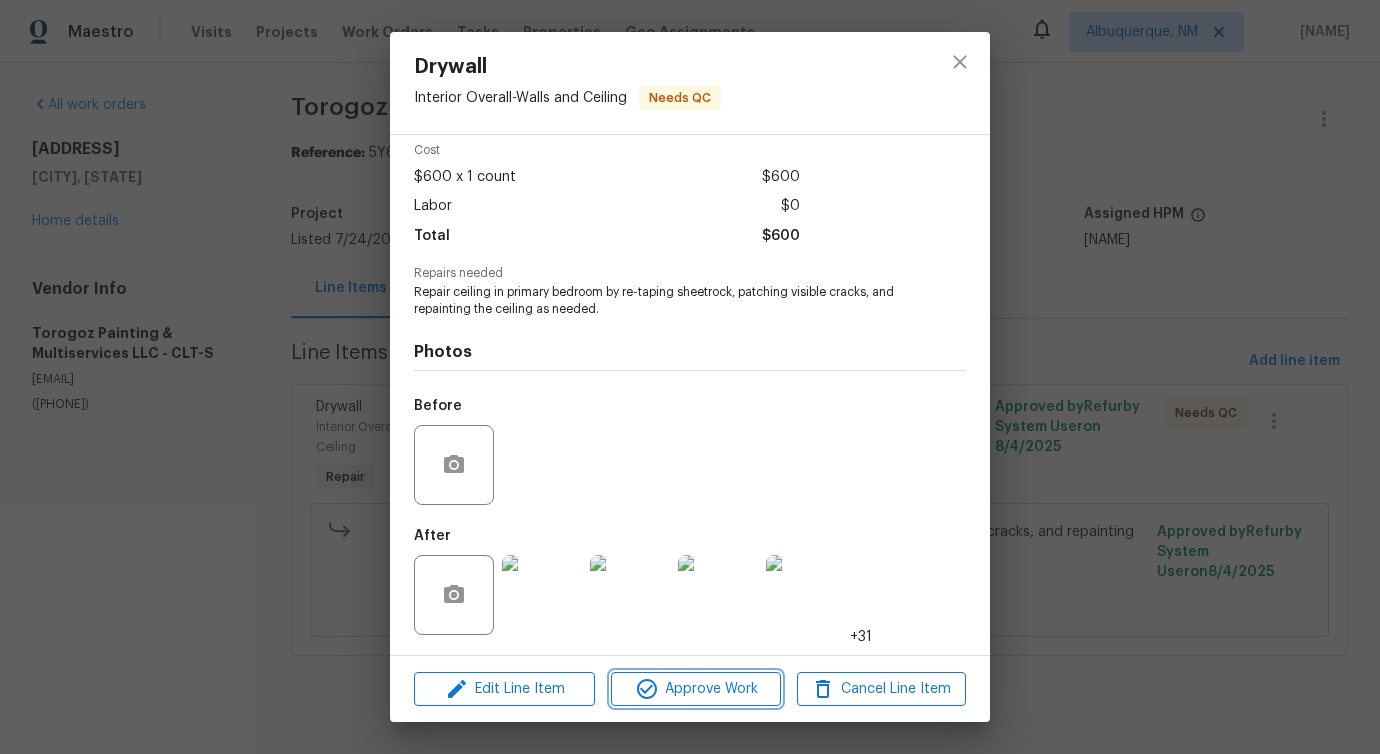 click on "Approve Work" at bounding box center (695, 689) 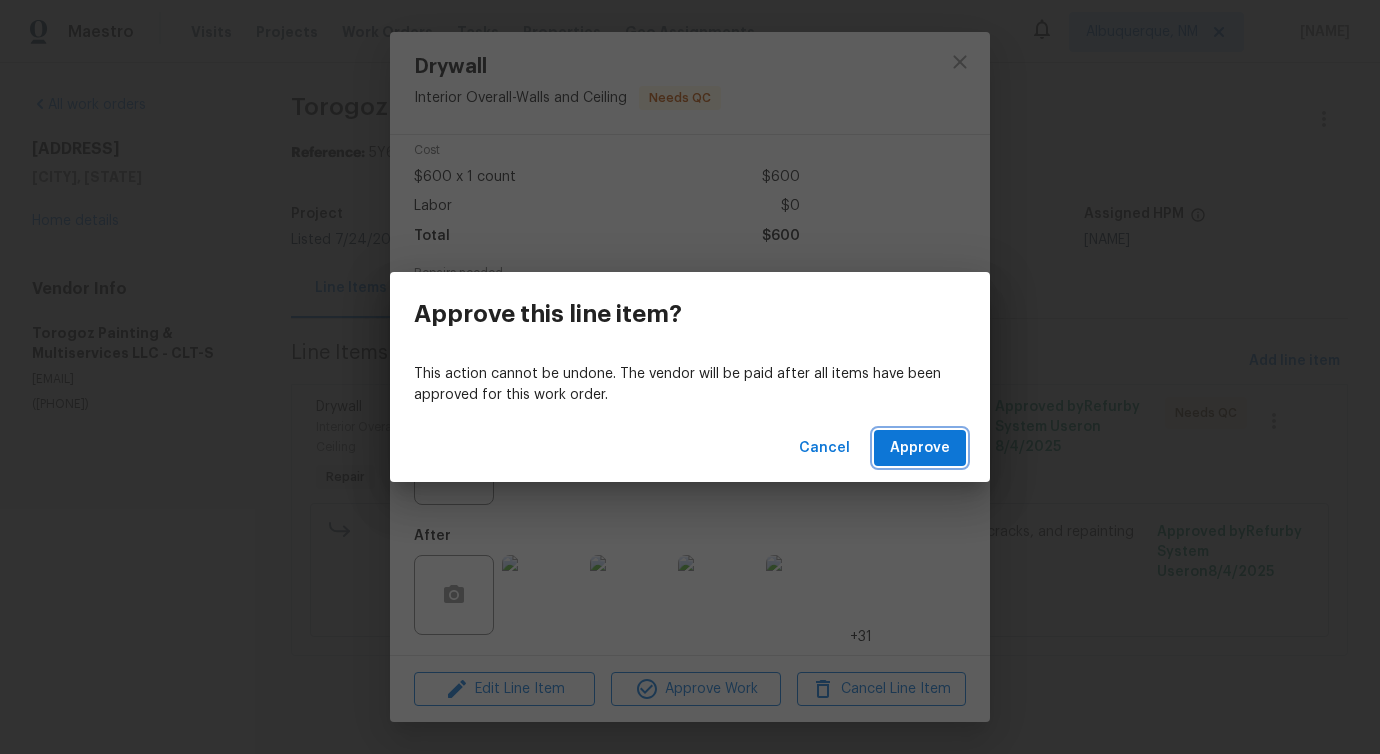 click on "Approve" at bounding box center (920, 448) 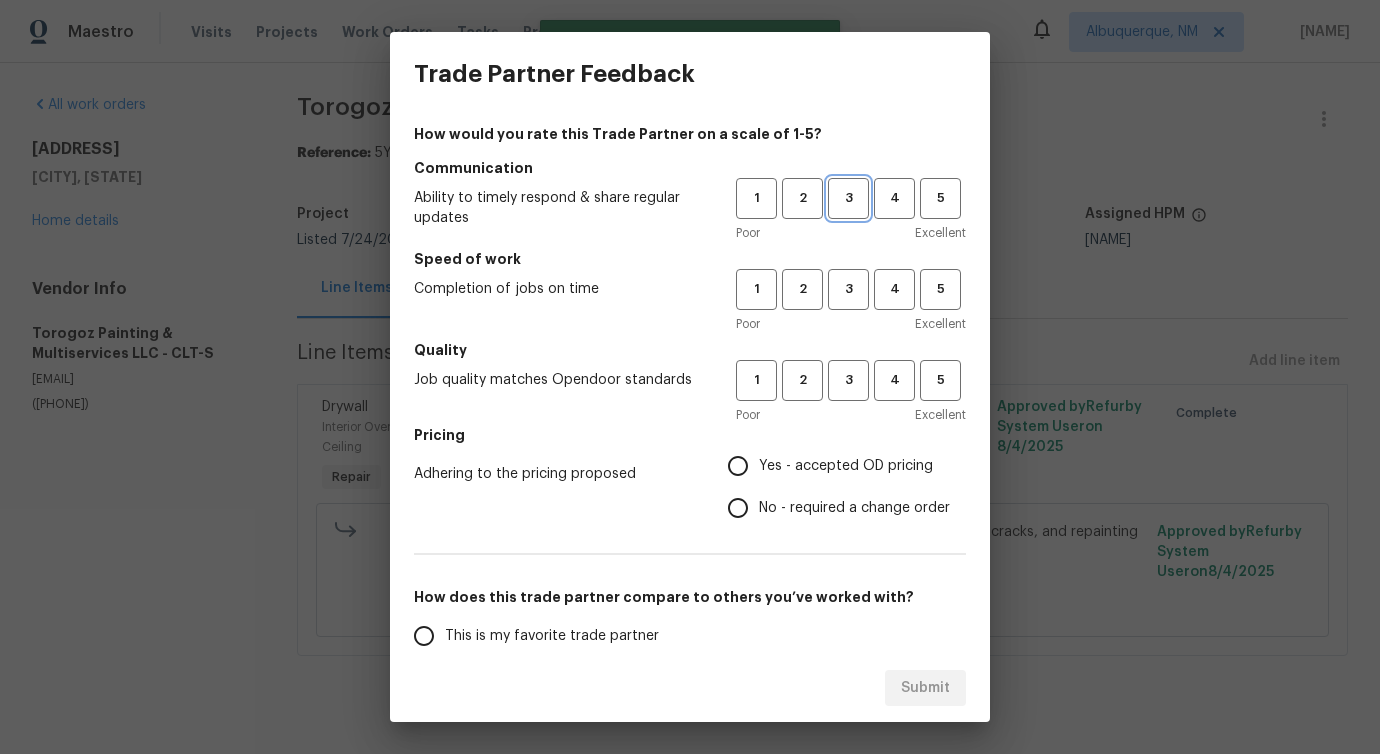 click on "3" at bounding box center [848, 198] 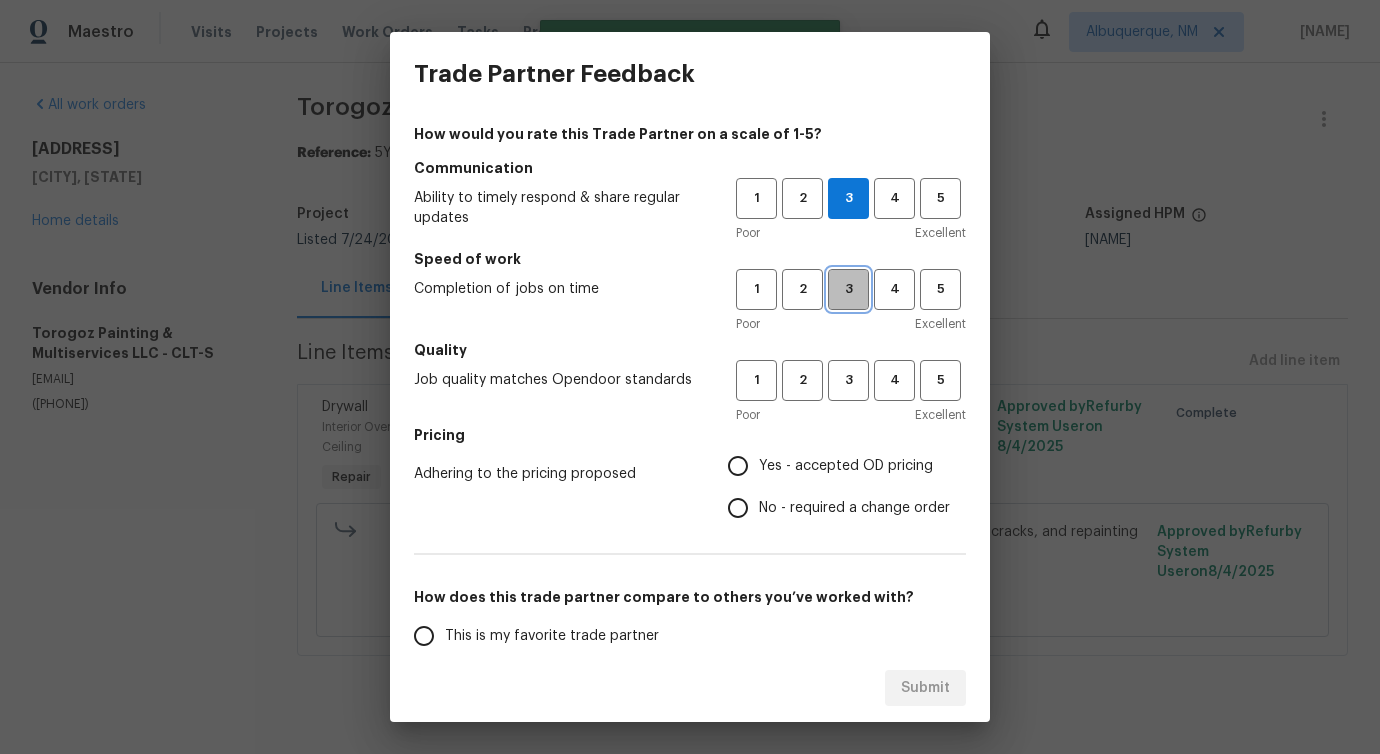 click on "3" at bounding box center [848, 289] 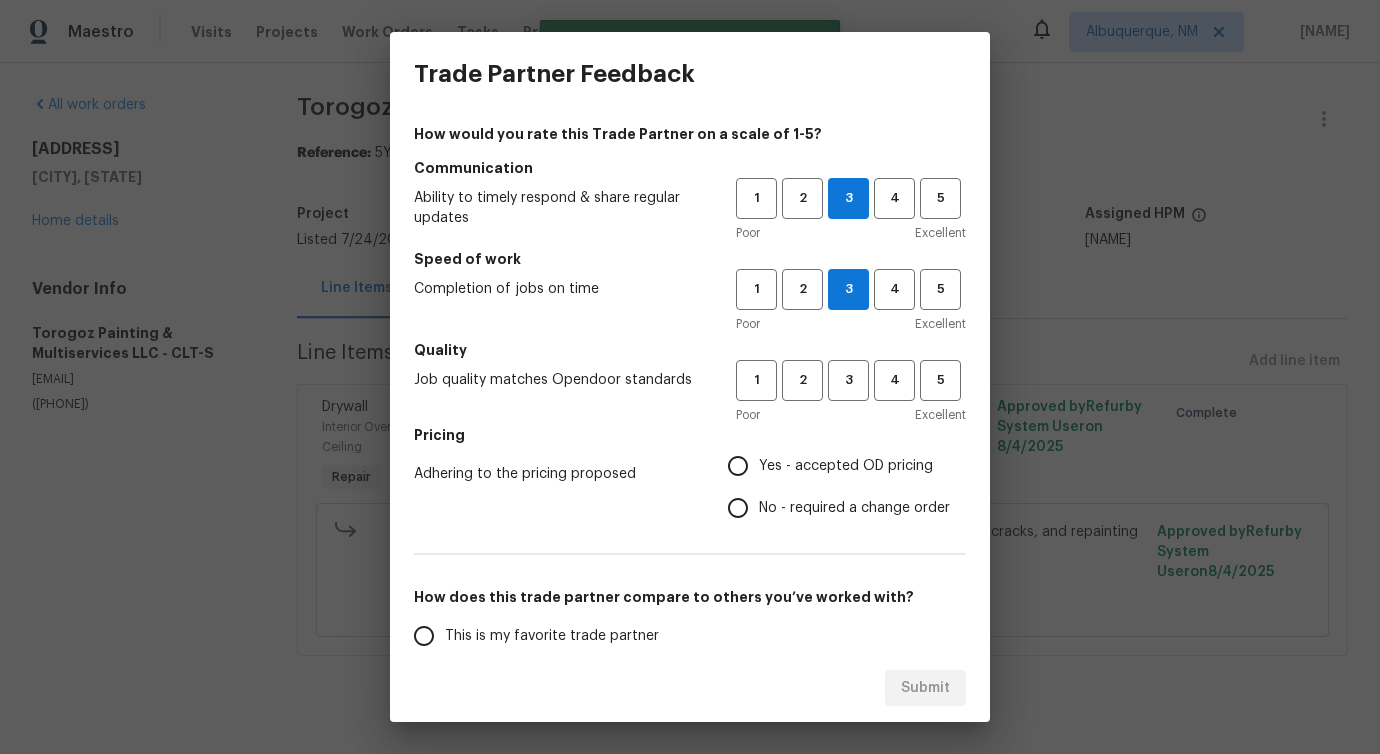 click on "No - required a change order" at bounding box center [854, 508] 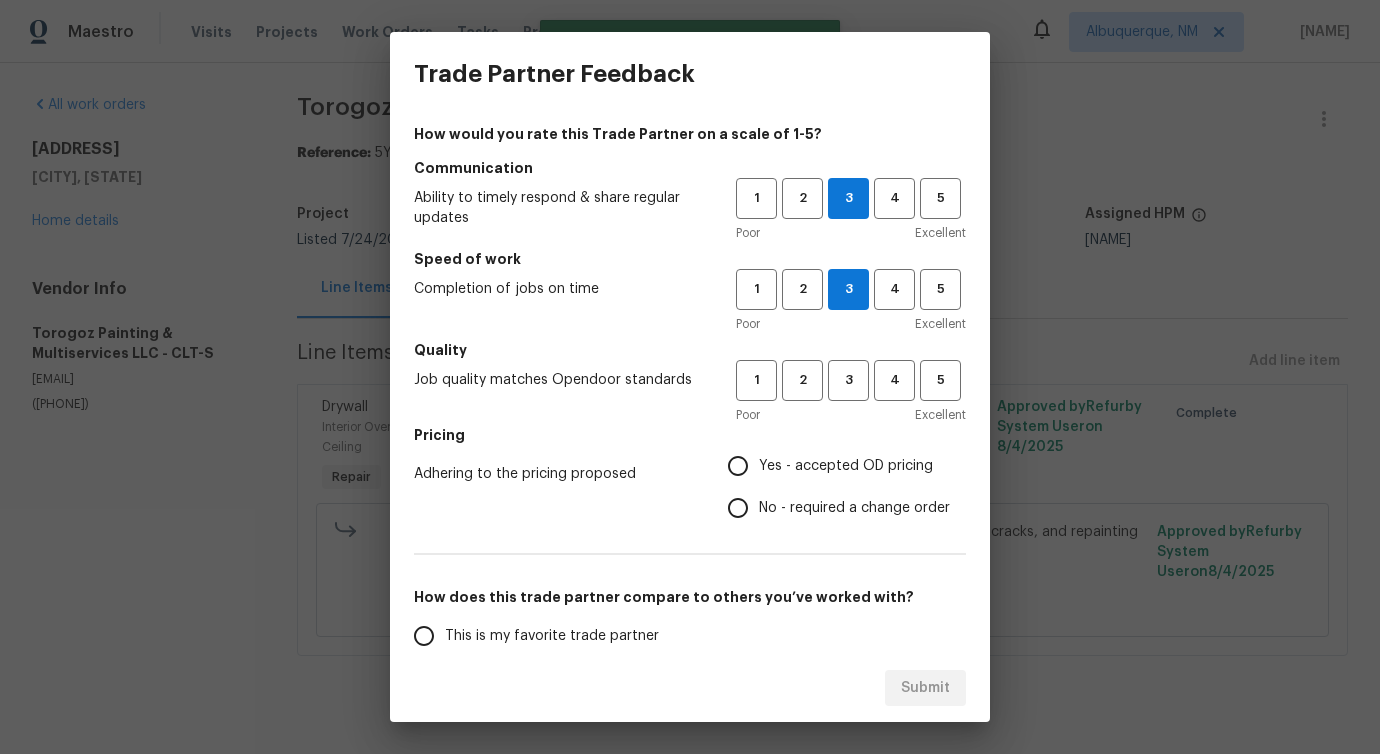 click on "No - required a change order" at bounding box center (738, 508) 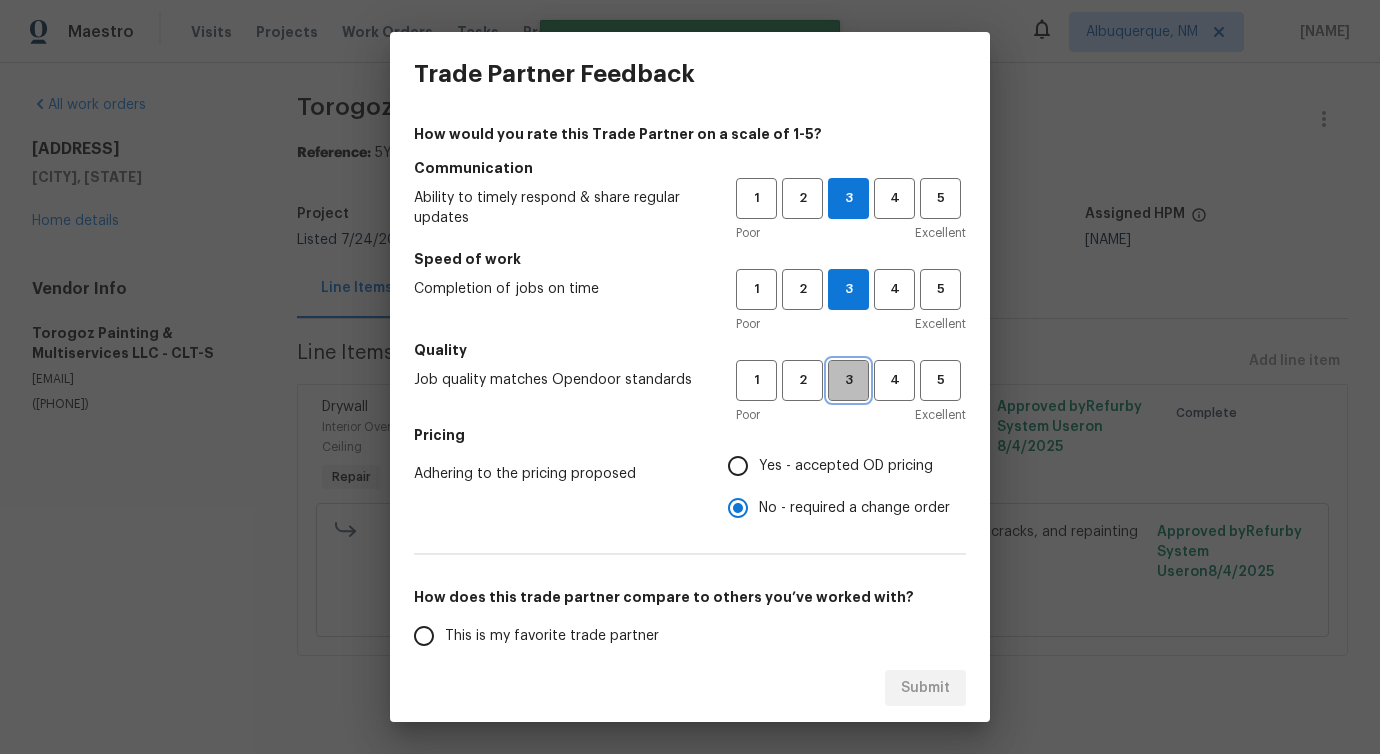 click on "3" at bounding box center (848, 380) 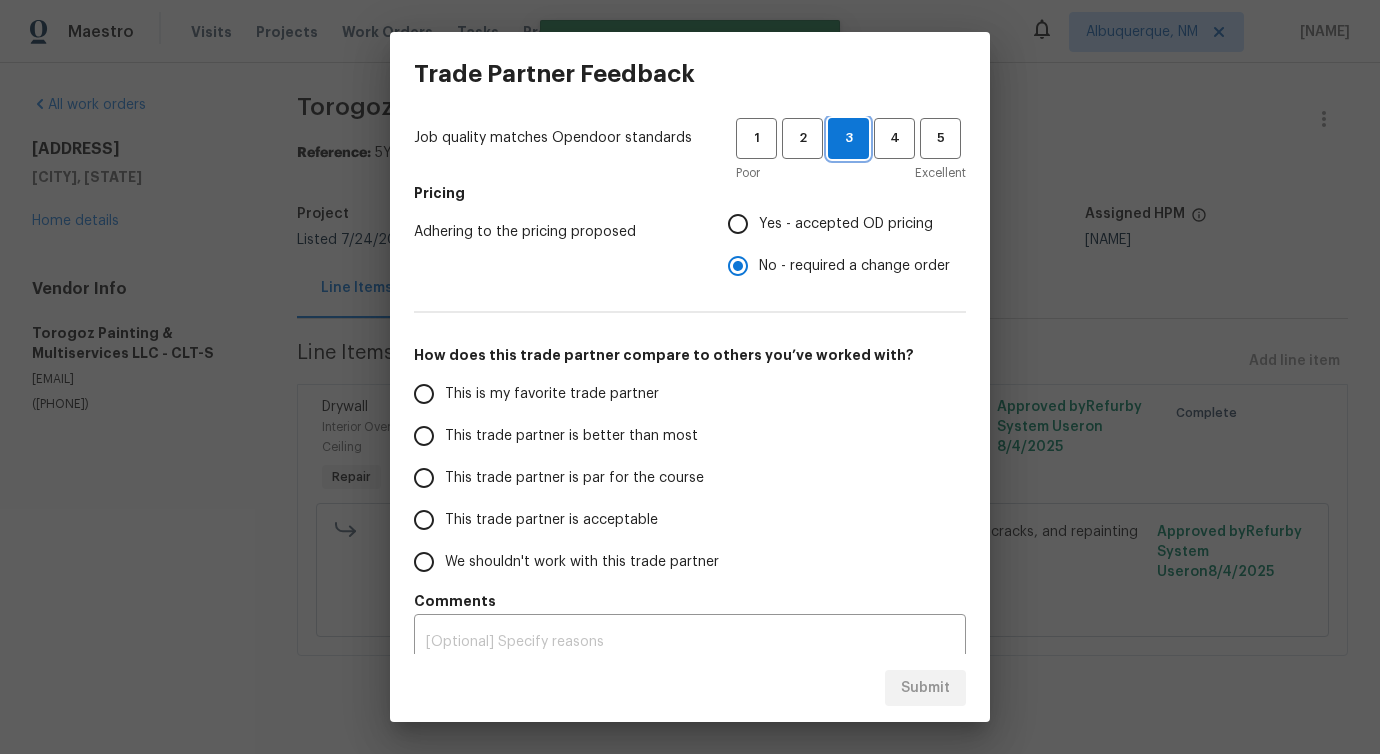 scroll, scrollTop: 261, scrollLeft: 0, axis: vertical 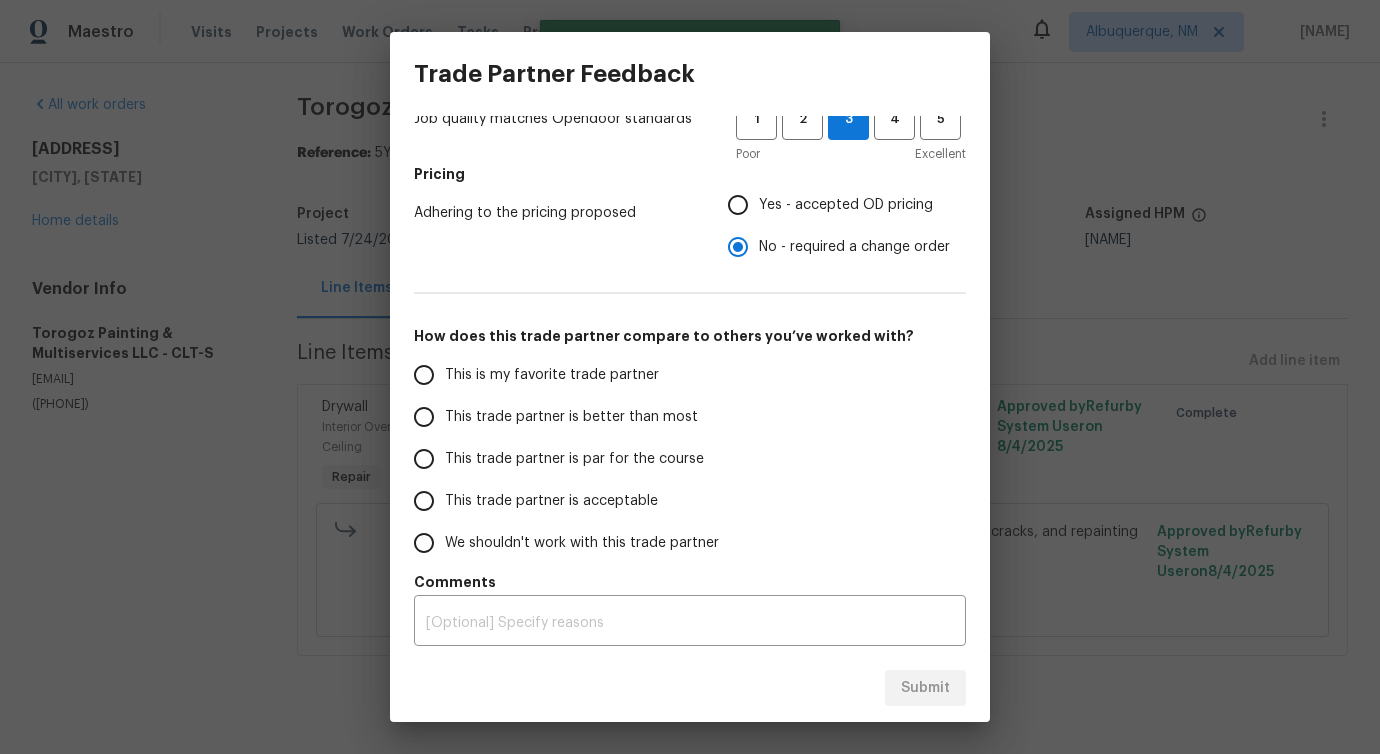 click on "This trade partner is better than most" at bounding box center (561, 417) 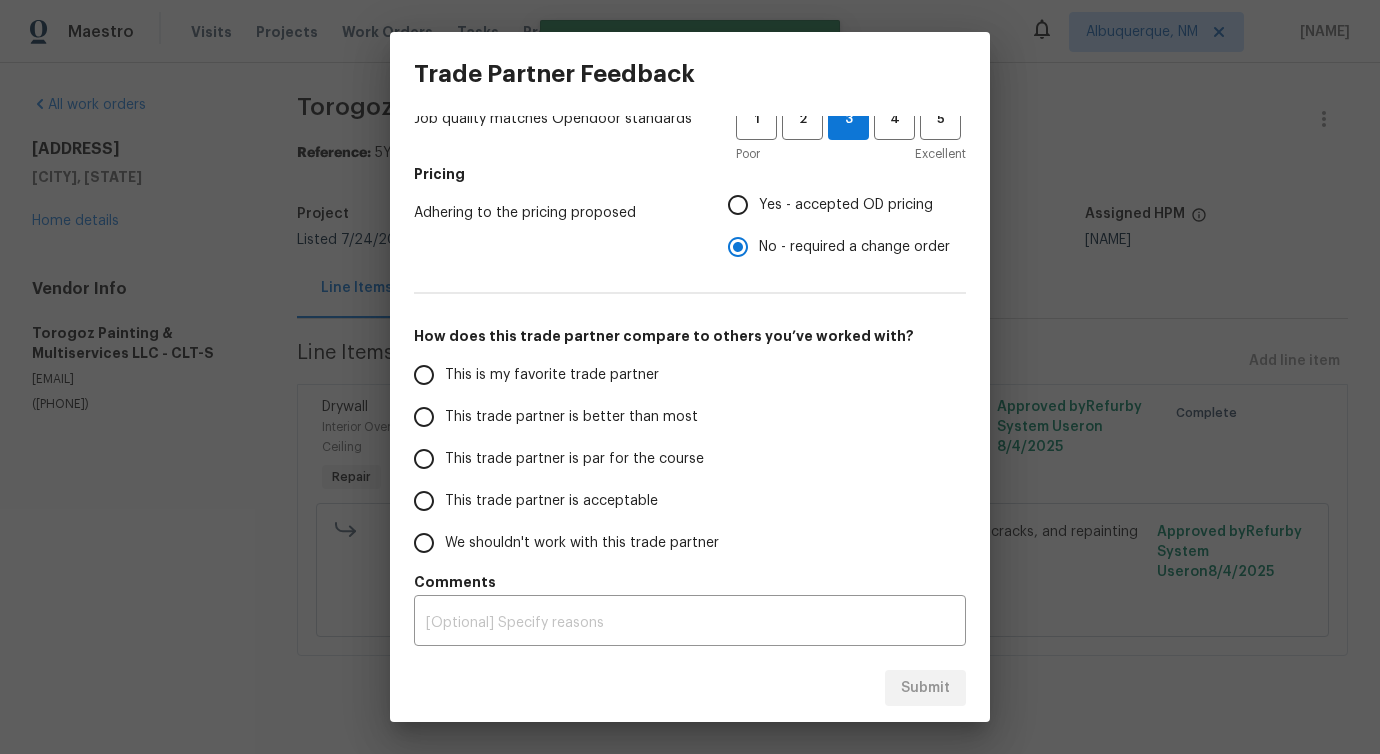 click on "This trade partner is better than most" at bounding box center (424, 417) 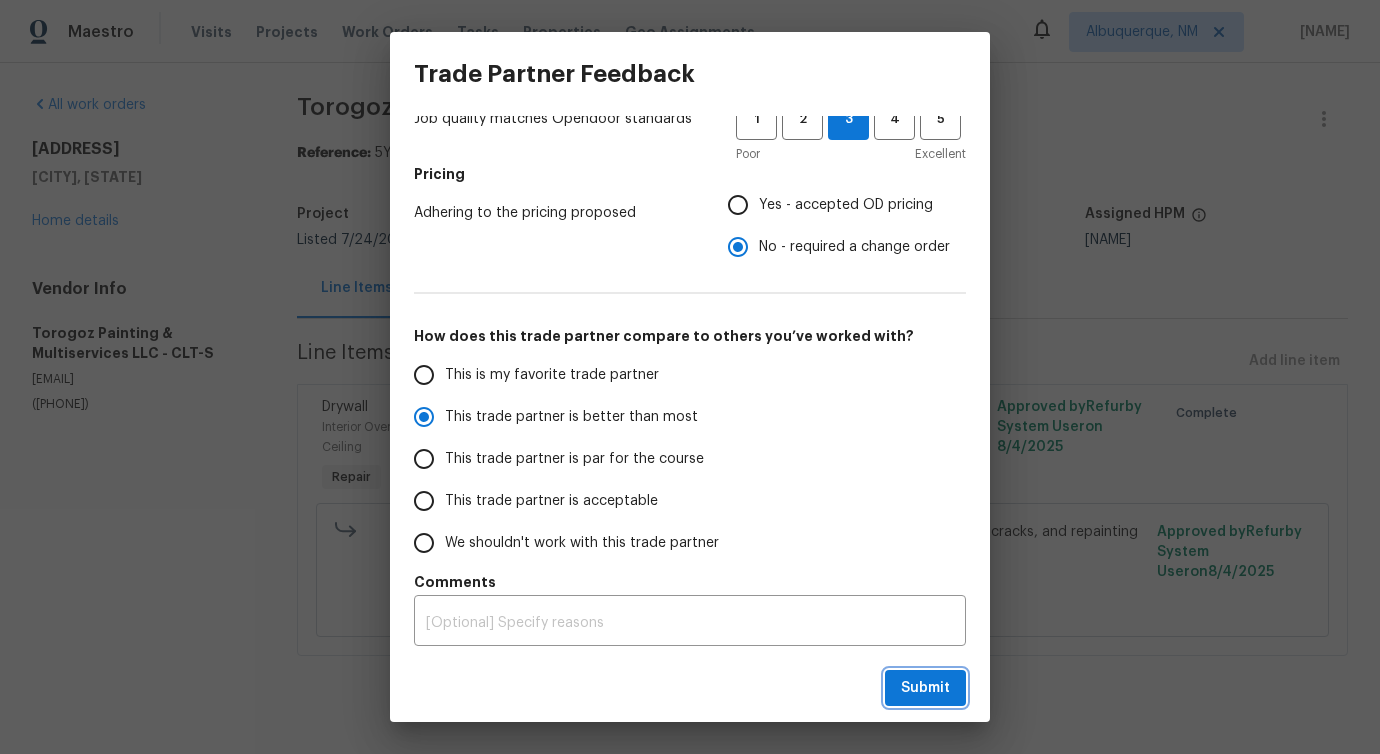 click on "Submit" at bounding box center (925, 688) 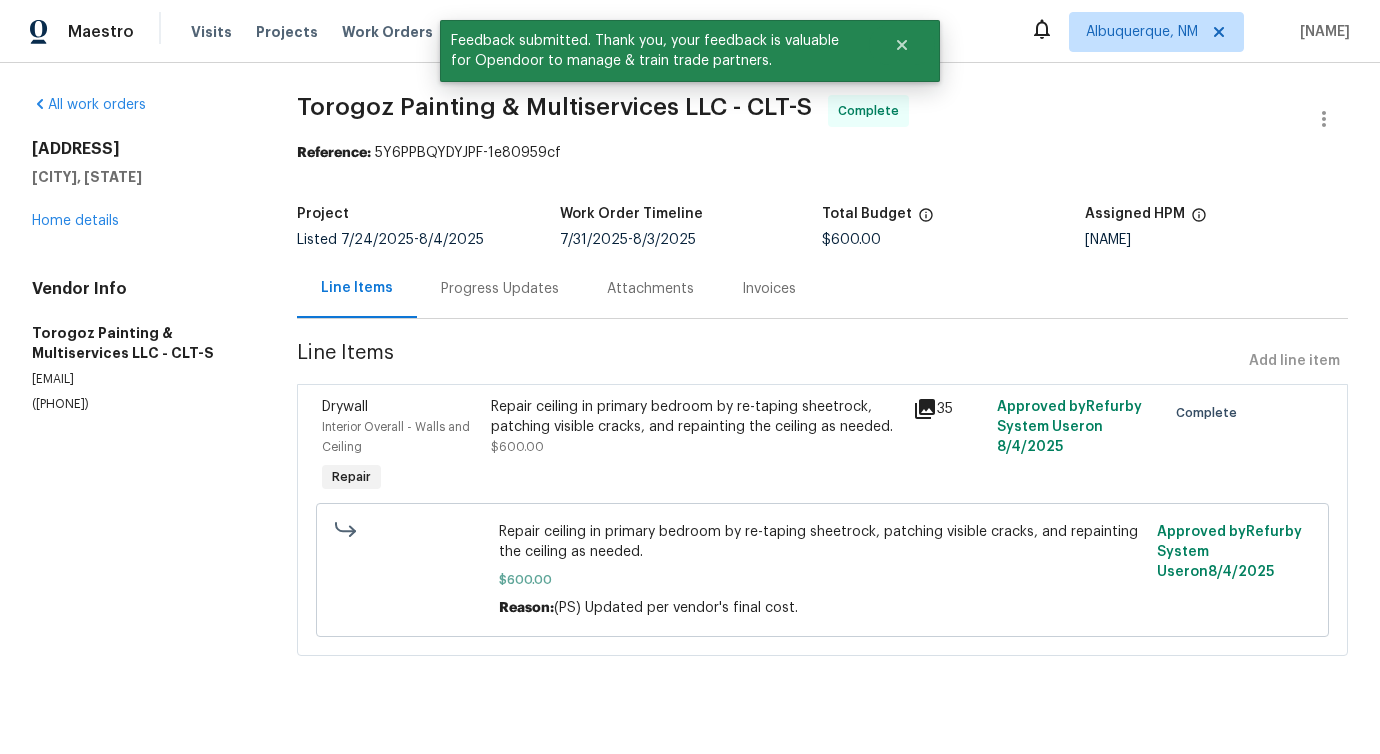 click on "Progress Updates" at bounding box center (500, 289) 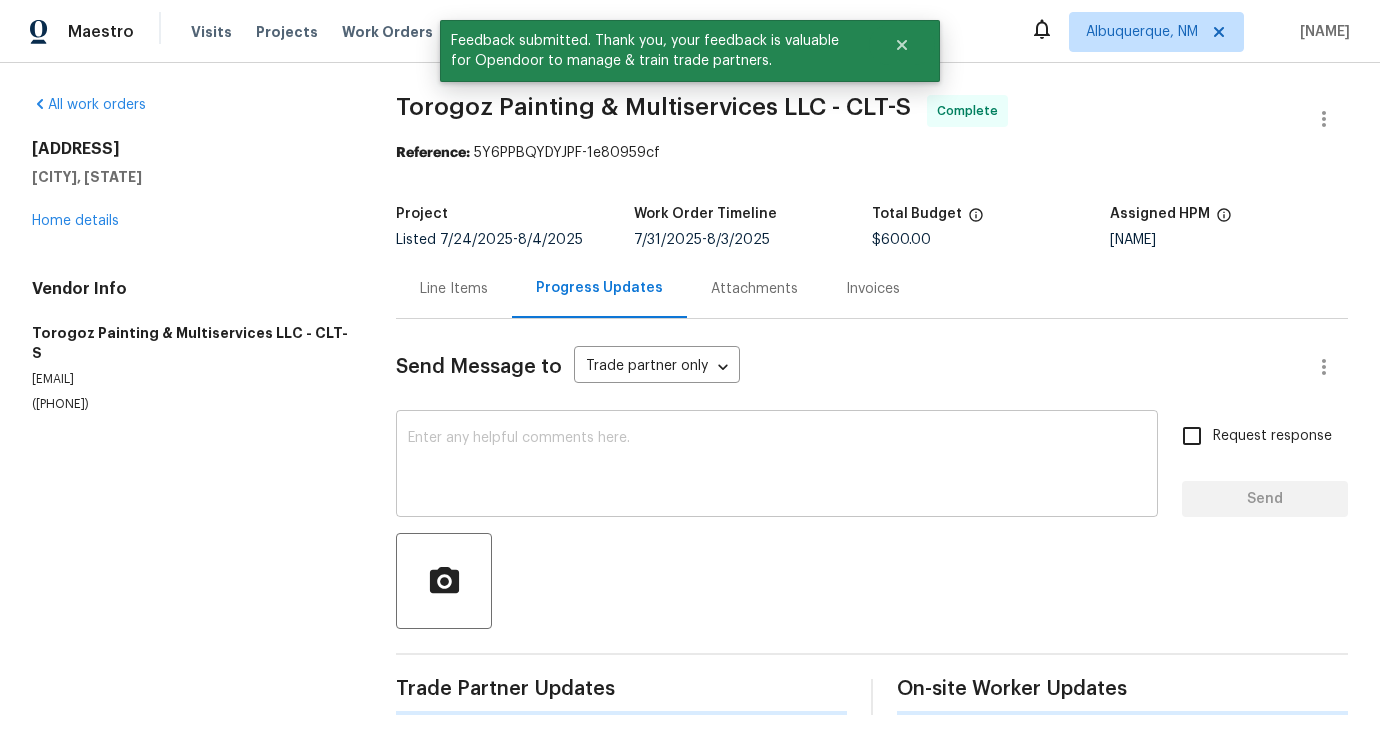 click at bounding box center (777, 466) 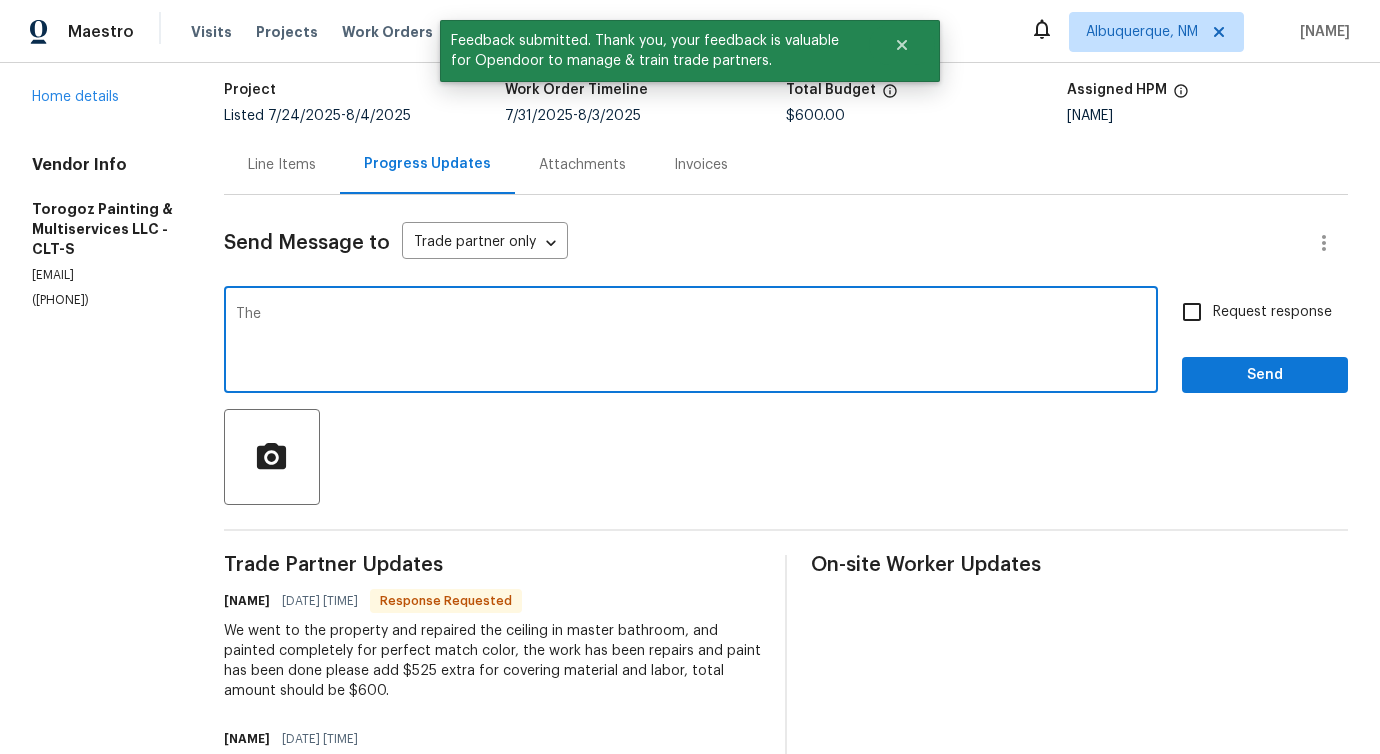 scroll, scrollTop: 122, scrollLeft: 0, axis: vertical 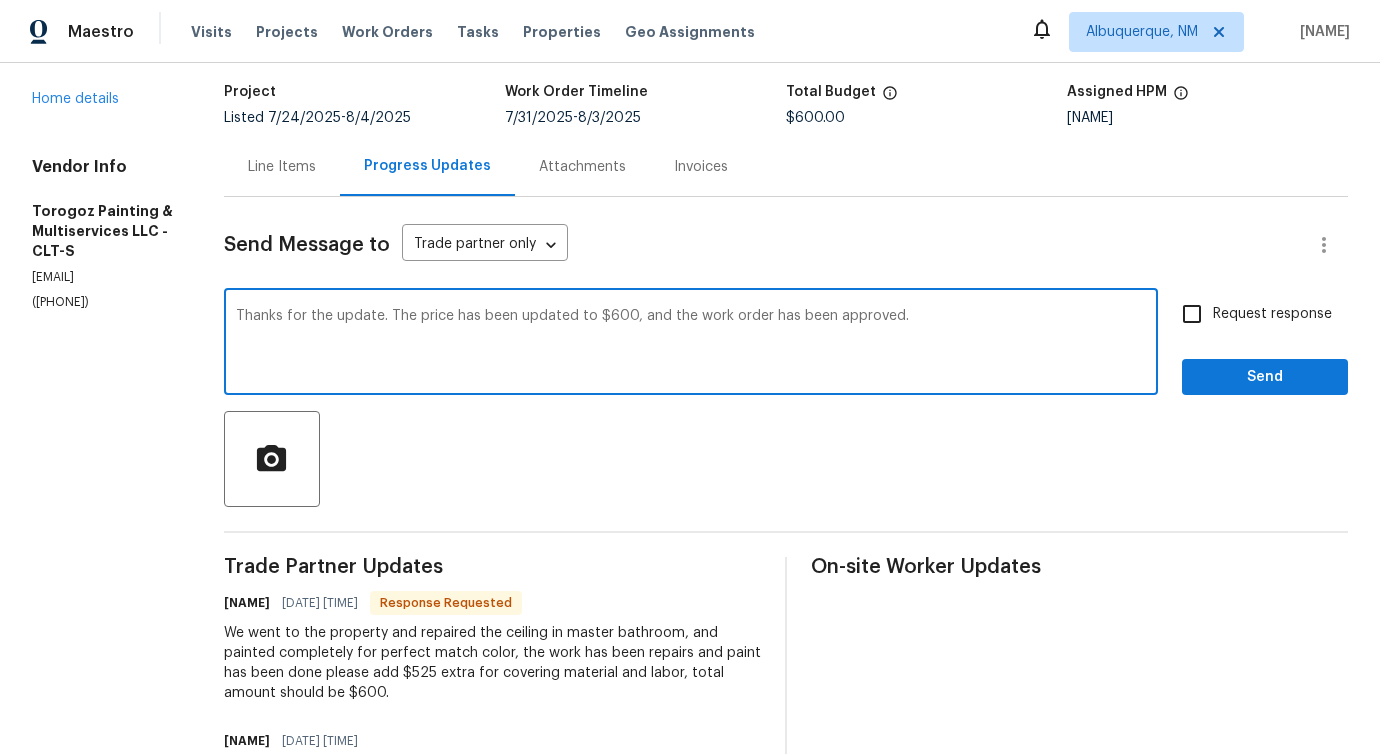 drag, startPoint x: 450, startPoint y: 314, endPoint x: 655, endPoint y: 323, distance: 205.19746 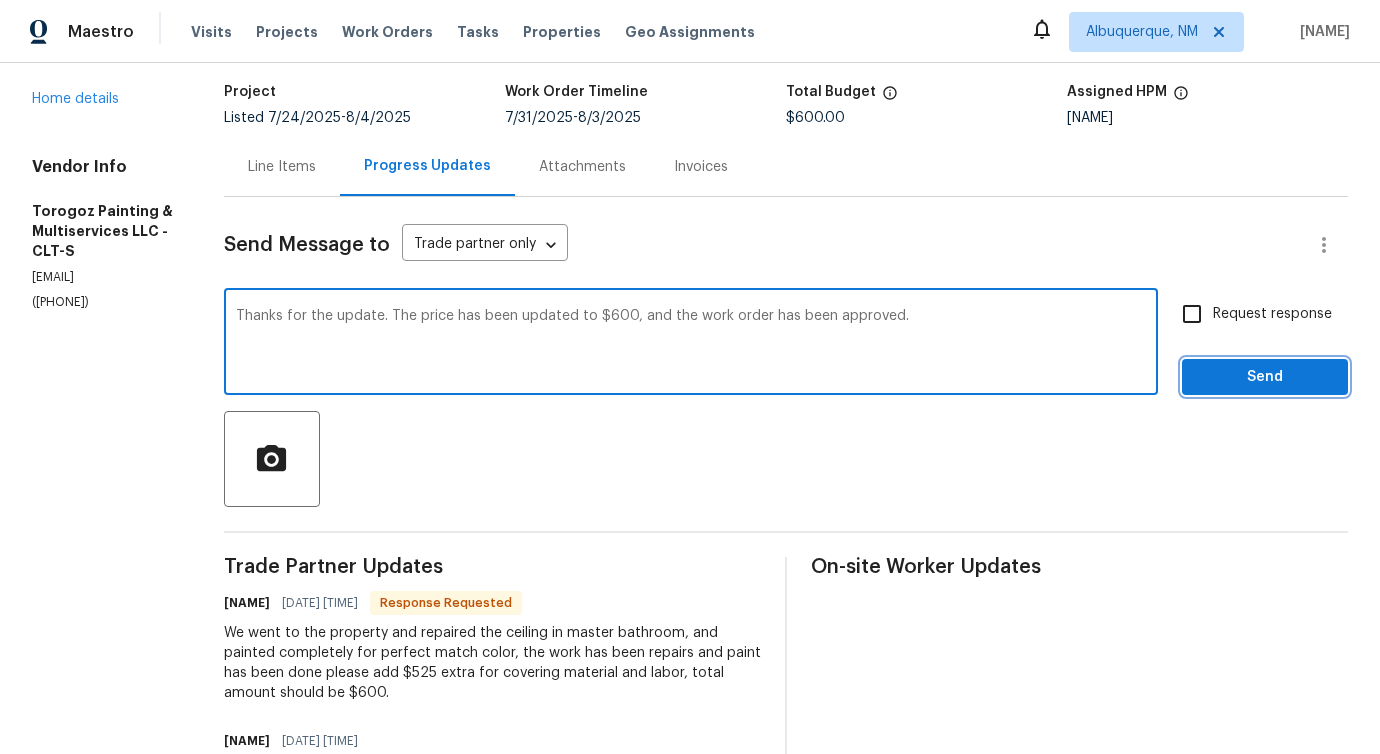 click on "Send" at bounding box center (1265, 377) 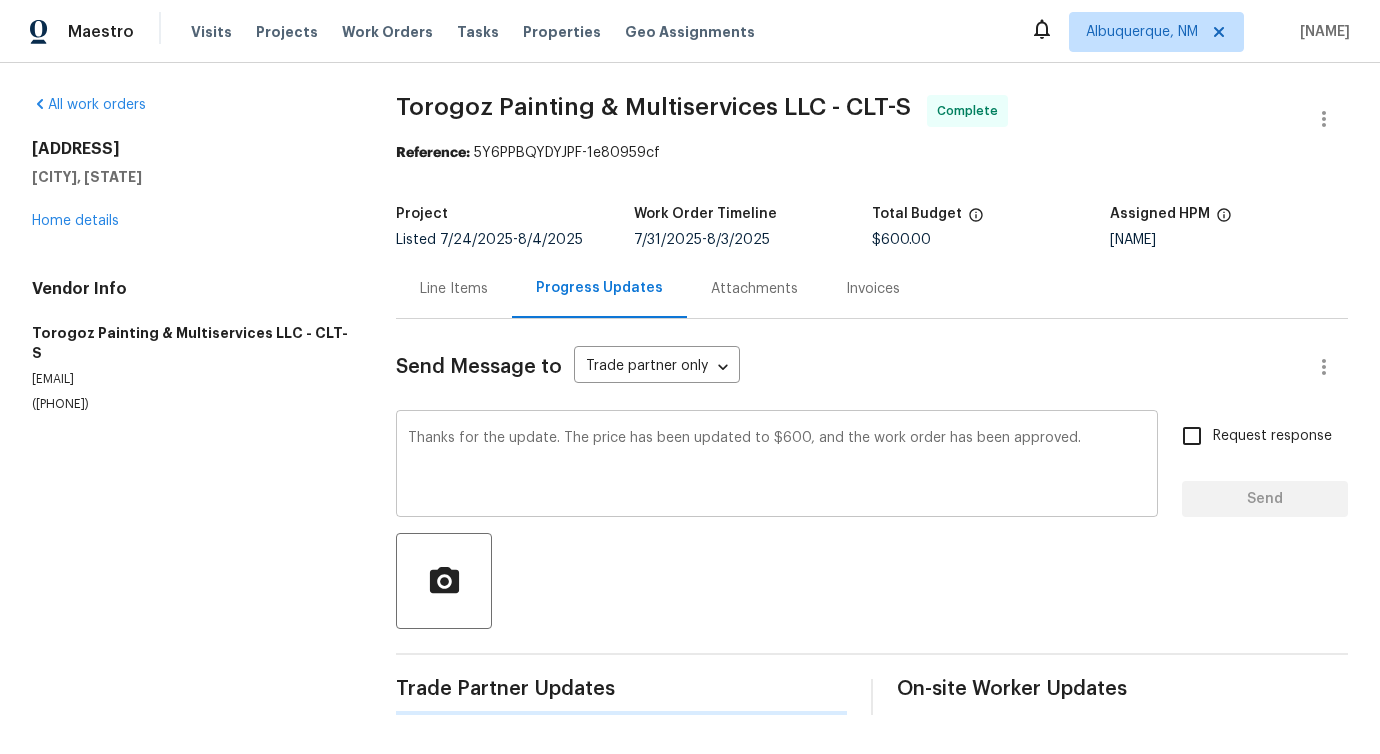 type 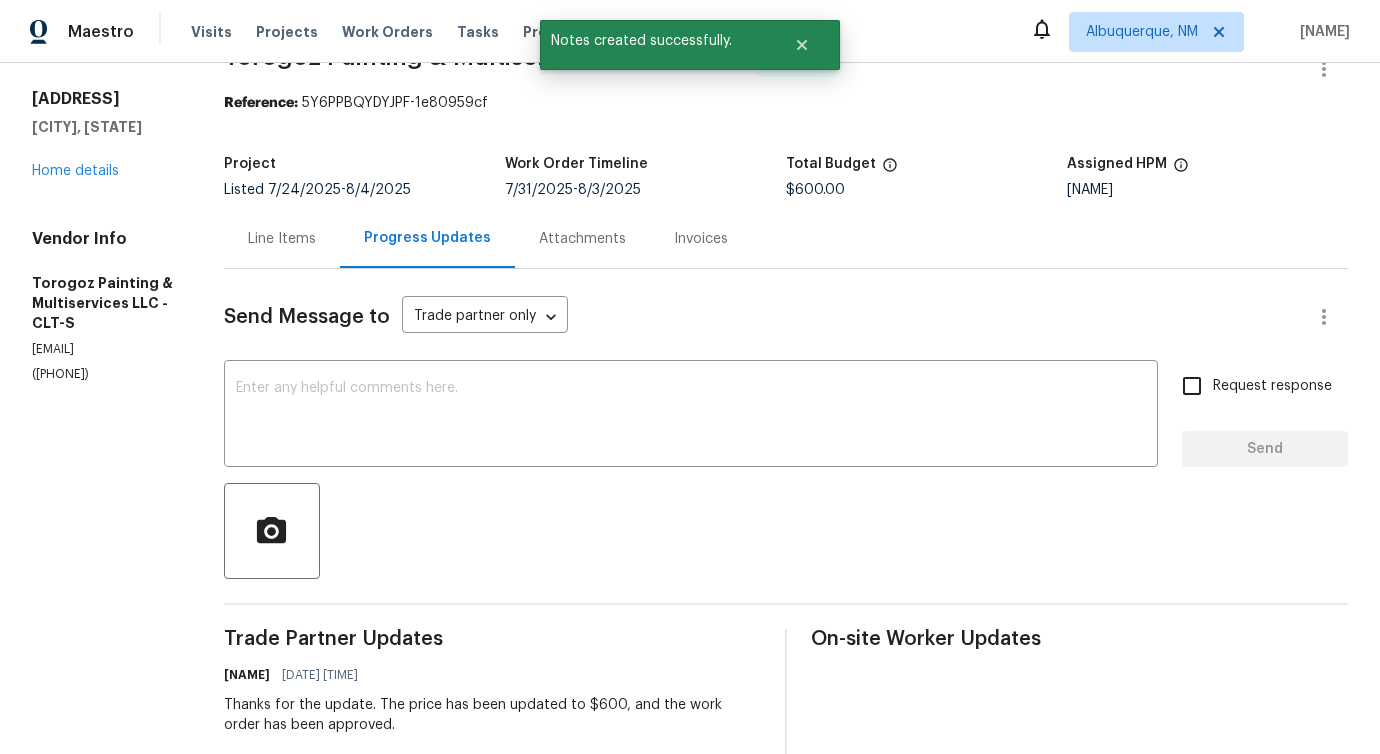scroll, scrollTop: 0, scrollLeft: 0, axis: both 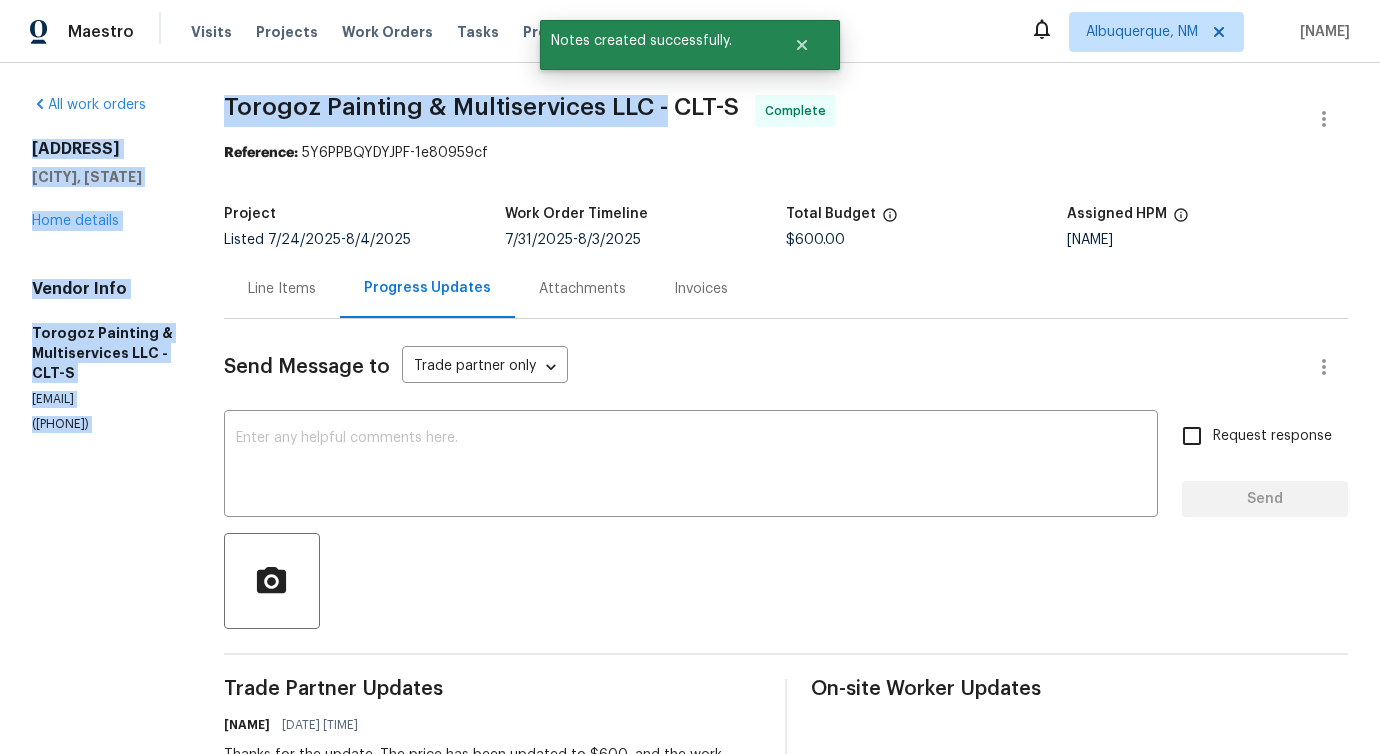 drag, startPoint x: 373, startPoint y: 108, endPoint x: 719, endPoint y: 103, distance: 346.03613 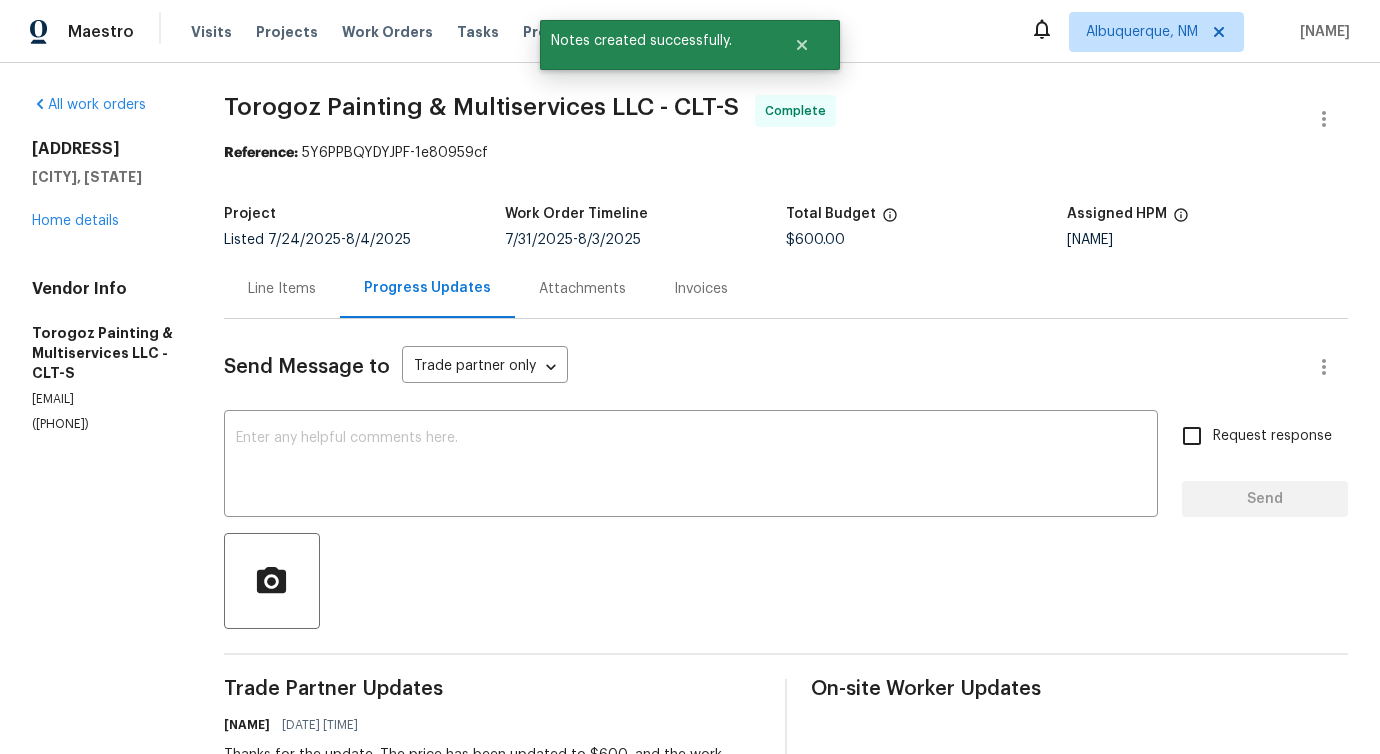 drag, startPoint x: 298, startPoint y: 142, endPoint x: 285, endPoint y: 87, distance: 56.515484 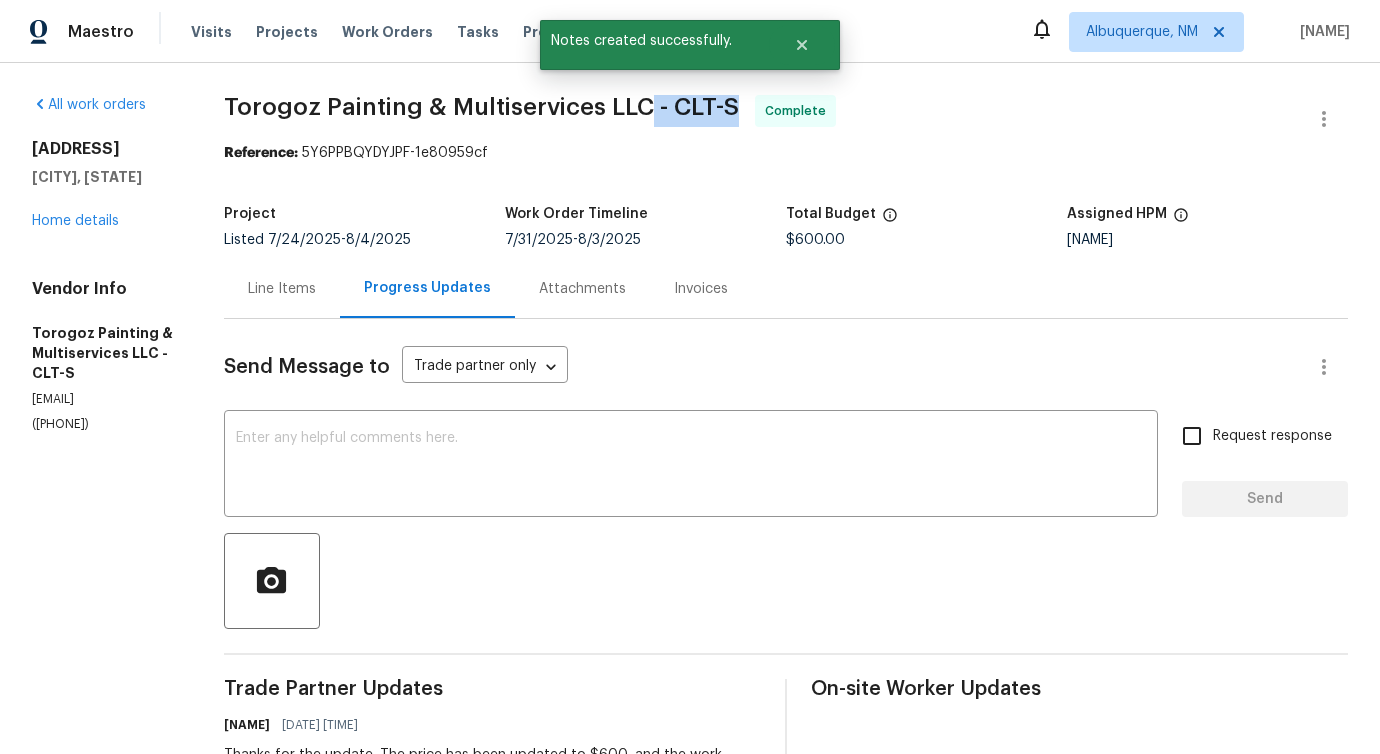 drag, startPoint x: 793, startPoint y: 110, endPoint x: 706, endPoint y: 110, distance: 87 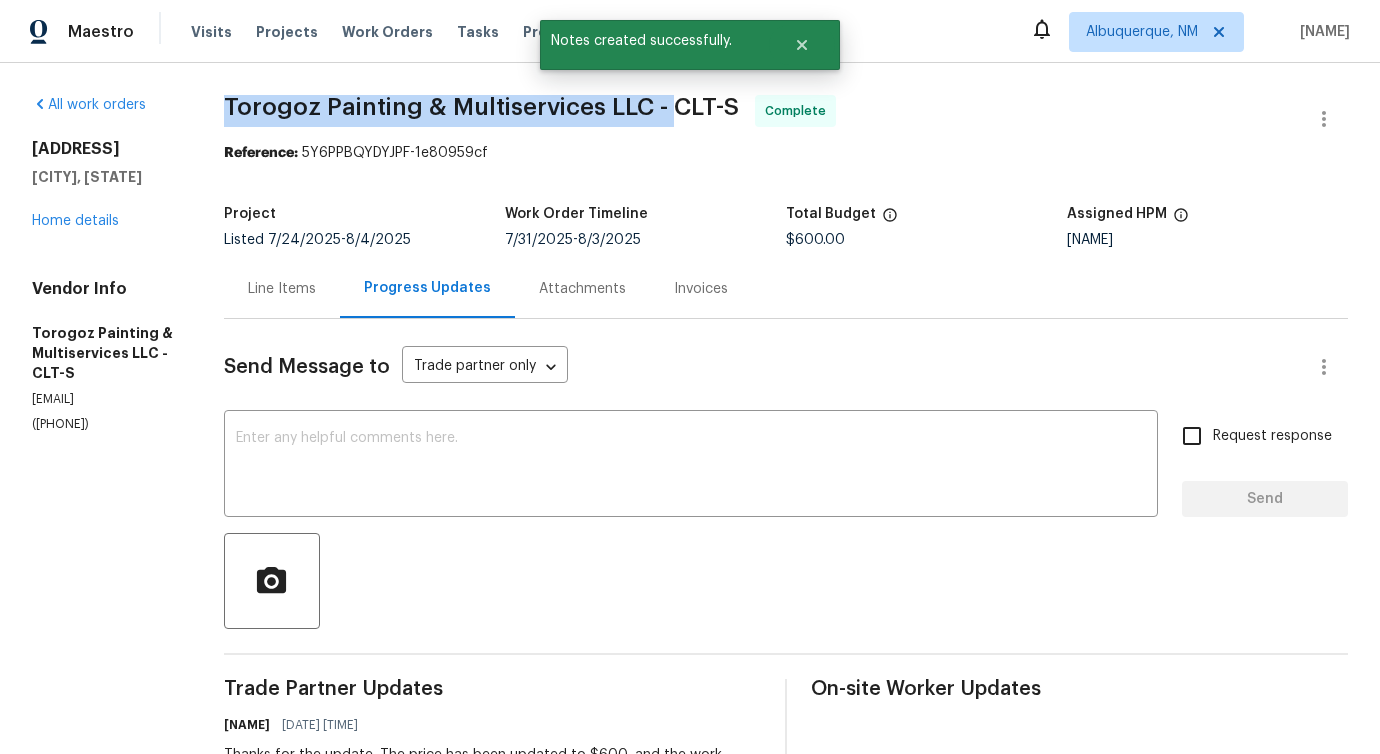drag, startPoint x: 297, startPoint y: 103, endPoint x: 983, endPoint y: 68, distance: 686.8923 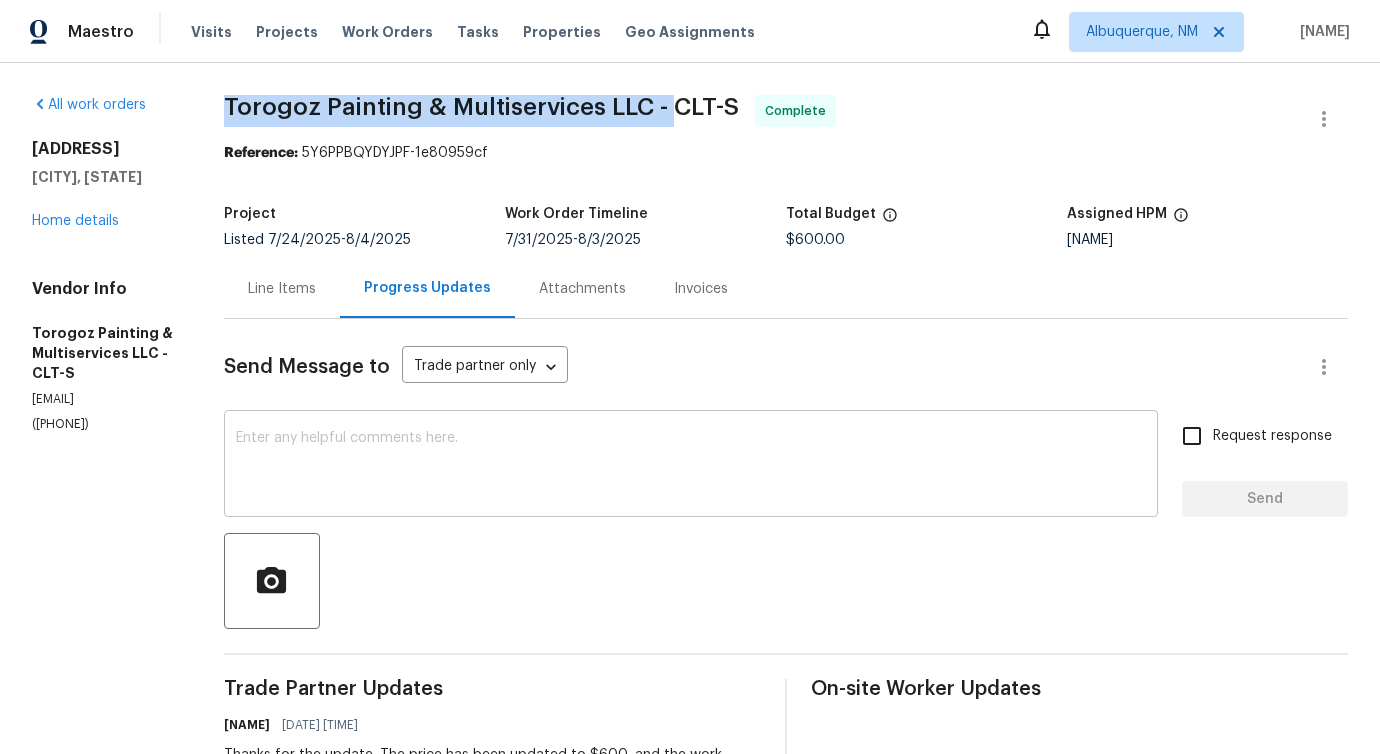 scroll, scrollTop: 318, scrollLeft: 0, axis: vertical 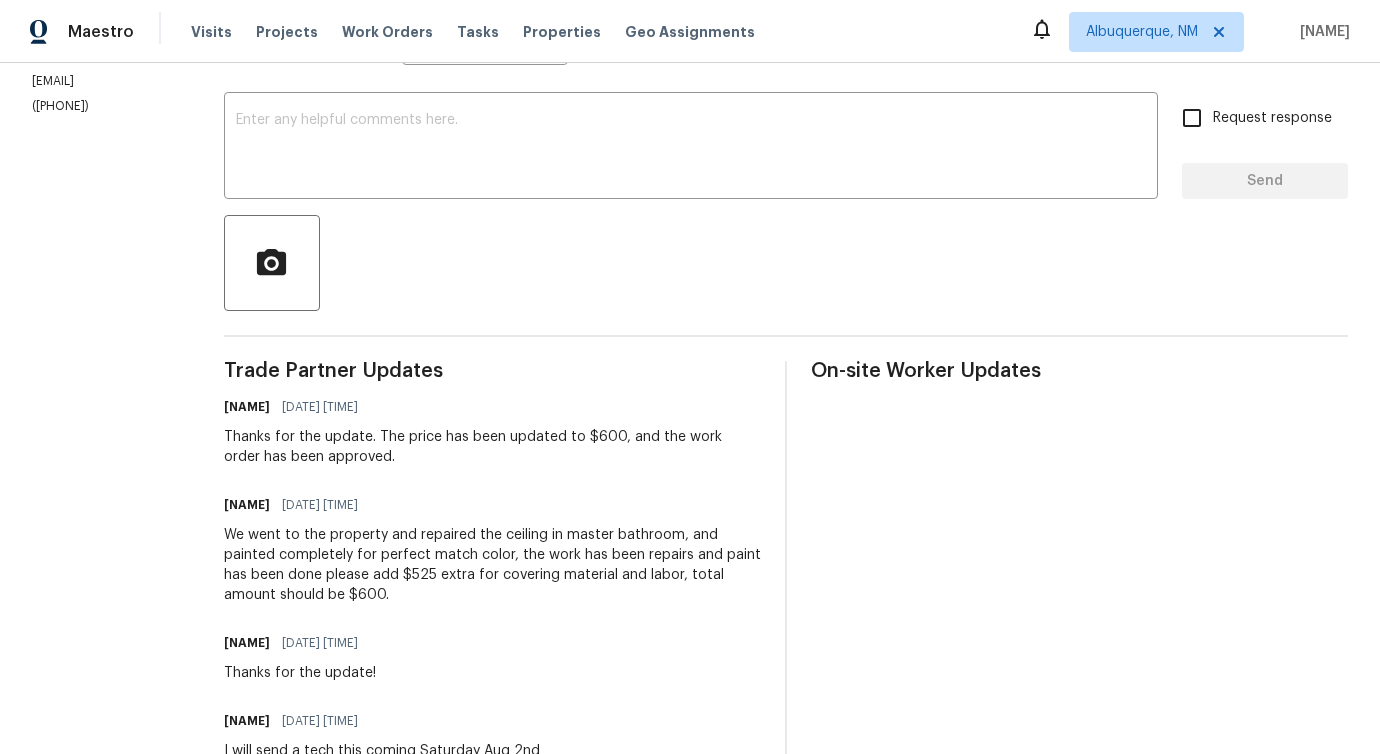 drag, startPoint x: 433, startPoint y: 434, endPoint x: 592, endPoint y: 429, distance: 159.0786 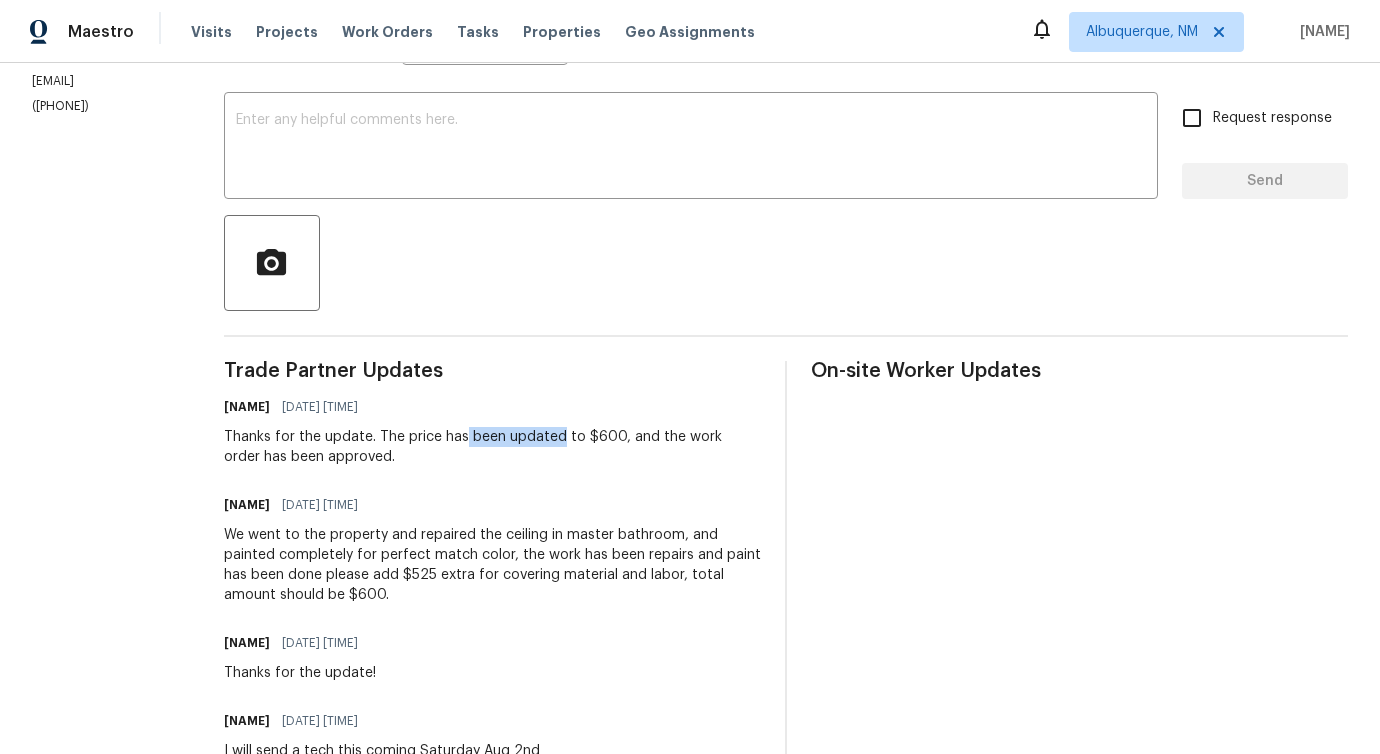 drag, startPoint x: 592, startPoint y: 429, endPoint x: 614, endPoint y: 429, distance: 22 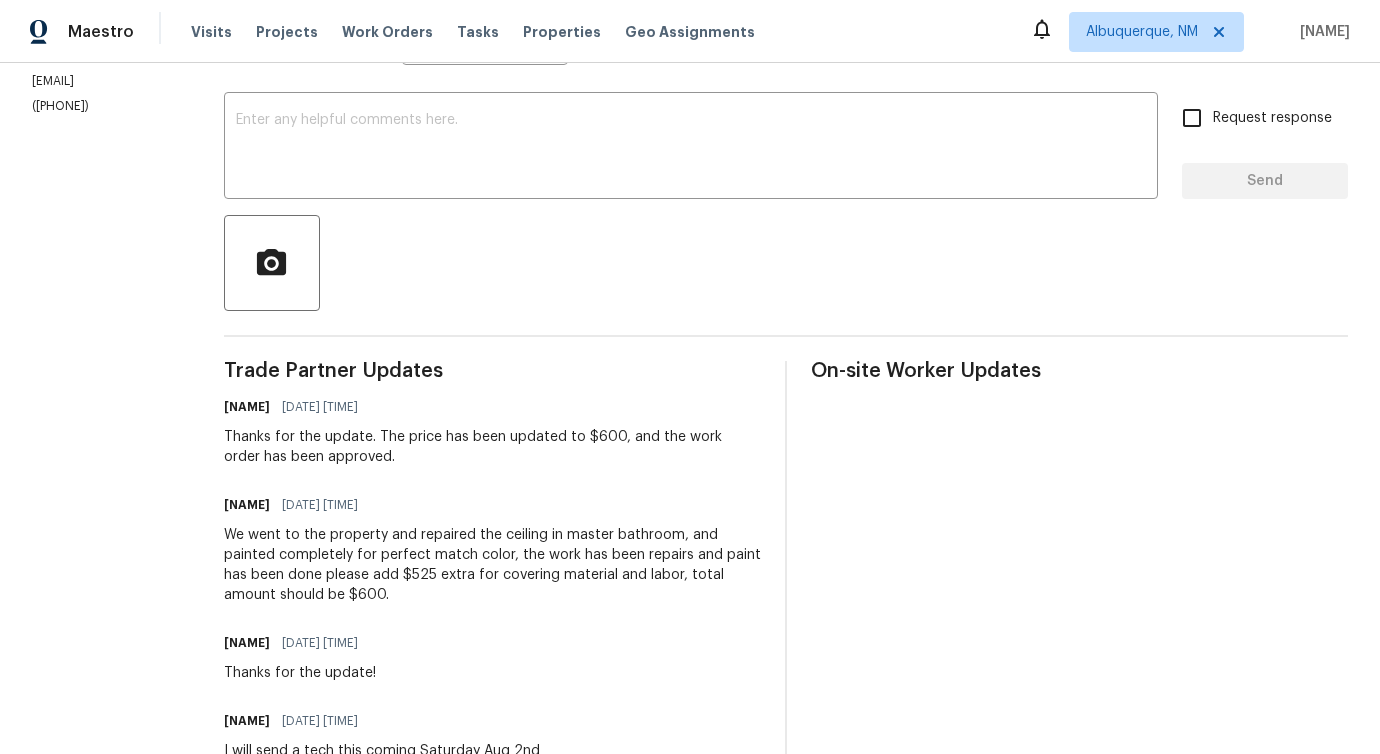 click on "Thanks for the update. The price has been updated to $600, and the work order has been approved." at bounding box center (492, 447) 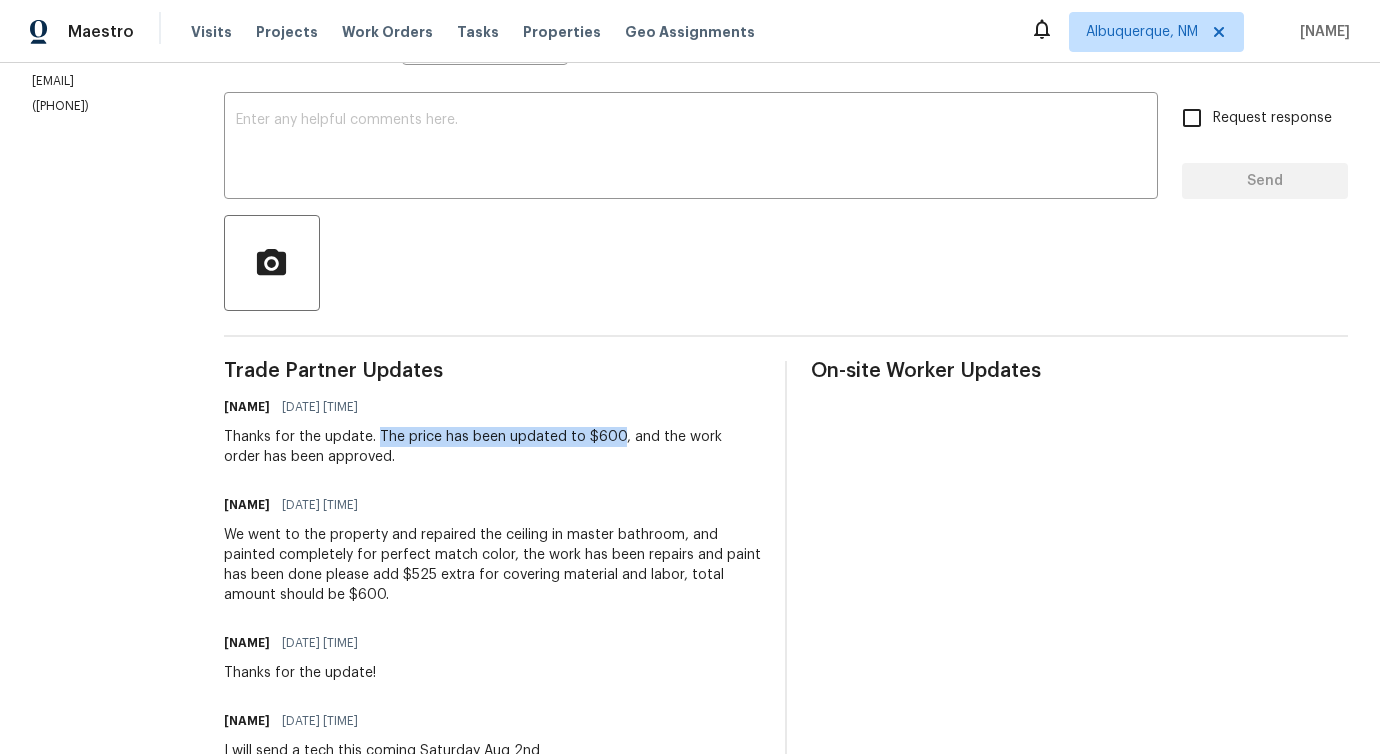 drag, startPoint x: 437, startPoint y: 436, endPoint x: 675, endPoint y: 440, distance: 238.03362 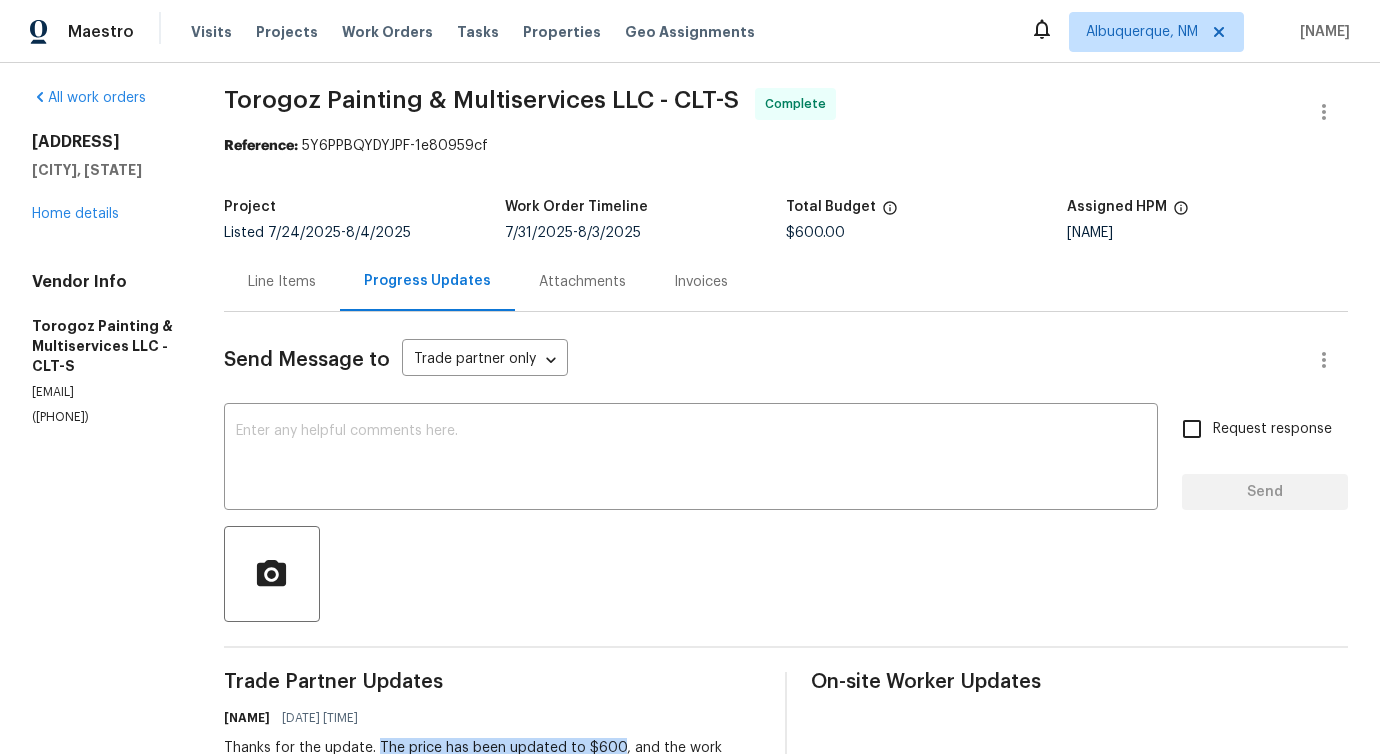 scroll, scrollTop: 0, scrollLeft: 0, axis: both 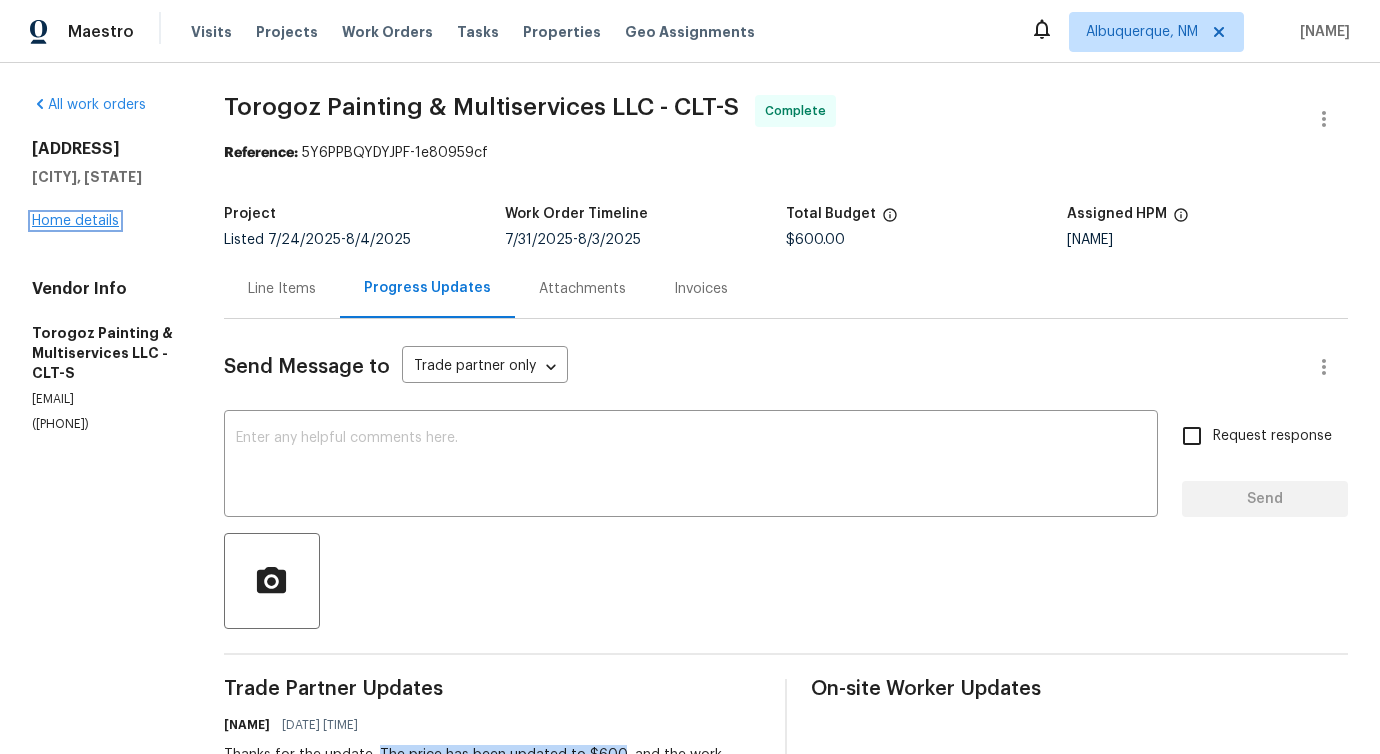 click on "Home details" at bounding box center (75, 221) 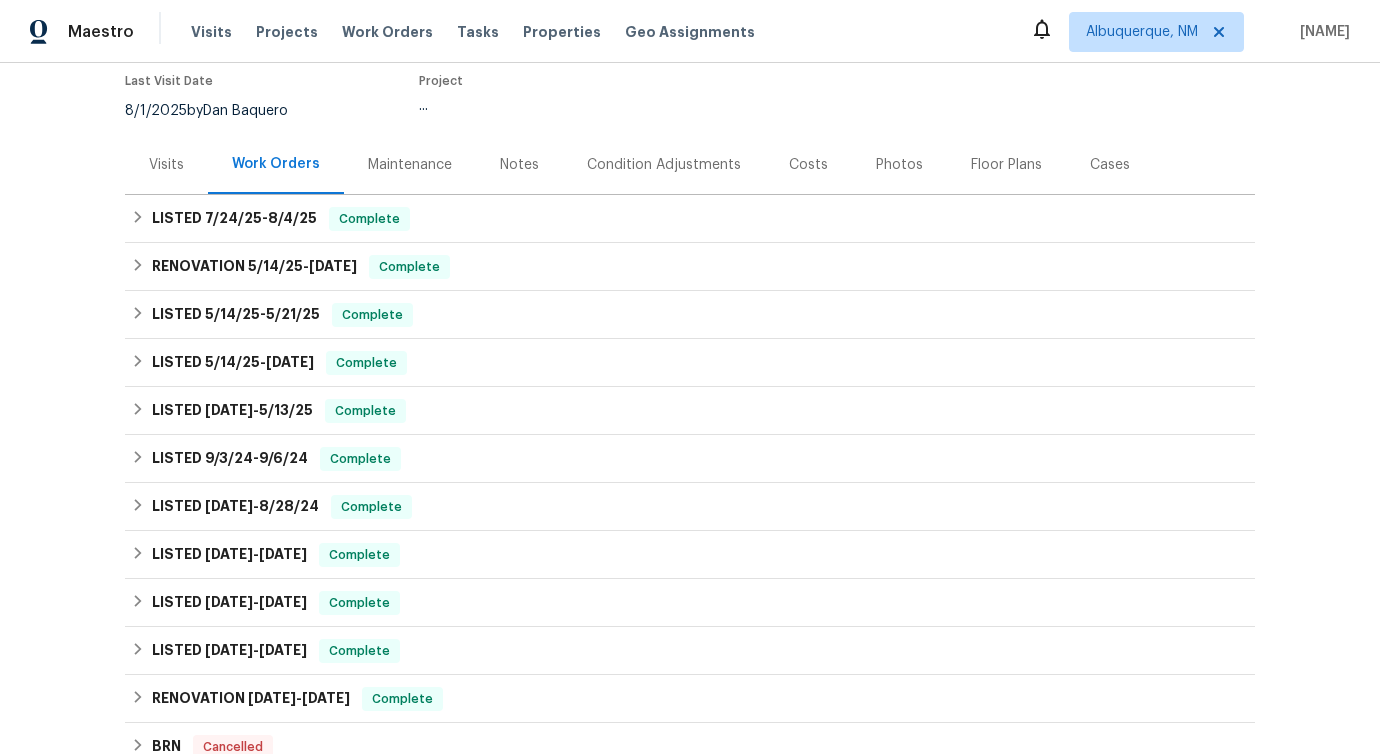 scroll, scrollTop: 0, scrollLeft: 0, axis: both 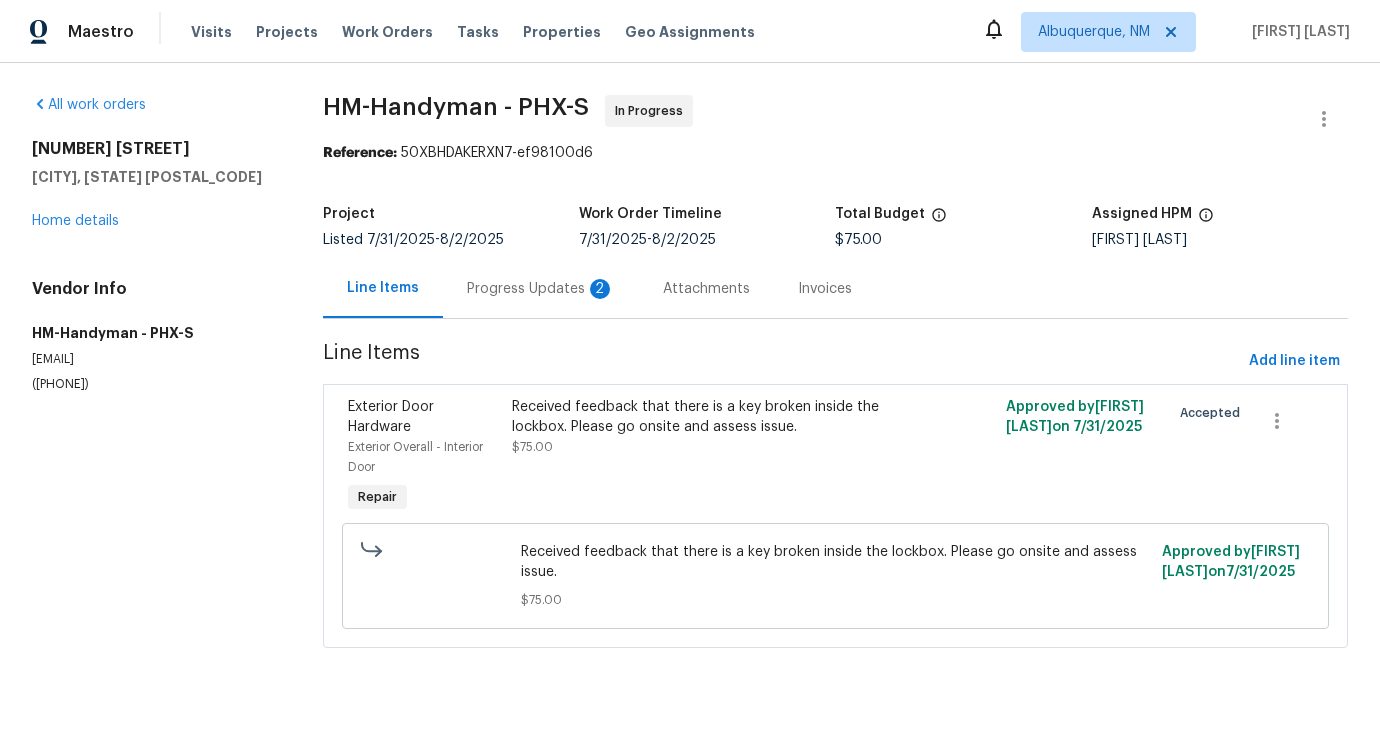 click on "Progress Updates 2" at bounding box center (541, 288) 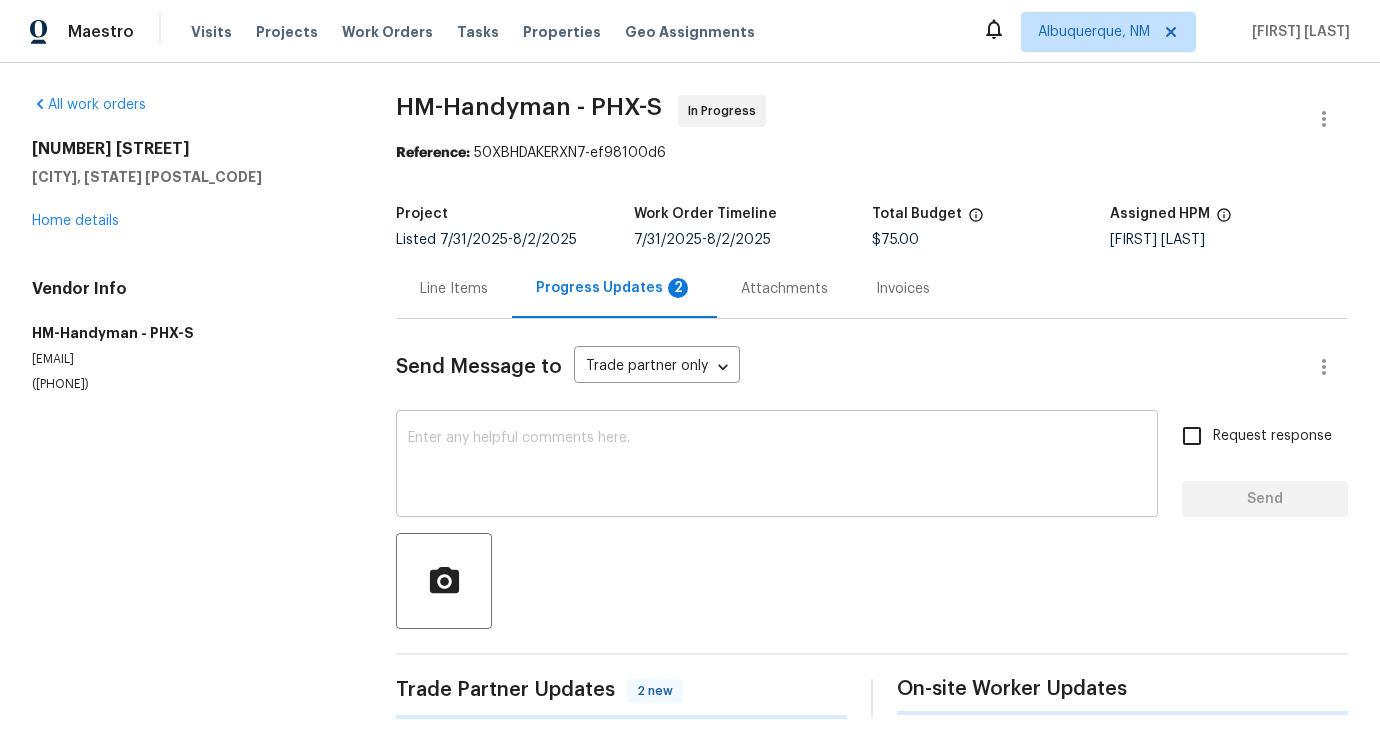 click at bounding box center (777, 466) 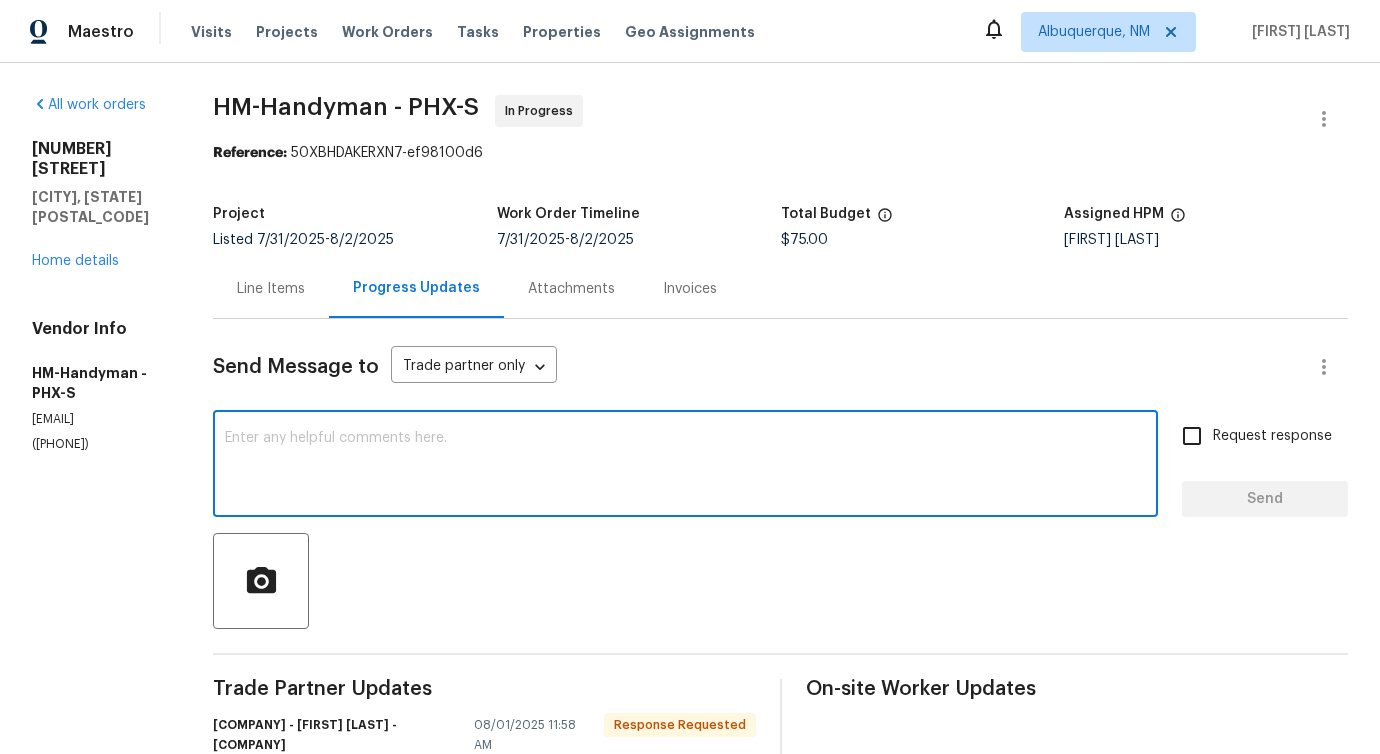 scroll, scrollTop: 396, scrollLeft: 0, axis: vertical 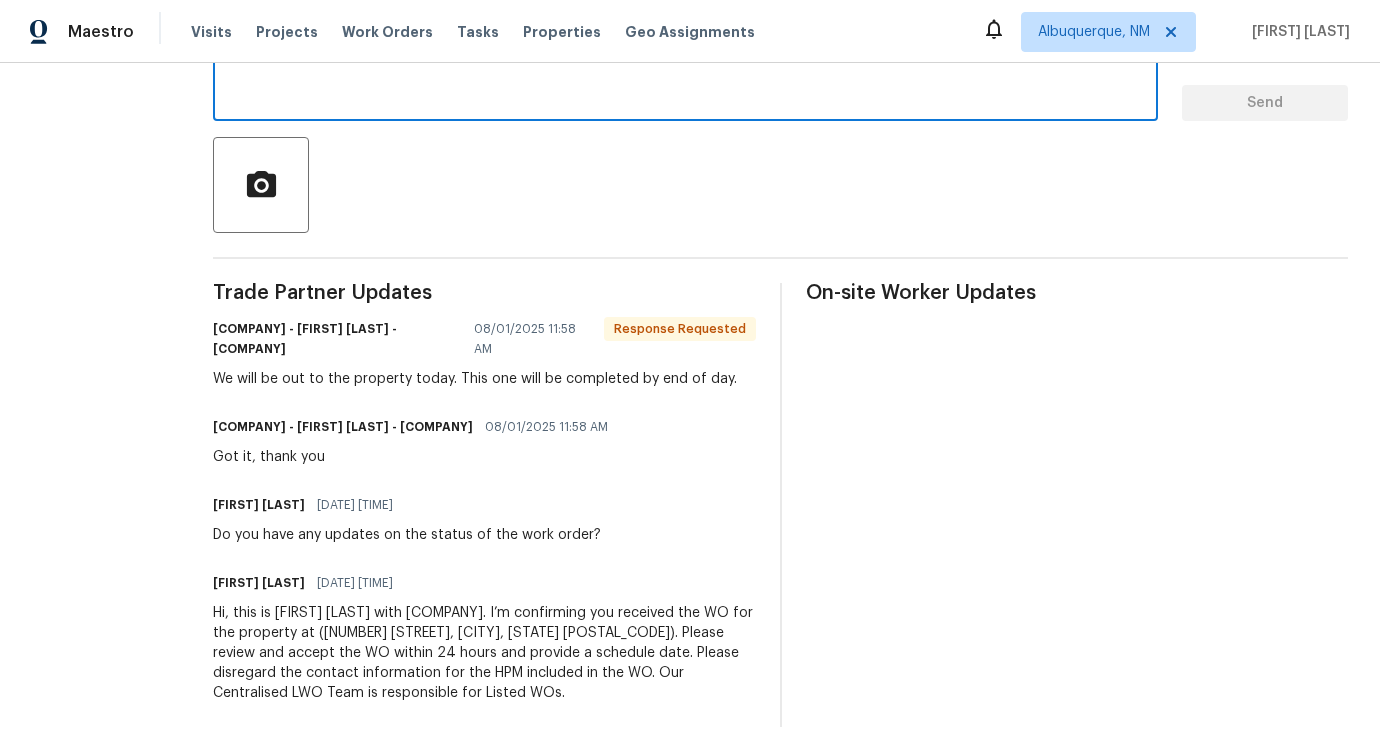 click on "Do you have any updates on the status of the work order?" at bounding box center [407, 535] 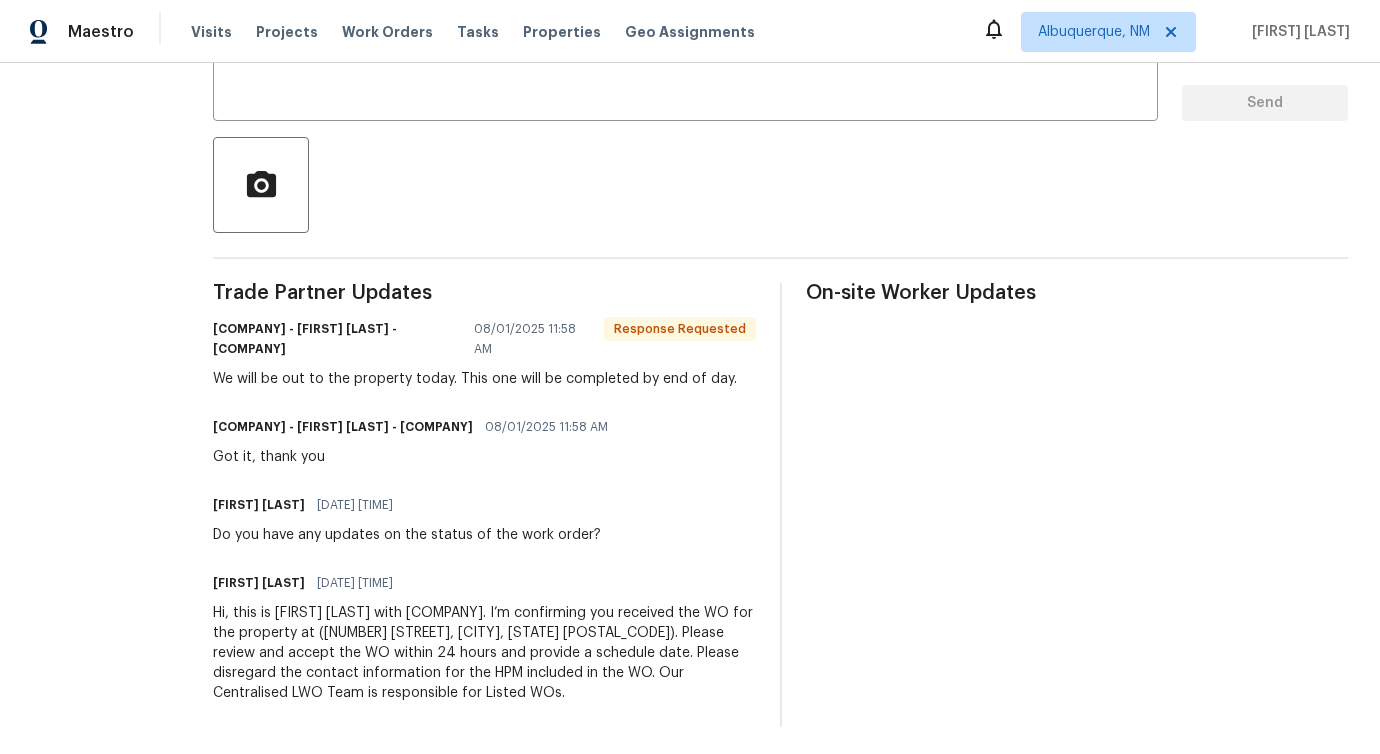 click on "Do you have any updates on the status of the work order?" at bounding box center [407, 535] 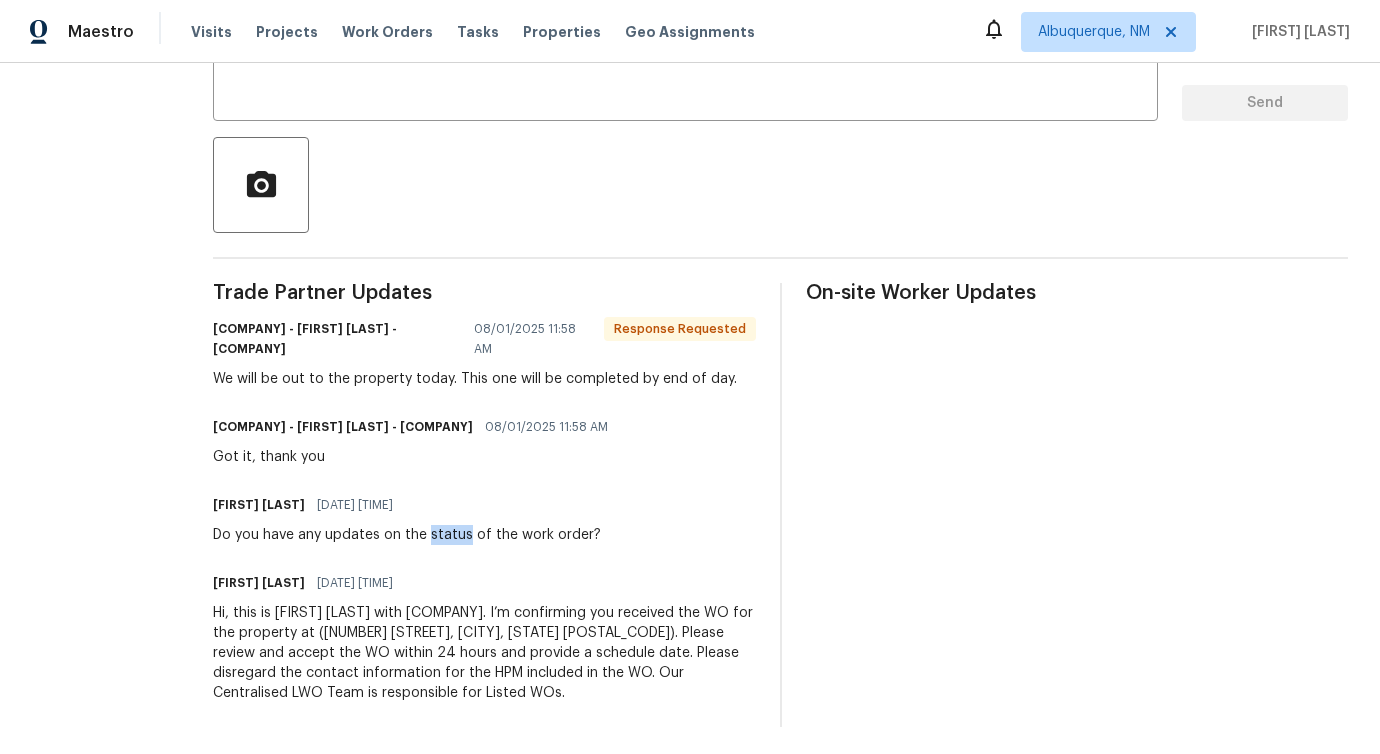click on "Do you have any updates on the status of the work order?" at bounding box center (407, 535) 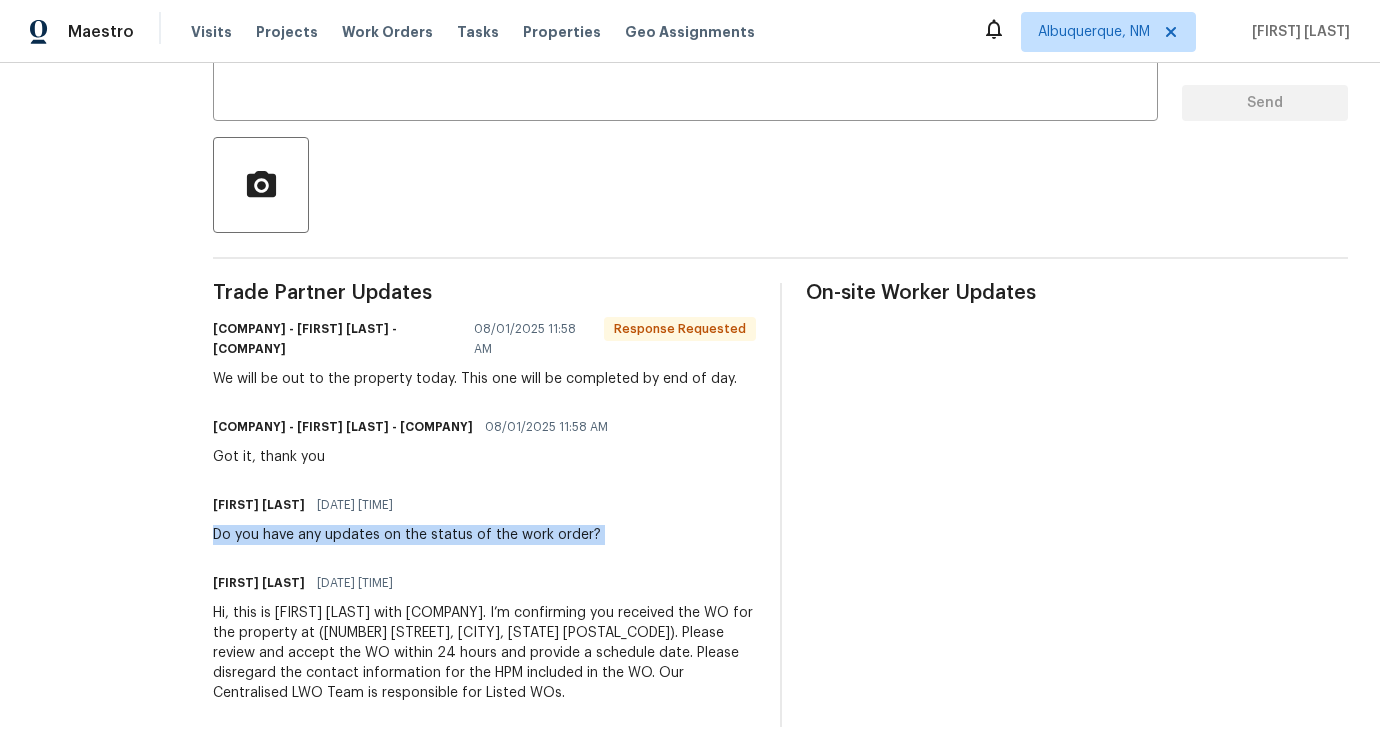 click on "Do you have any updates on the status of the work order?" at bounding box center [407, 535] 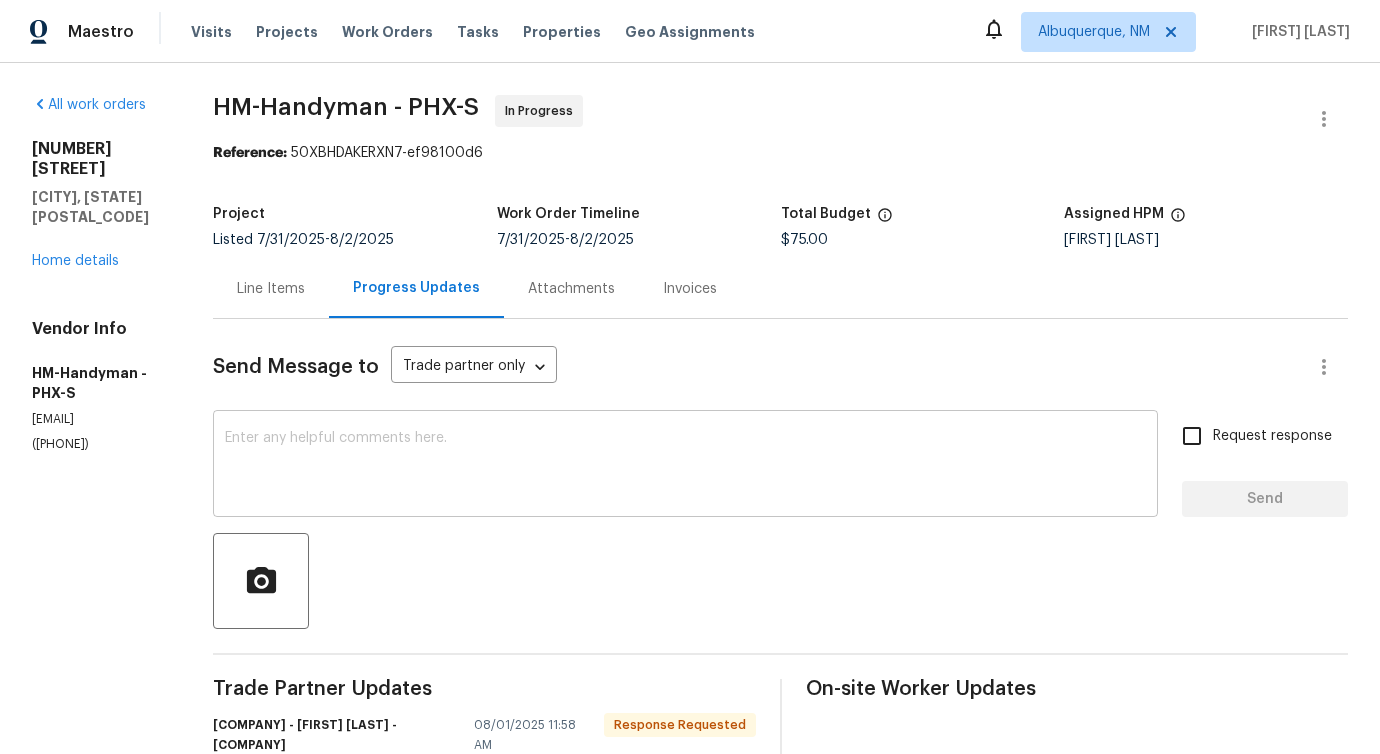 click at bounding box center (685, 466) 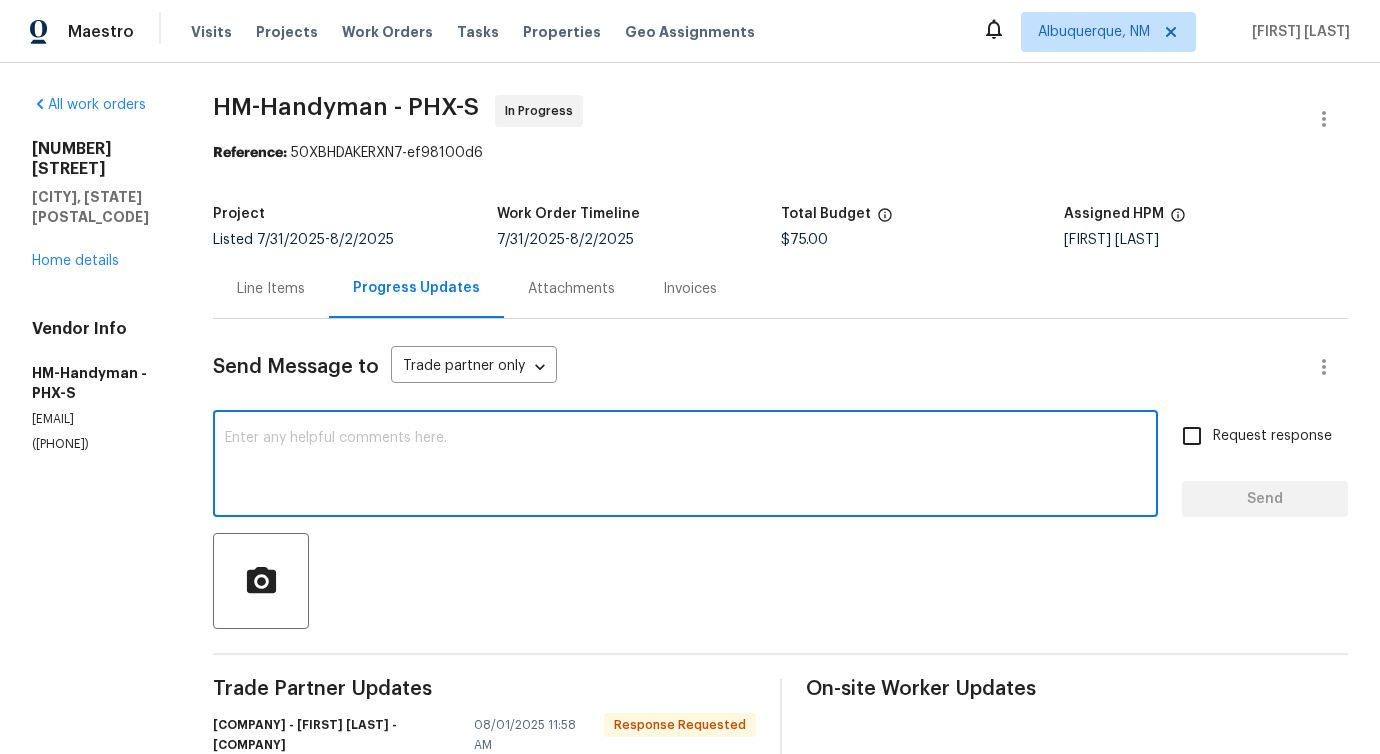 paste on "Do you have any updates on the status of the work order?" 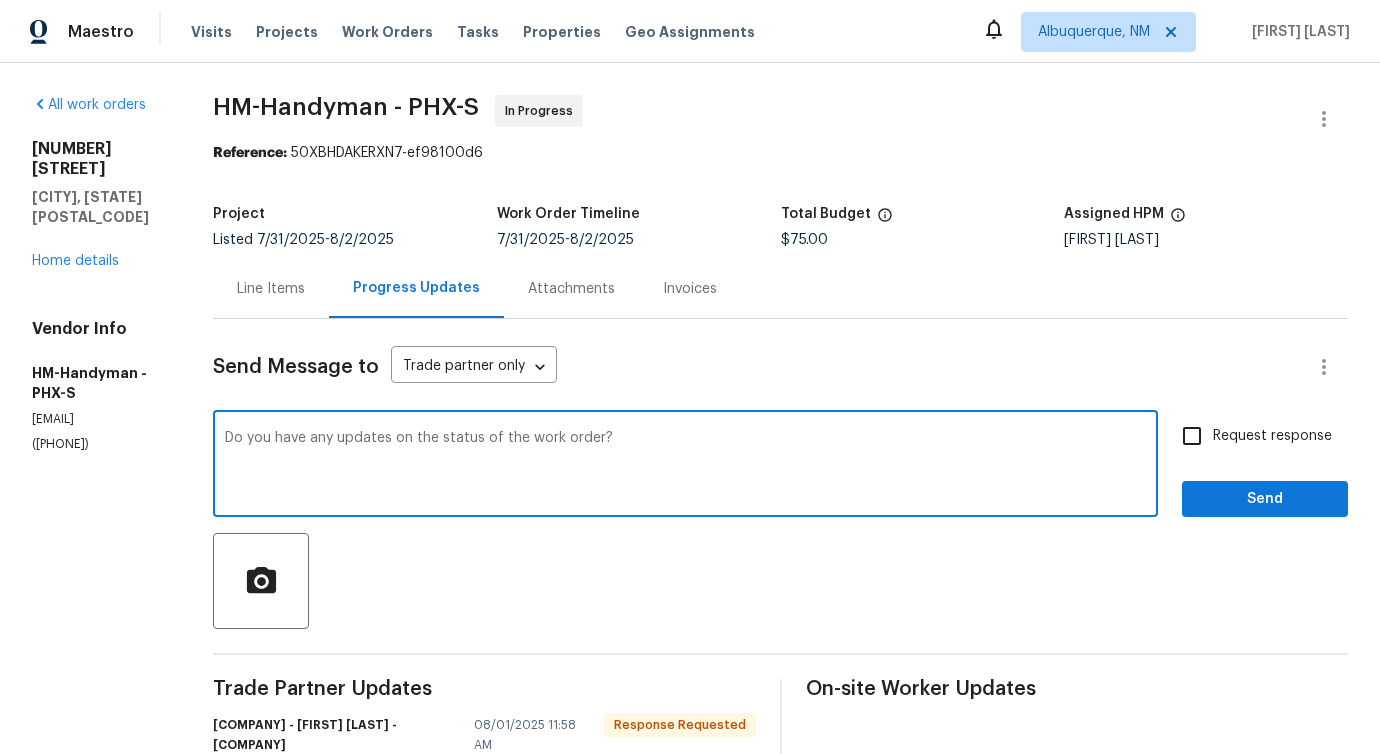 click on "Do you have any updates on the status of the work order?" at bounding box center (685, 466) 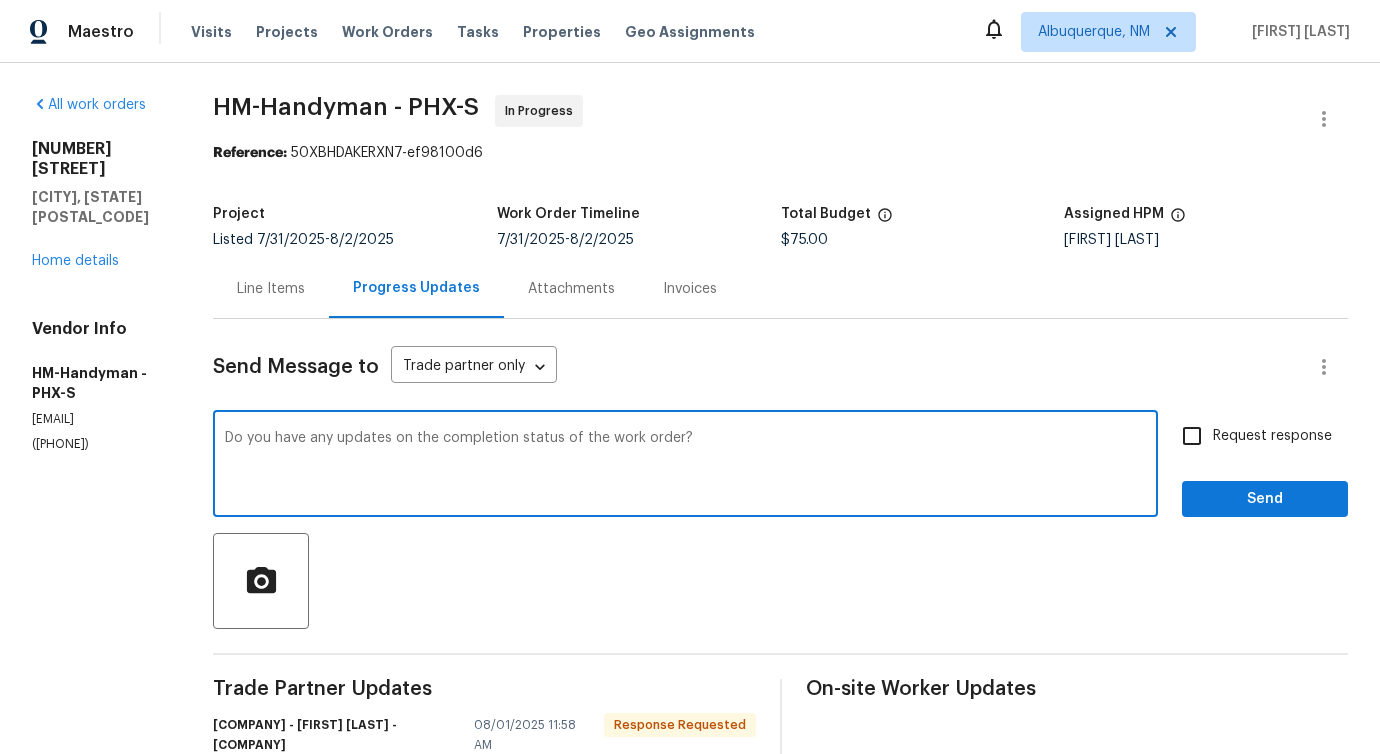 type on "Do you have any updates on the completion status of the work order?" 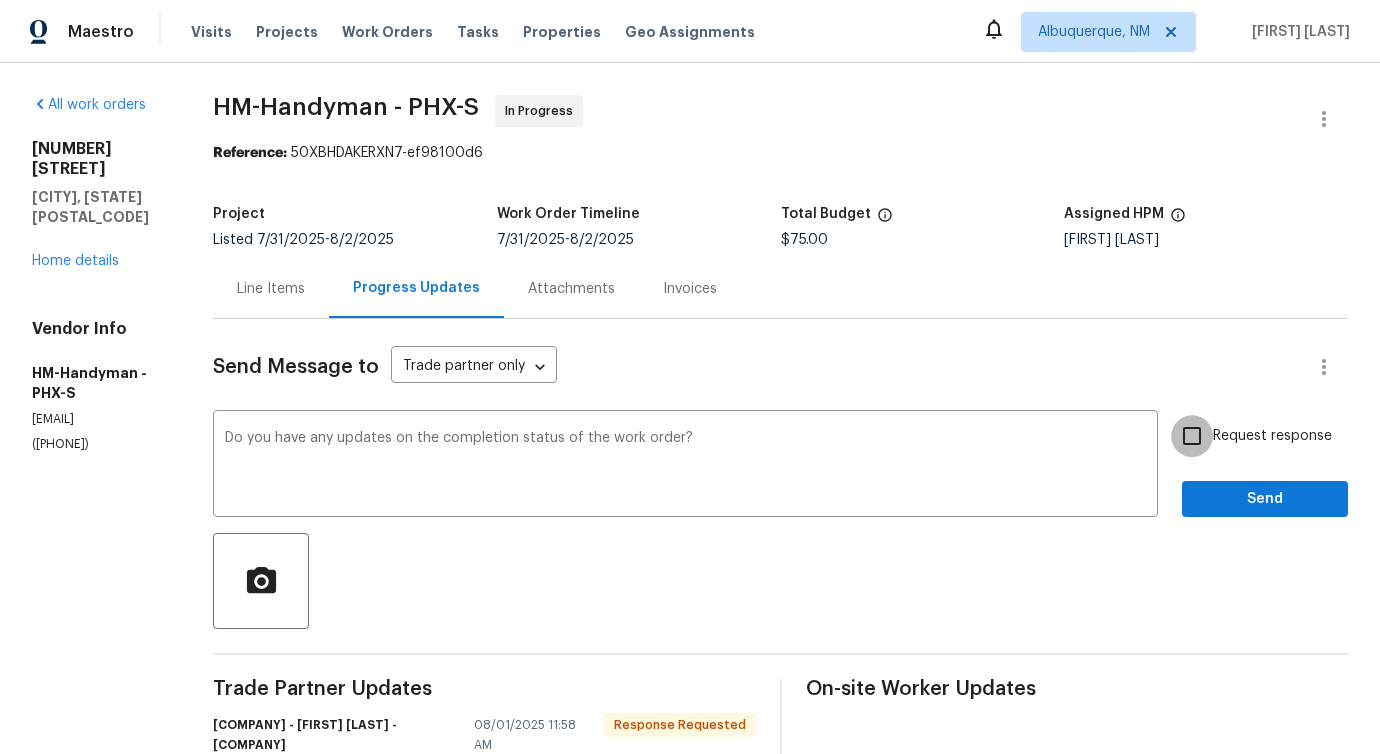 drag, startPoint x: 1175, startPoint y: 435, endPoint x: 1225, endPoint y: 508, distance: 88.481636 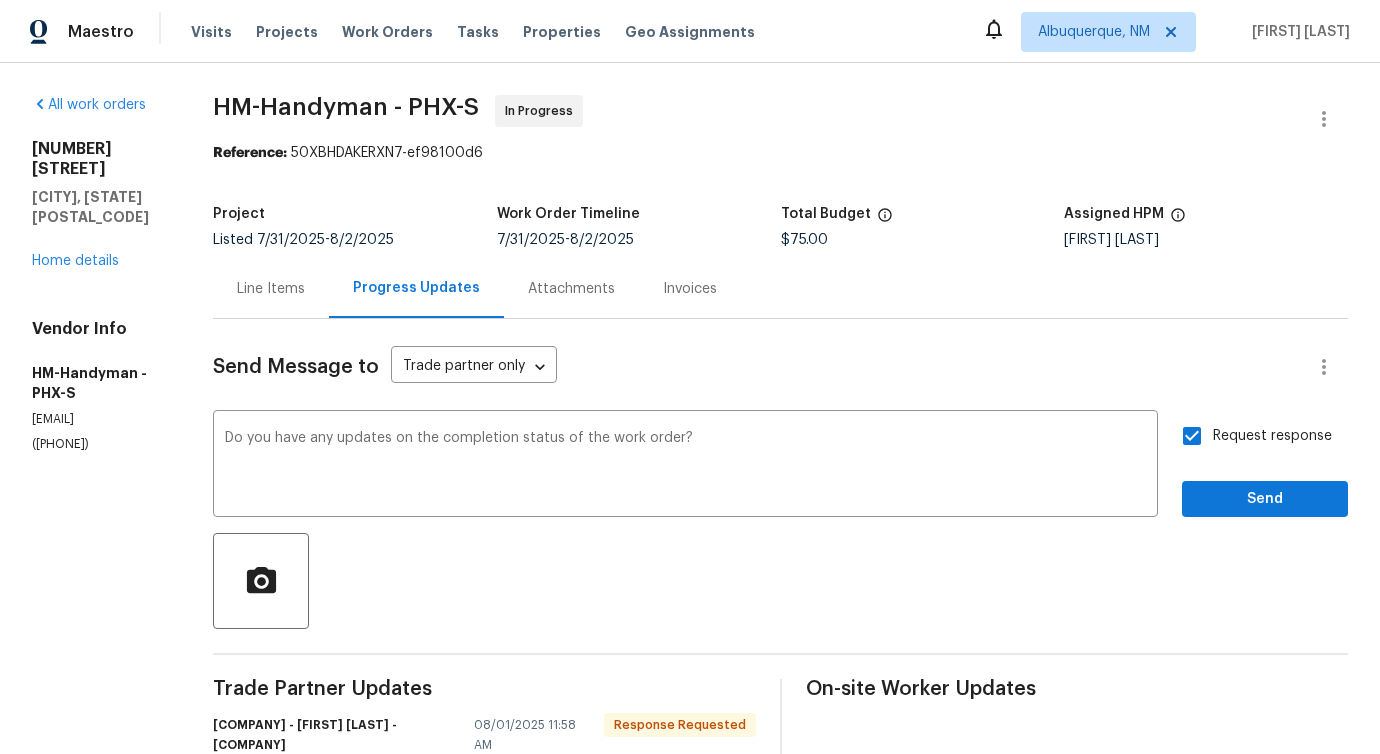 click on "Send Message to Trade partner only Trade partner only ​ Do you have any updates on the completion status of the work order?
x ​ Request response Send Trade Partner Updates [FIRST] [LAST] [DATE] [TIME] Response Requested We will be out to the property today. This one will be completed by end of day. [COMPANY] - [FIRST] - [LAST] - [COMPANY] [DATE] [TIME] Got it, thank you [FIRST] [LAST] [DATE] [TIME] Do you have any updates on the status of the work order? [FIRST] [LAST] [DATE] [TIME] Hi, this is [FIRST] [LAST] with [COMPANY]. I’m confirming you received the WO for the property at ([NUMBER] [STREET], [CITY], [STATE] [POSTAL_CODE]). Please review and accept the WO within 24 hours and provide a schedule date. Please disregard the contact information for the HPM included in the WO. Our Centralised LWO Team is responsible for Listed WOs. On-site Worker Updates" at bounding box center [780, 721] 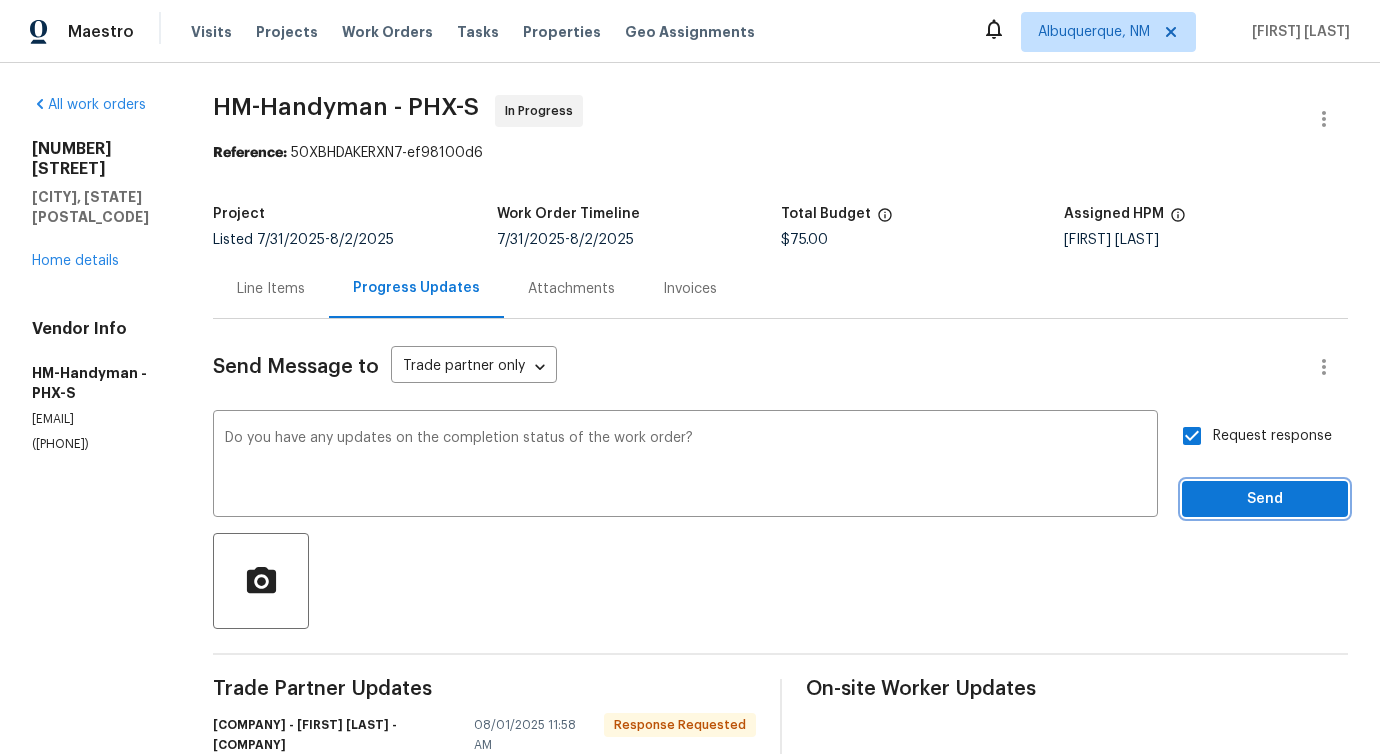 click on "Send" at bounding box center [1265, 499] 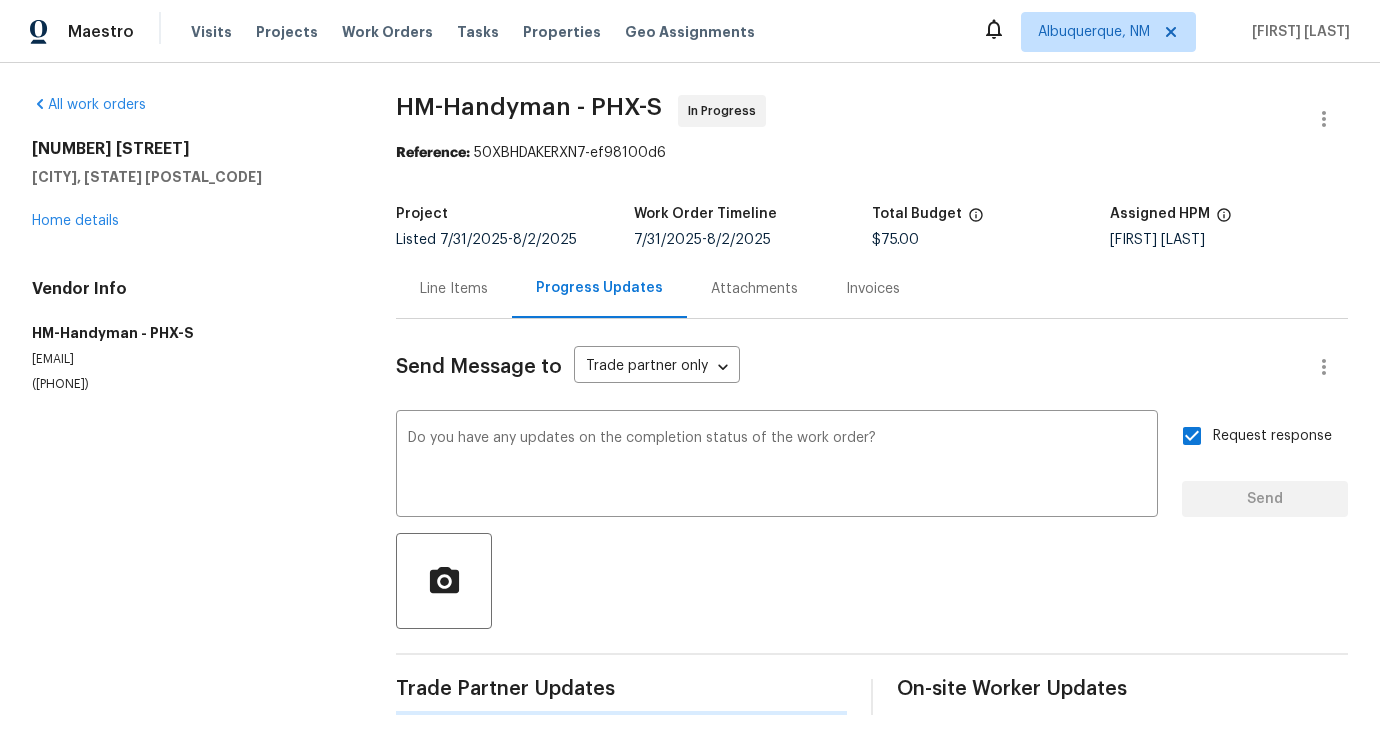 type 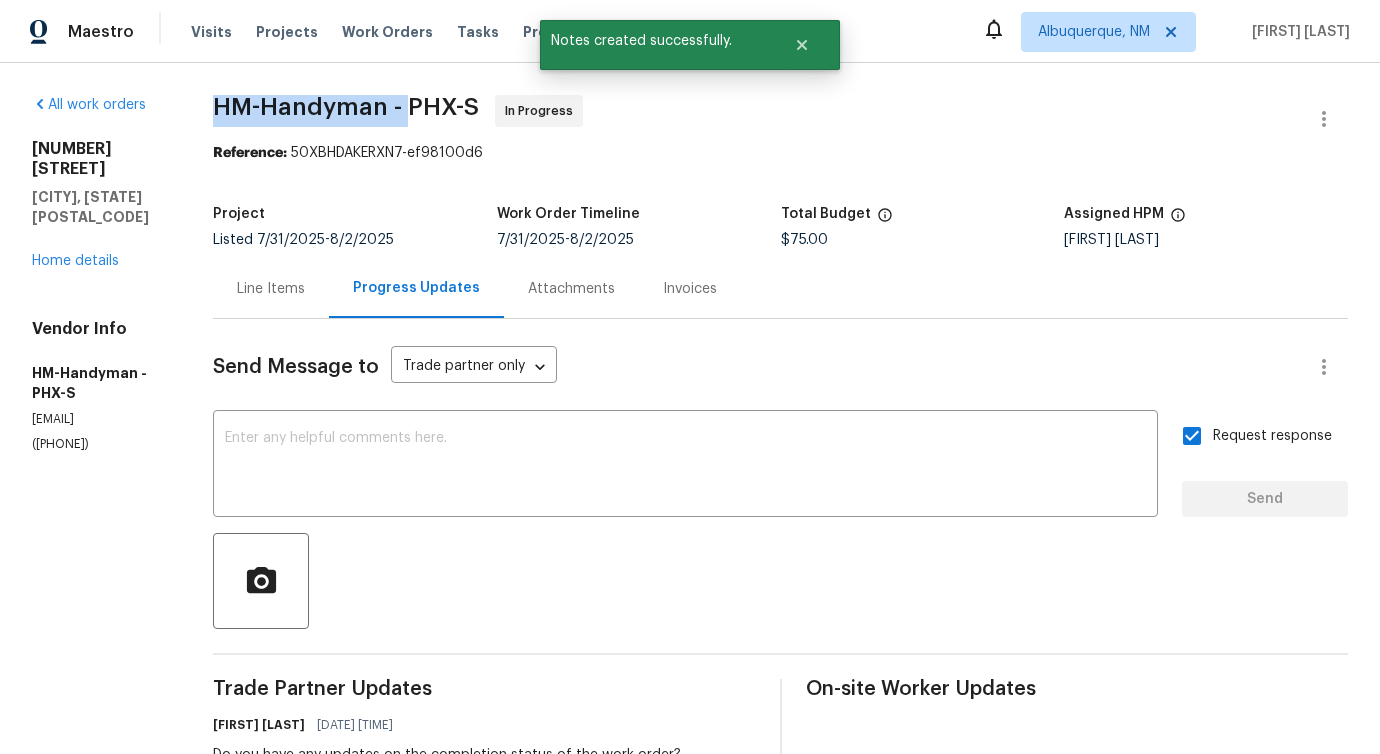 drag, startPoint x: 248, startPoint y: 108, endPoint x: 552, endPoint y: 98, distance: 304.16443 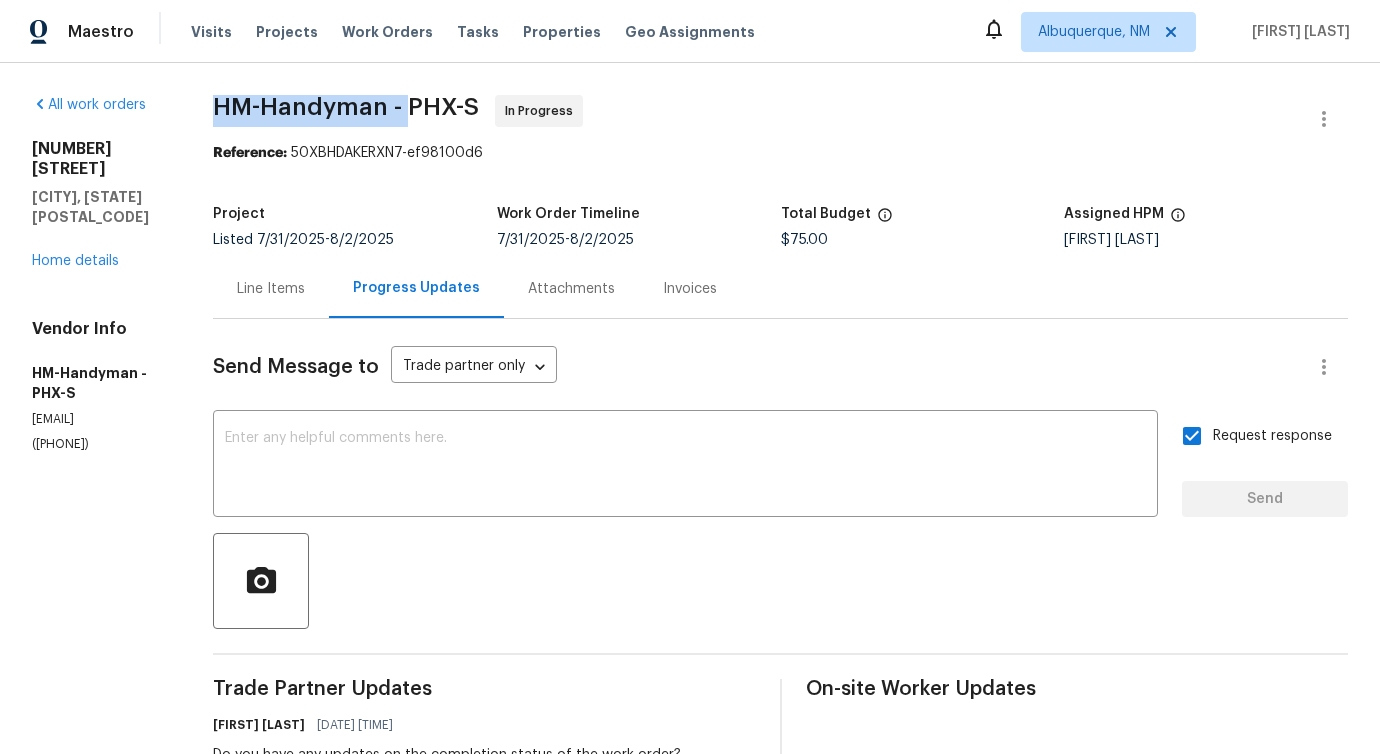 copy on "HM-Handyman -" 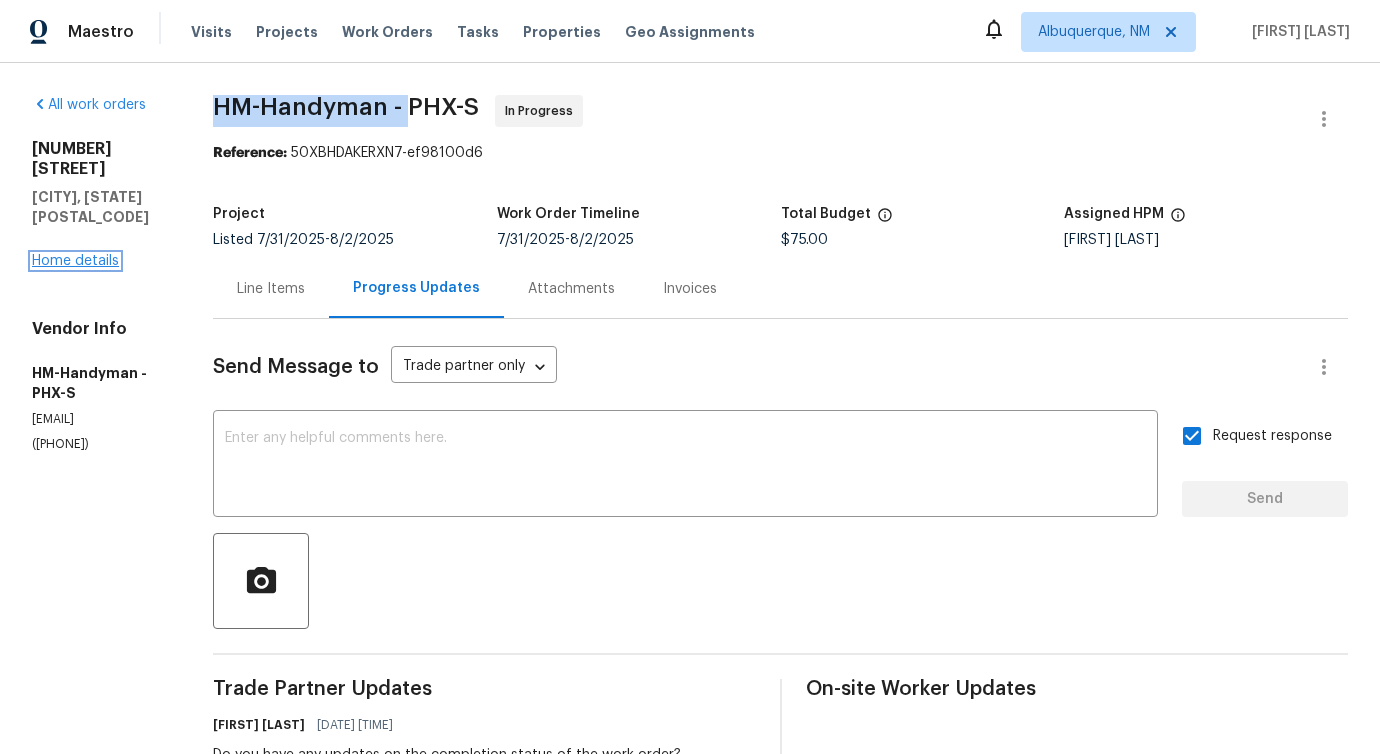 click on "Home details" at bounding box center [75, 261] 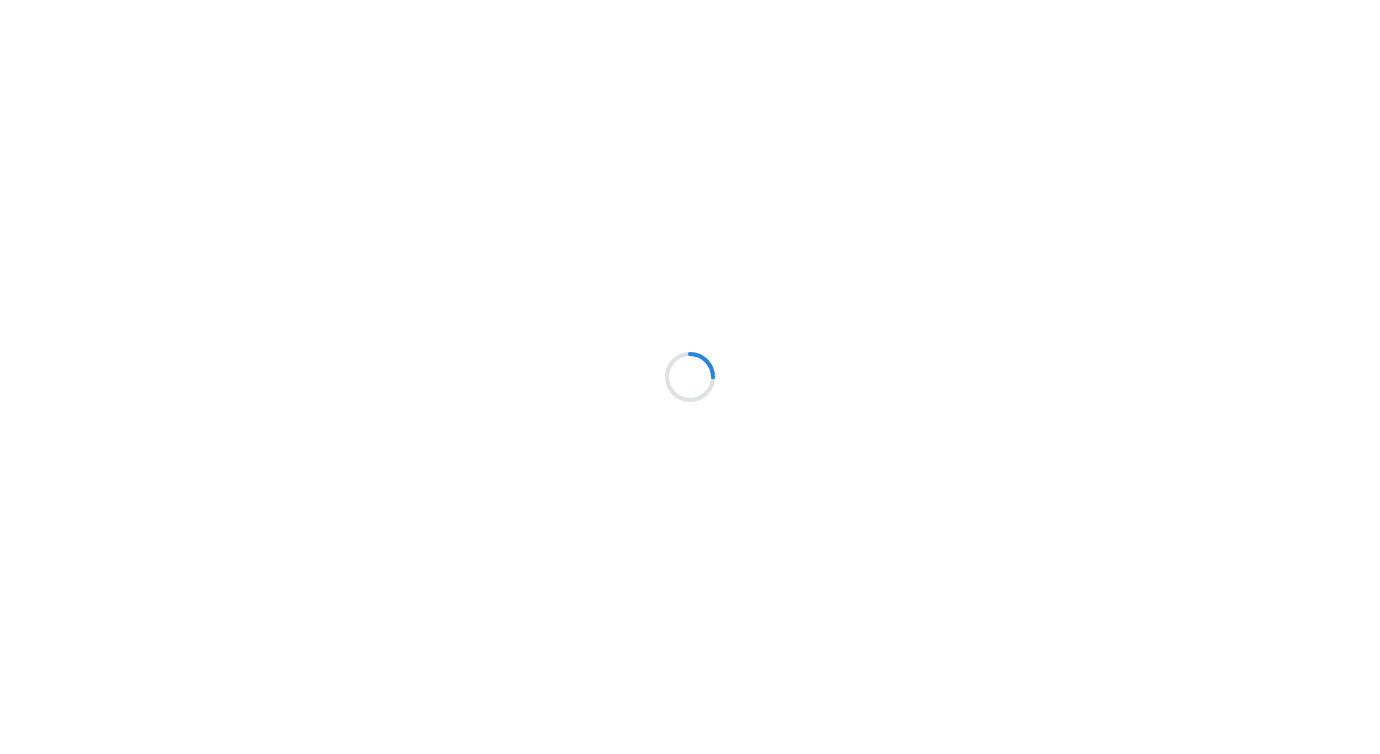 scroll, scrollTop: 0, scrollLeft: 0, axis: both 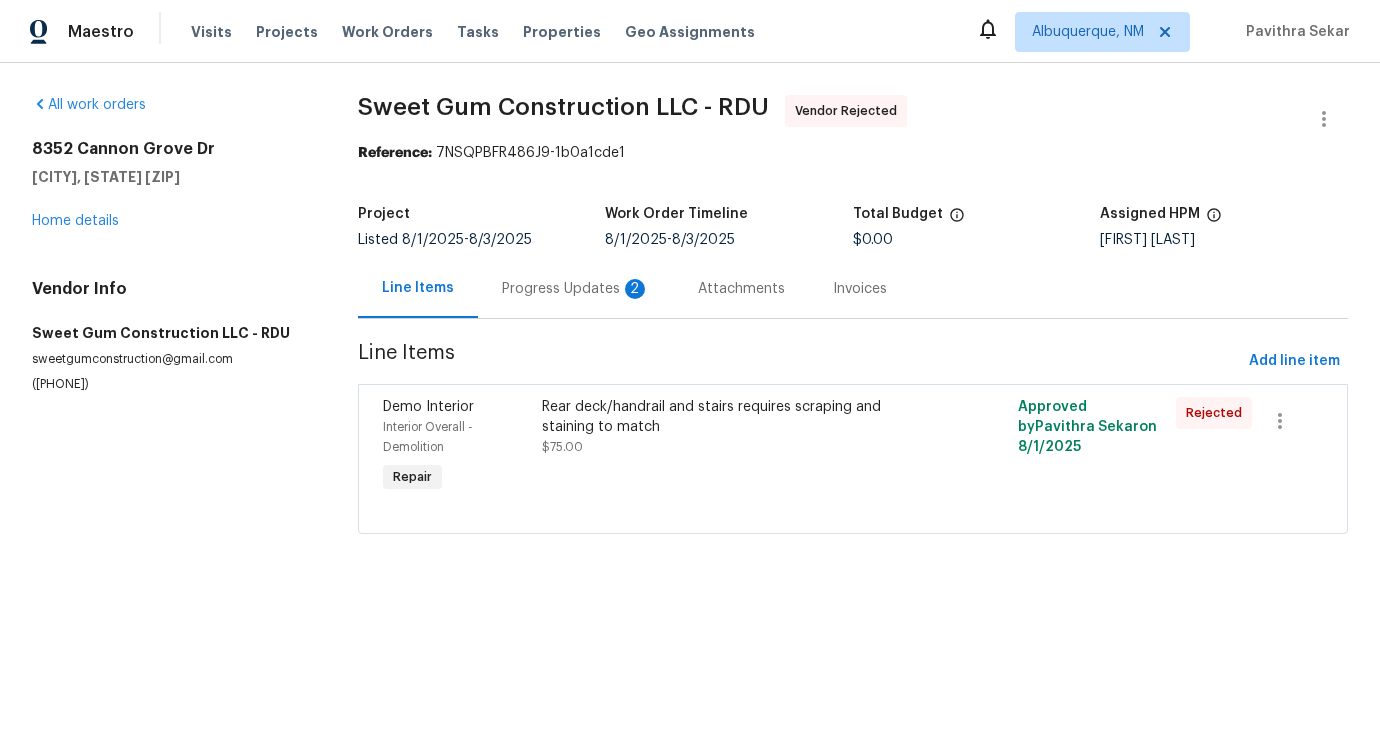 click on "Progress Updates 2" at bounding box center [576, 289] 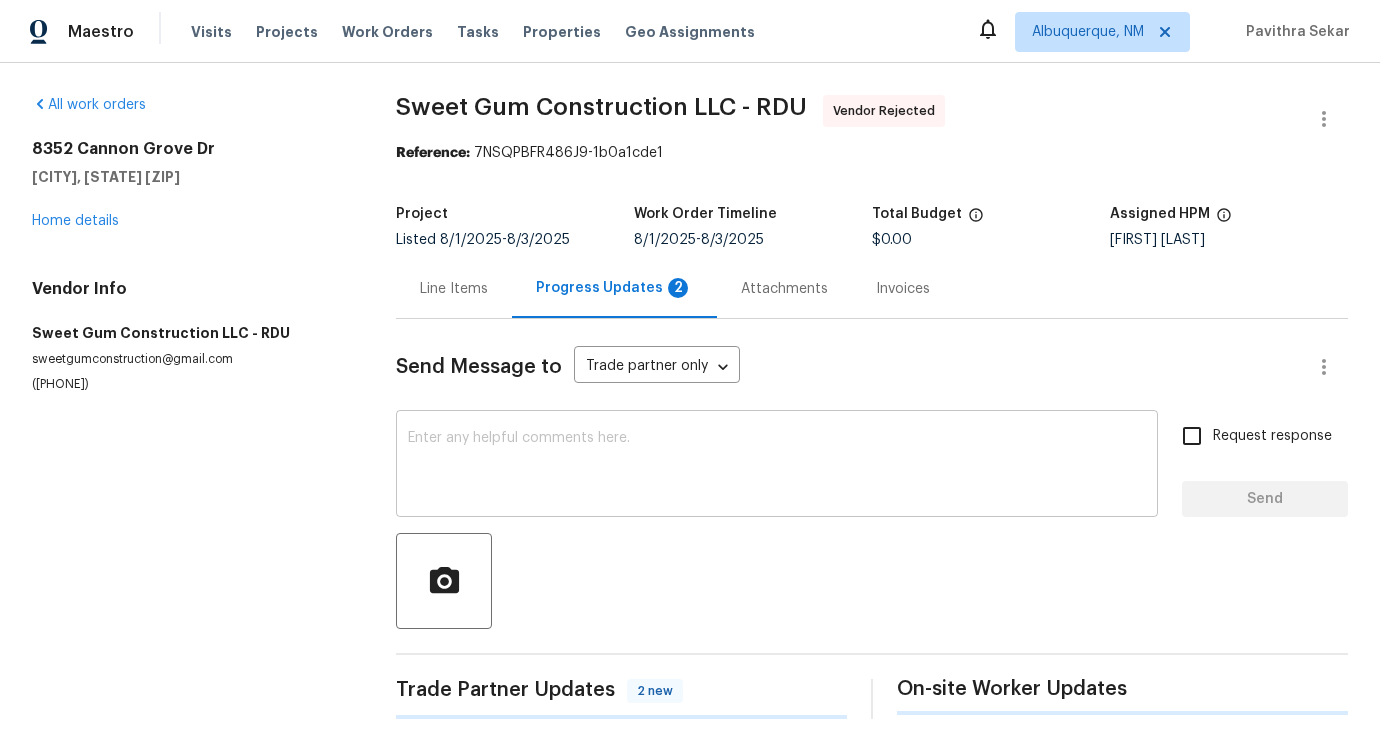 click at bounding box center [777, 466] 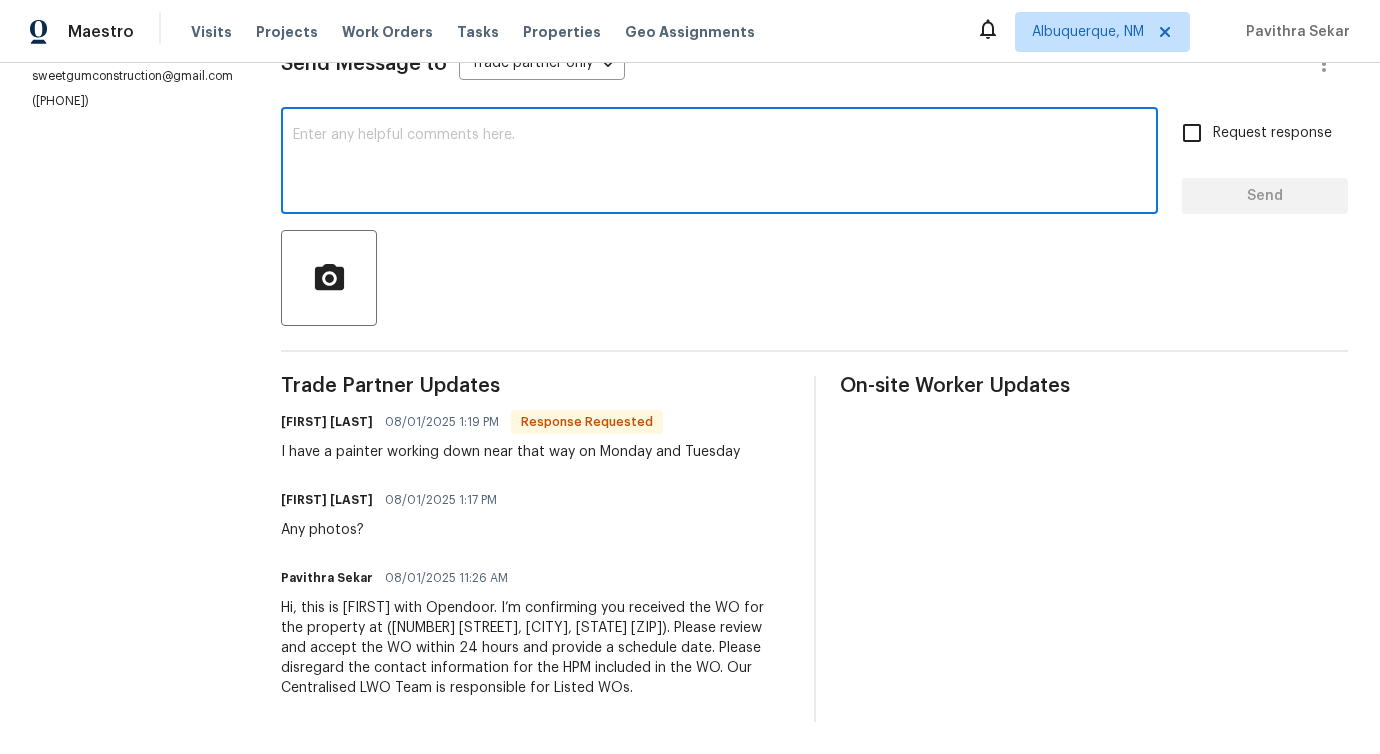 scroll, scrollTop: 0, scrollLeft: 0, axis: both 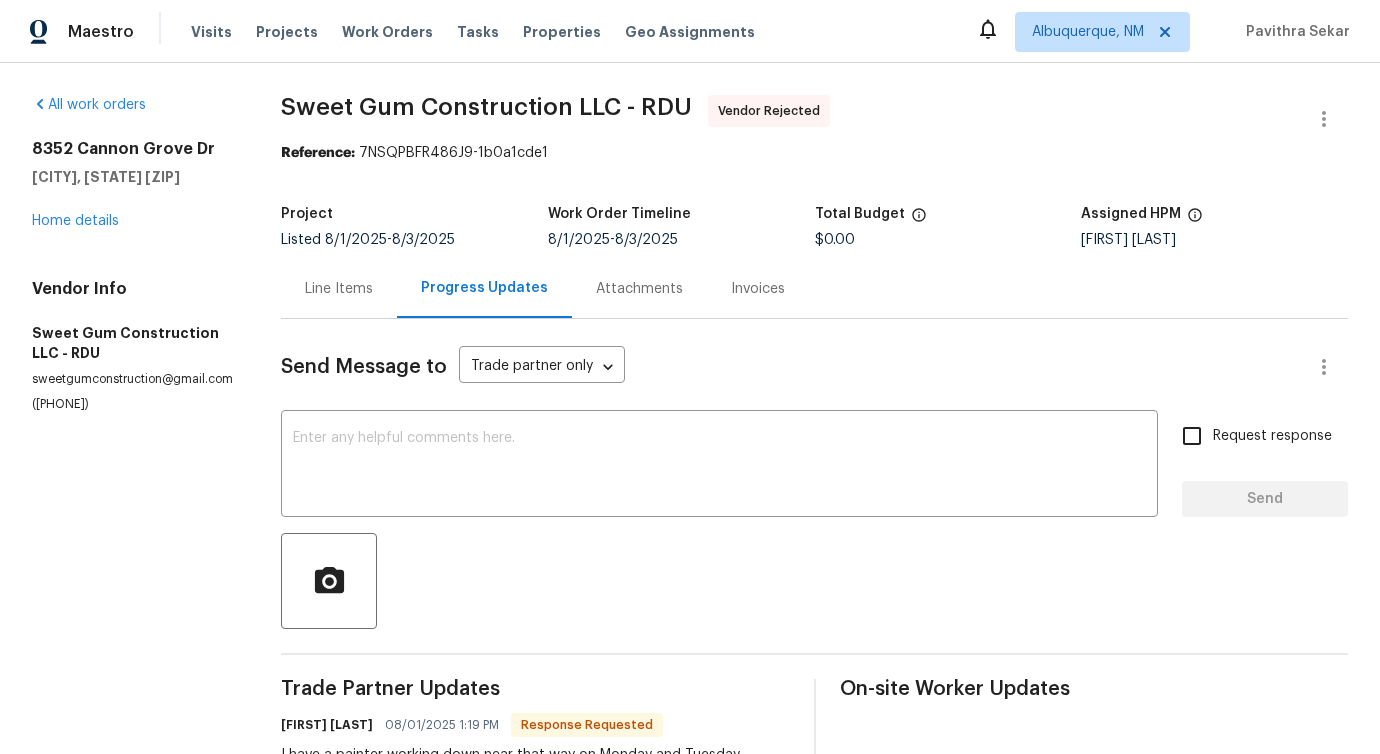 click on "Line Items" at bounding box center [339, 289] 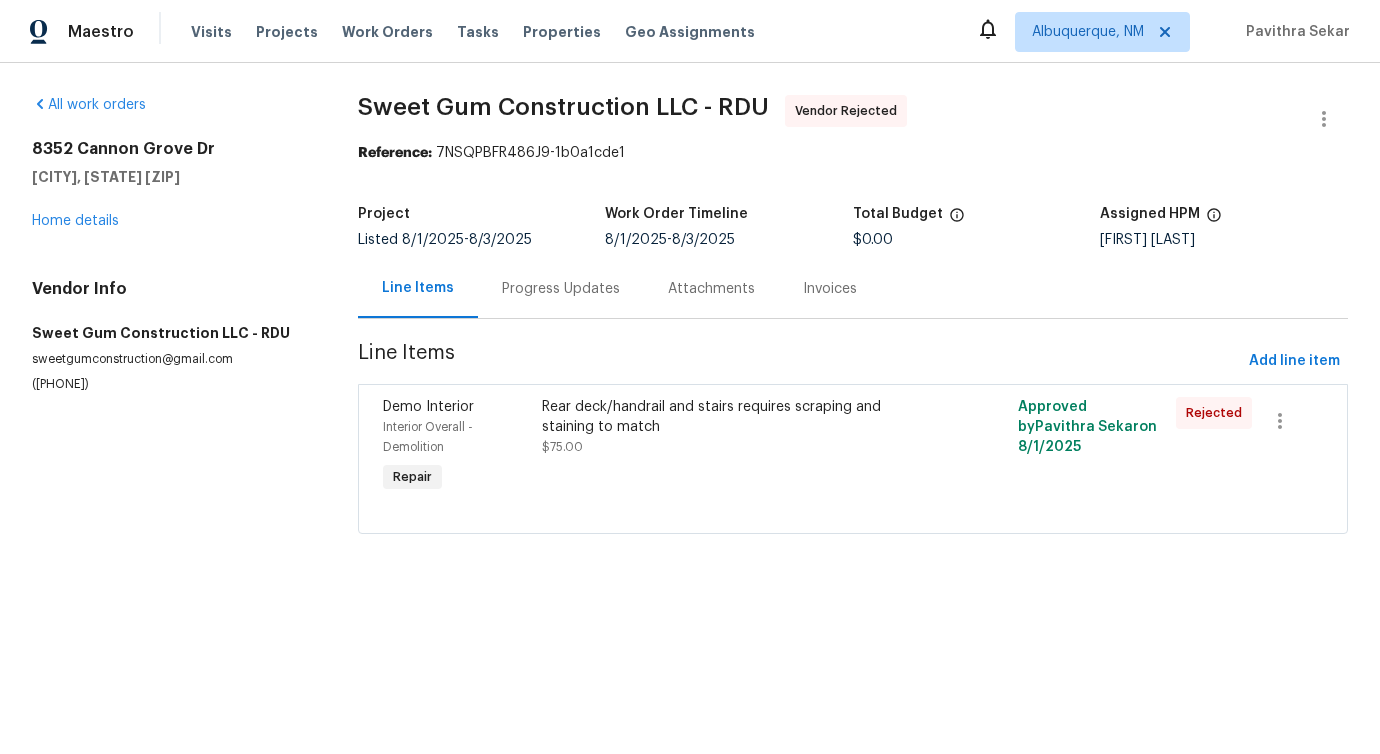 click on "Progress Updates" at bounding box center (561, 288) 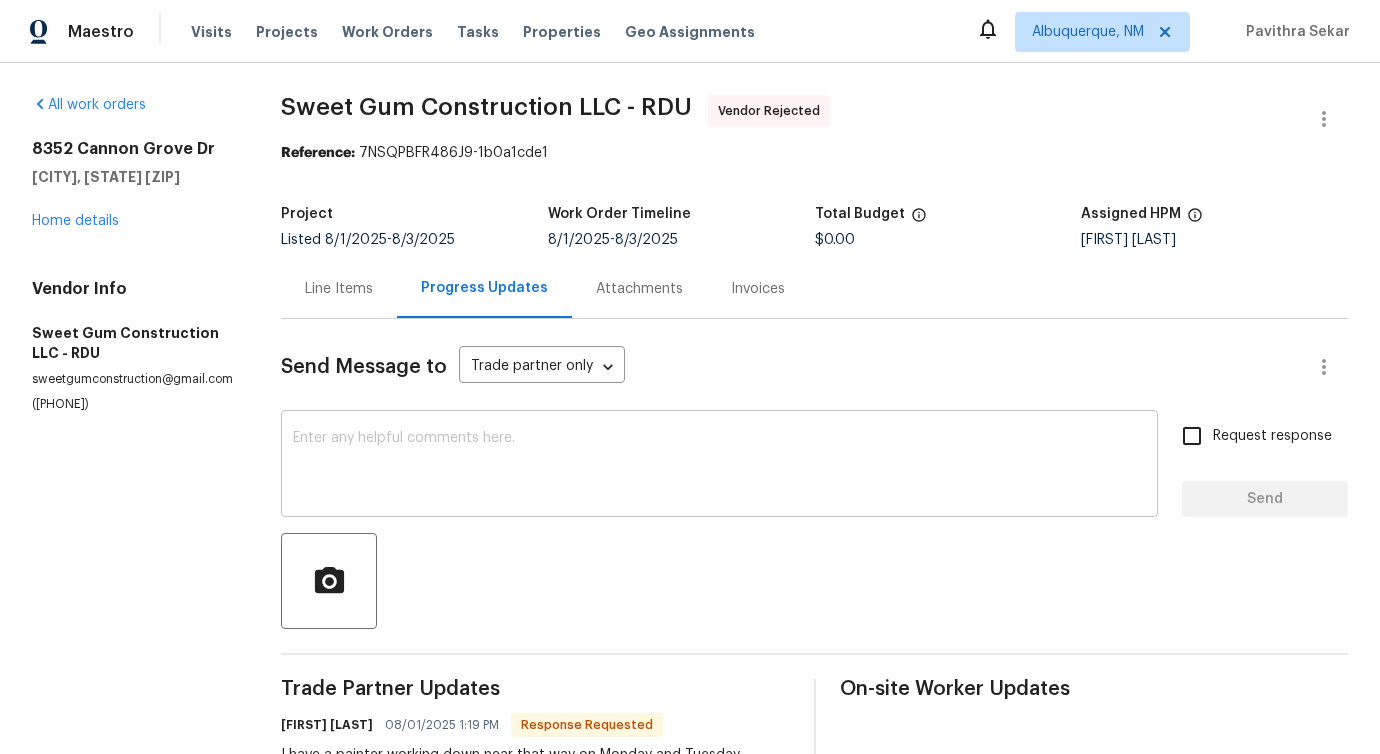 click at bounding box center [719, 466] 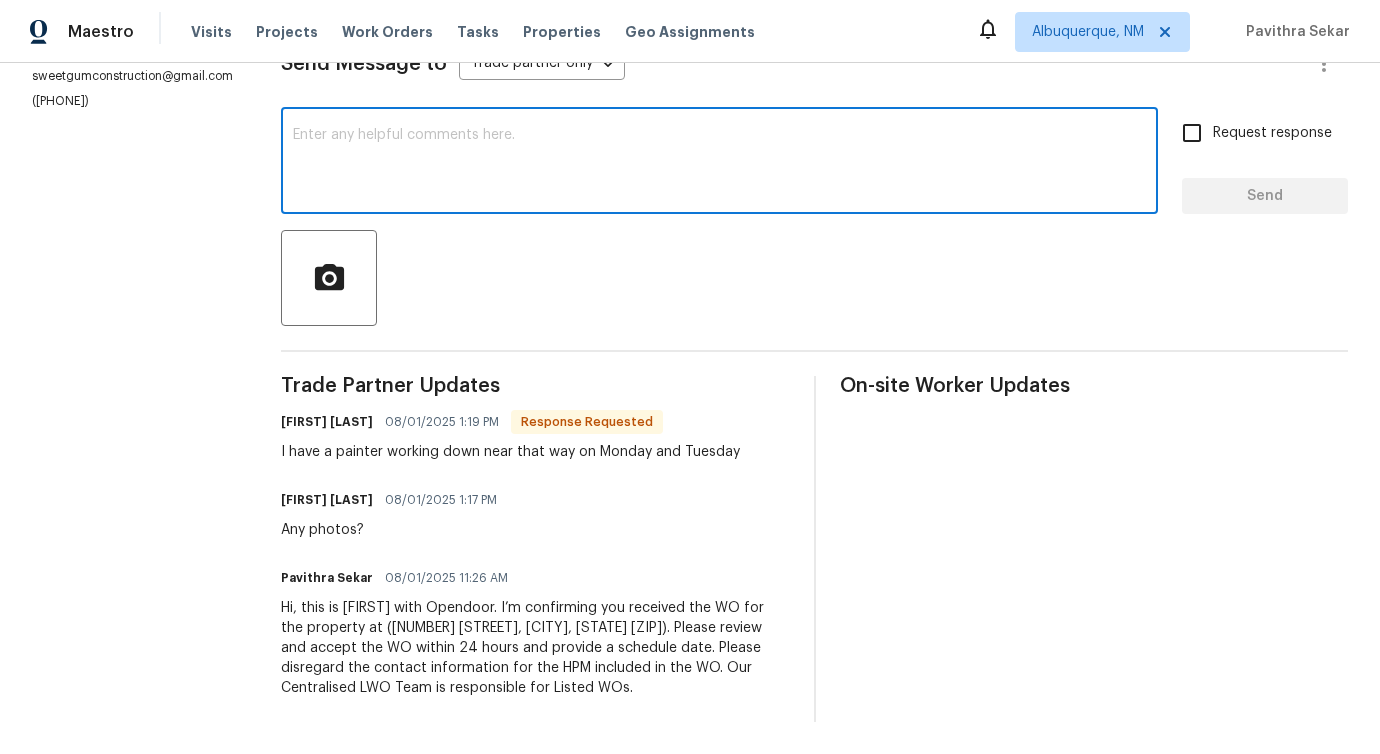 scroll, scrollTop: 0, scrollLeft: 0, axis: both 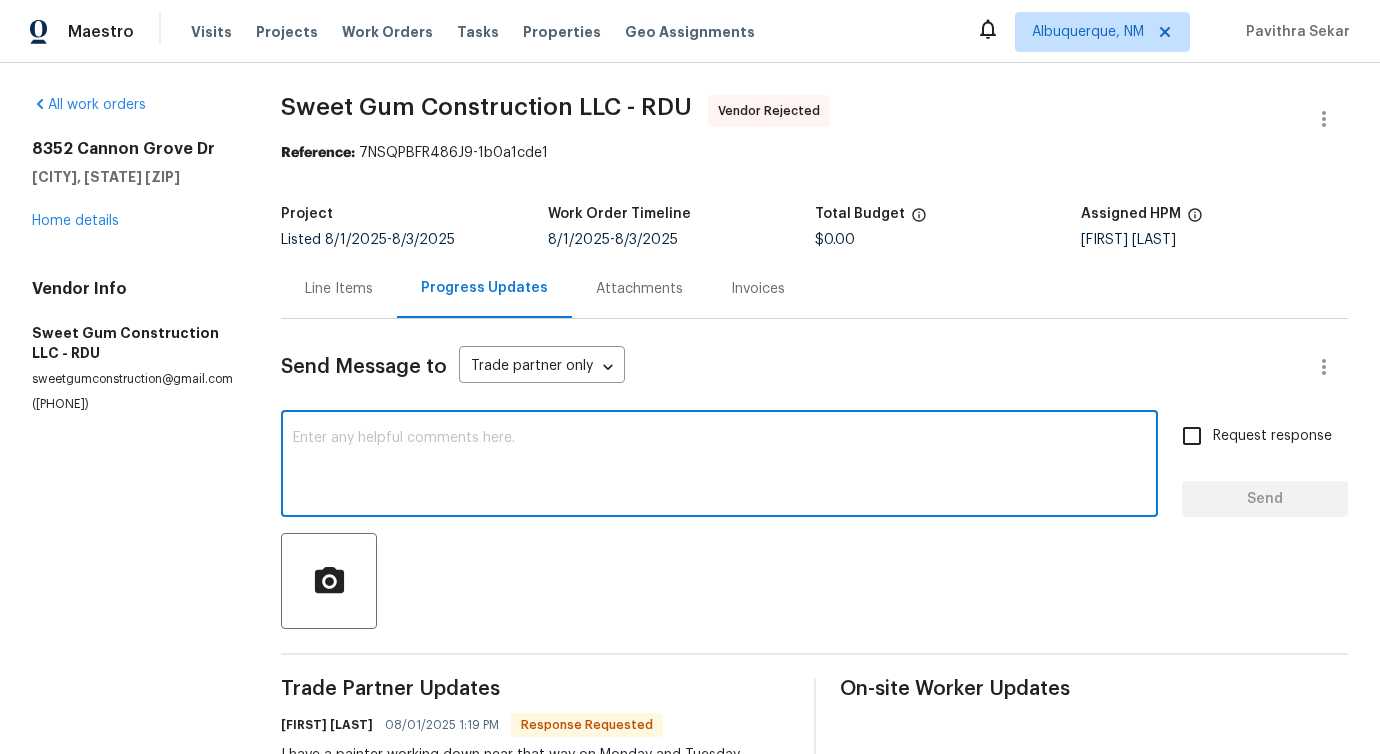 click at bounding box center (719, 466) 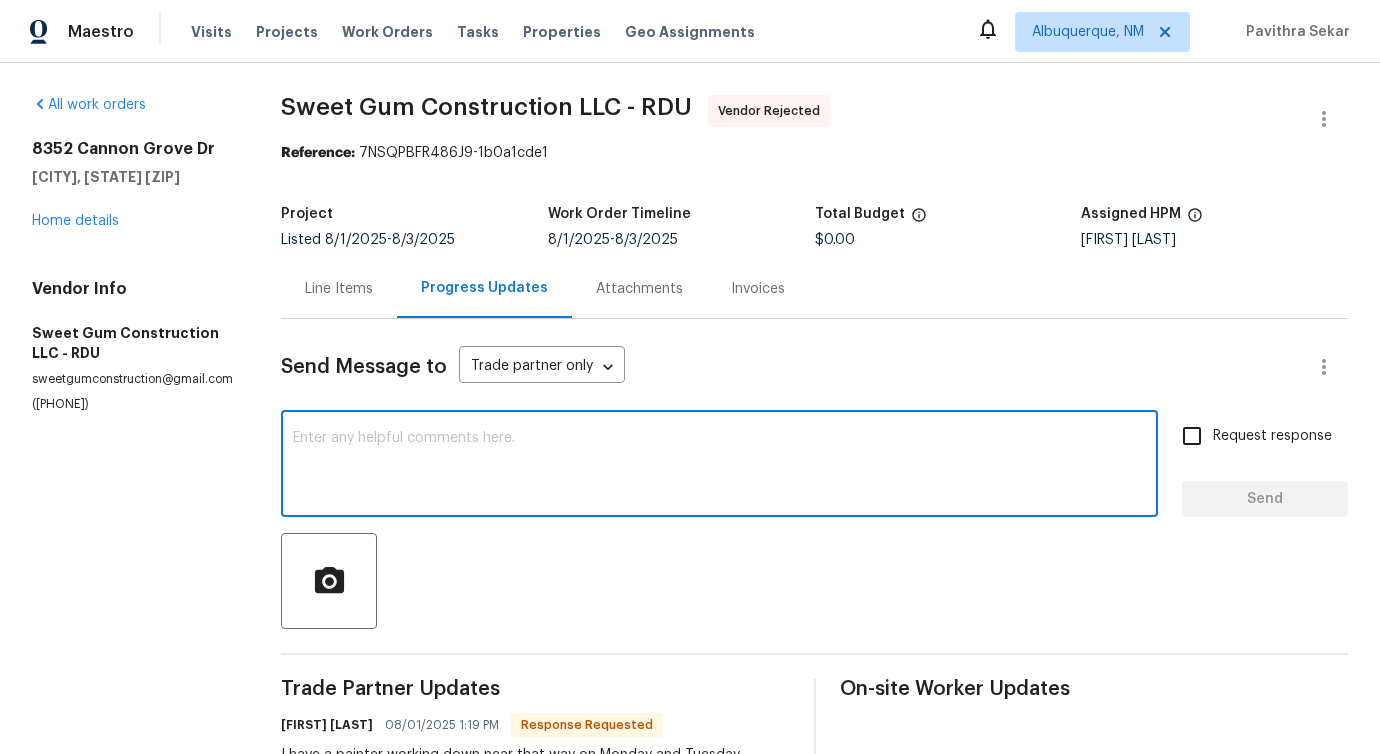 type on "h" 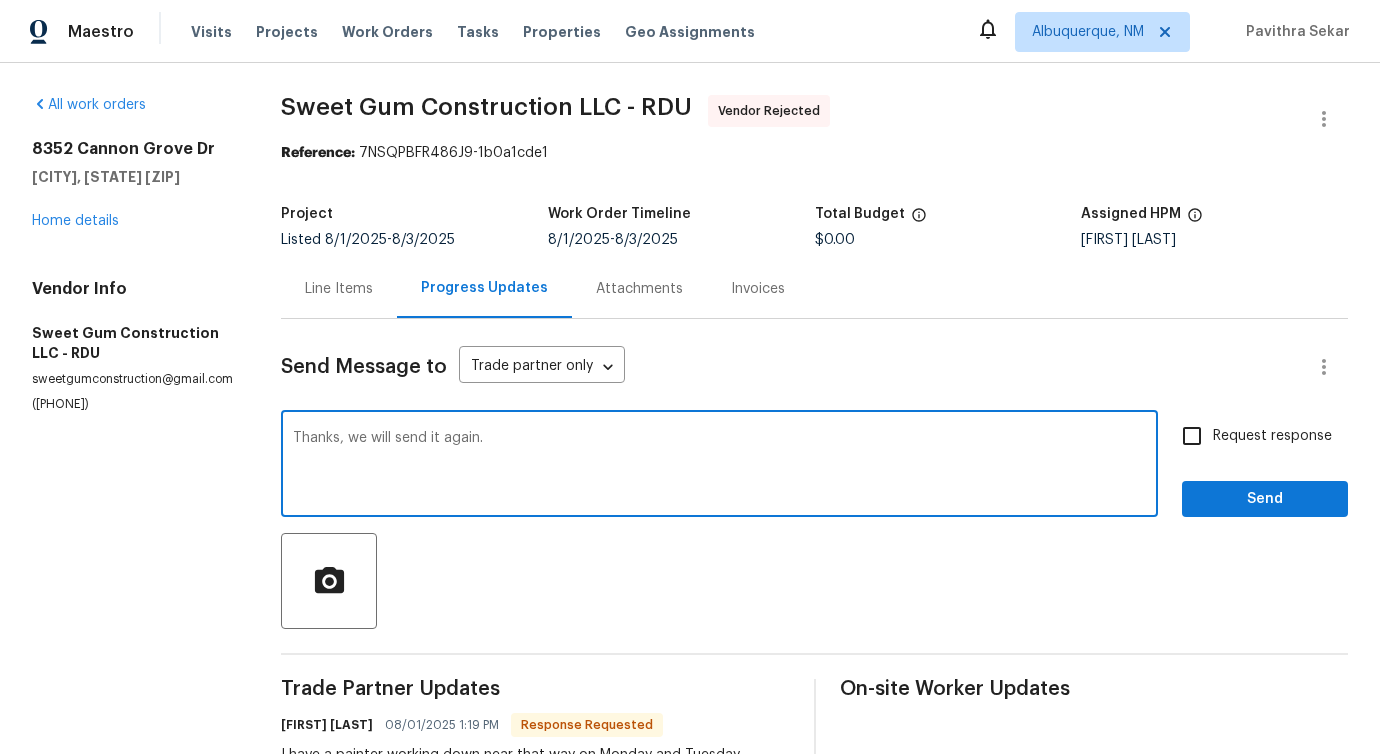 type on "Thanks, we will send it again." 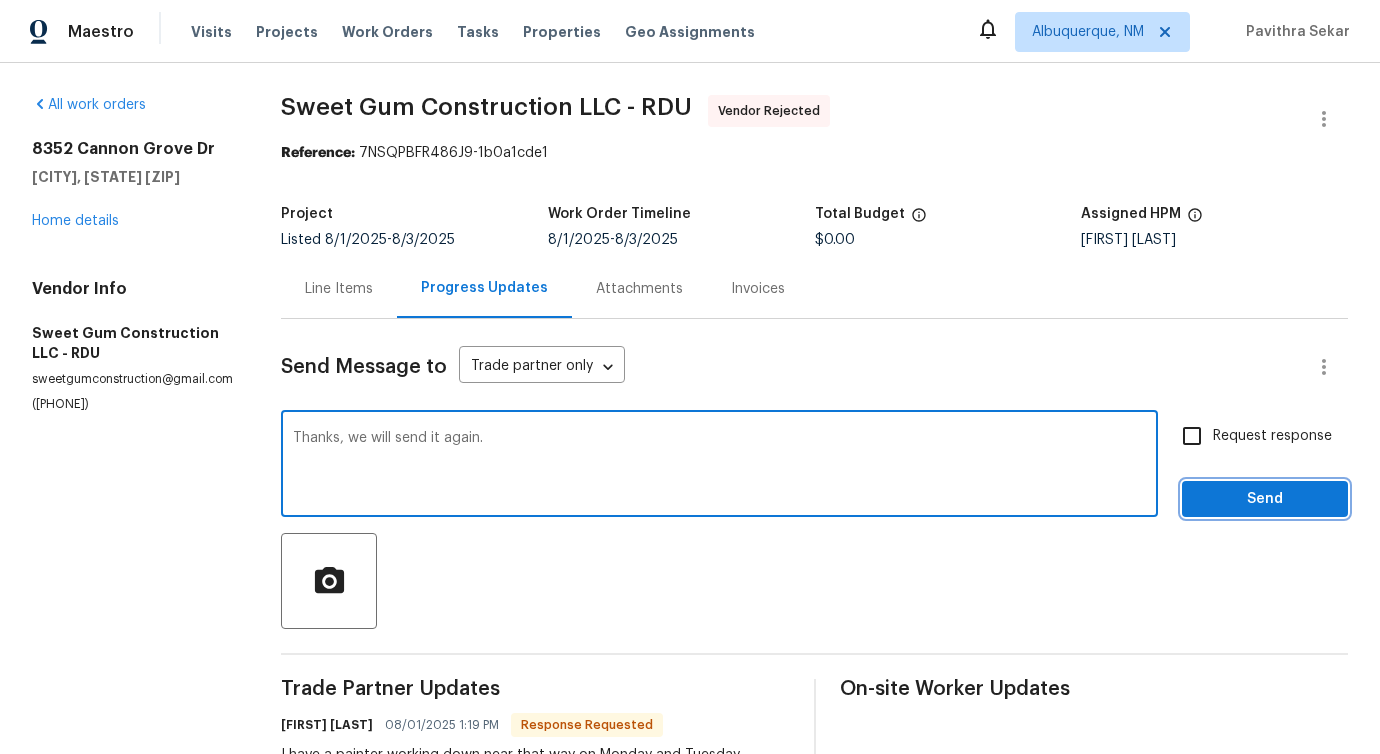 click on "Send" at bounding box center [1265, 499] 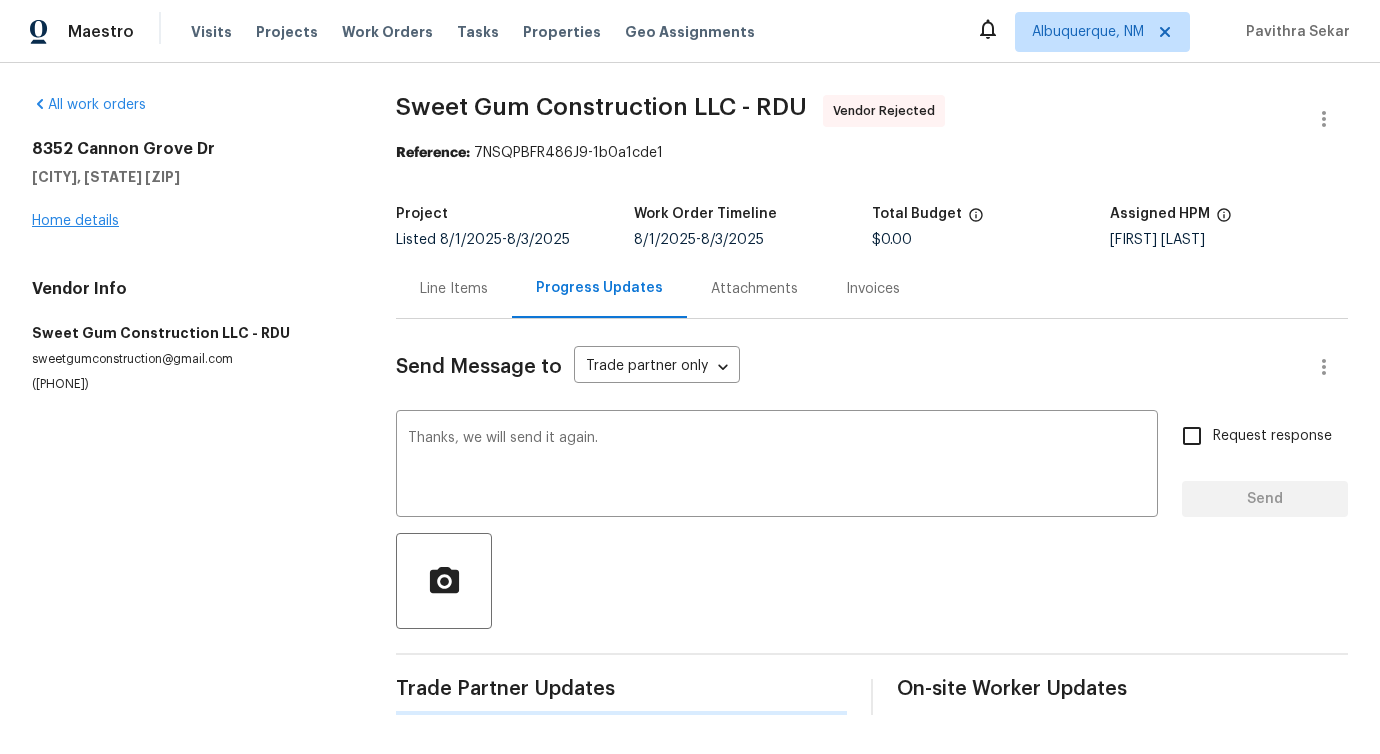 type 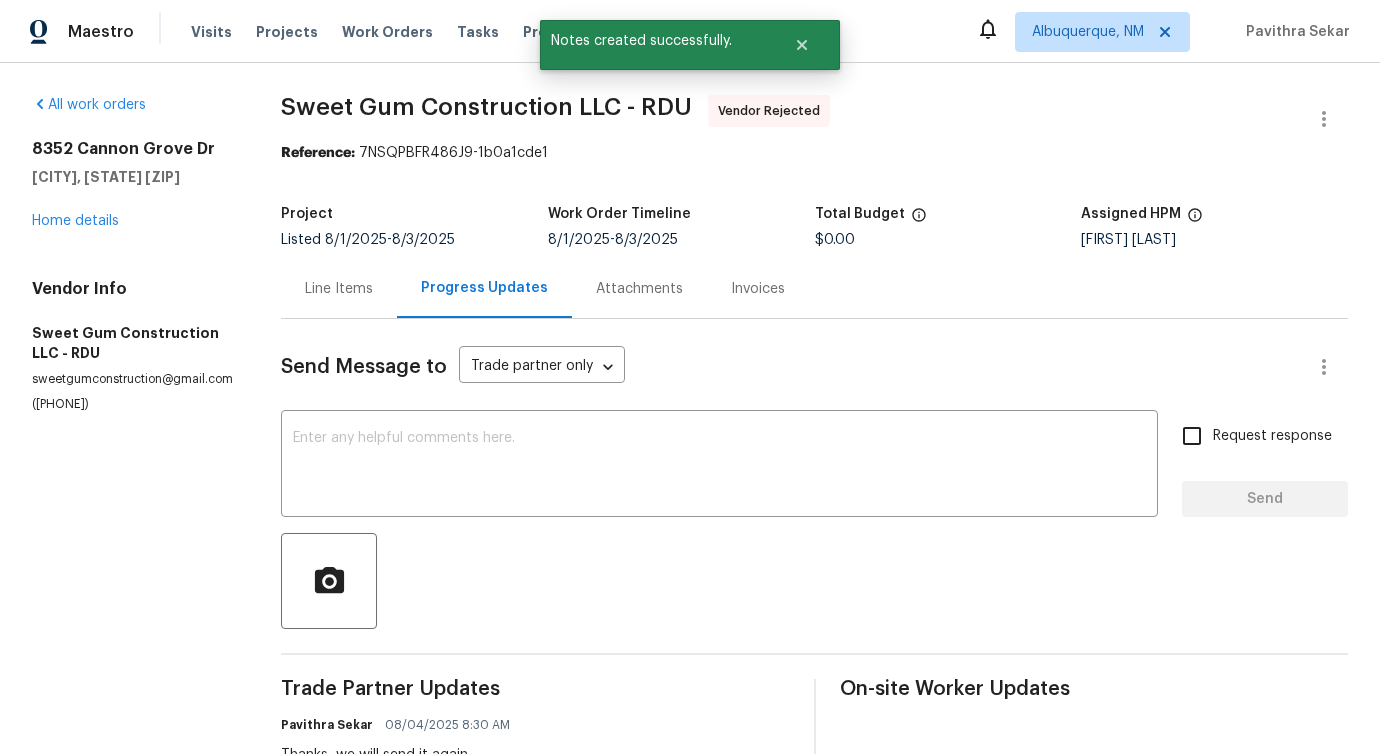 click on "Sweet Gum Construction LLC - RDU Vendor Rejected" at bounding box center [790, 119] 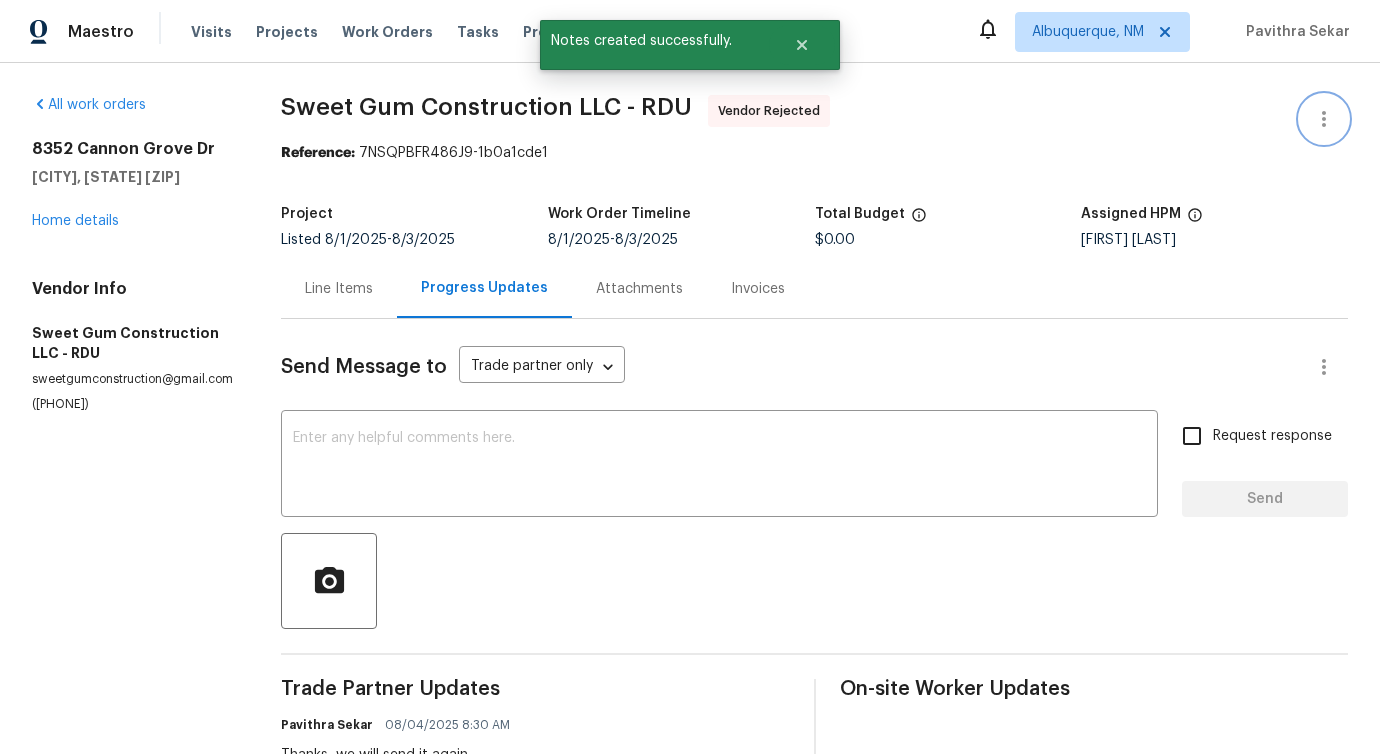 click 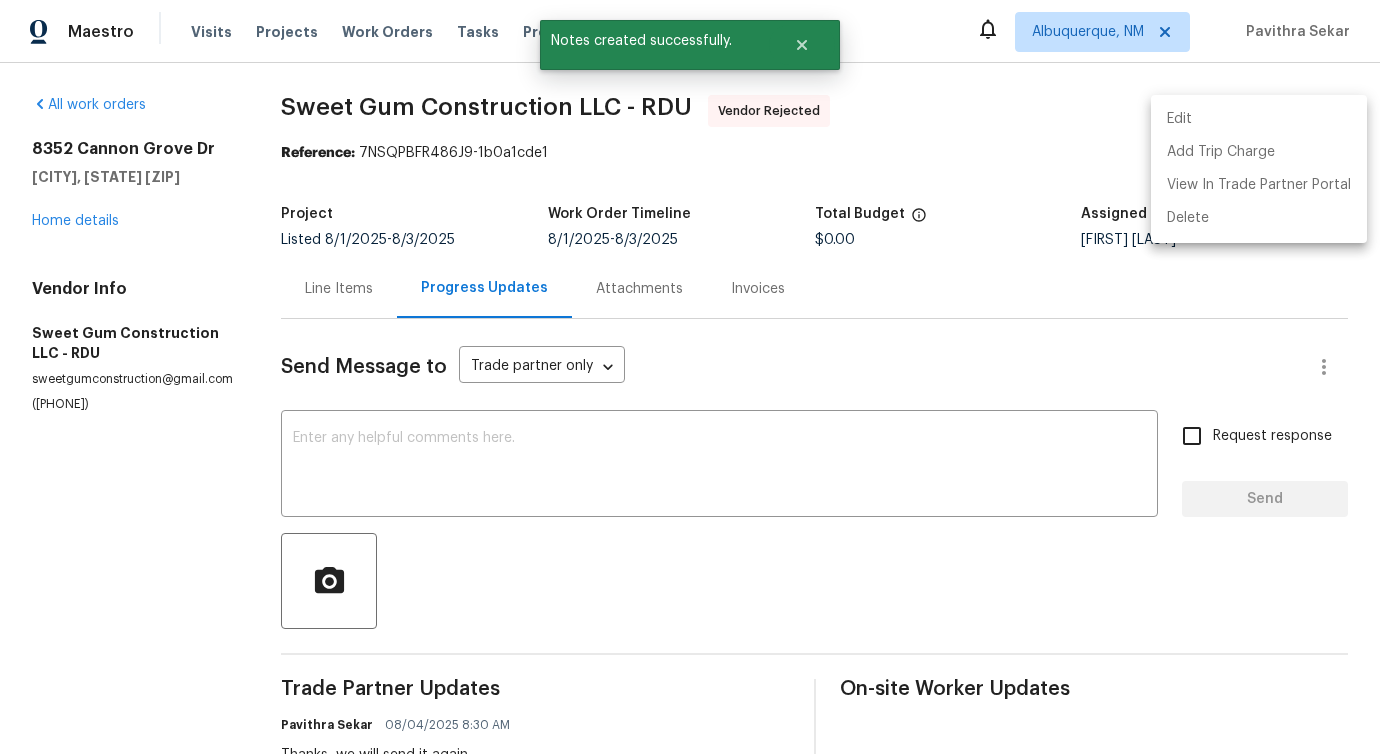 click on "Edit" at bounding box center (1259, 119) 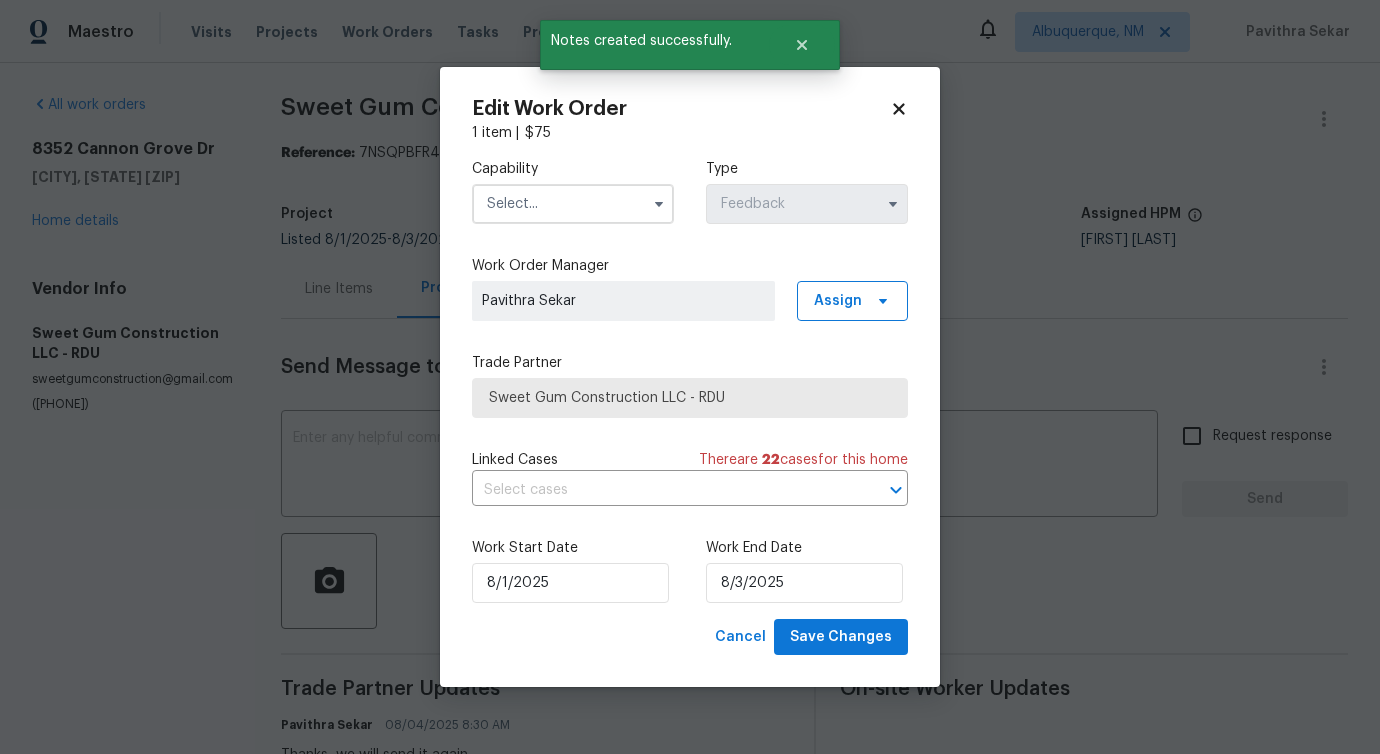 click at bounding box center [573, 204] 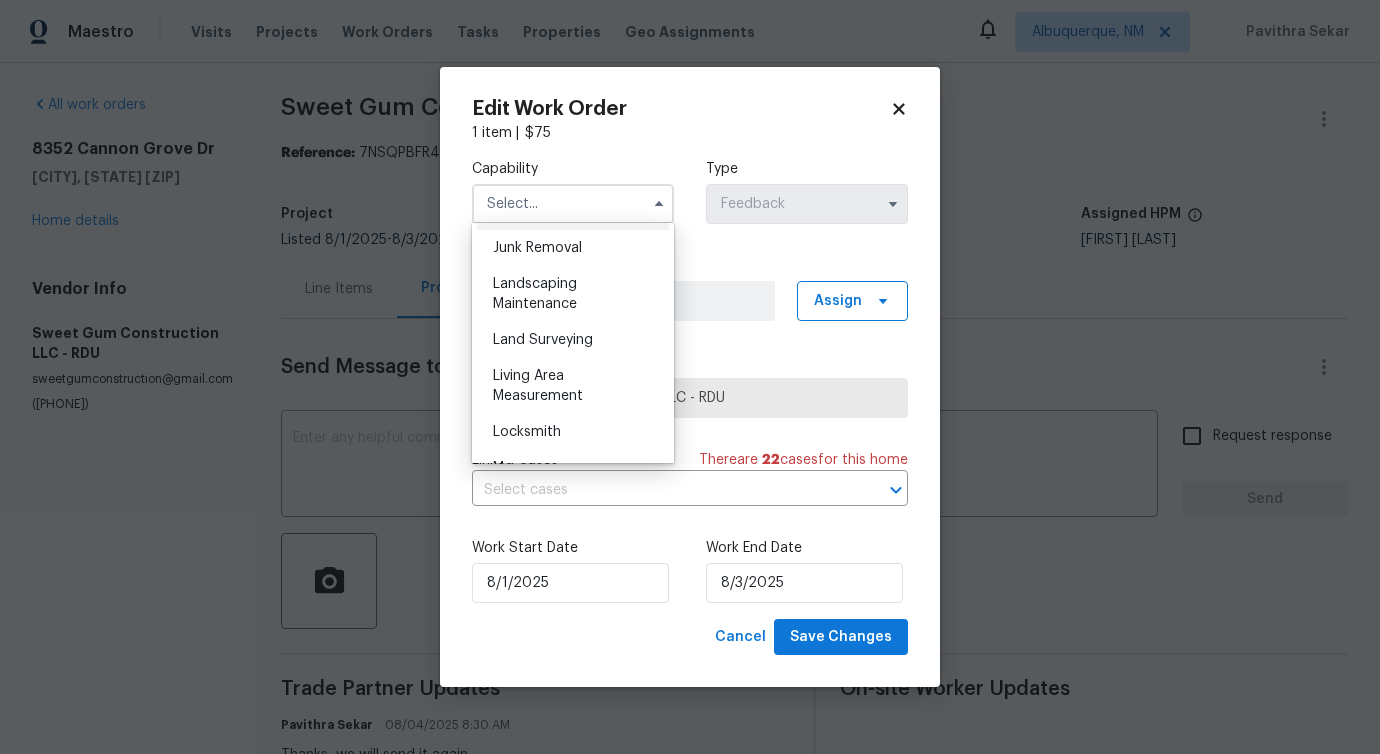 scroll, scrollTop: 1247, scrollLeft: 0, axis: vertical 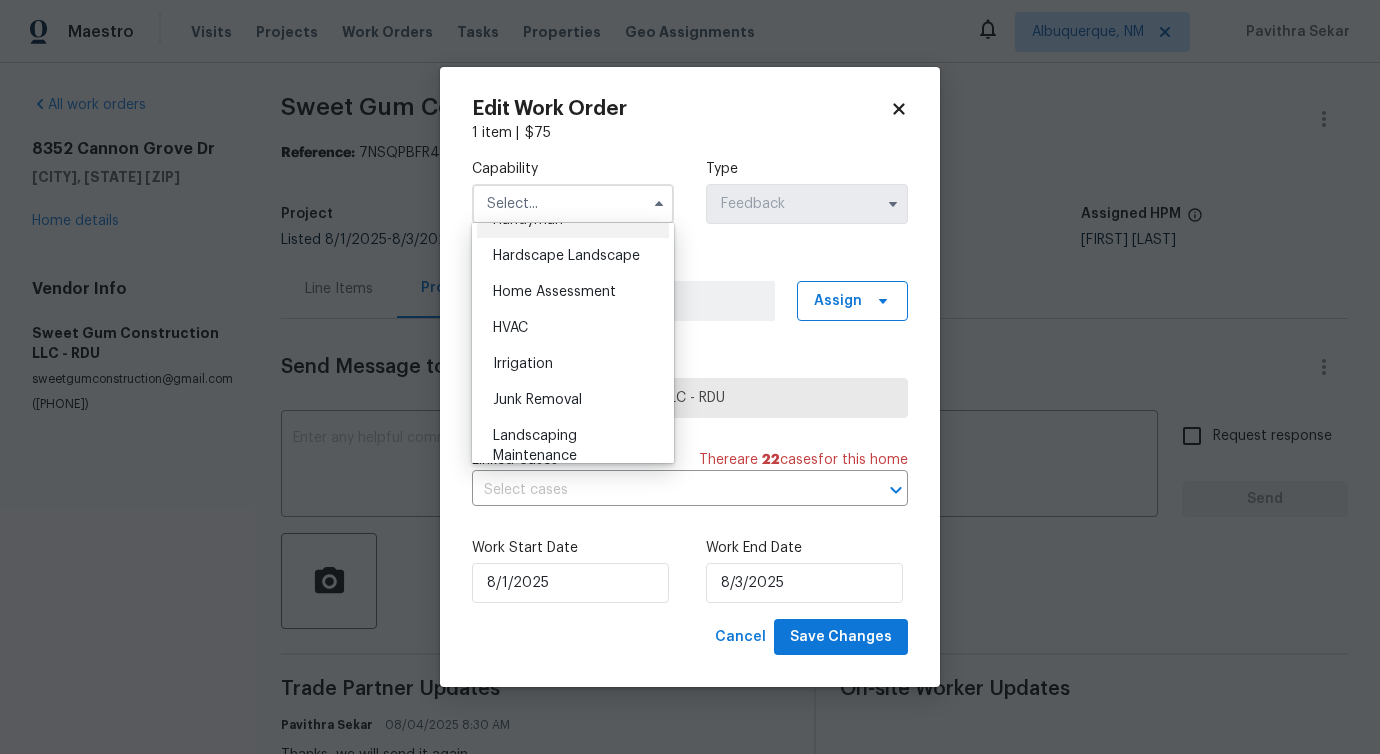click on "Handyman" at bounding box center (573, 220) 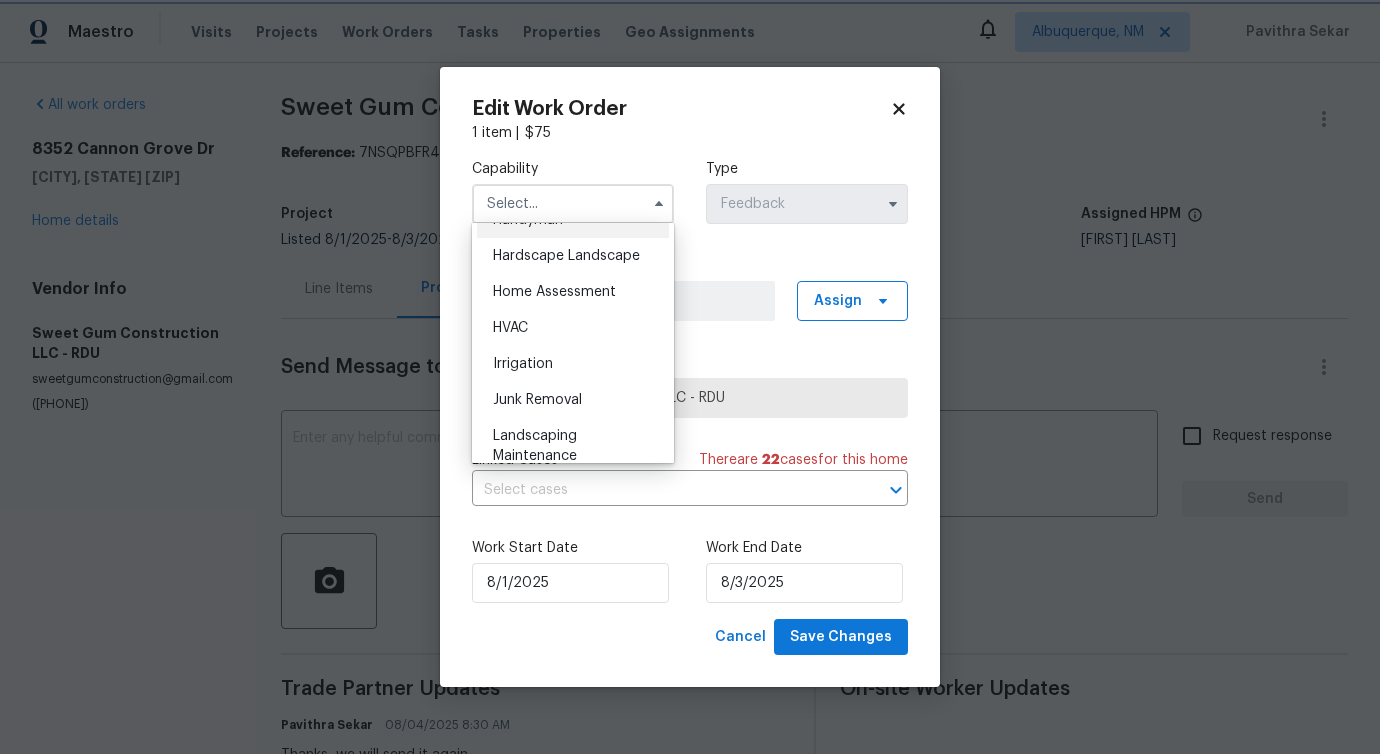 type on "Handyman" 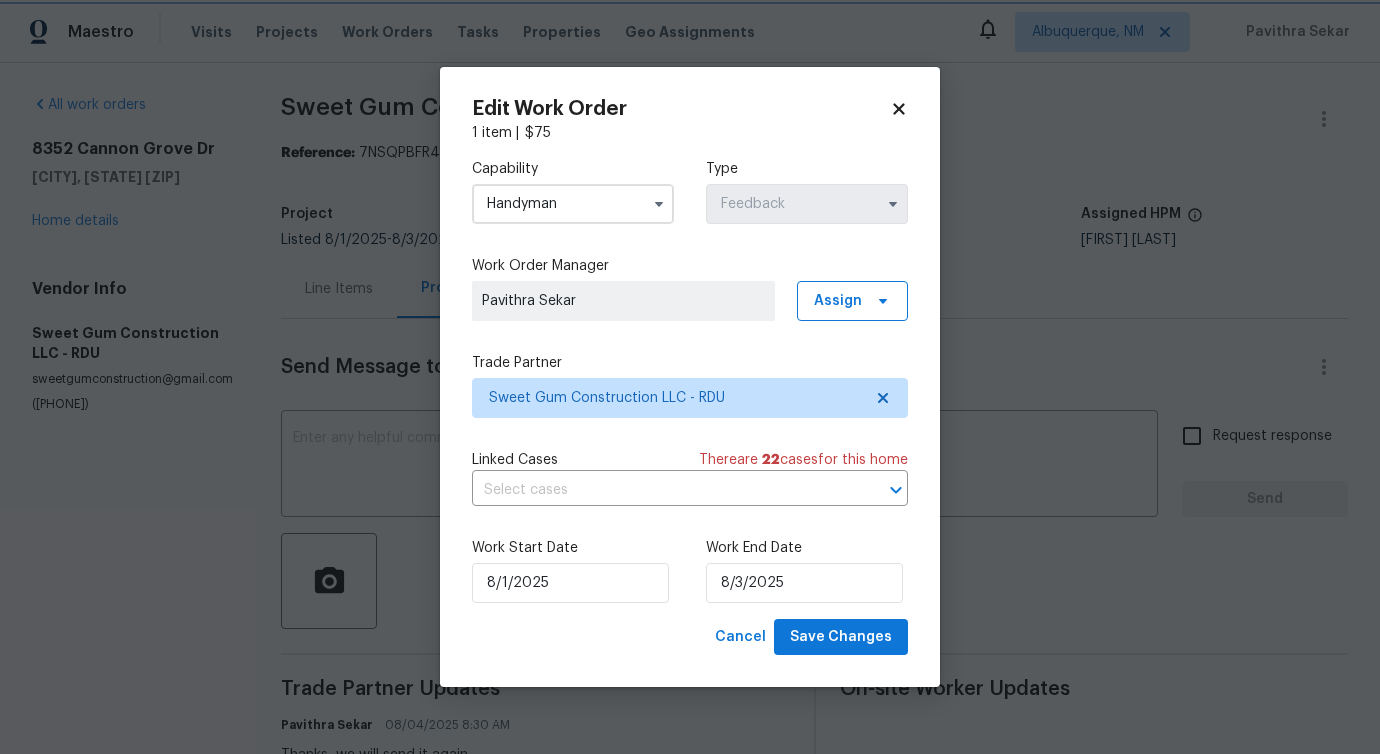 scroll, scrollTop: 1084, scrollLeft: 0, axis: vertical 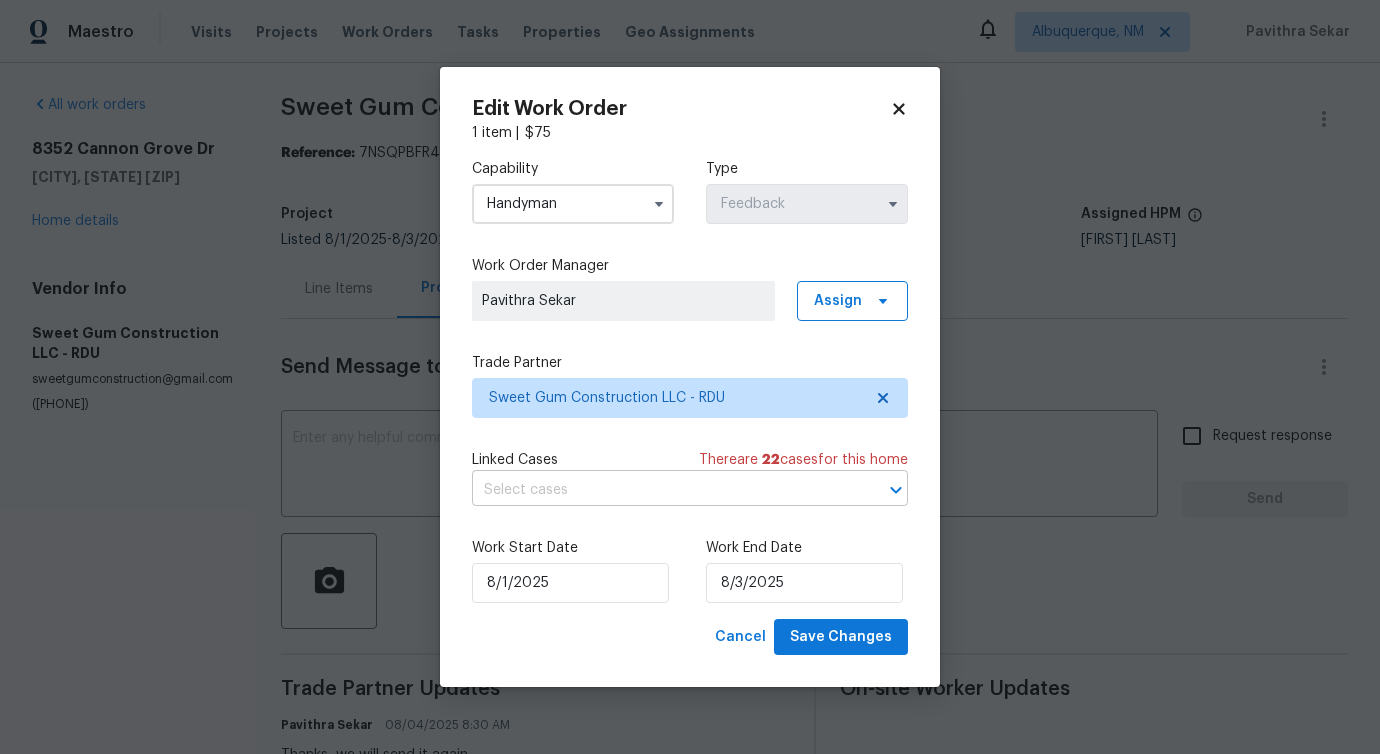 click at bounding box center [662, 490] 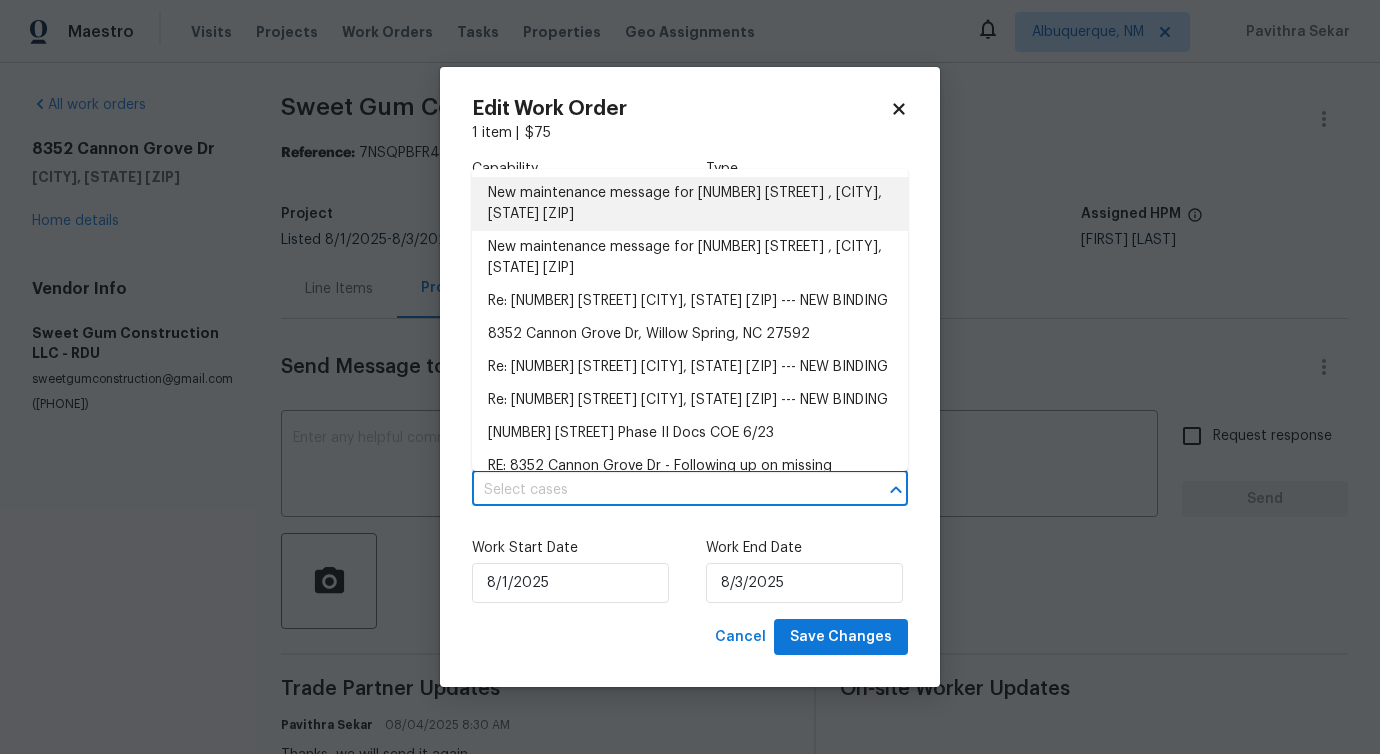 click on "New maintenance message for 8352 Cannon Grove Dr , Willow Spring, NC 27592" at bounding box center [690, 204] 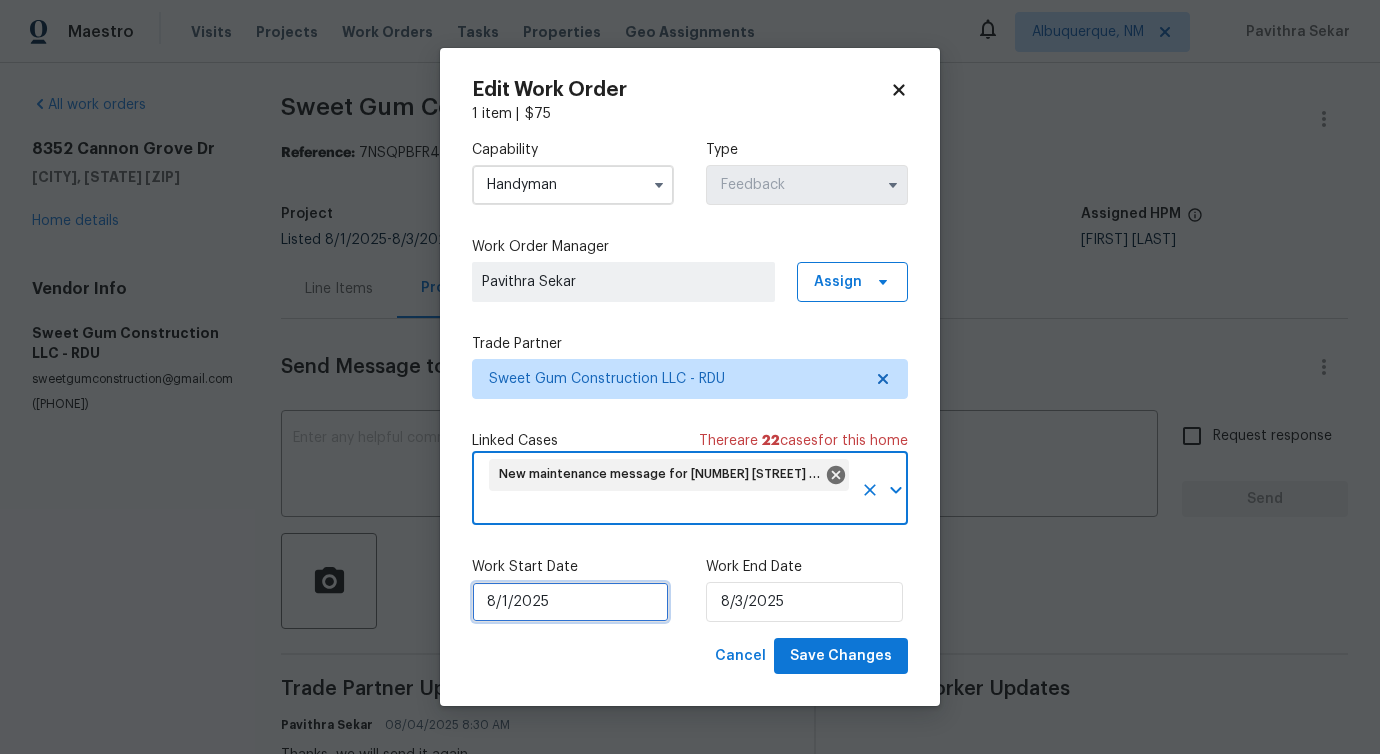 click on "8/1/2025" at bounding box center (570, 602) 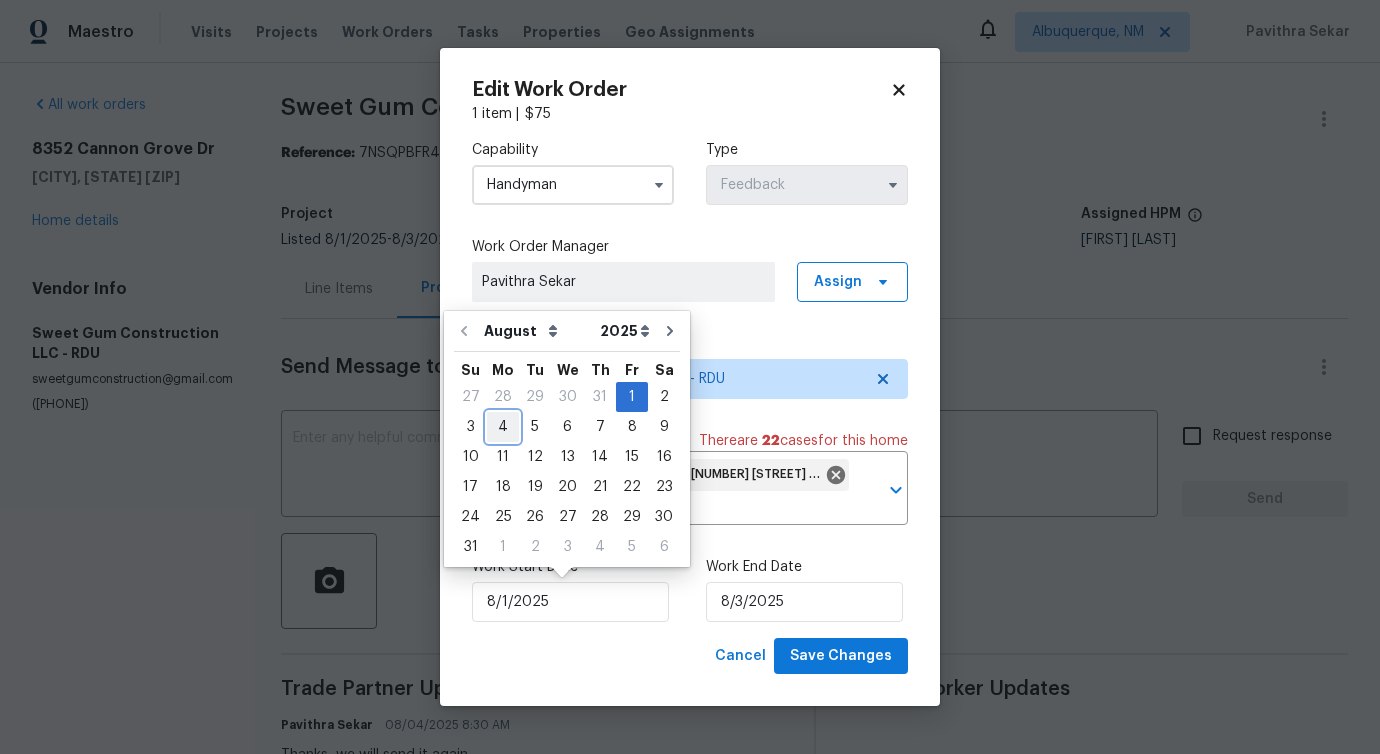click on "4" at bounding box center [503, 427] 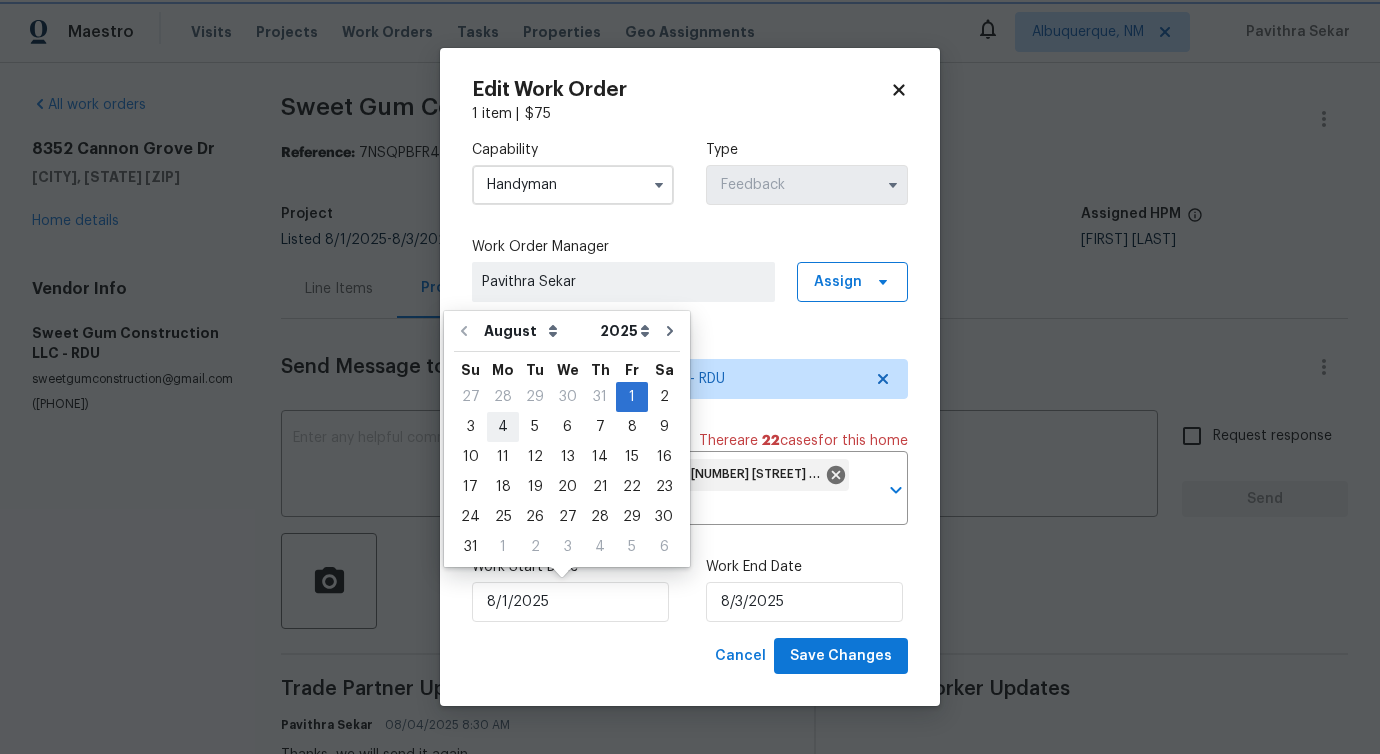 type on "8/4/2025" 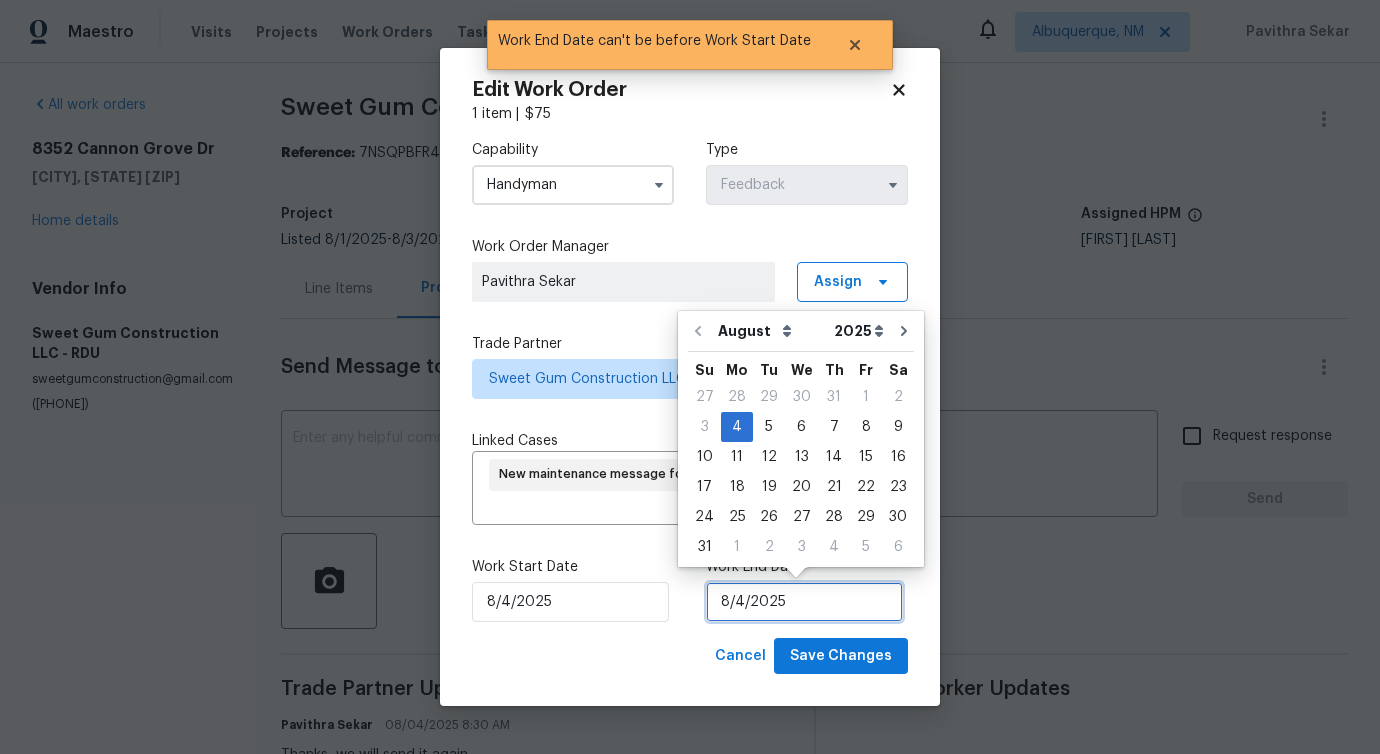 click on "8/4/2025" at bounding box center [804, 602] 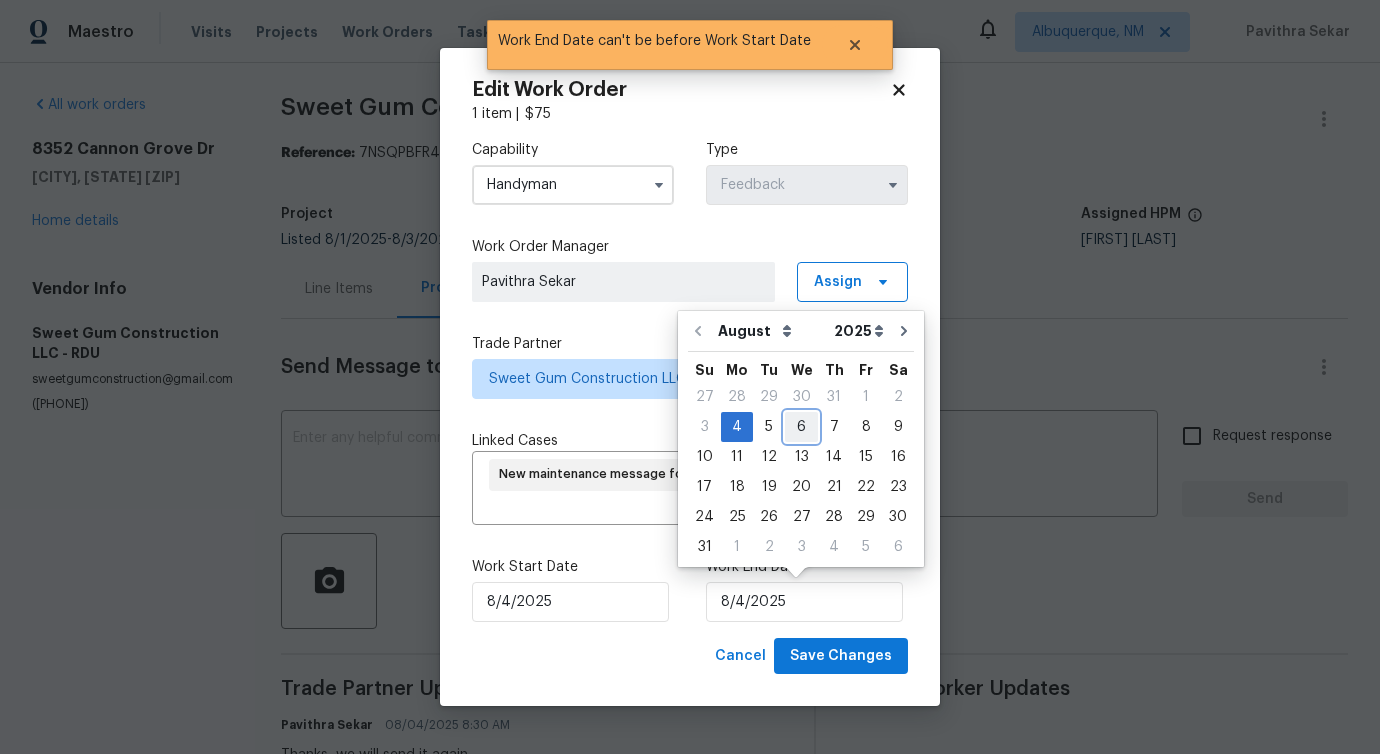 click on "6" at bounding box center [801, 427] 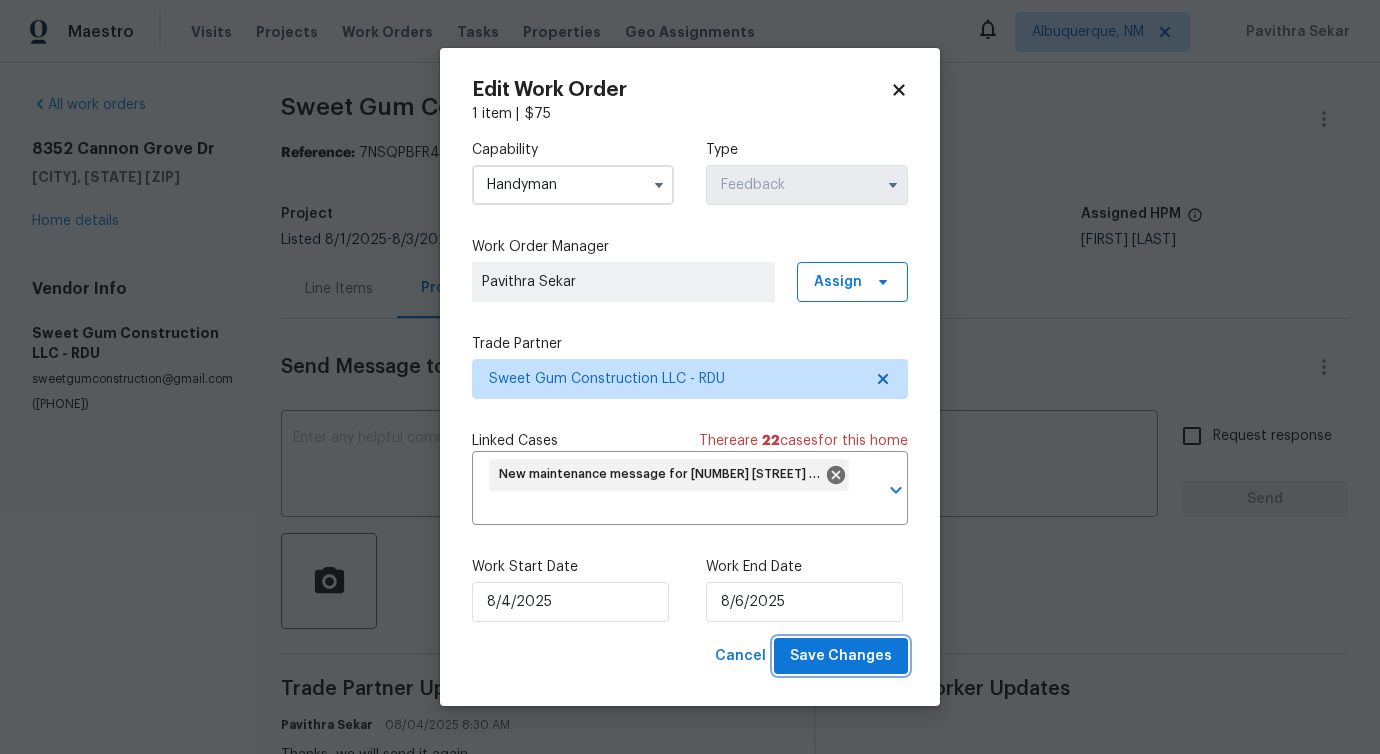 click on "Save Changes" at bounding box center (841, 656) 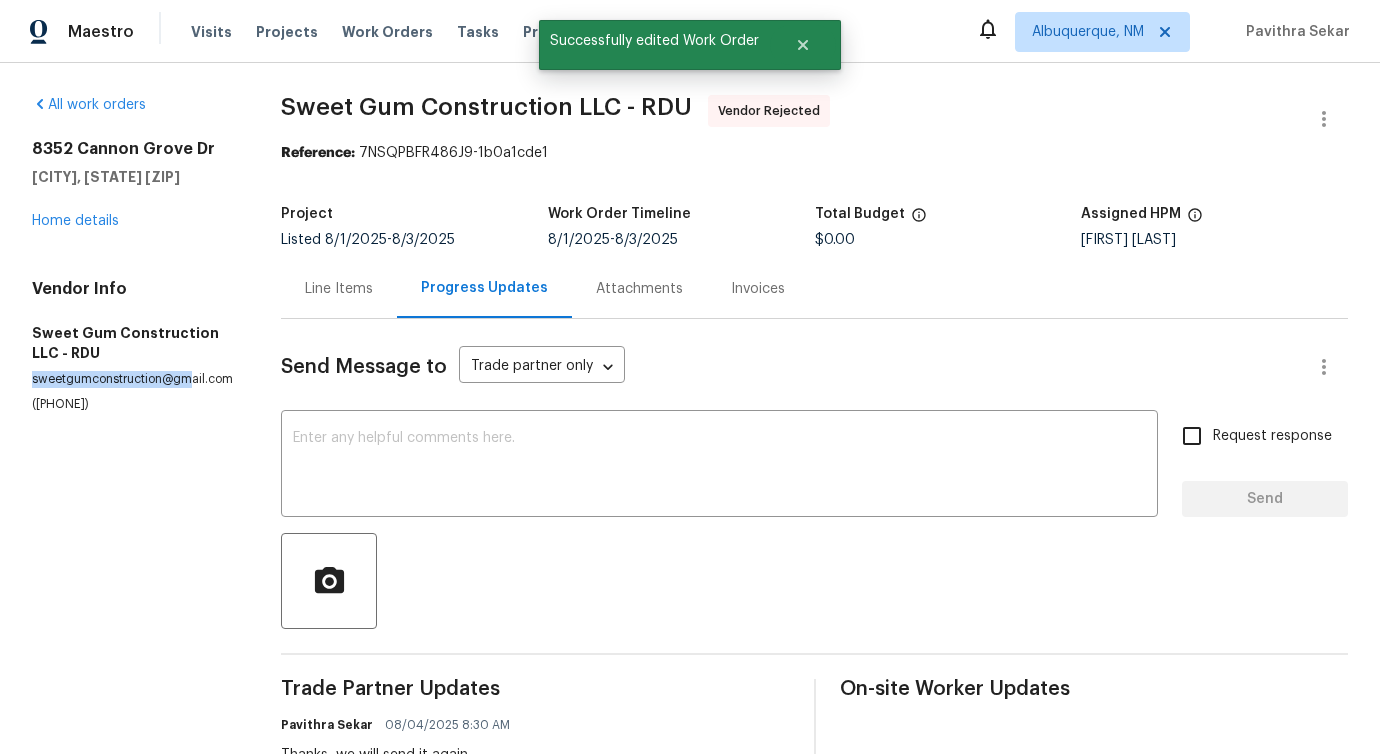 click on "Vendor Info Sweet Gum Construction LLC - RDU sweetgumconstruction@gmail.com (336) 592-5848" at bounding box center (132, 346) 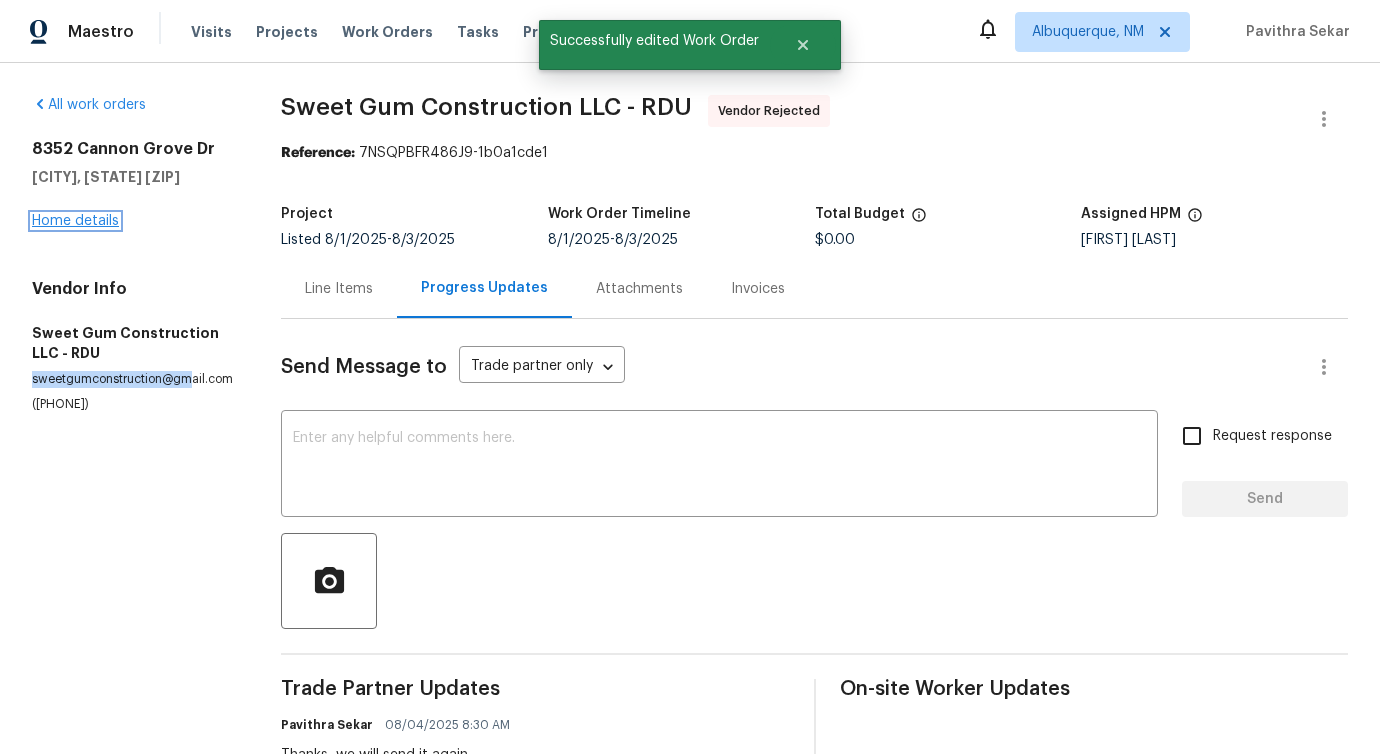 click on "Home details" at bounding box center [75, 221] 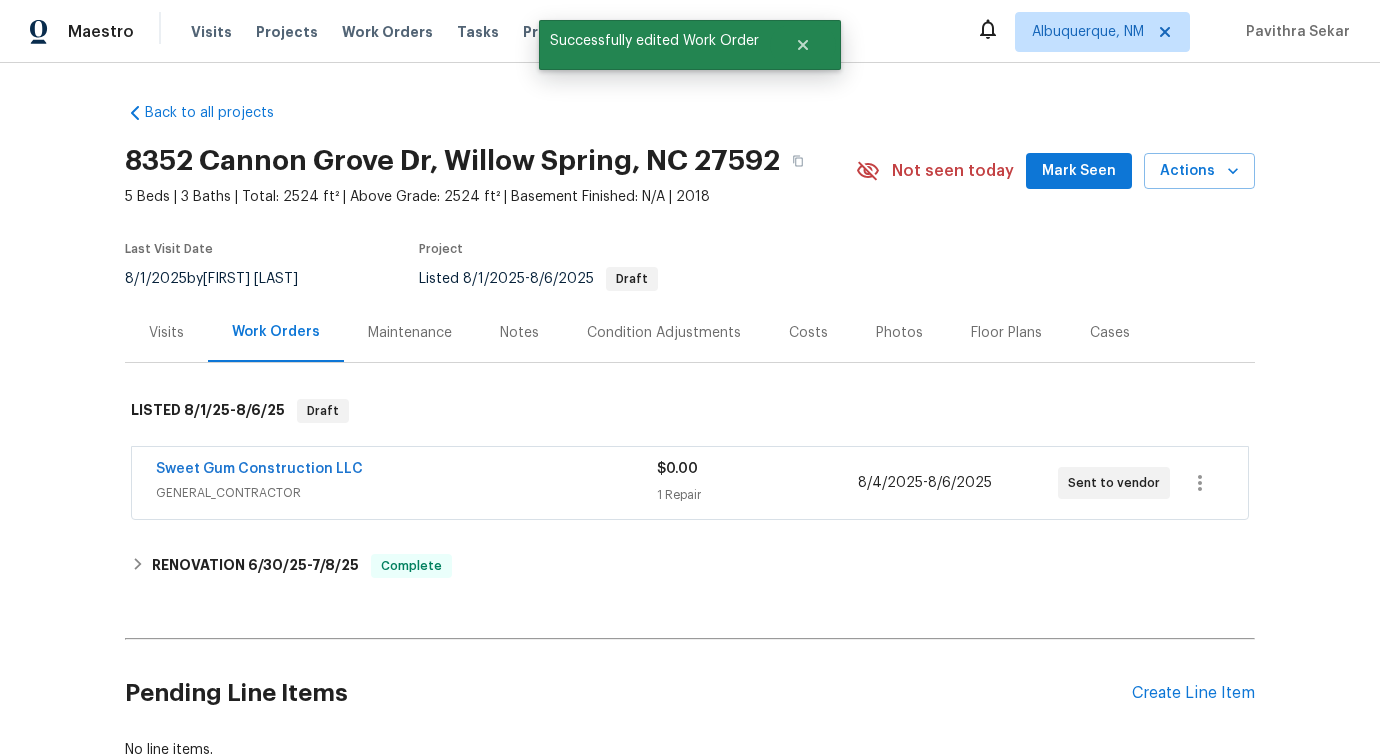 click on "Sweet Gum Construction LLC" at bounding box center (259, 469) 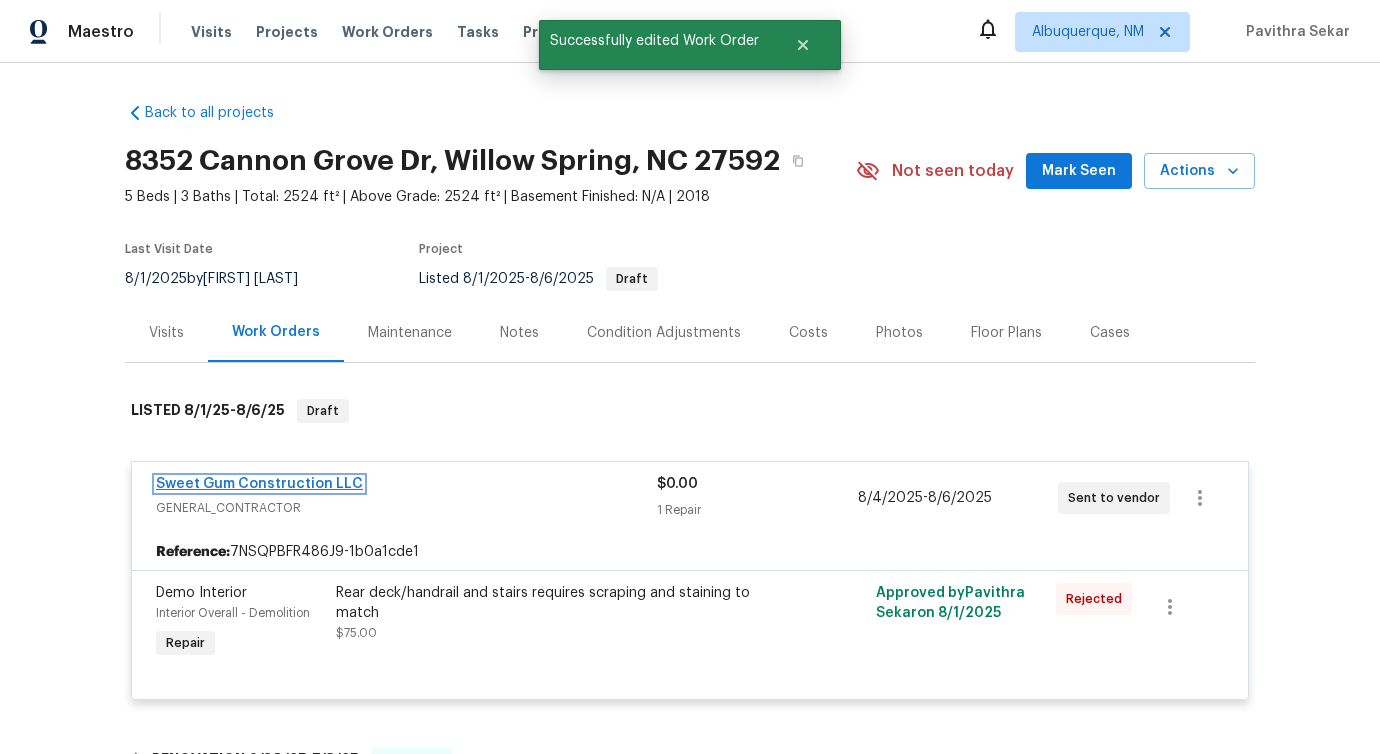 click on "Sweet Gum Construction LLC" at bounding box center (259, 484) 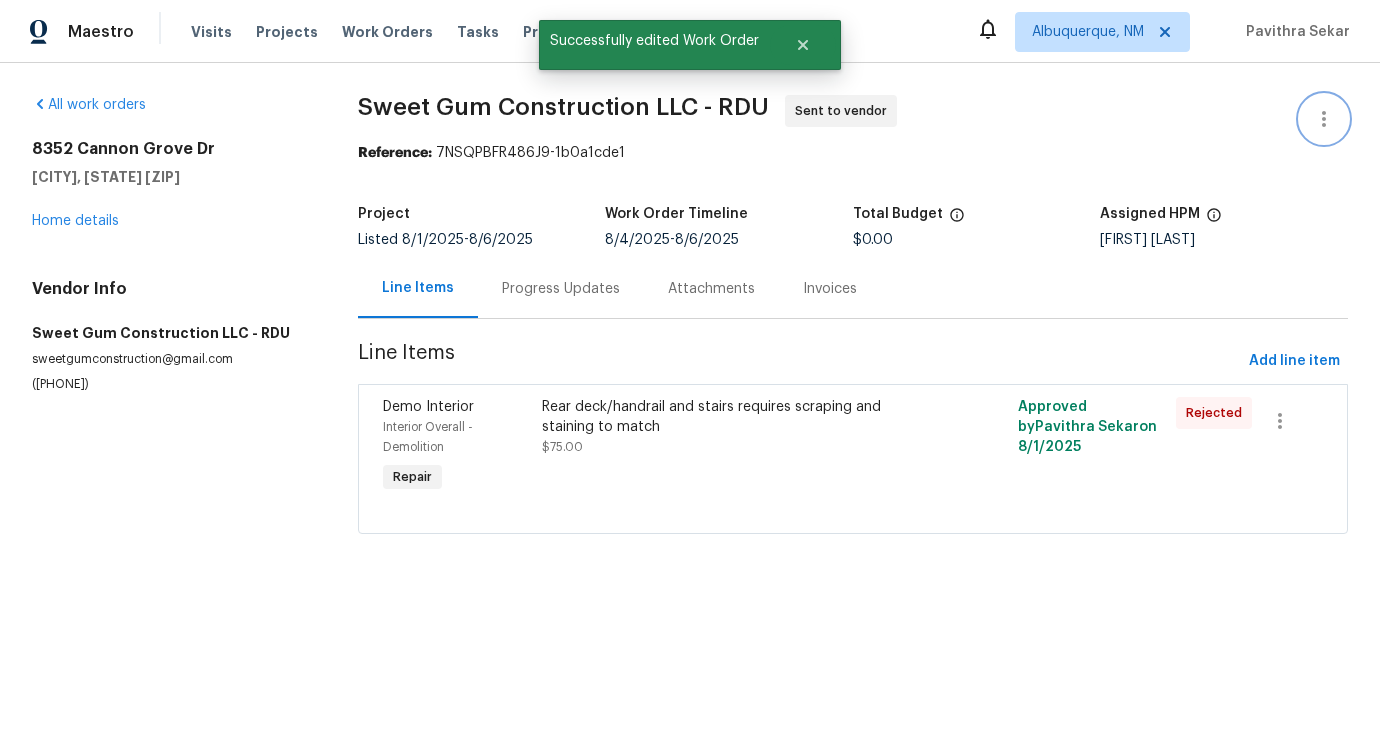 click at bounding box center [1324, 119] 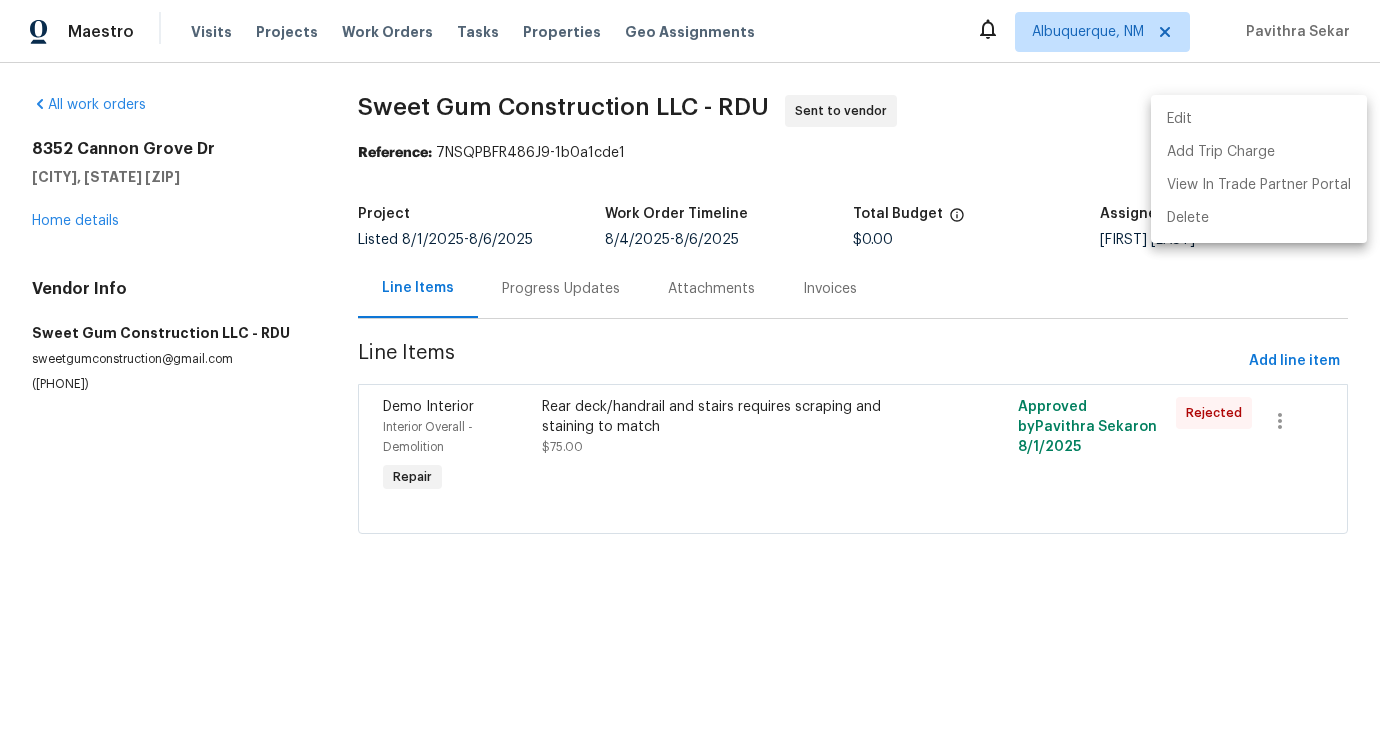 click on "Edit" at bounding box center [1259, 119] 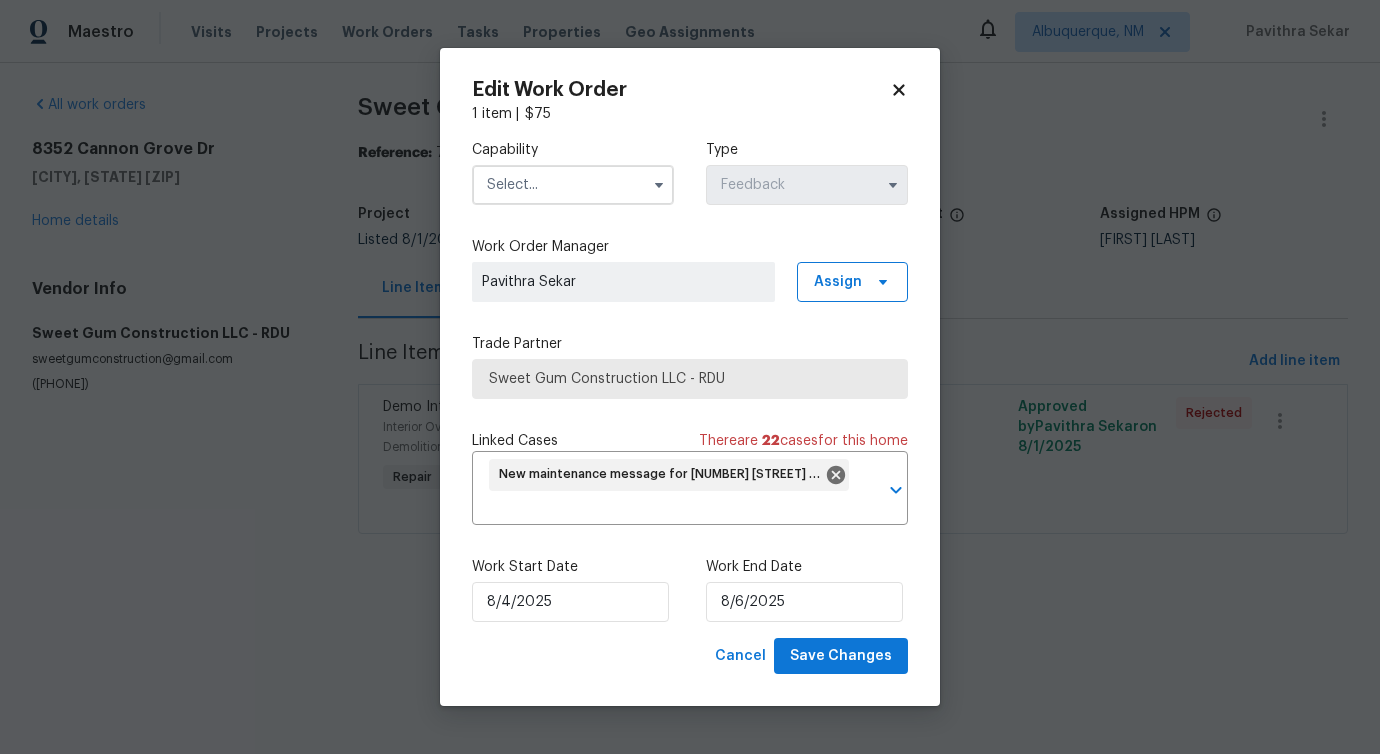 click at bounding box center (573, 185) 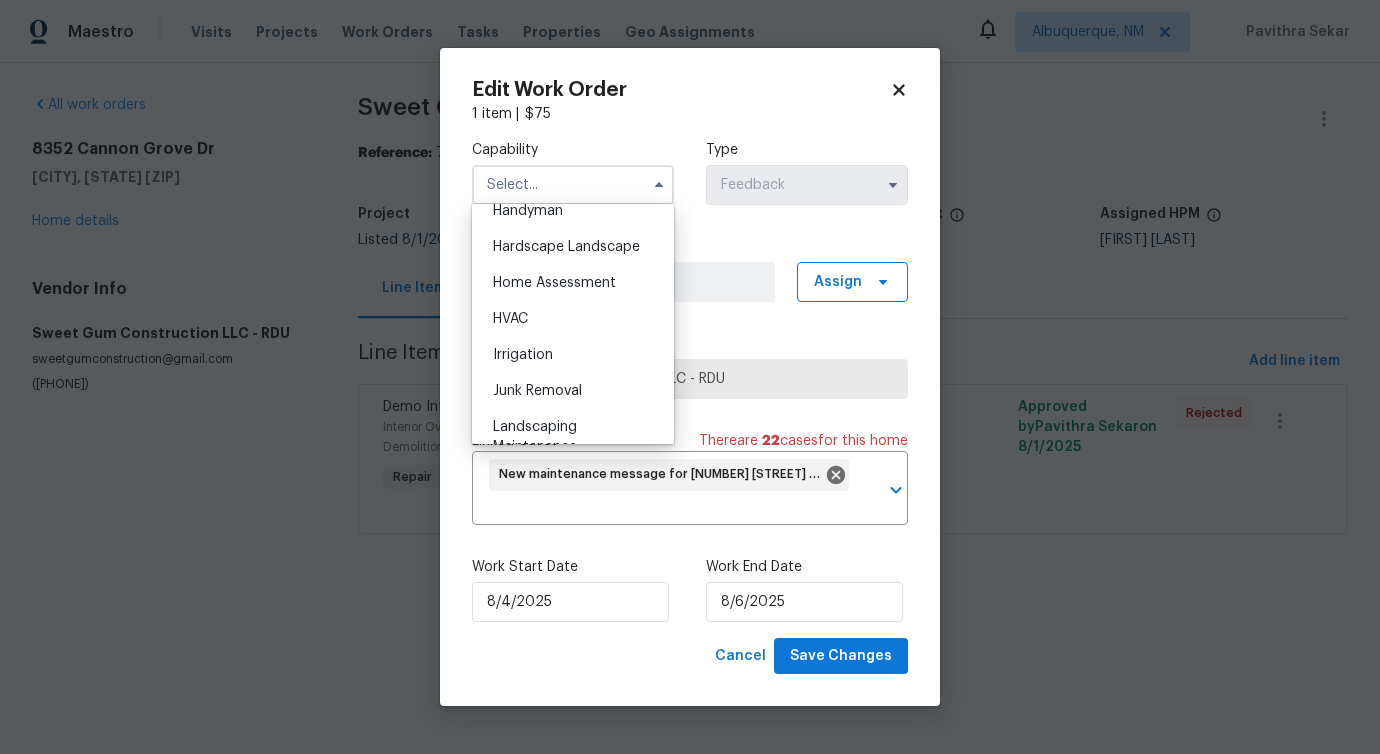 scroll, scrollTop: 1116, scrollLeft: 0, axis: vertical 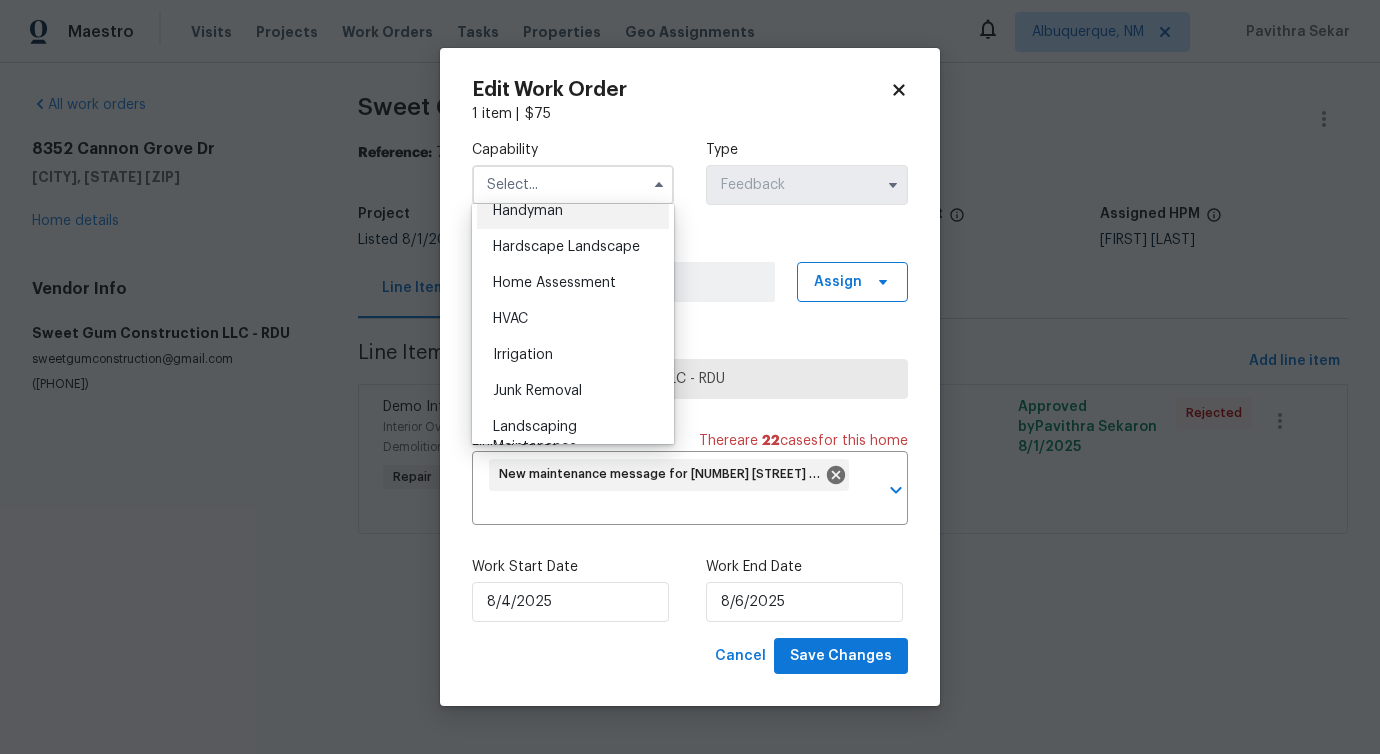 click on "Handyman" at bounding box center [528, 211] 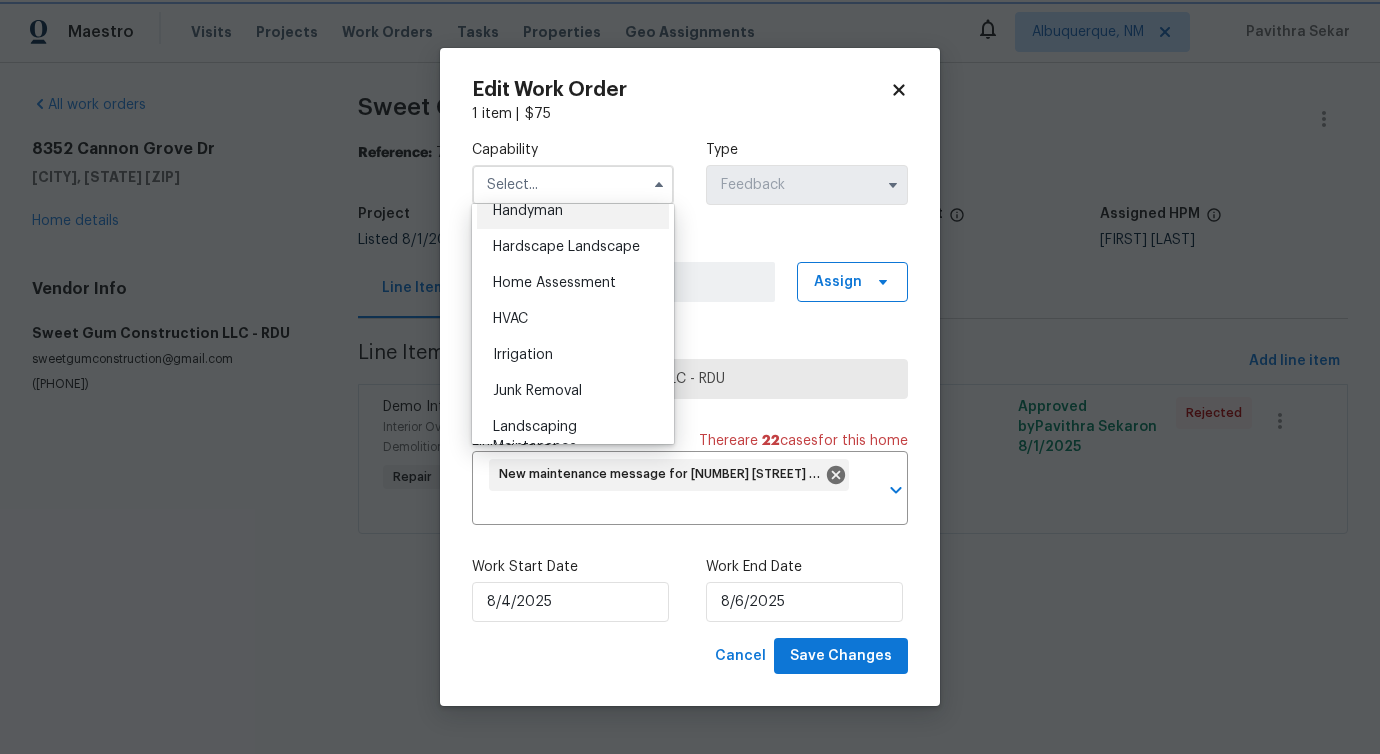 type on "Handyman" 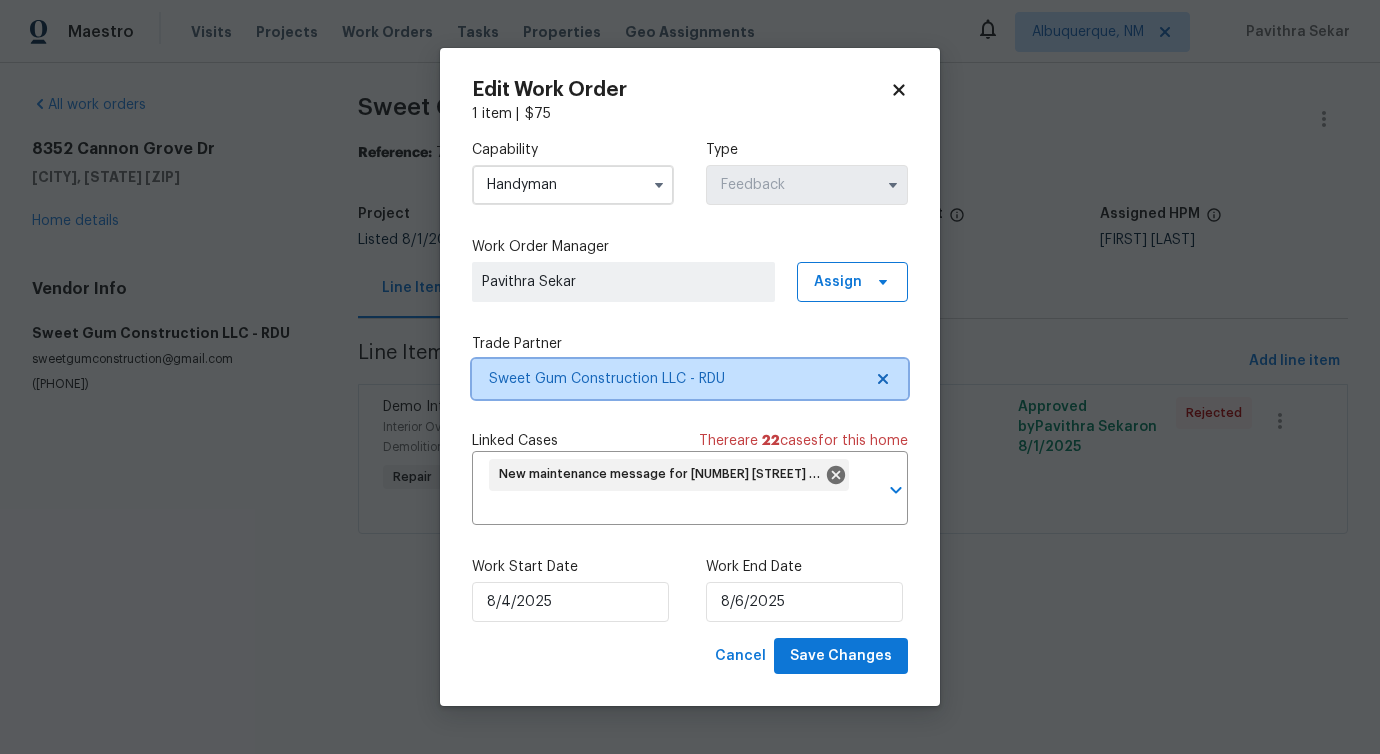 click on "Sweet Gum Construction LLC - RDU" at bounding box center [690, 379] 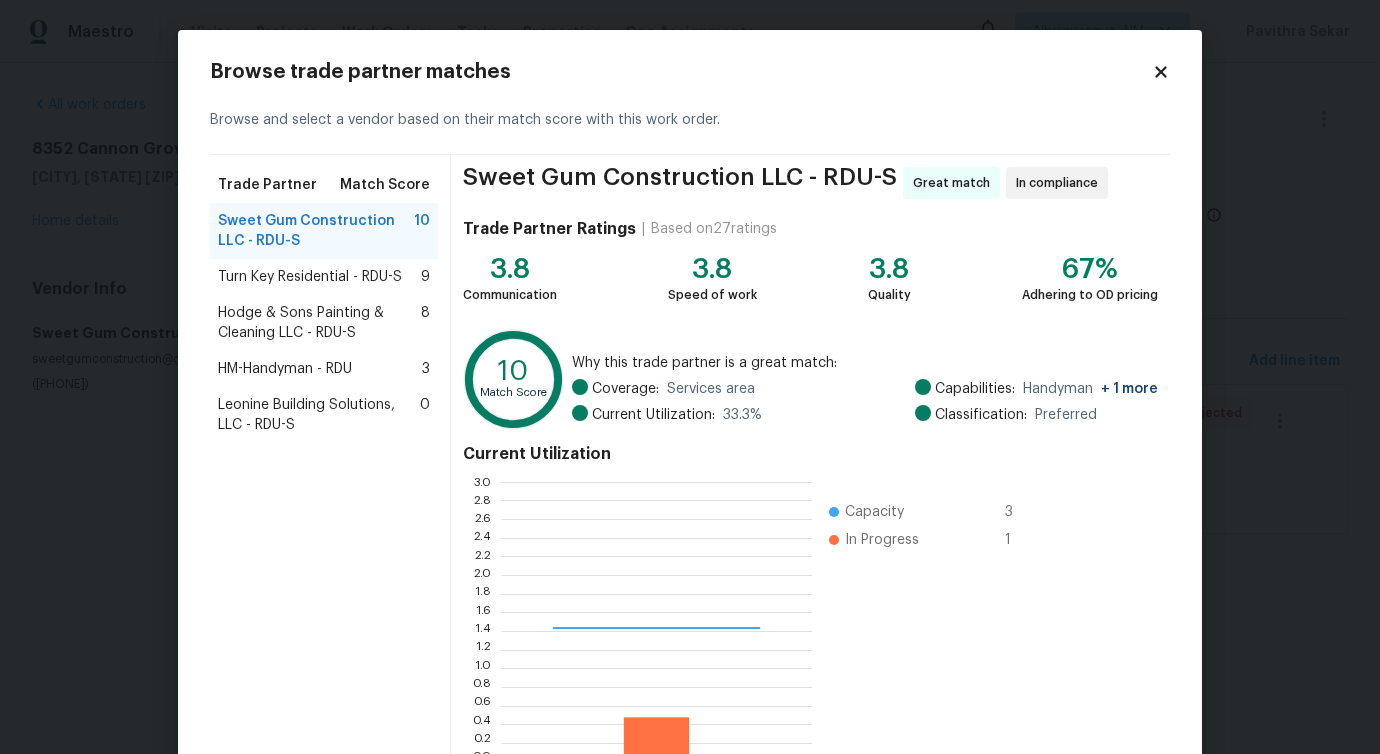 scroll, scrollTop: 2, scrollLeft: 2, axis: both 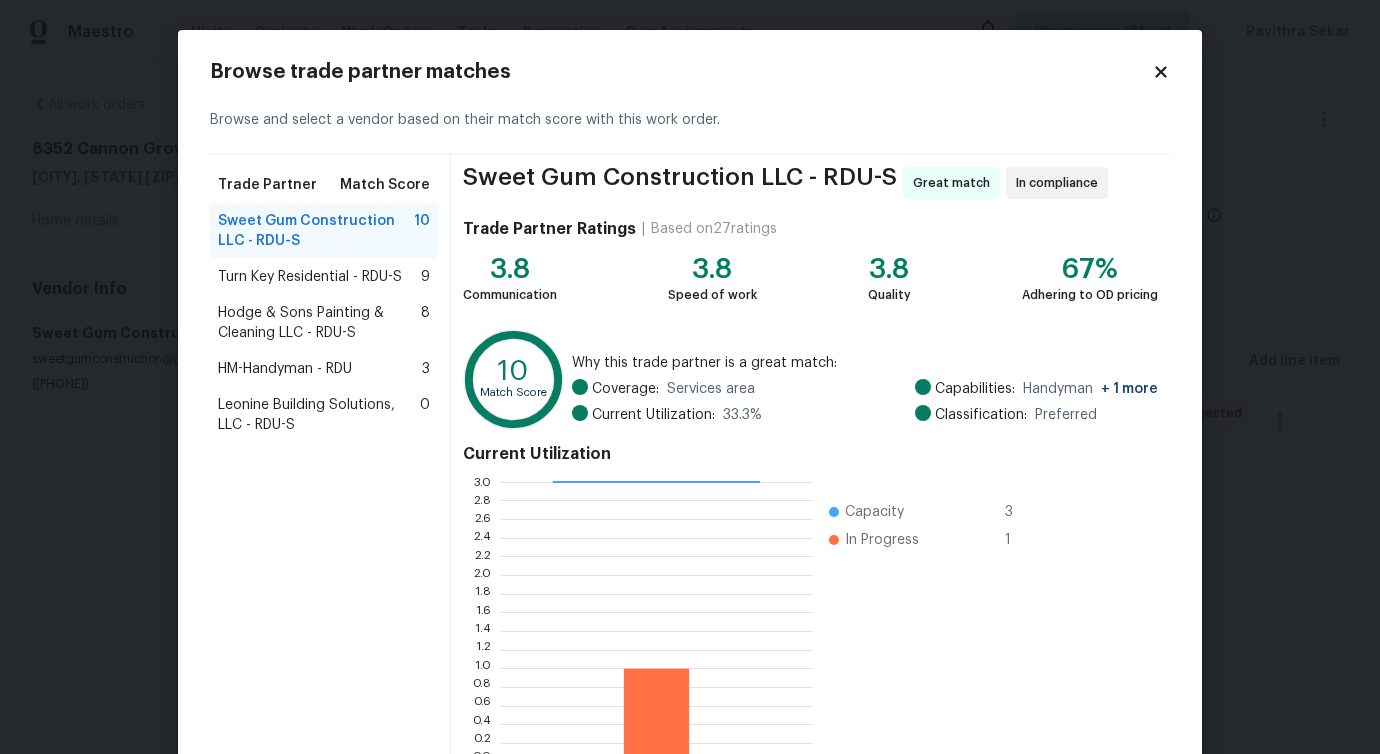 click on "Turn Key Residential - RDU-S" at bounding box center (310, 277) 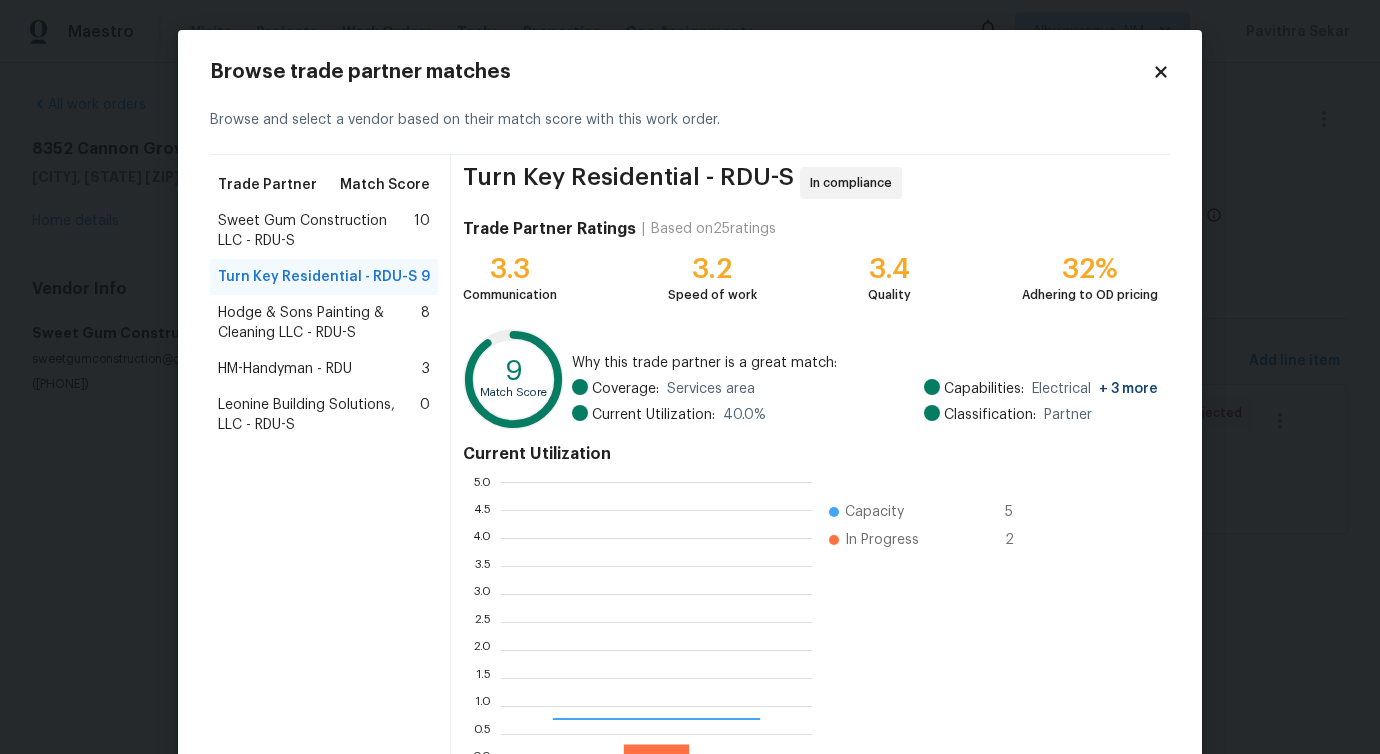 scroll, scrollTop: 2, scrollLeft: 2, axis: both 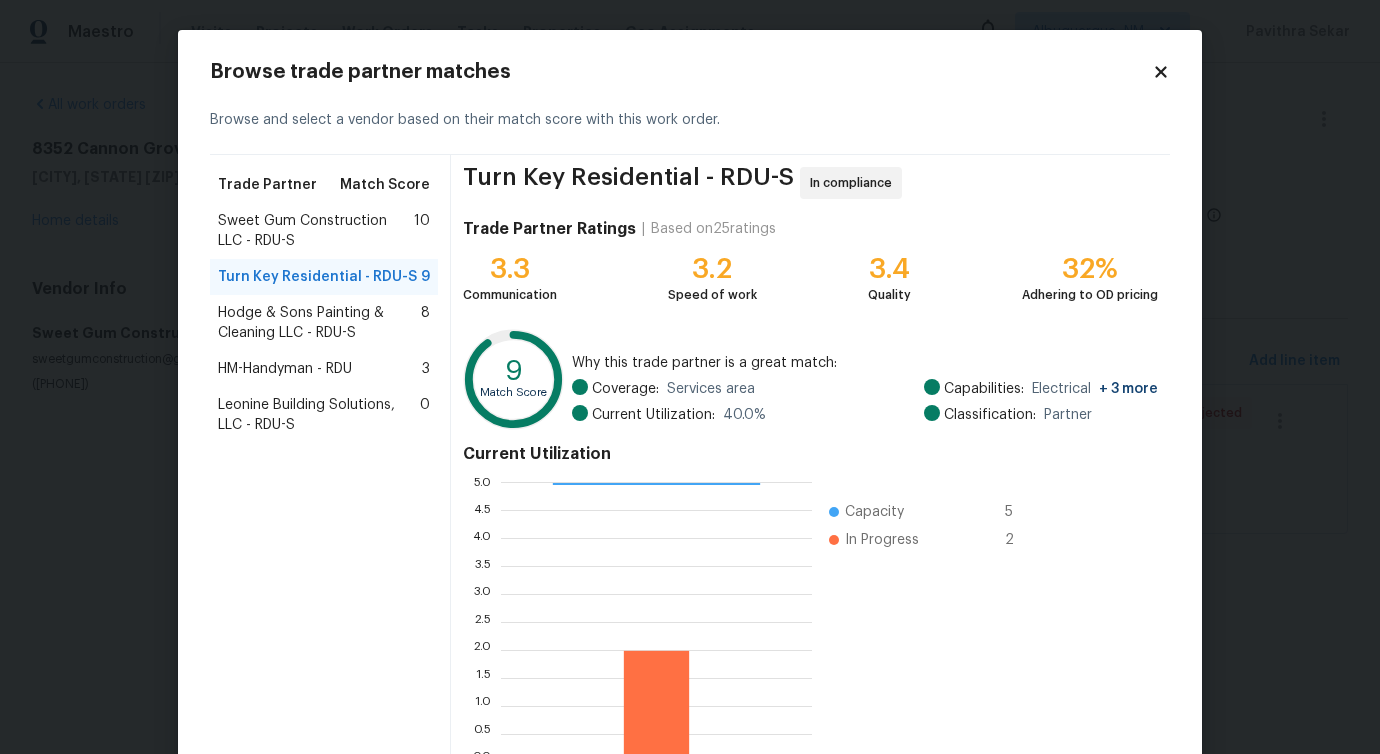 click on "Sweet Gum Construction LLC - RDU-S" at bounding box center (316, 231) 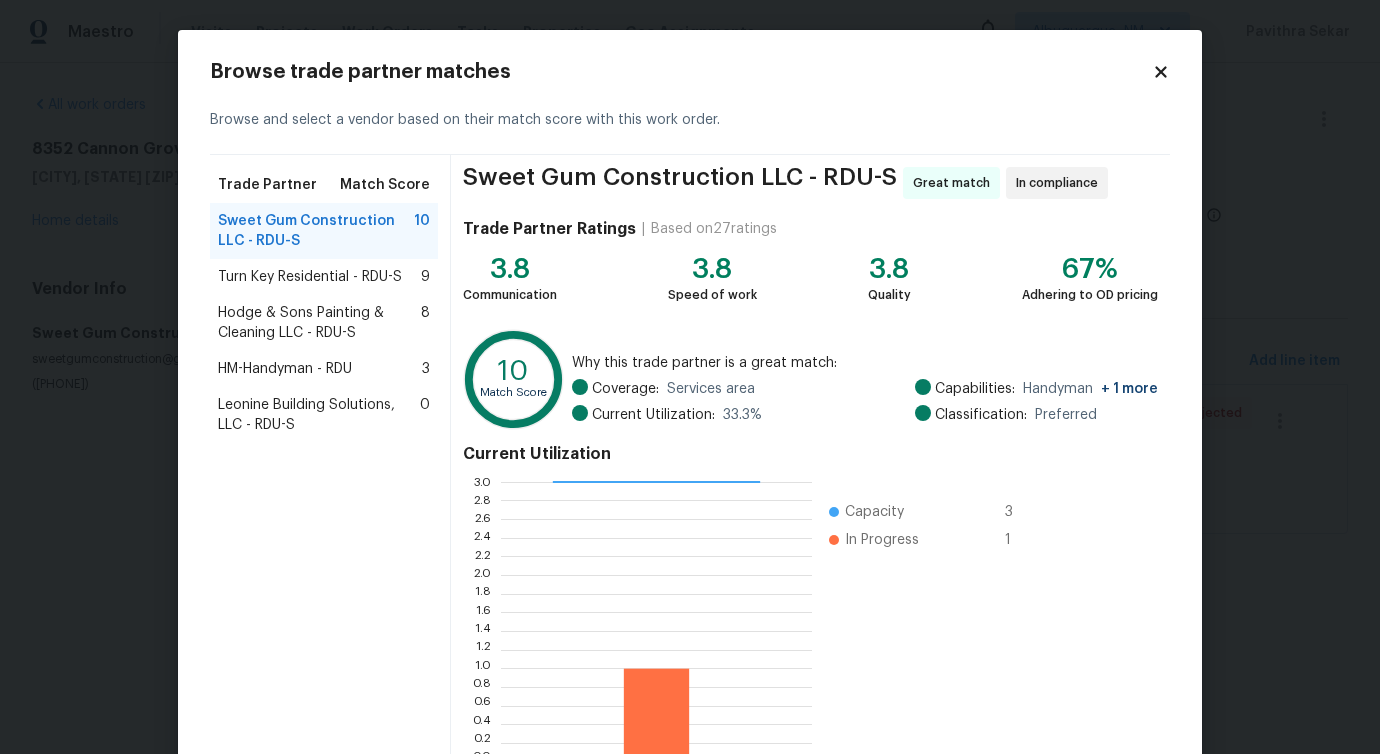 click 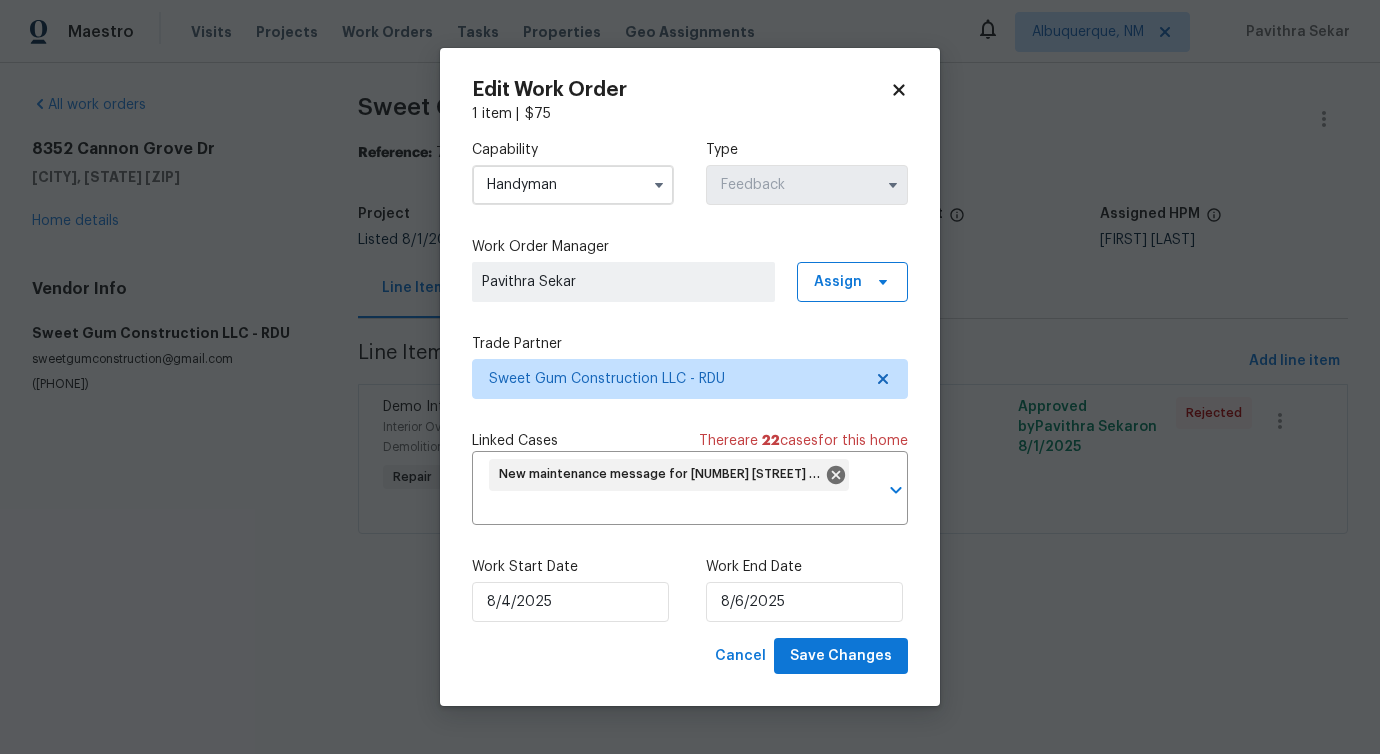 click 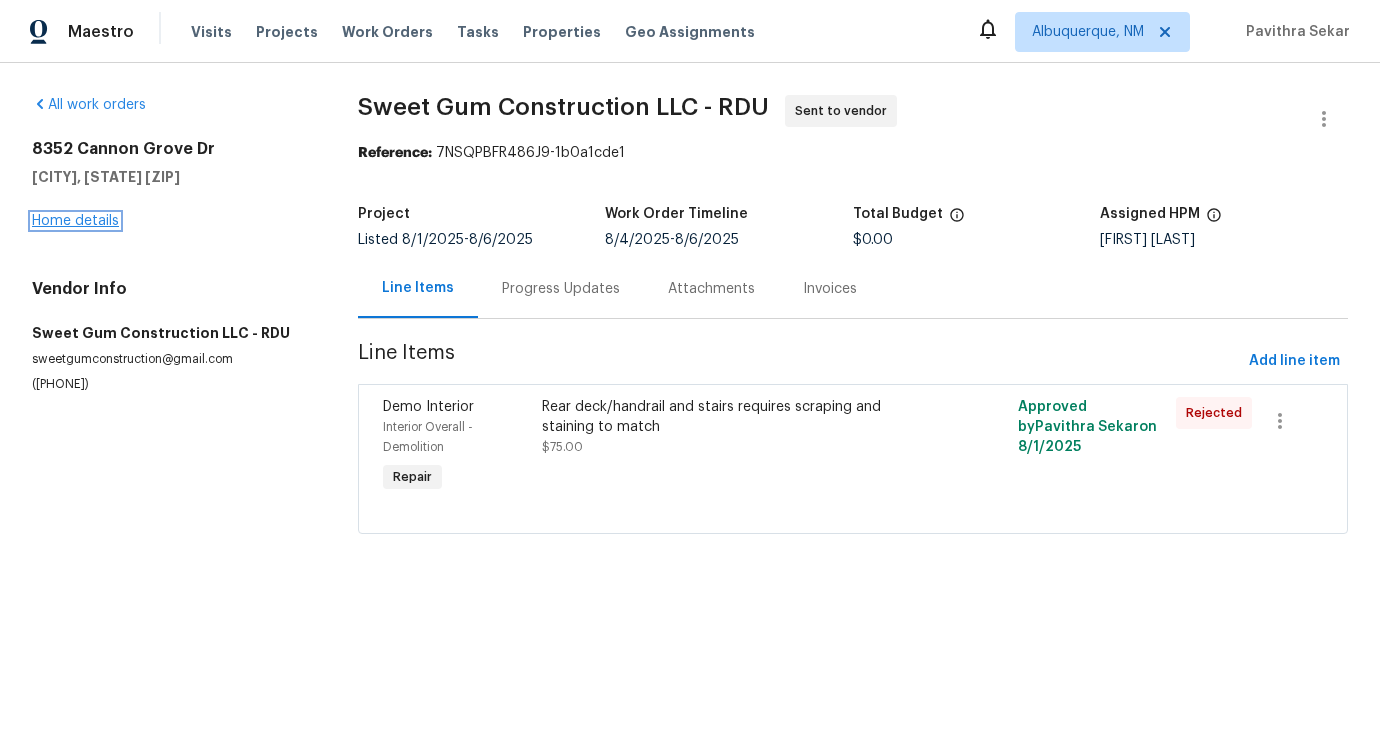 click on "Home details" at bounding box center [75, 221] 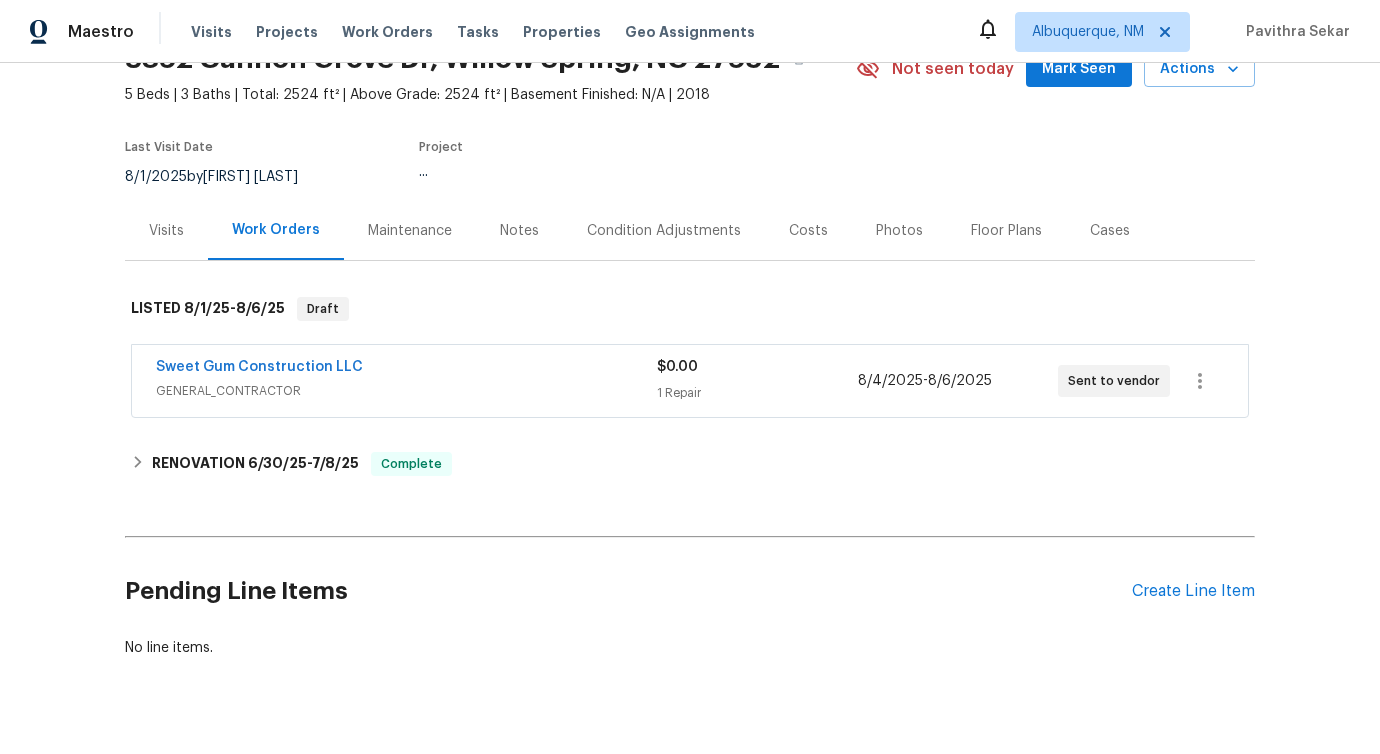 scroll, scrollTop: 157, scrollLeft: 0, axis: vertical 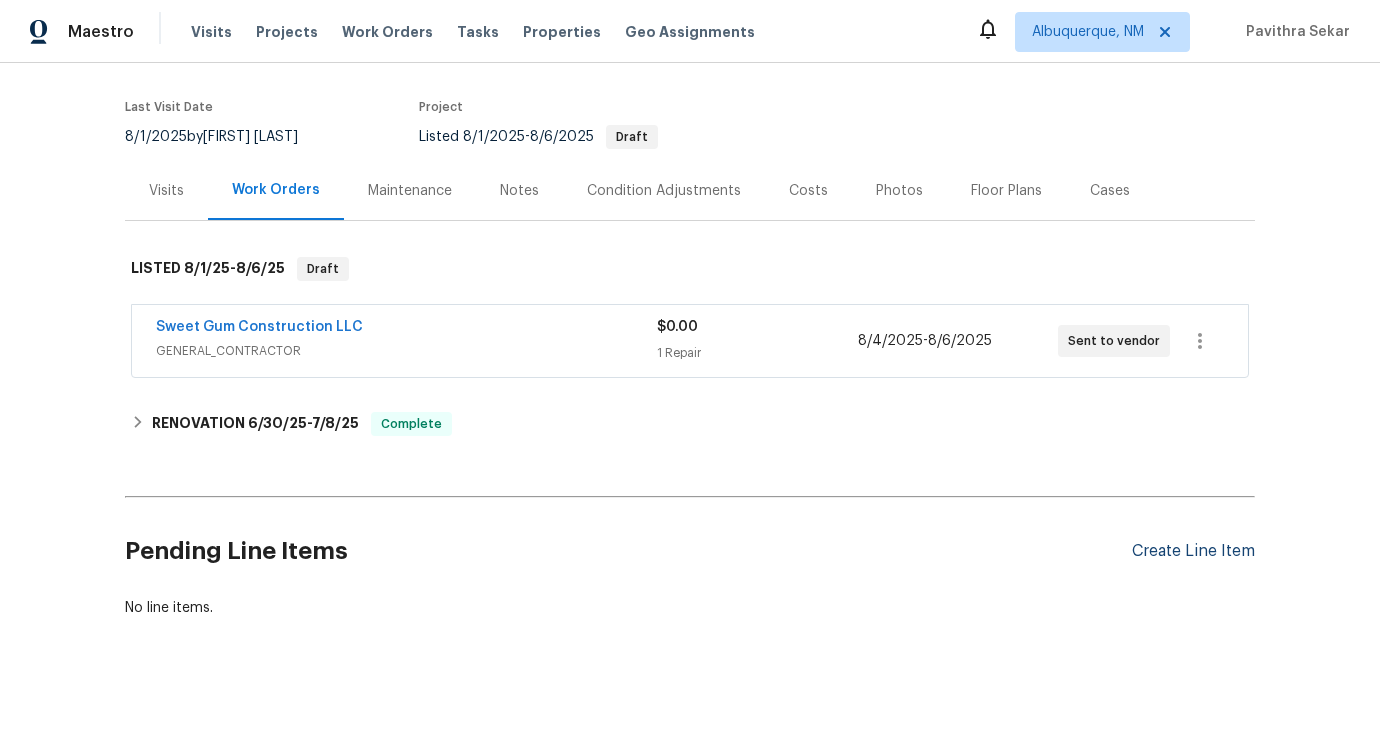 click on "Create Line Item" at bounding box center (1193, 551) 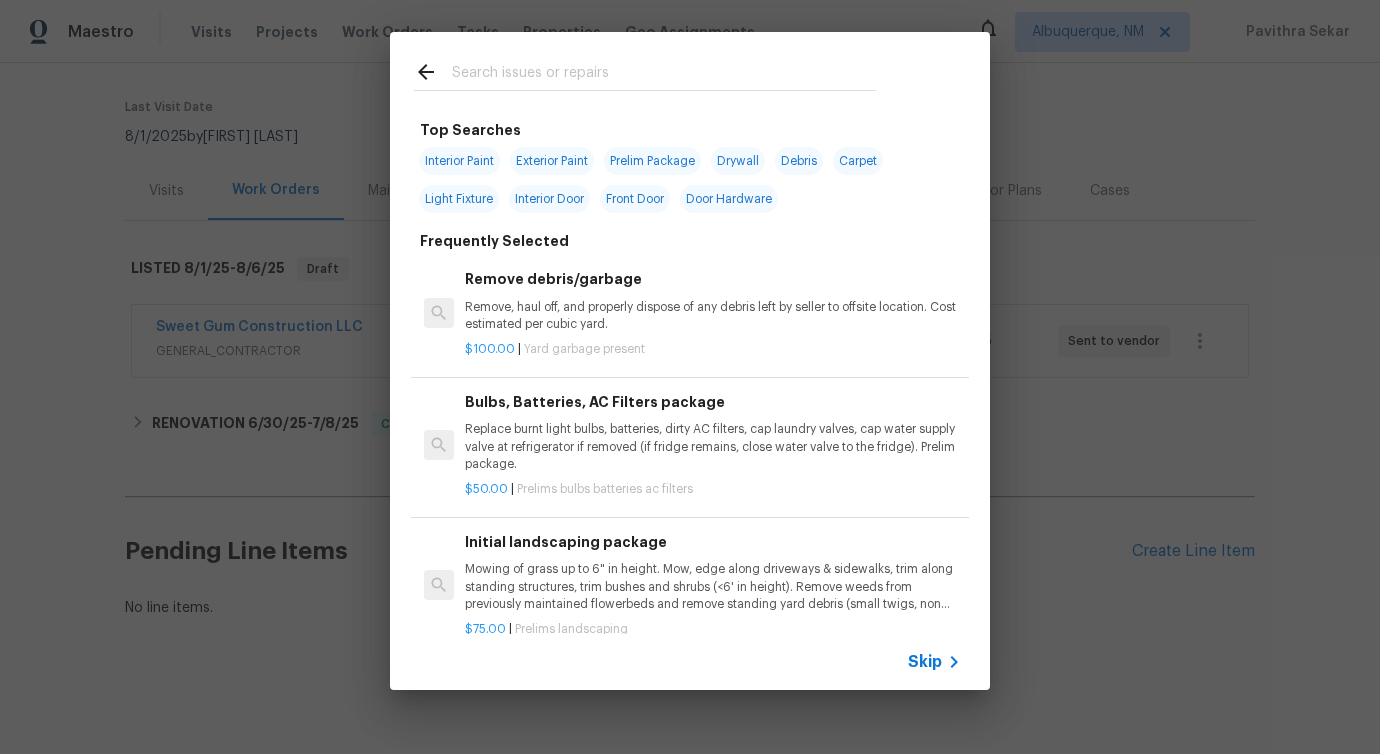 click at bounding box center [433, 75] 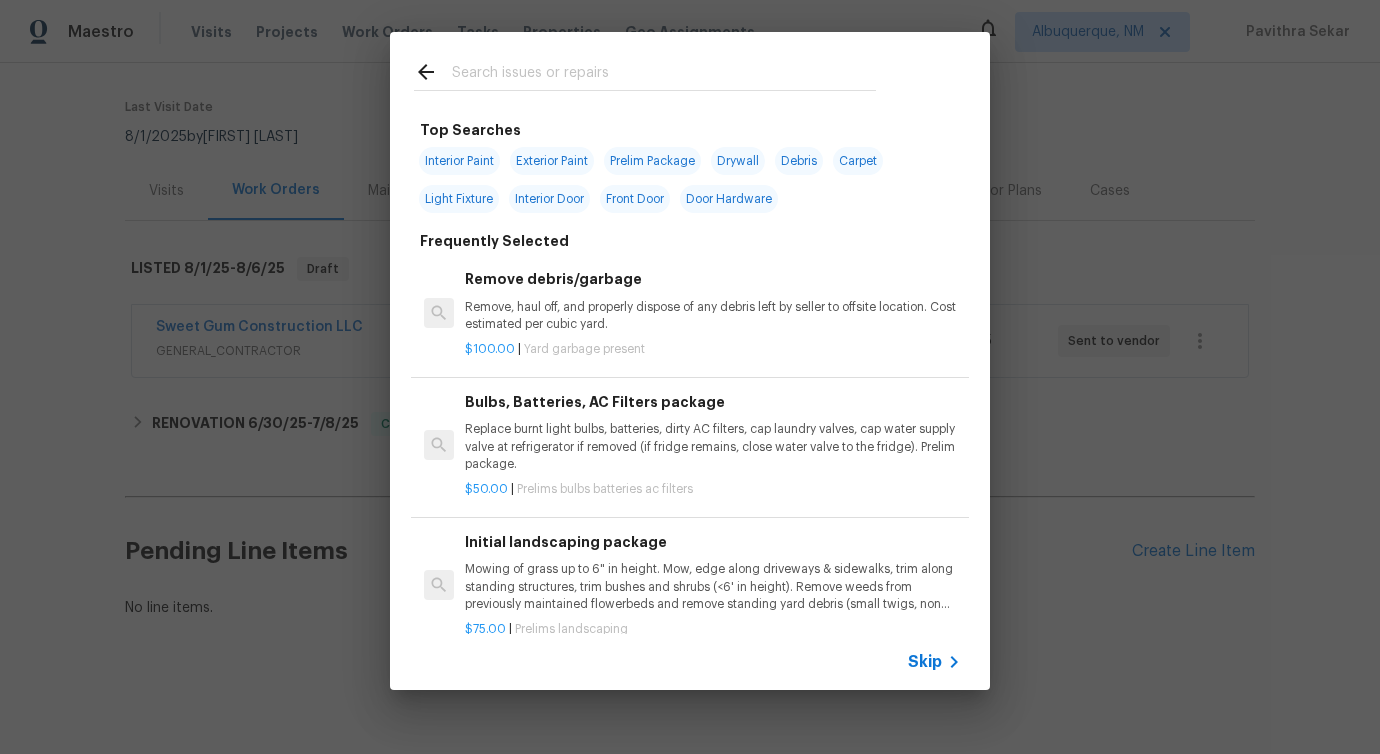 click 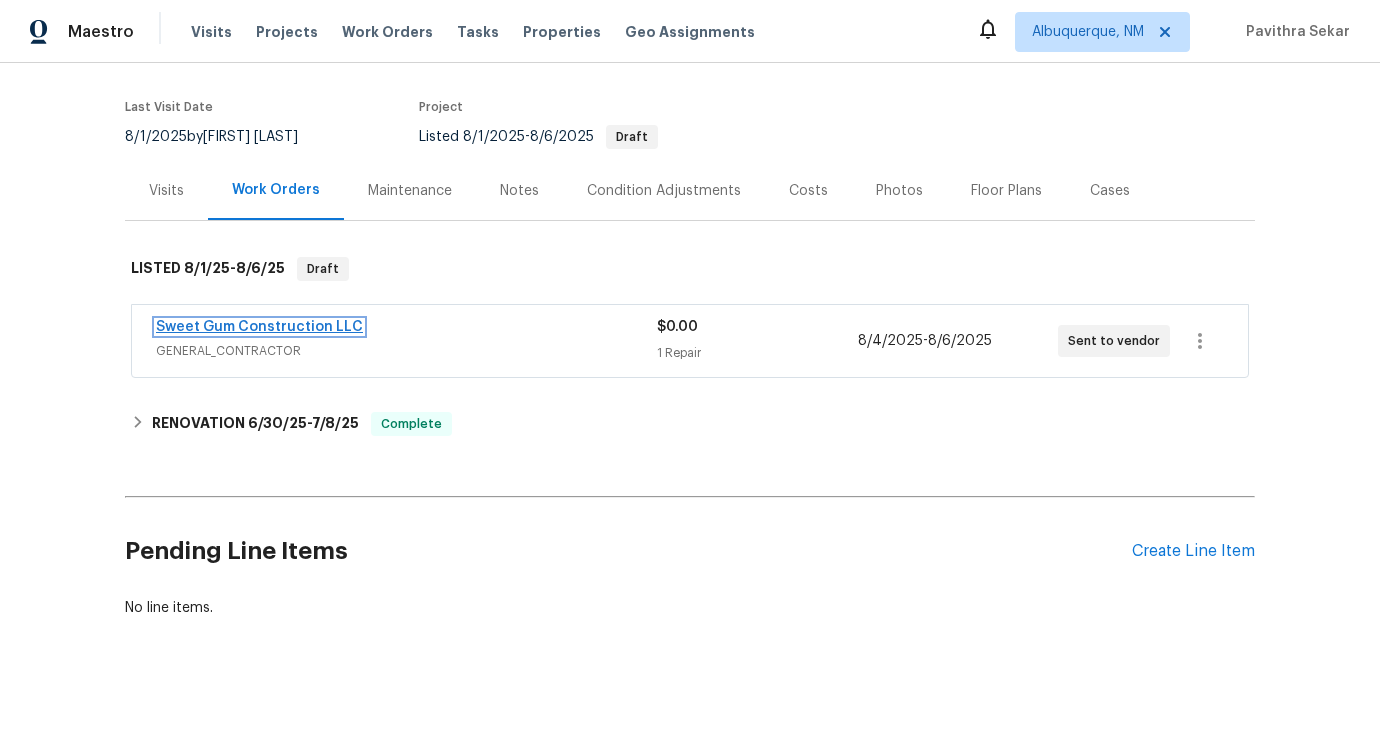 click on "Sweet Gum Construction LLC" at bounding box center (259, 327) 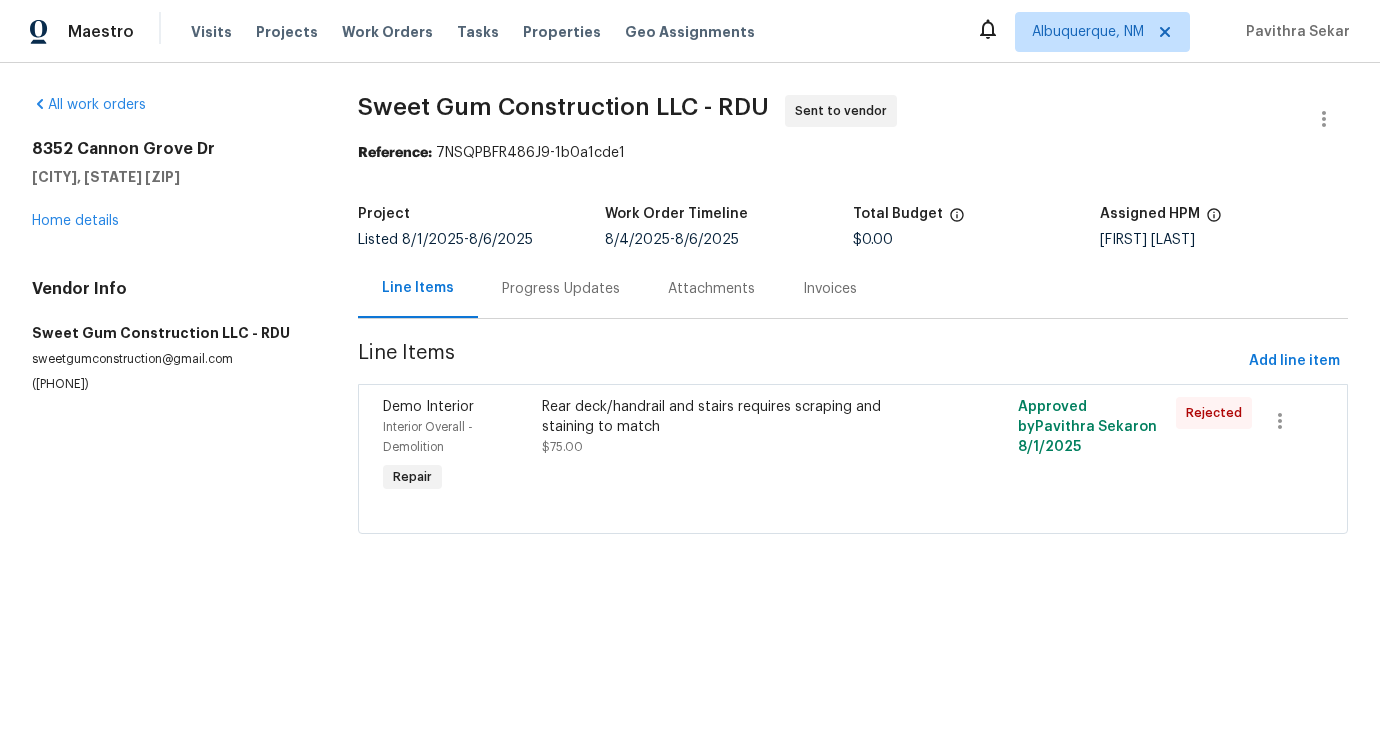 click on "Rear deck/handrail and stairs requires scraping and staining to match" at bounding box center [734, 417] 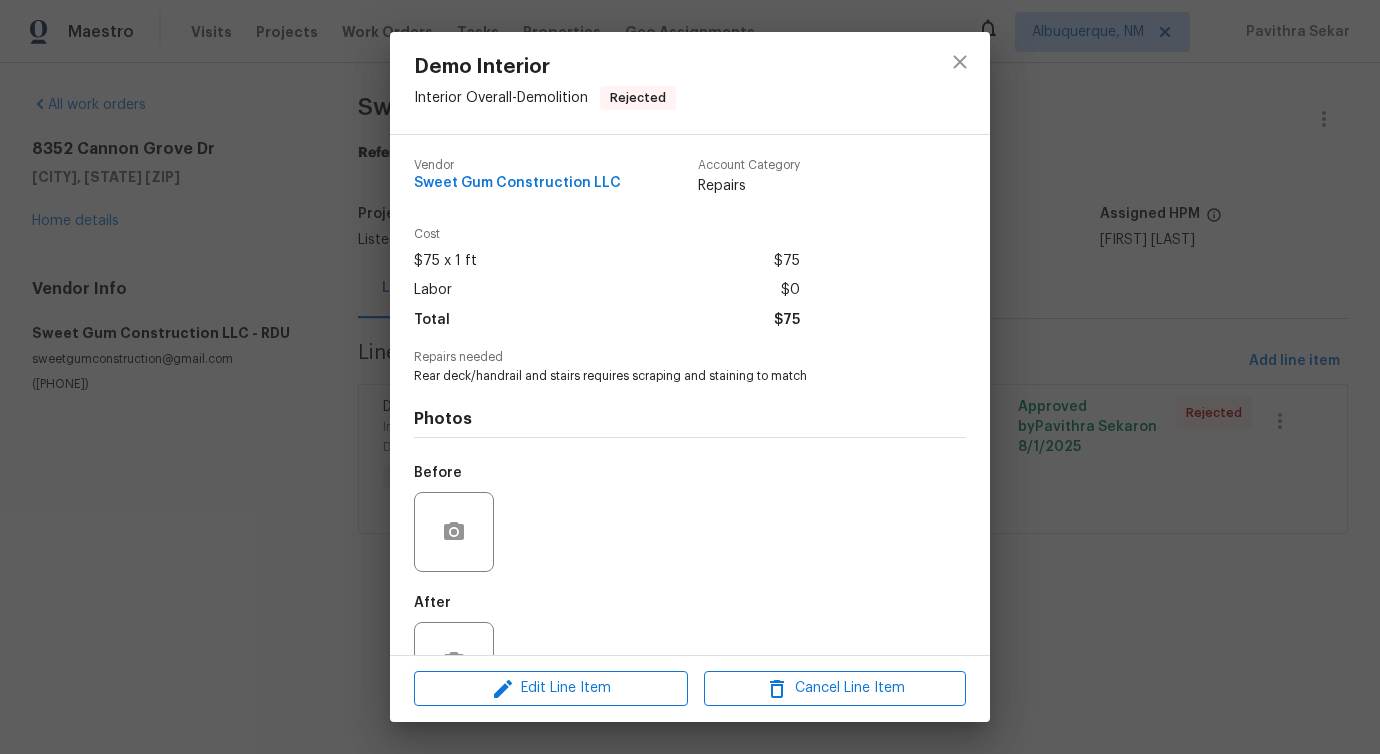 scroll, scrollTop: 67, scrollLeft: 0, axis: vertical 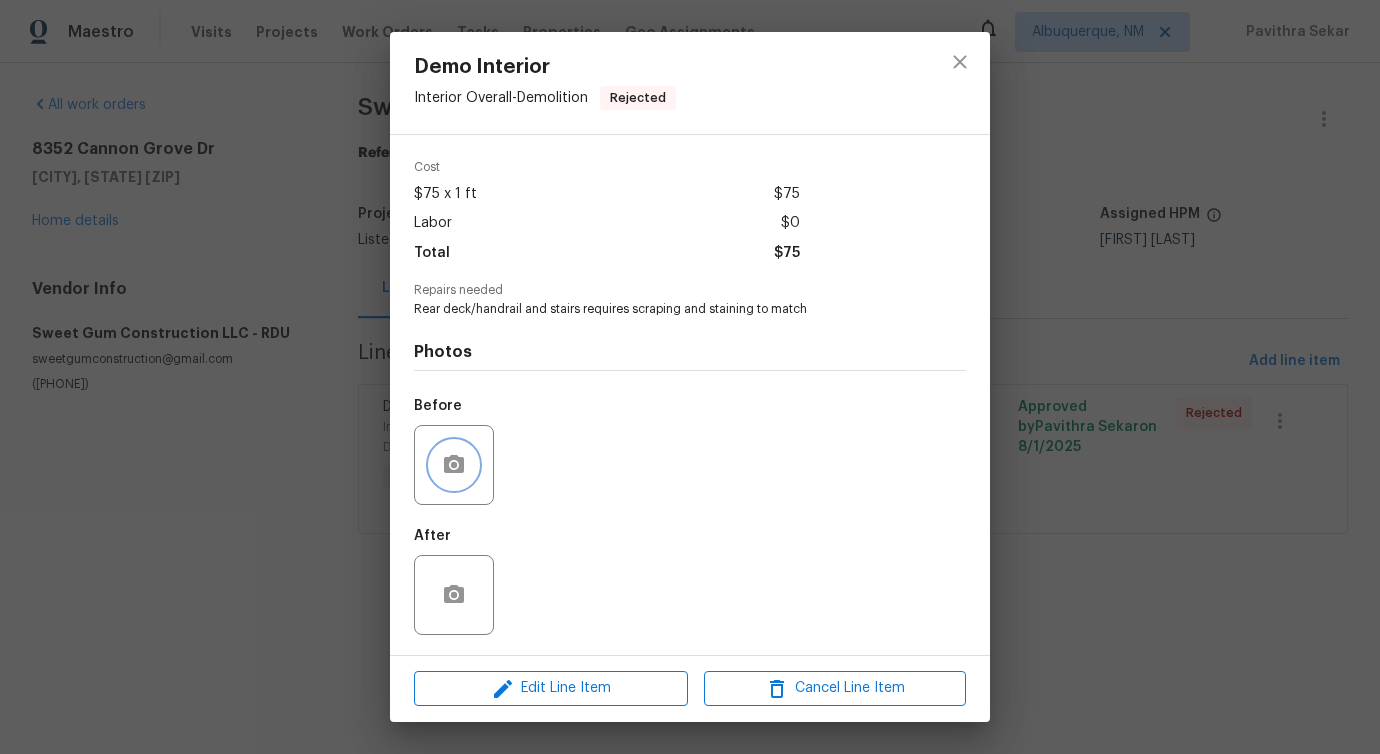 click at bounding box center [454, 465] 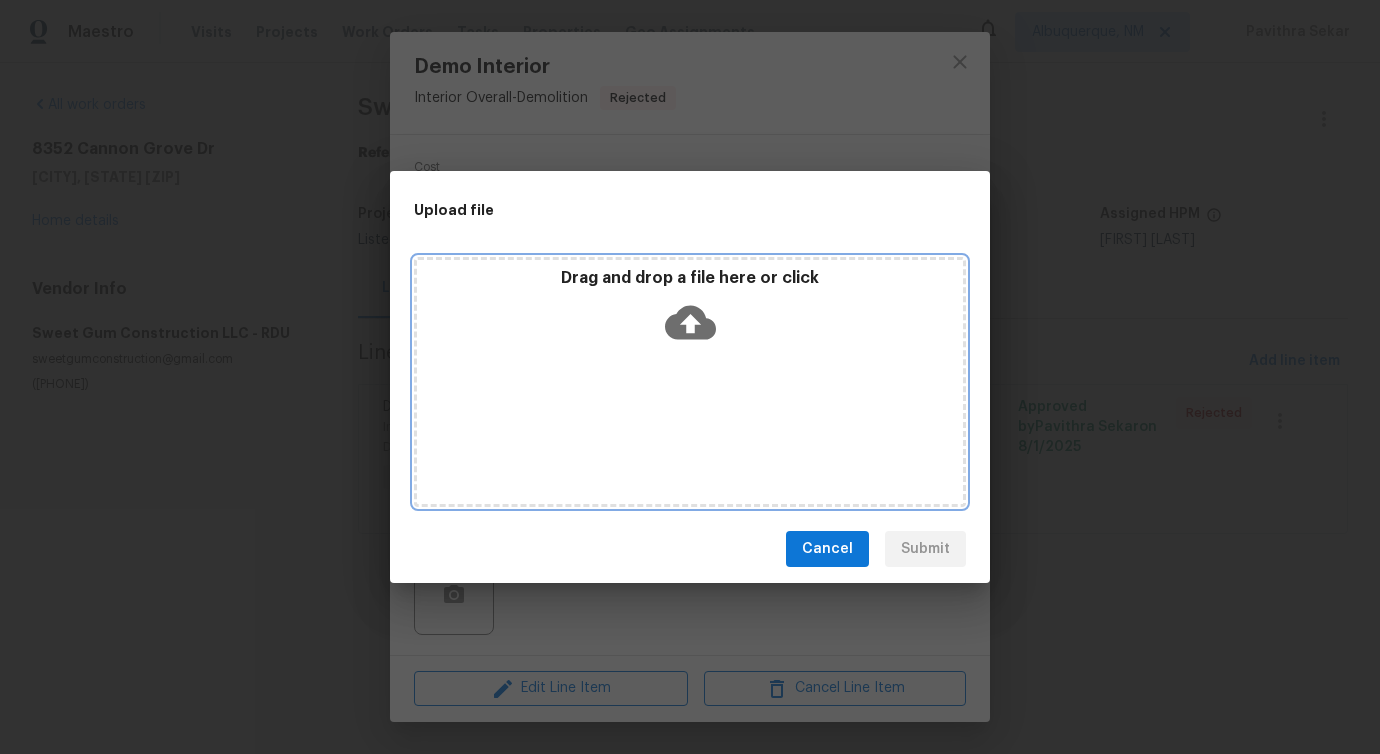 click 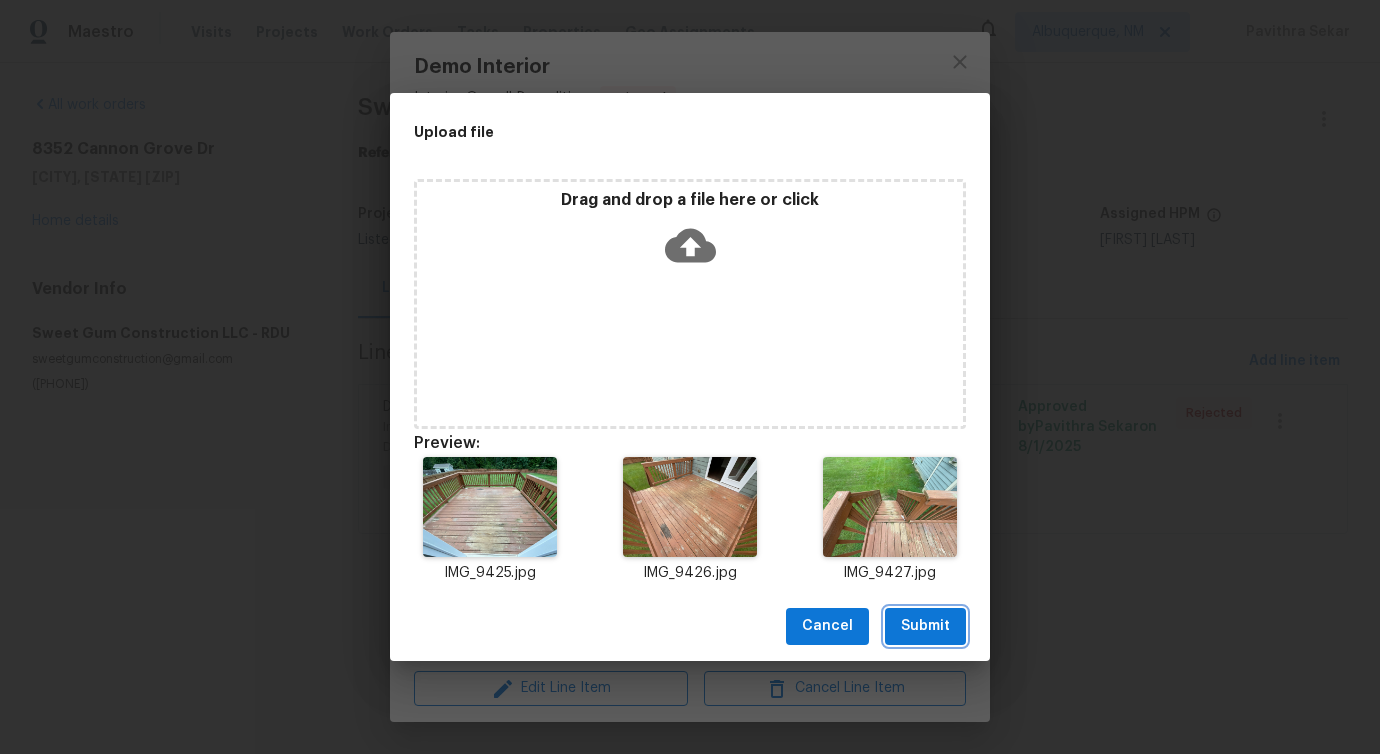 click on "Submit" at bounding box center (925, 626) 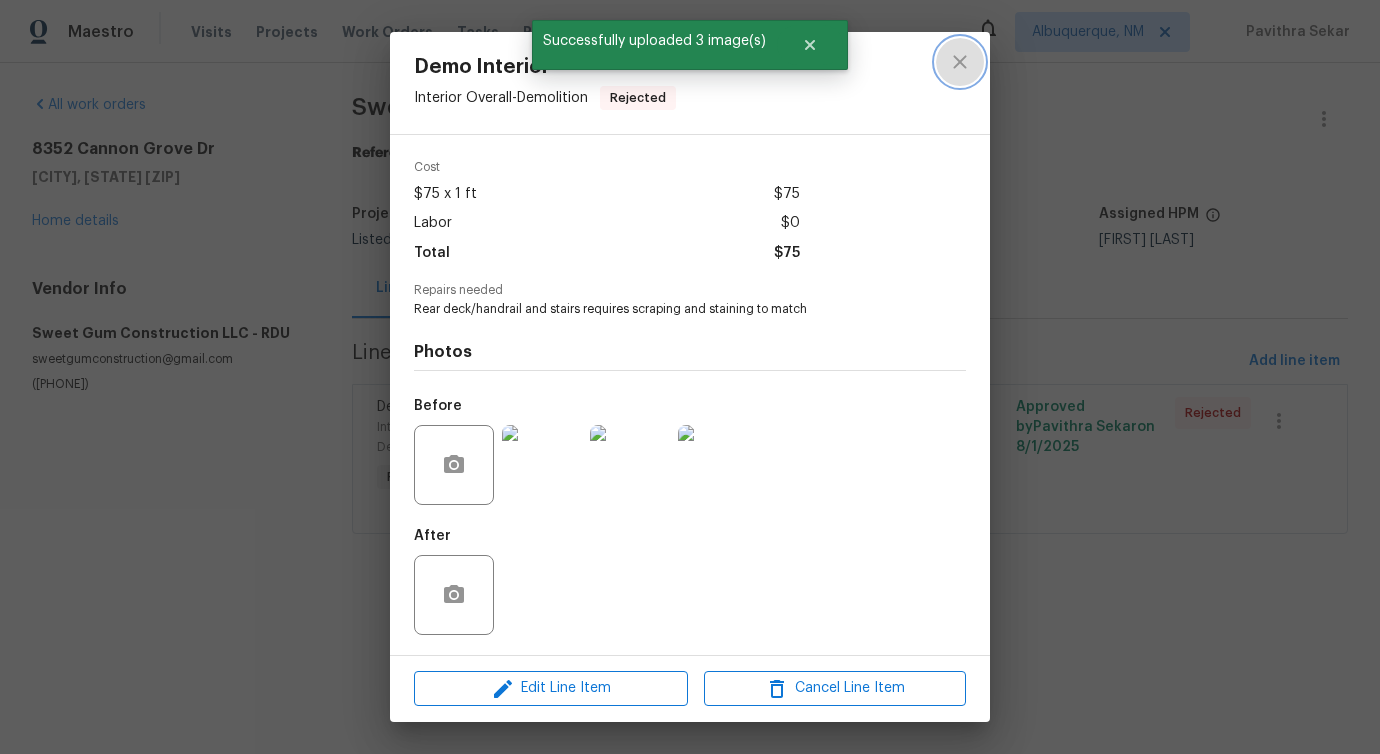 click 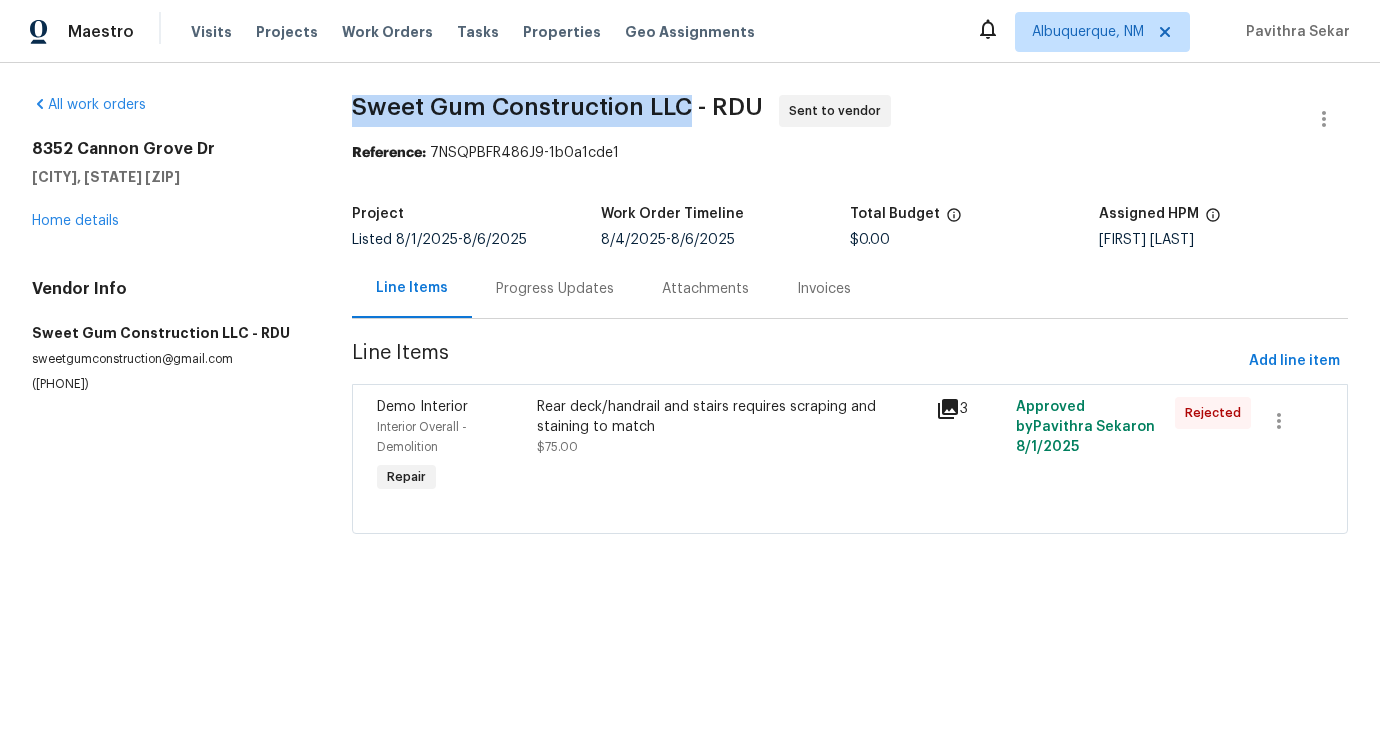 drag, startPoint x: 357, startPoint y: 106, endPoint x: 691, endPoint y: 103, distance: 334.01346 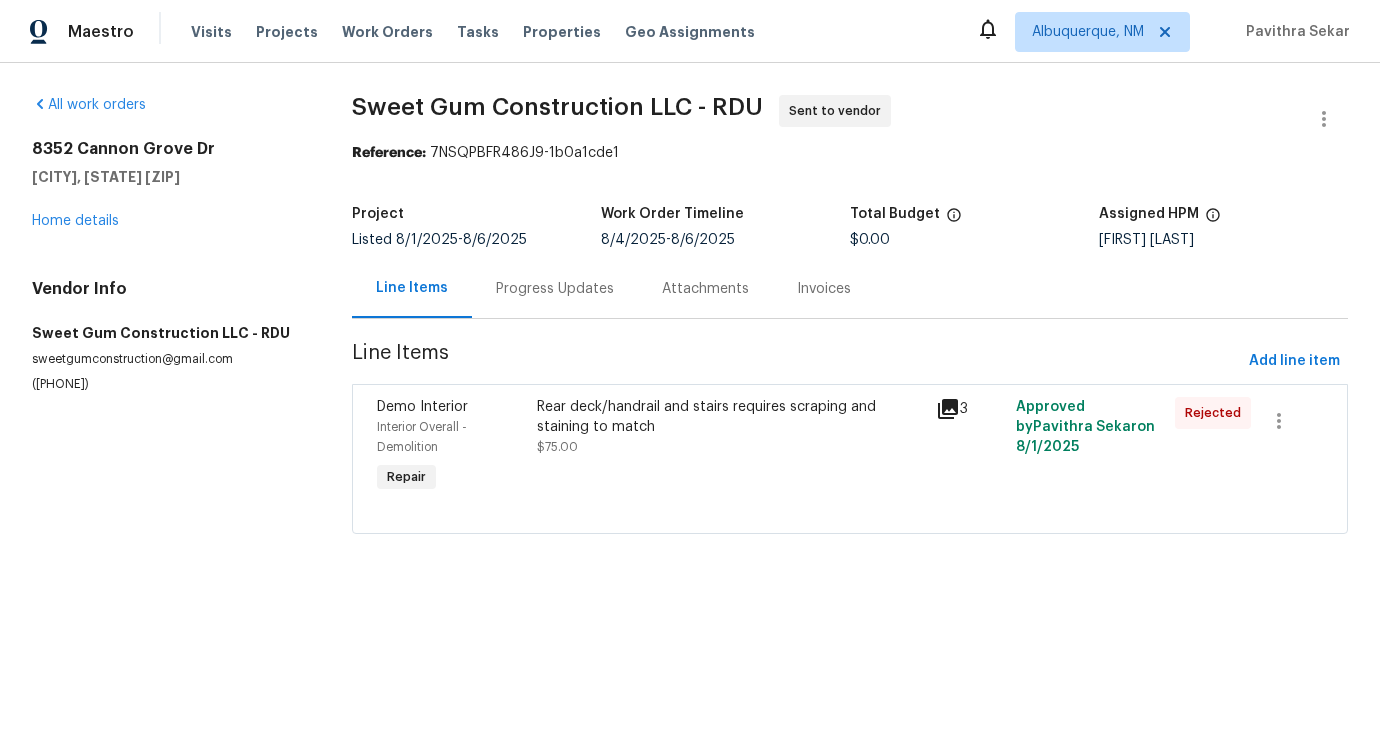 drag, startPoint x: 572, startPoint y: 298, endPoint x: 572, endPoint y: 316, distance: 18 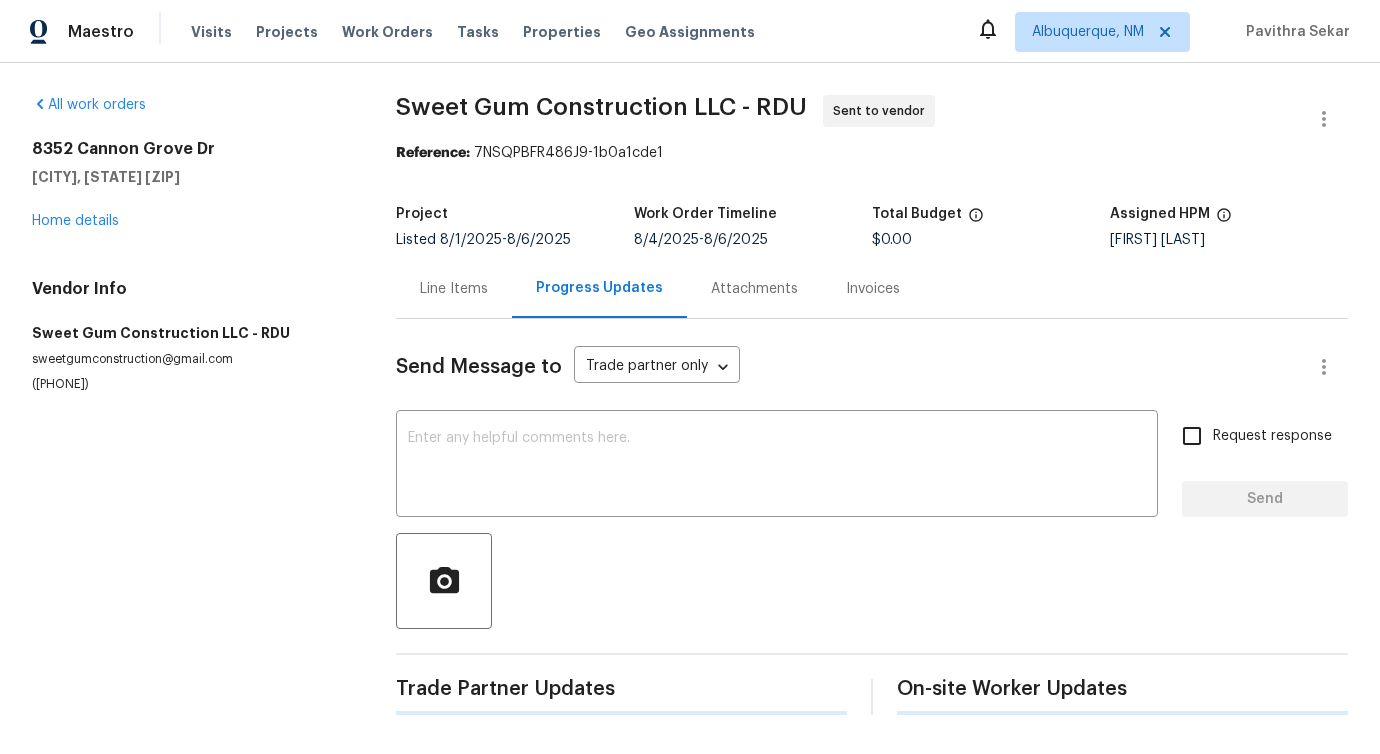 click at bounding box center (872, 581) 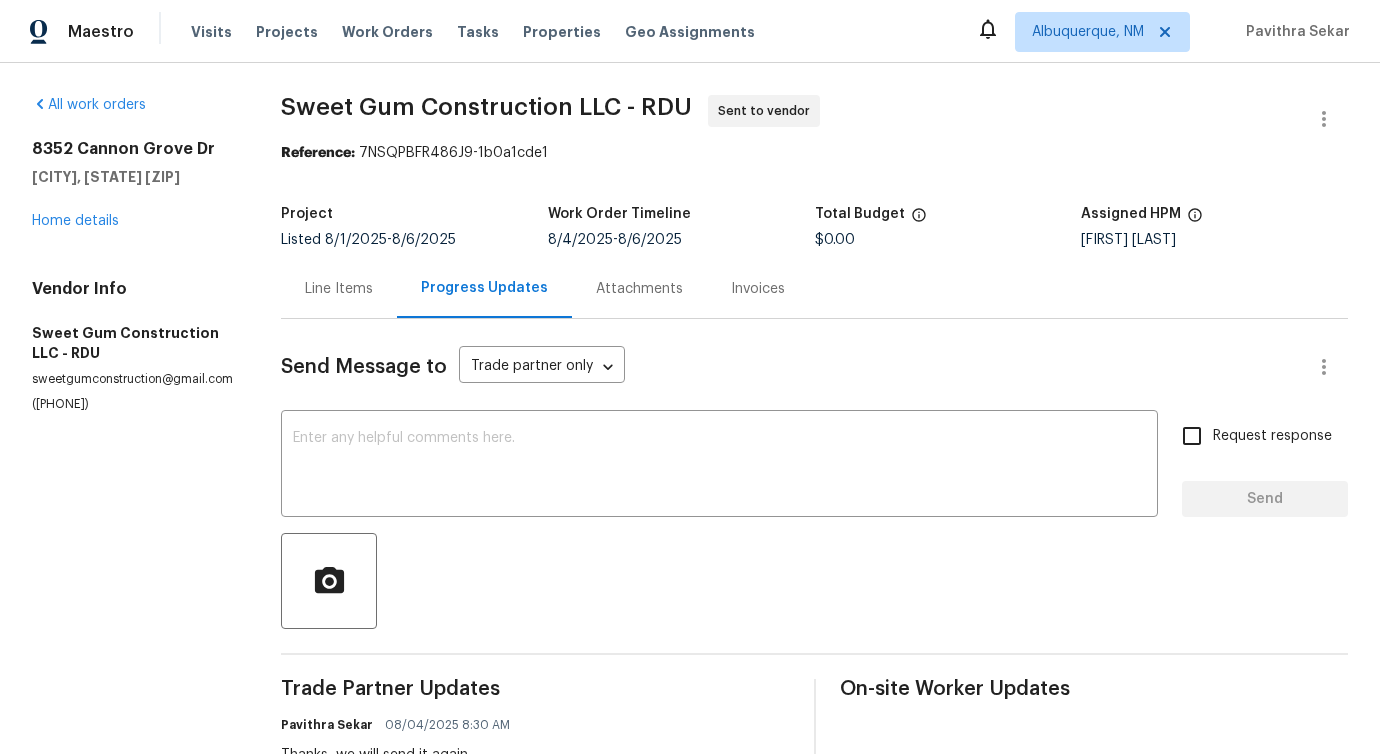 scroll, scrollTop: 263, scrollLeft: 0, axis: vertical 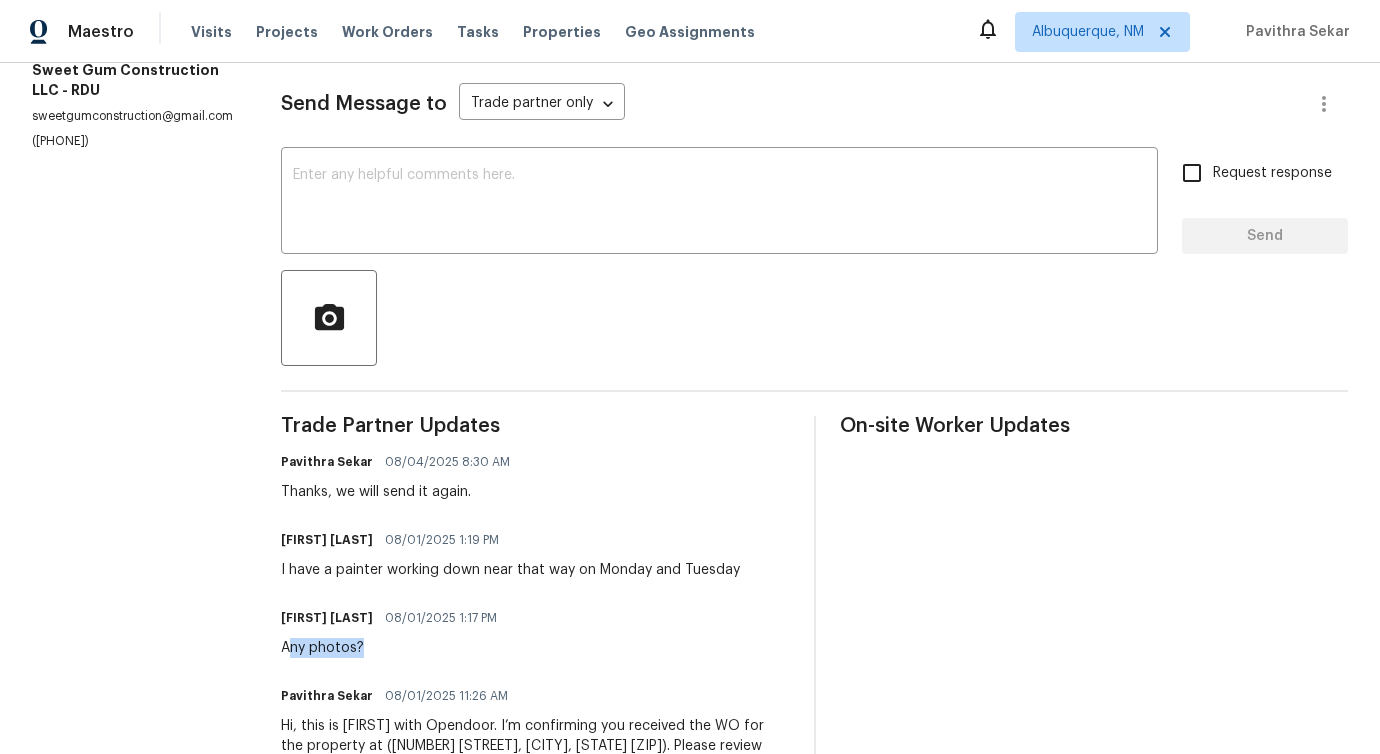 drag, startPoint x: 287, startPoint y: 640, endPoint x: 388, endPoint y: 634, distance: 101.17806 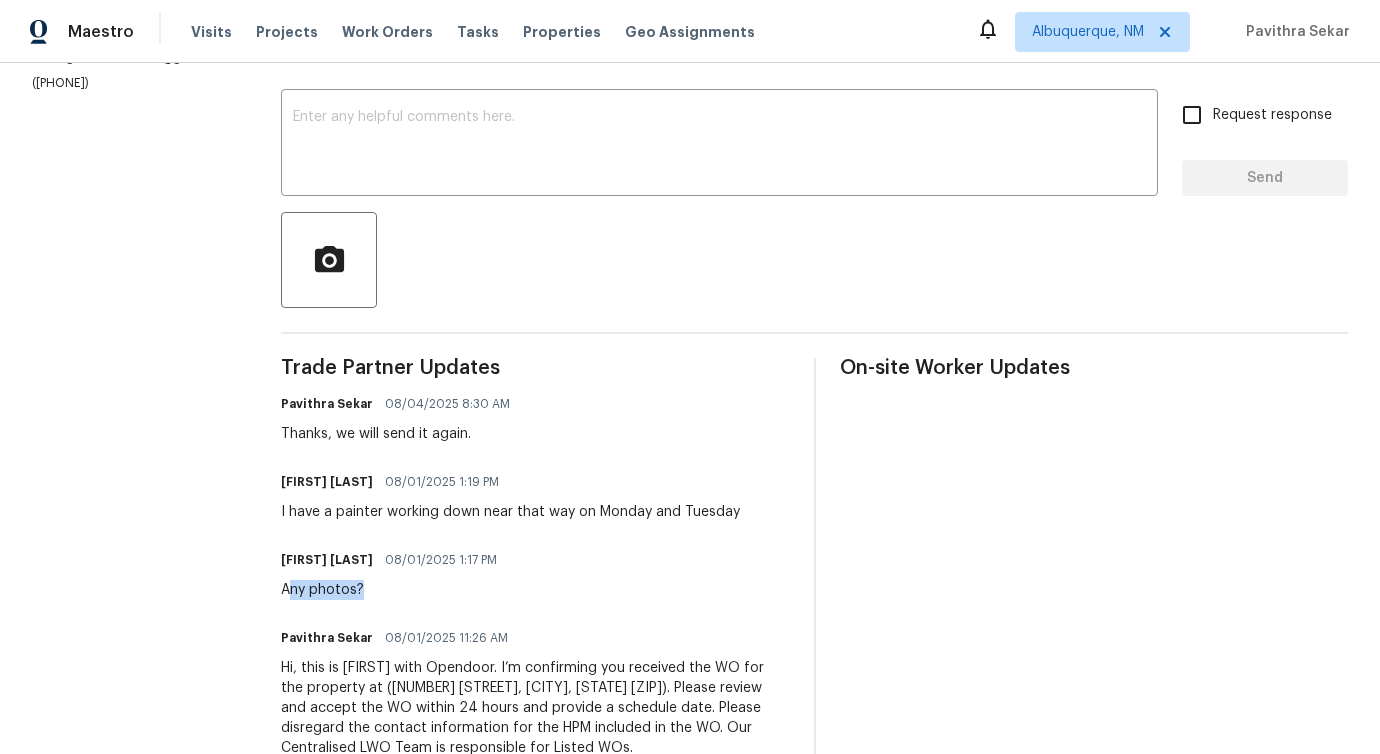 scroll, scrollTop: 396, scrollLeft: 0, axis: vertical 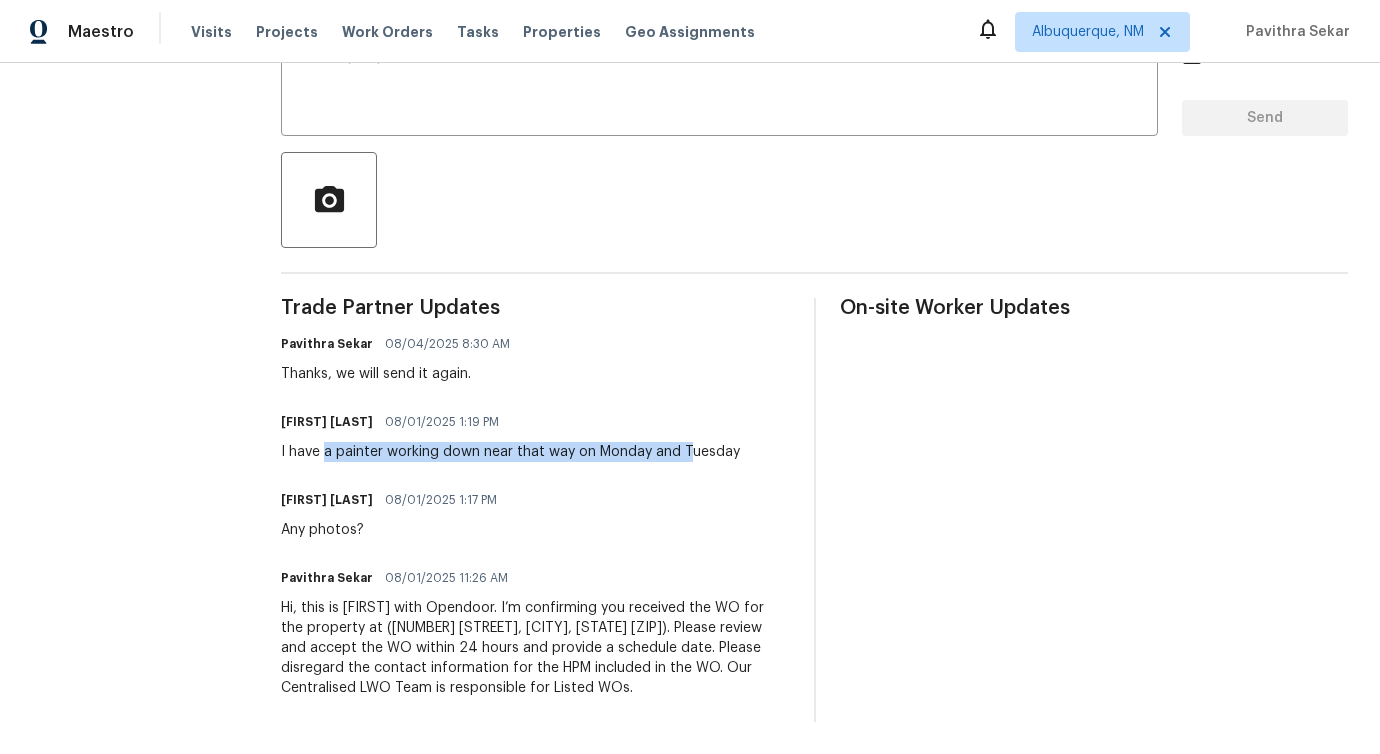 drag, startPoint x: 323, startPoint y: 433, endPoint x: 686, endPoint y: 445, distance: 363.1983 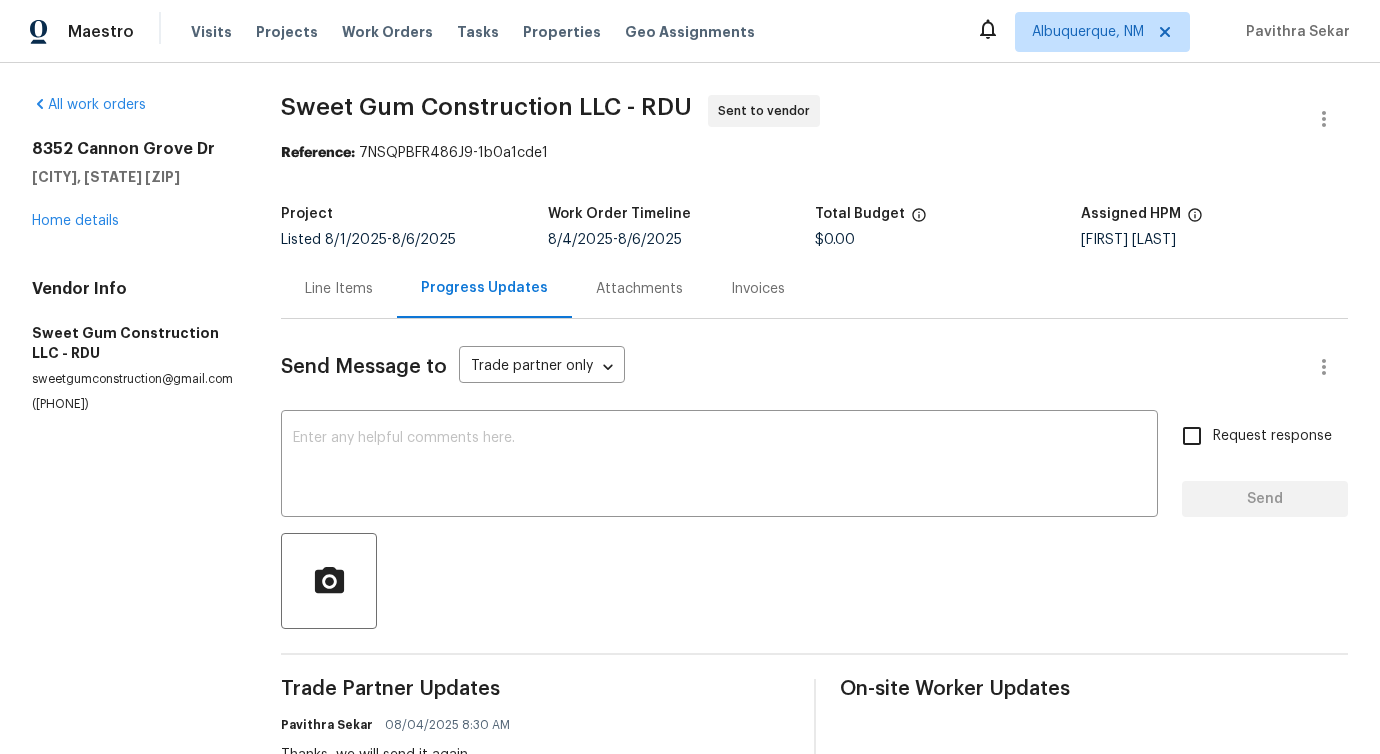 drag, startPoint x: 627, startPoint y: 110, endPoint x: 867, endPoint y: 106, distance: 240.03333 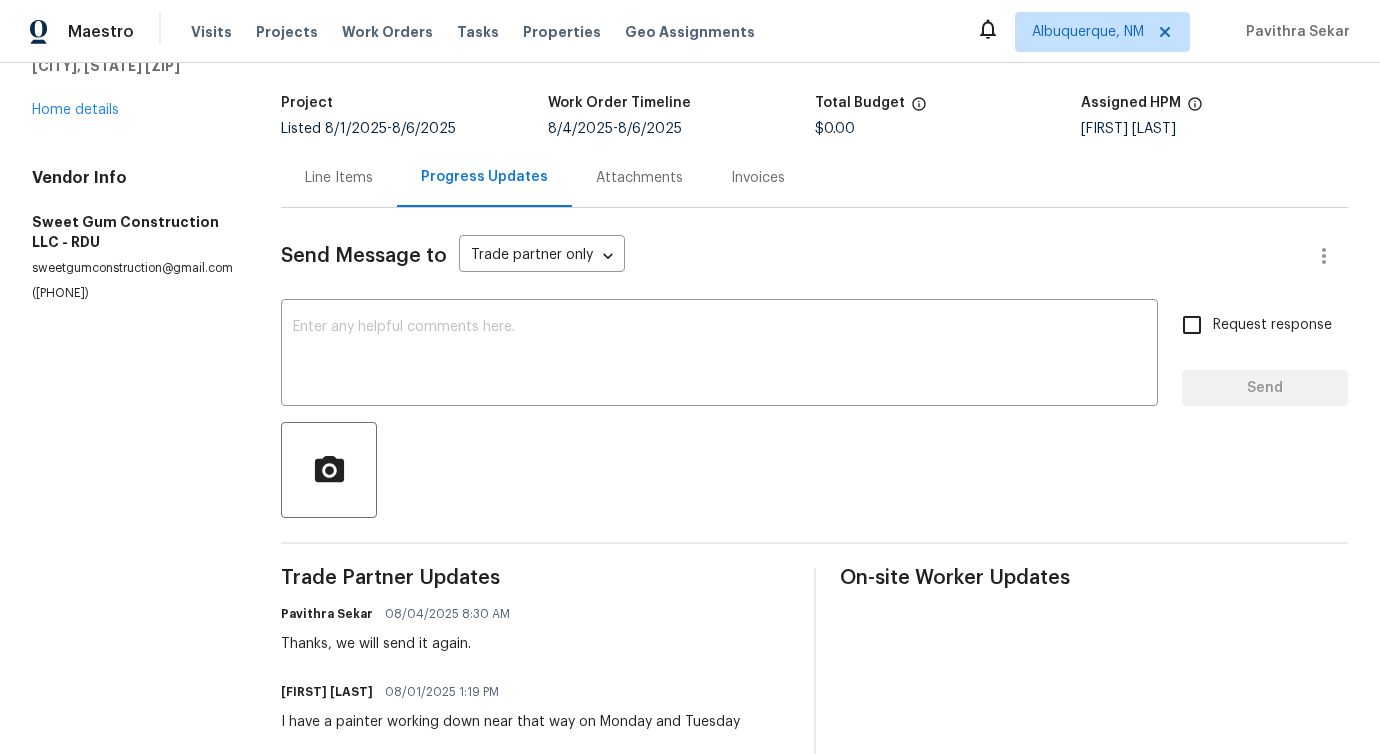 scroll, scrollTop: 181, scrollLeft: 0, axis: vertical 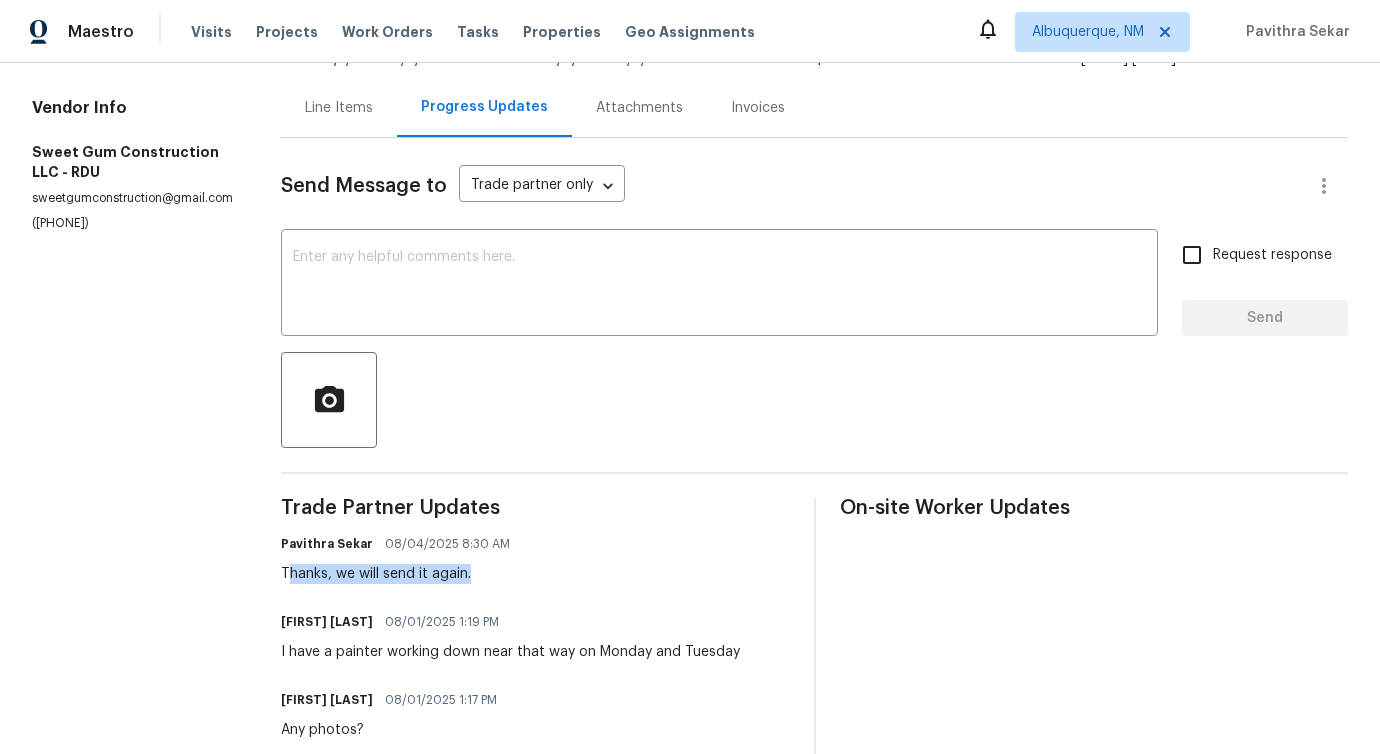 drag, startPoint x: 309, startPoint y: 576, endPoint x: 568, endPoint y: 575, distance: 259.00192 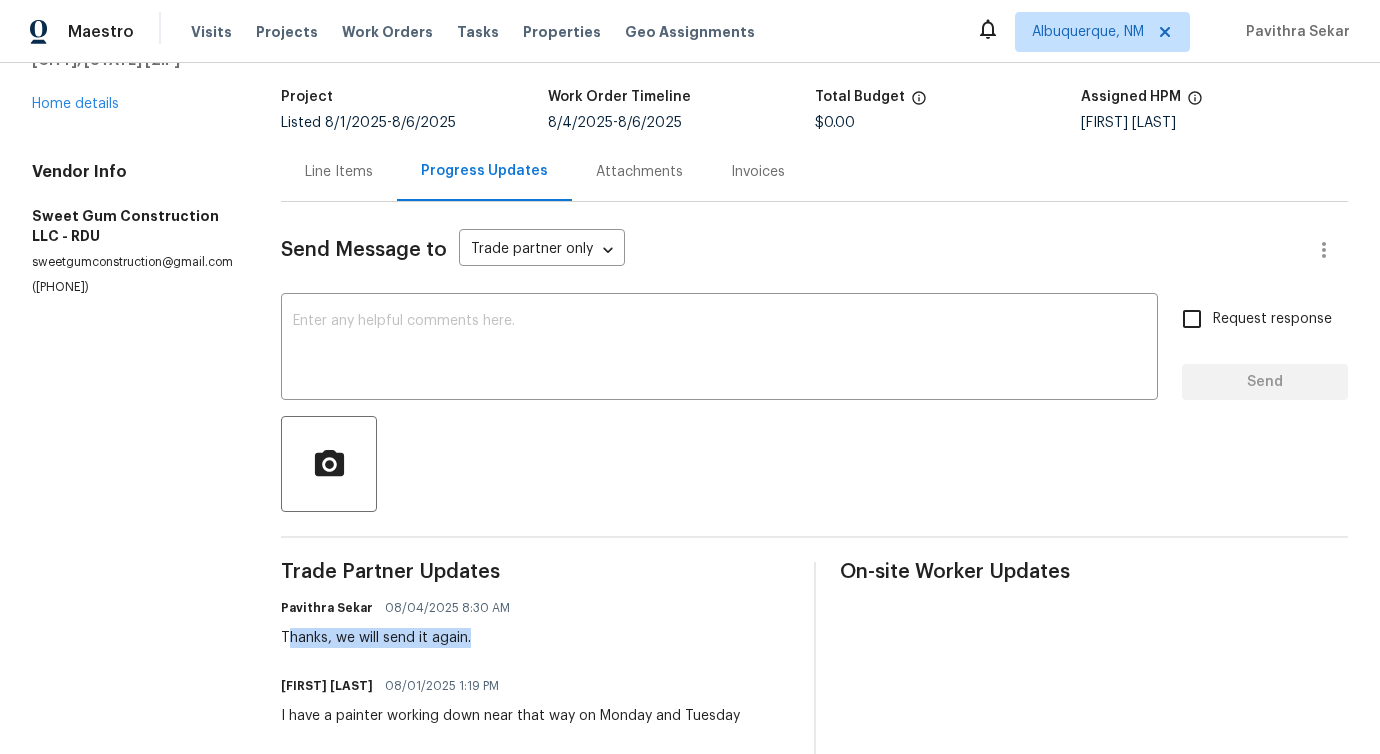 scroll, scrollTop: 0, scrollLeft: 0, axis: both 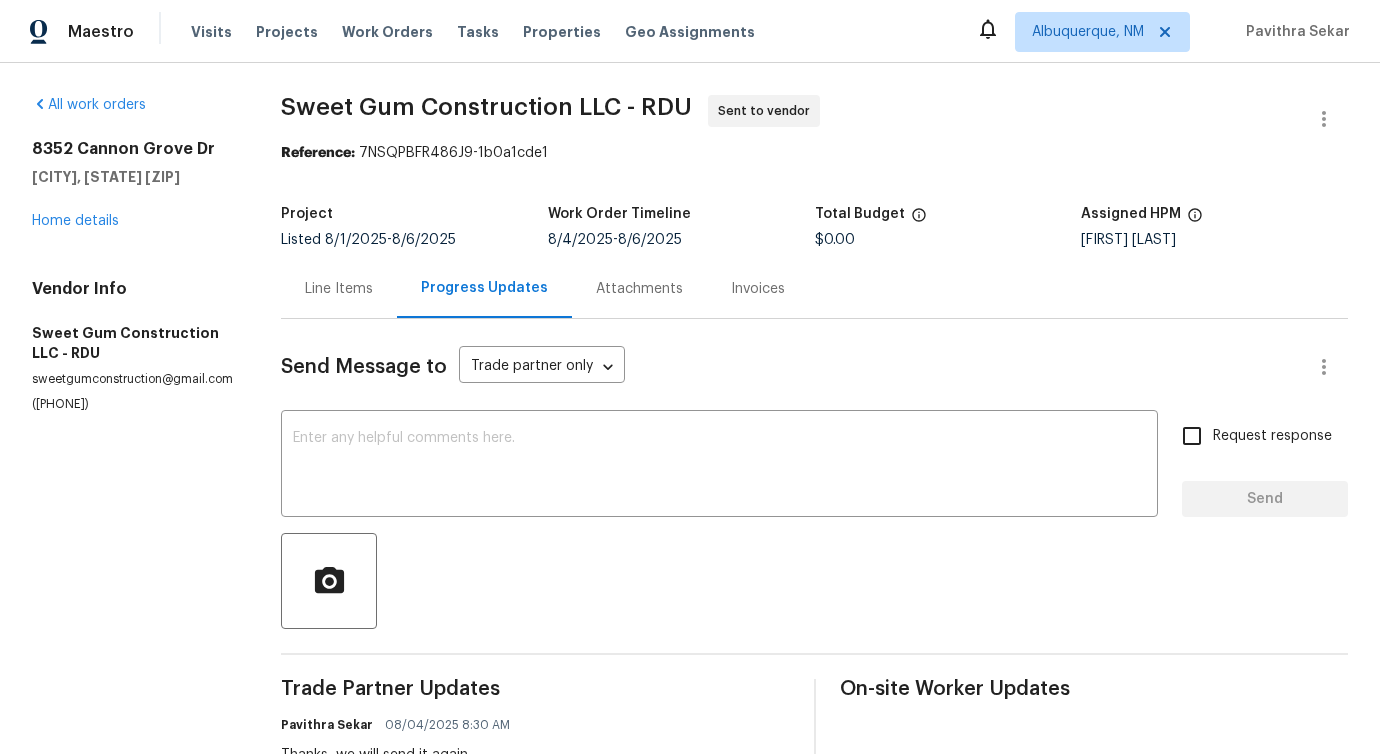 click on "Line Items" at bounding box center (339, 288) 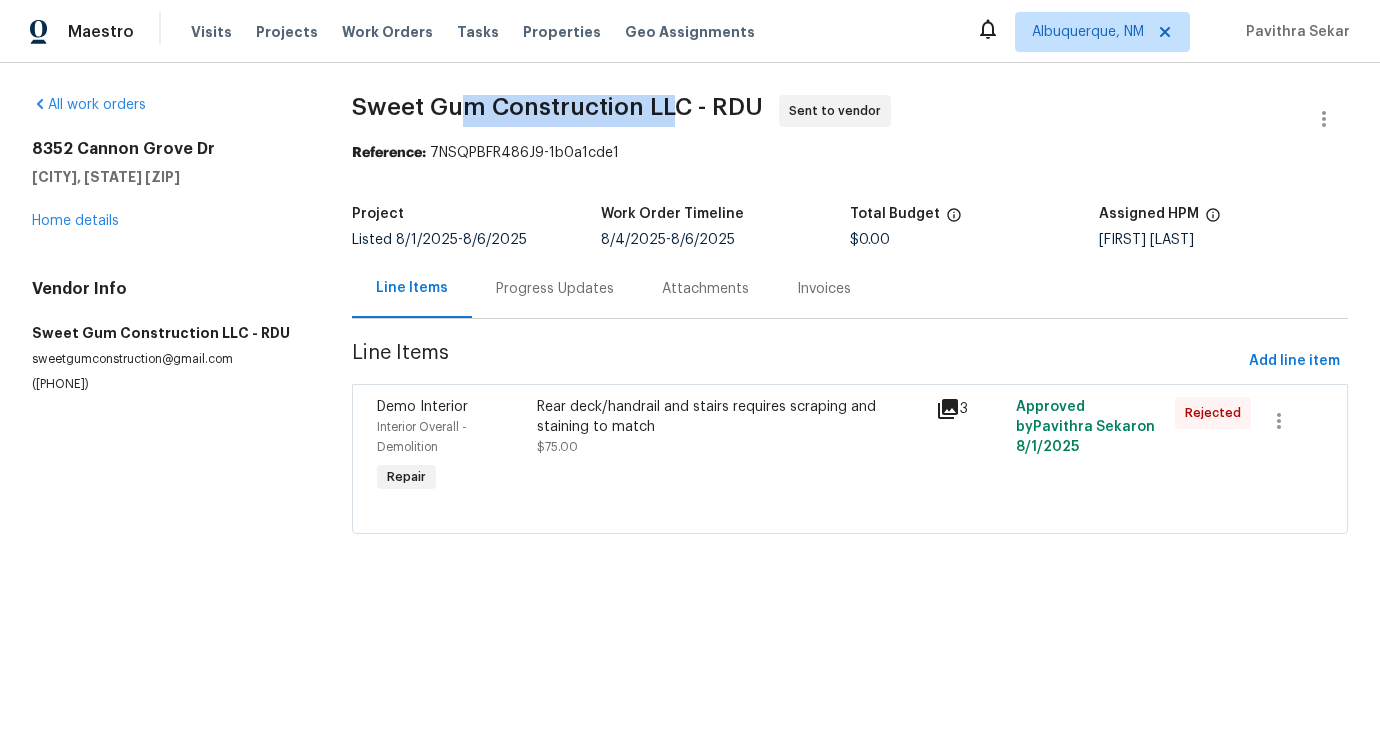 drag, startPoint x: 483, startPoint y: 113, endPoint x: 1256, endPoint y: 117, distance: 773.0104 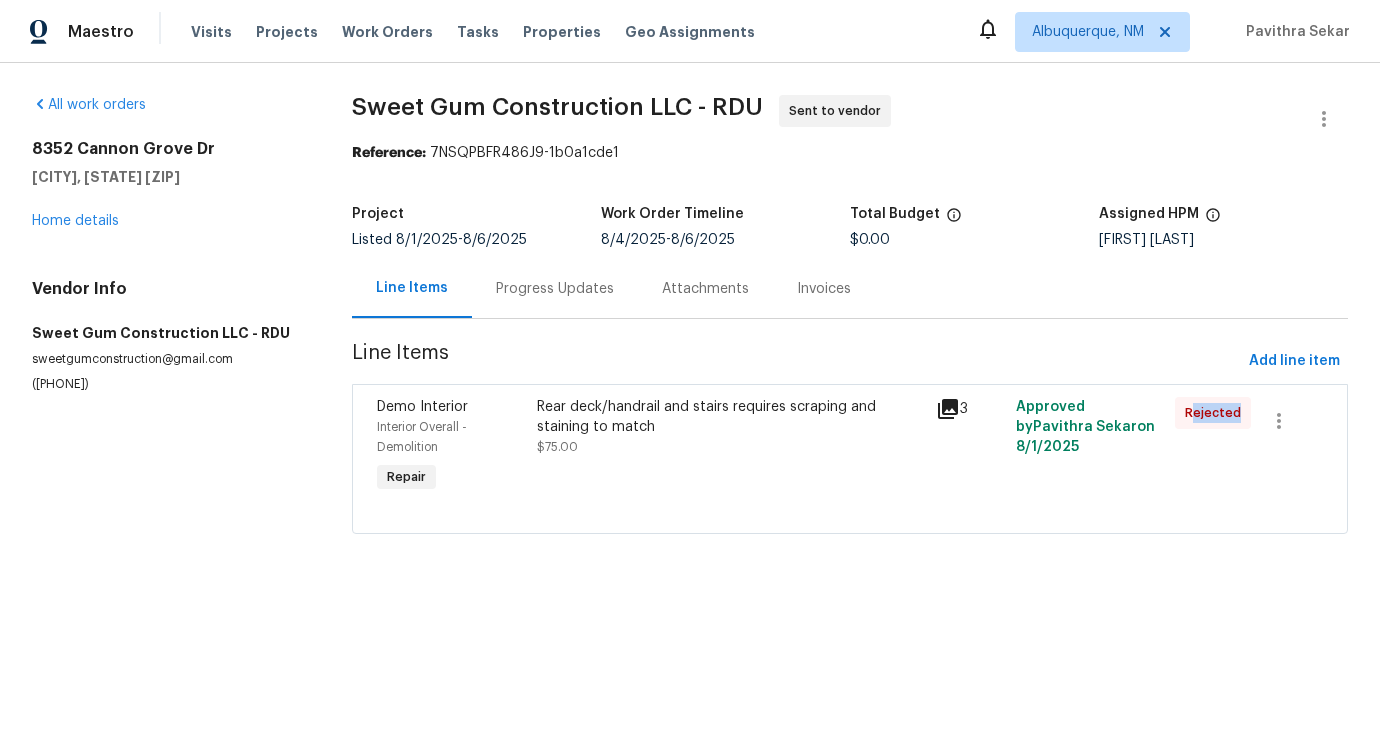drag, startPoint x: 1179, startPoint y: 412, endPoint x: 1265, endPoint y: 411, distance: 86.00581 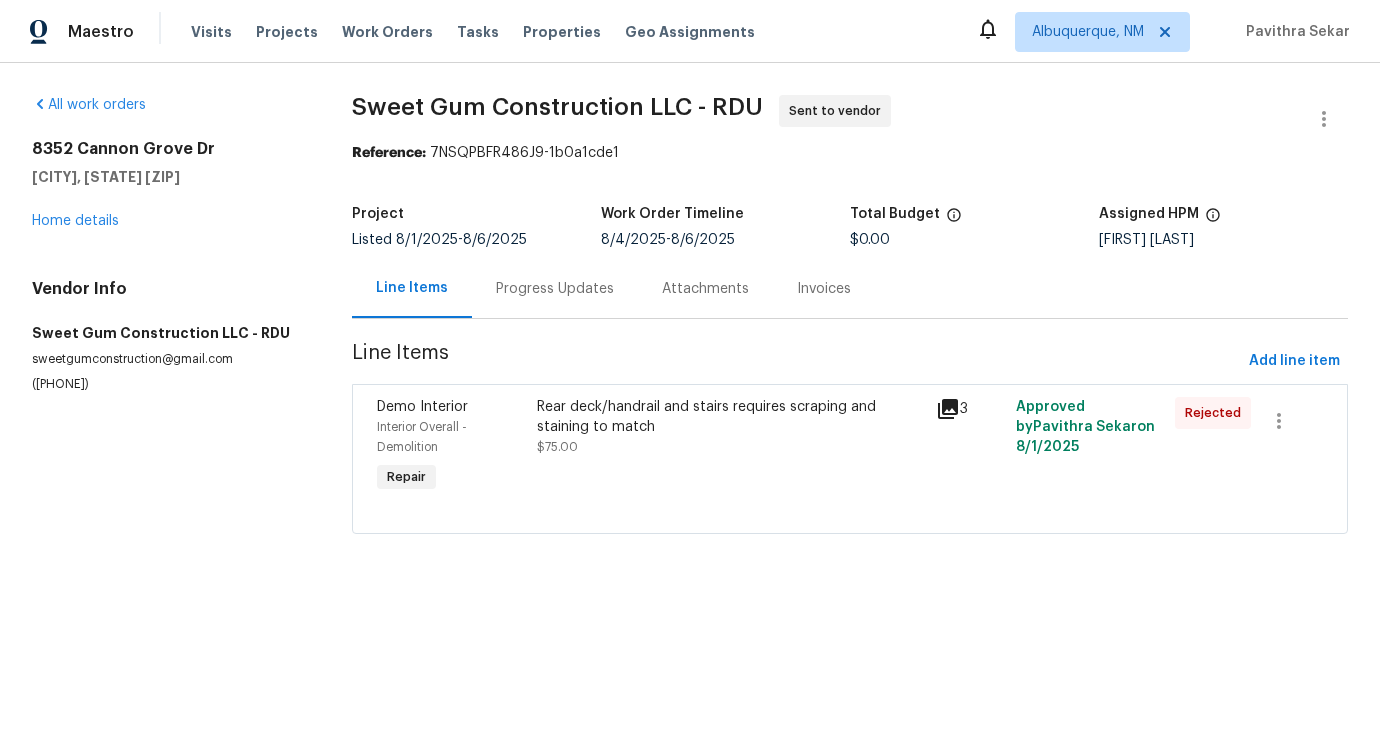click on "Rear deck/handrail and stairs requires scraping and staining to match $75.00" at bounding box center [730, 427] 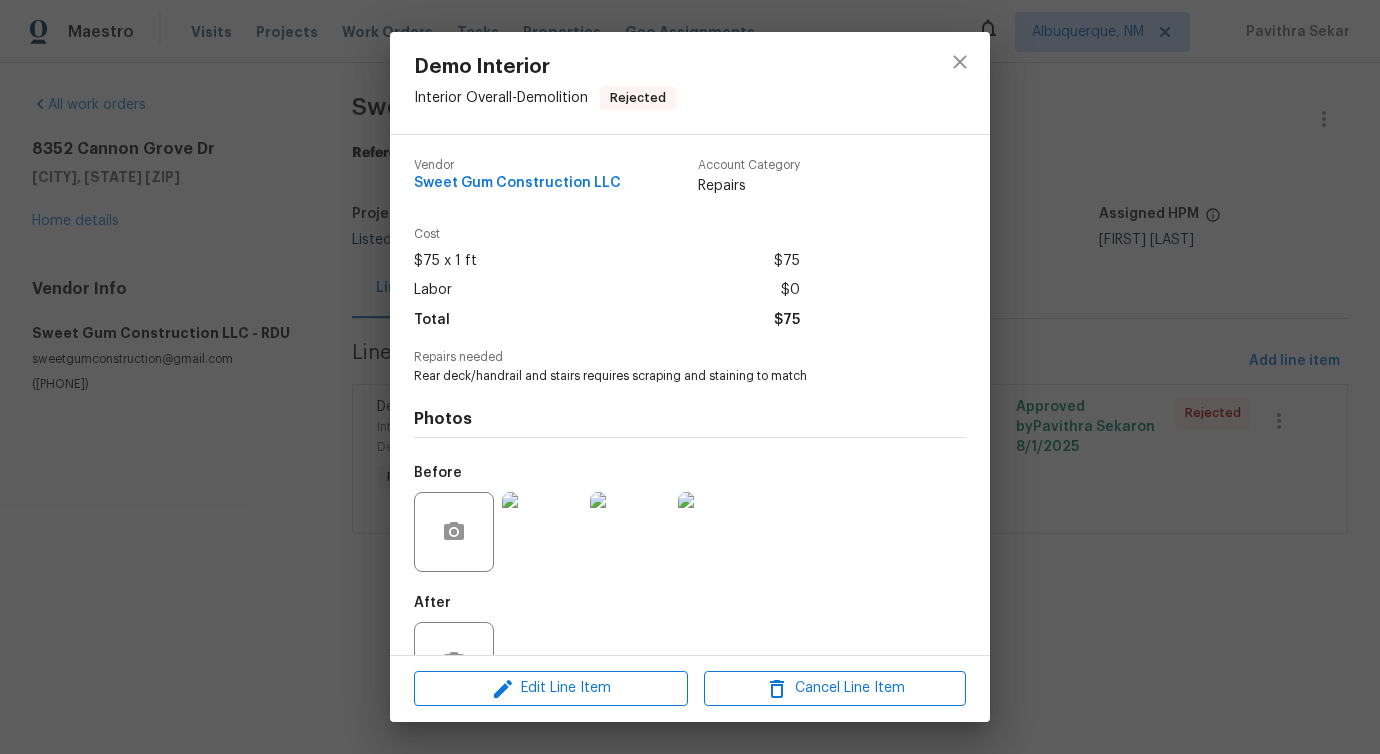 click on "Rear deck/handrail and stairs requires scraping and staining to match" at bounding box center (662, 376) 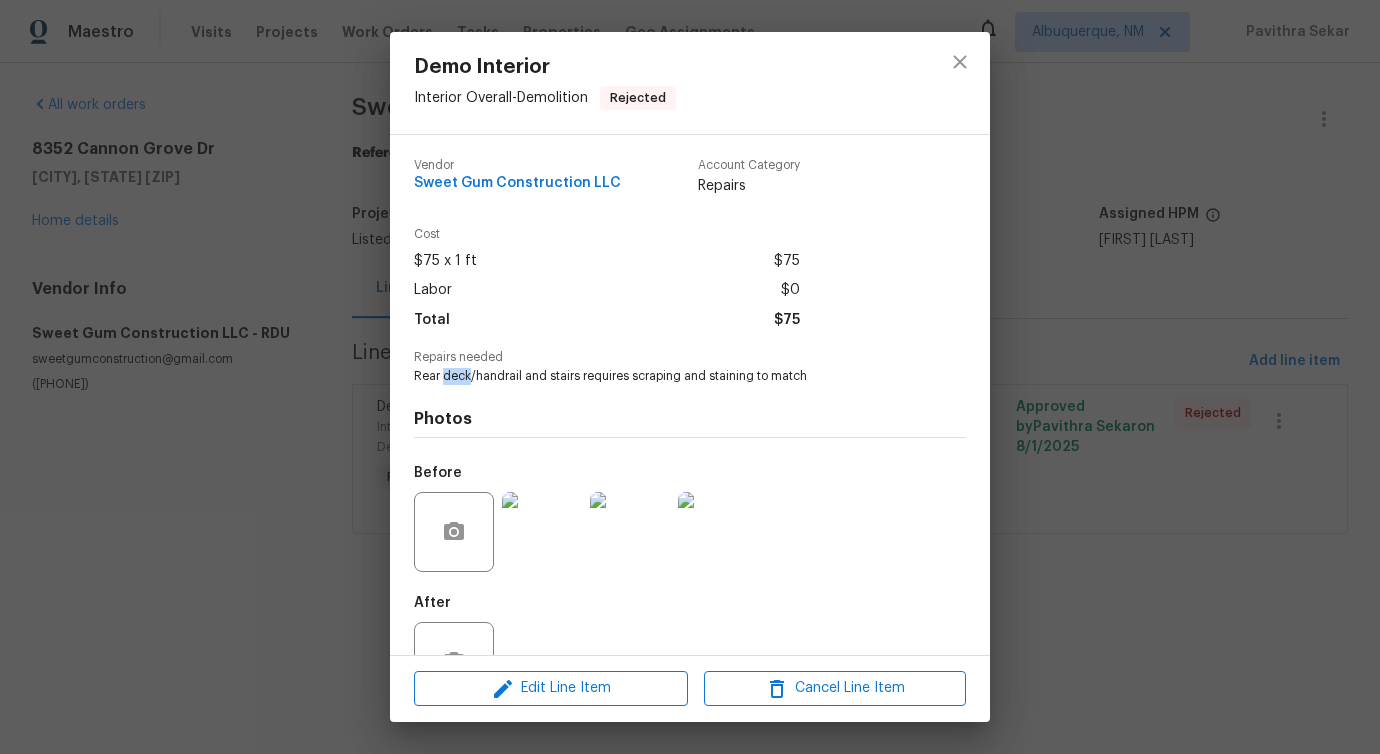 click on "Rear deck/handrail and stairs requires scraping and staining to match" at bounding box center (662, 376) 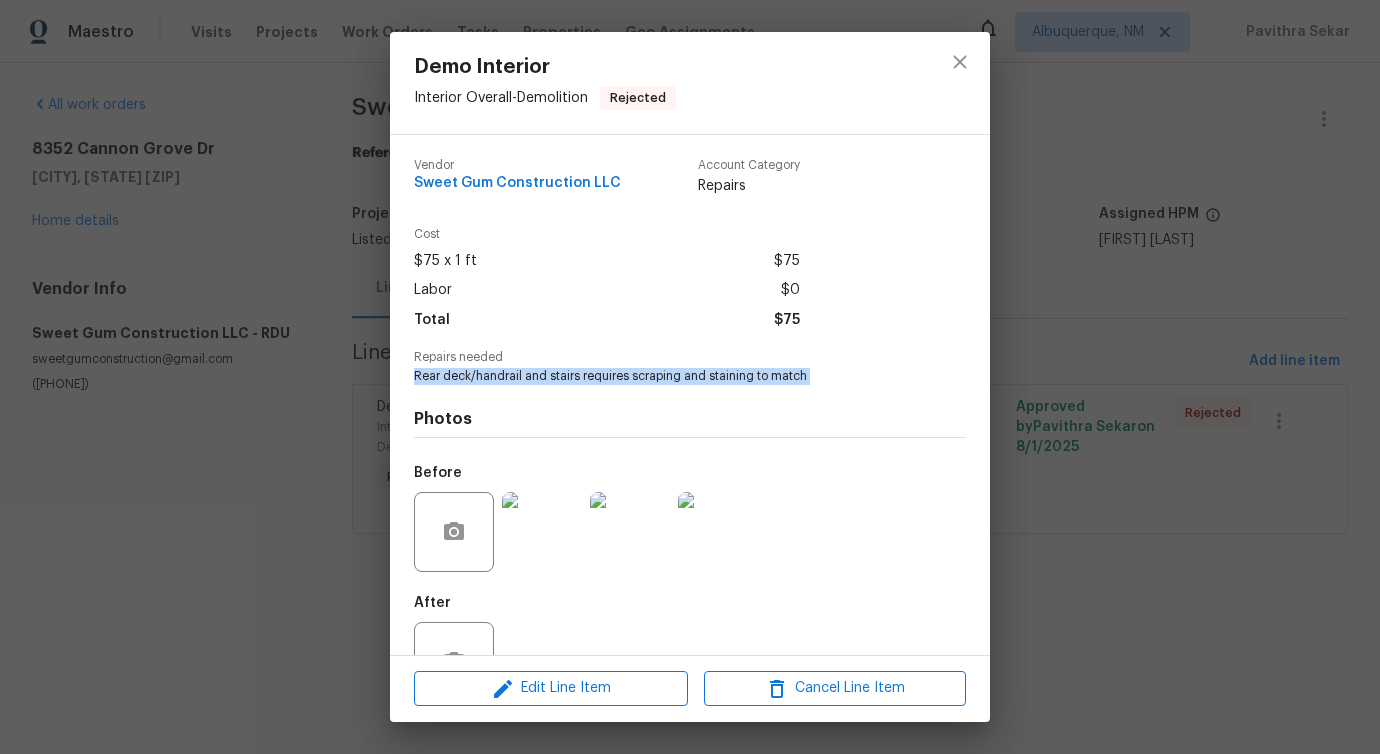click on "Rear deck/handrail and stairs requires scraping and staining to match" at bounding box center [662, 376] 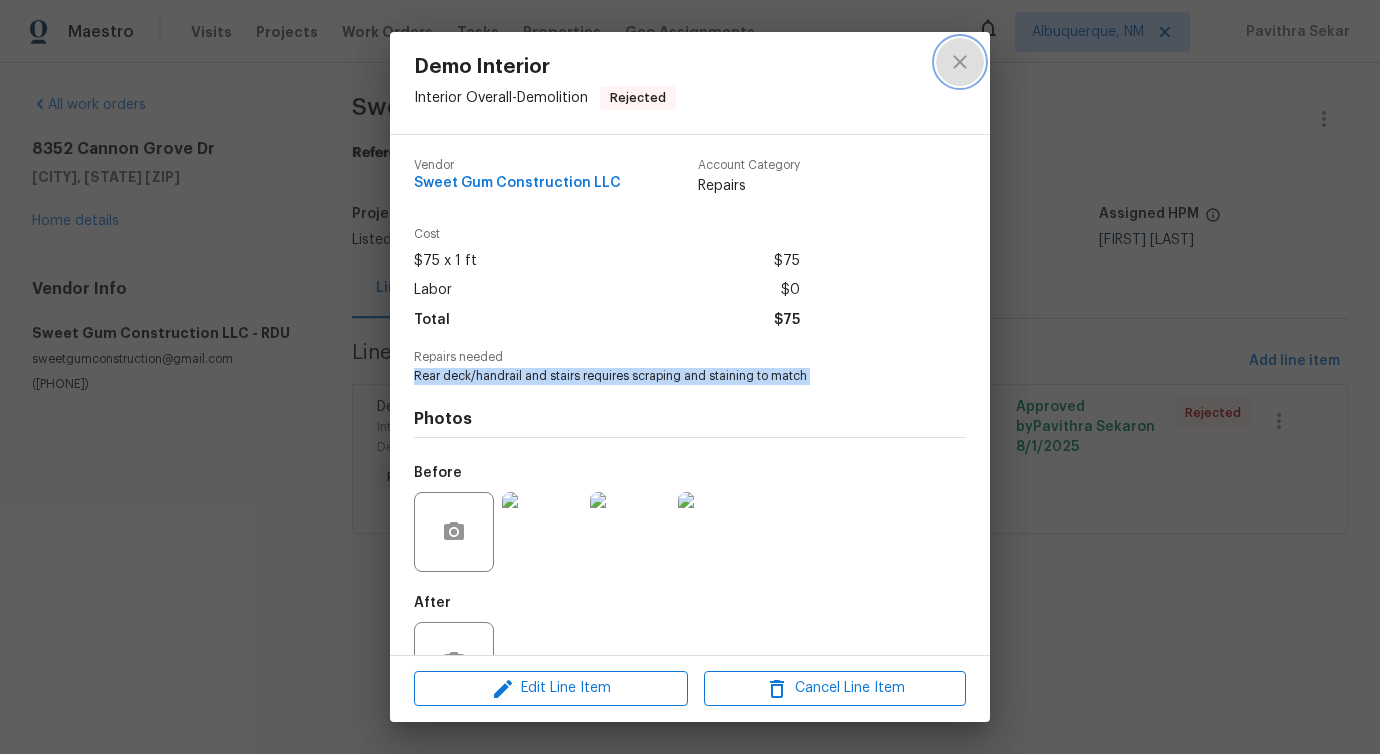 click 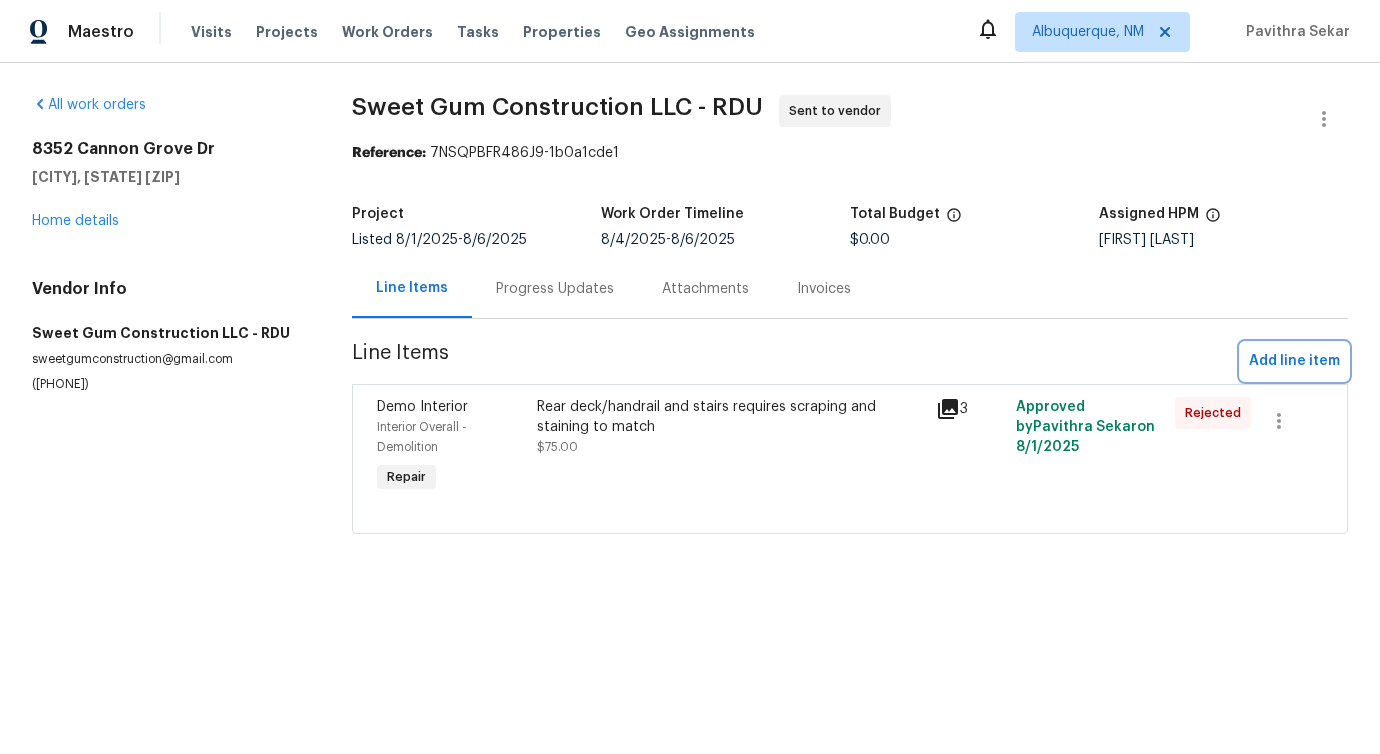 click on "Add line item" at bounding box center [1294, 361] 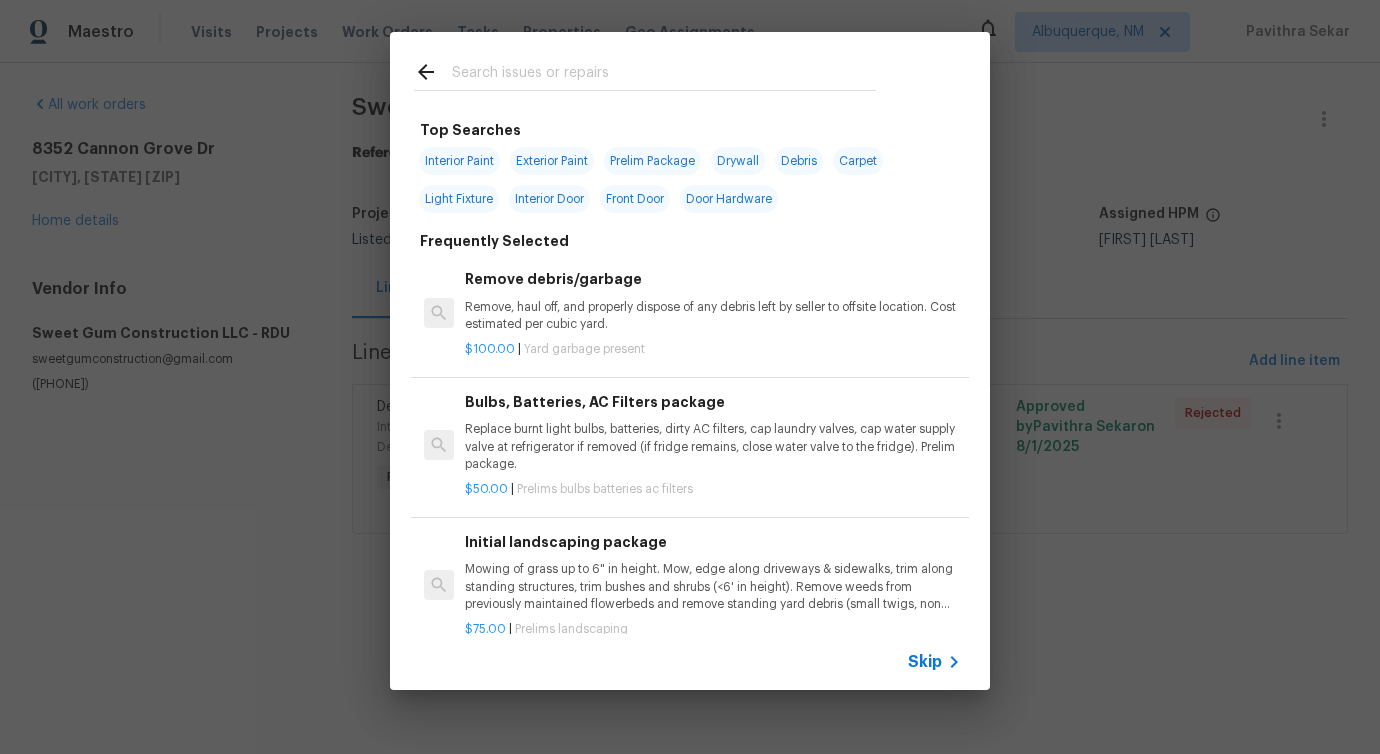 click at bounding box center [664, 75] 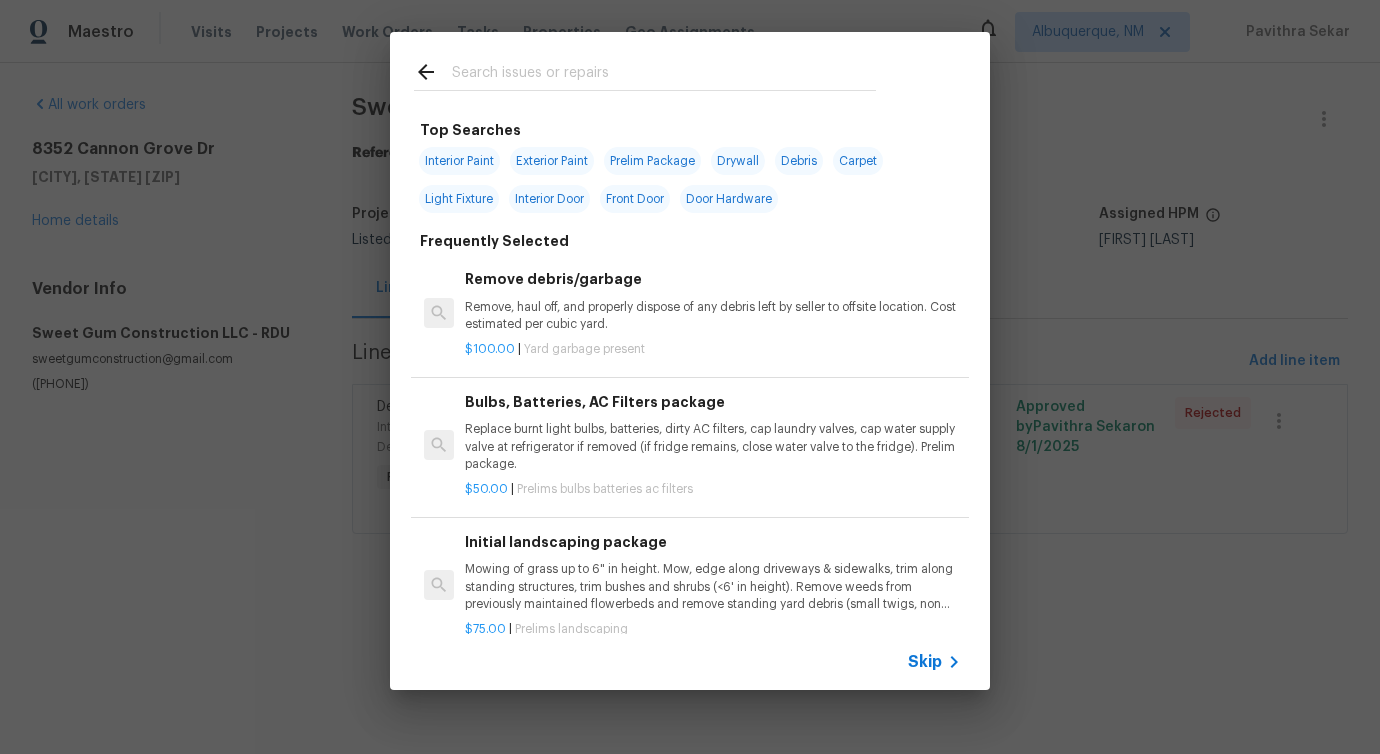 click at bounding box center (664, 75) 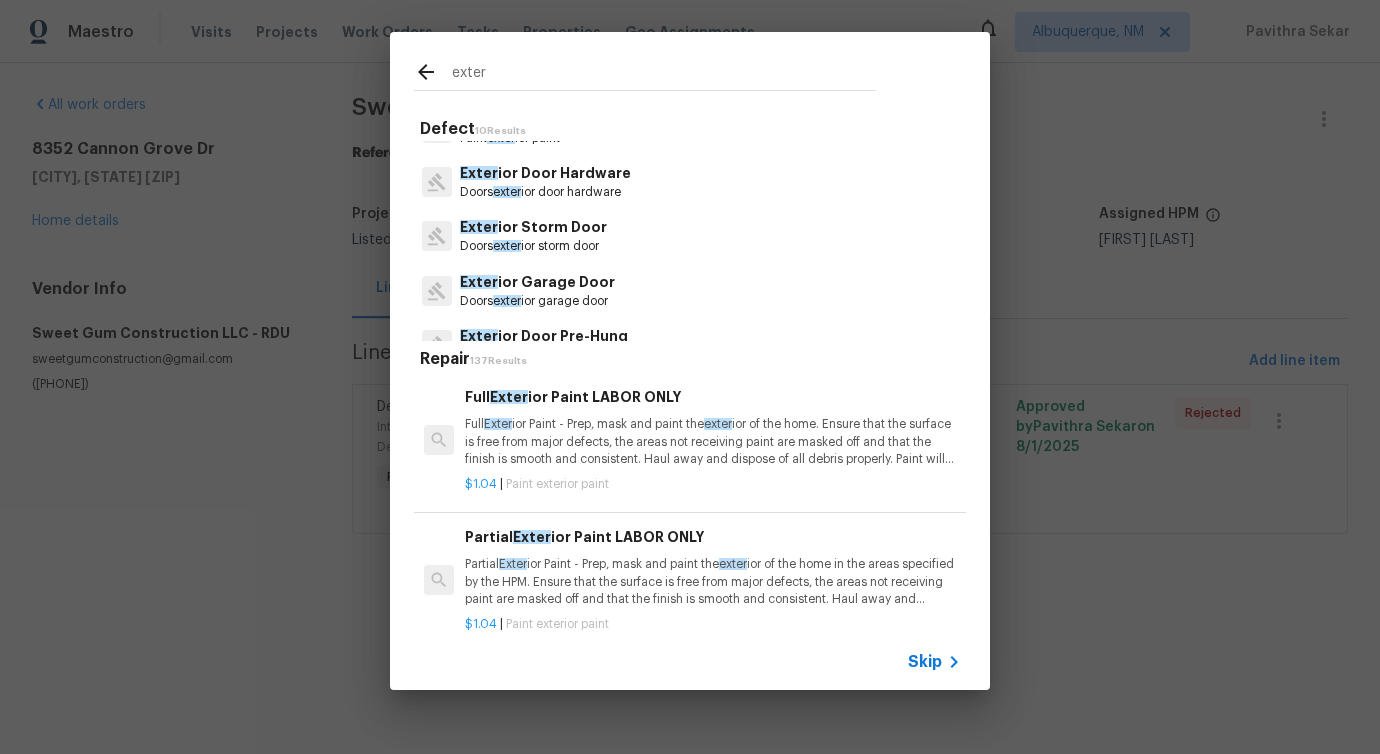 scroll, scrollTop: 144, scrollLeft: 0, axis: vertical 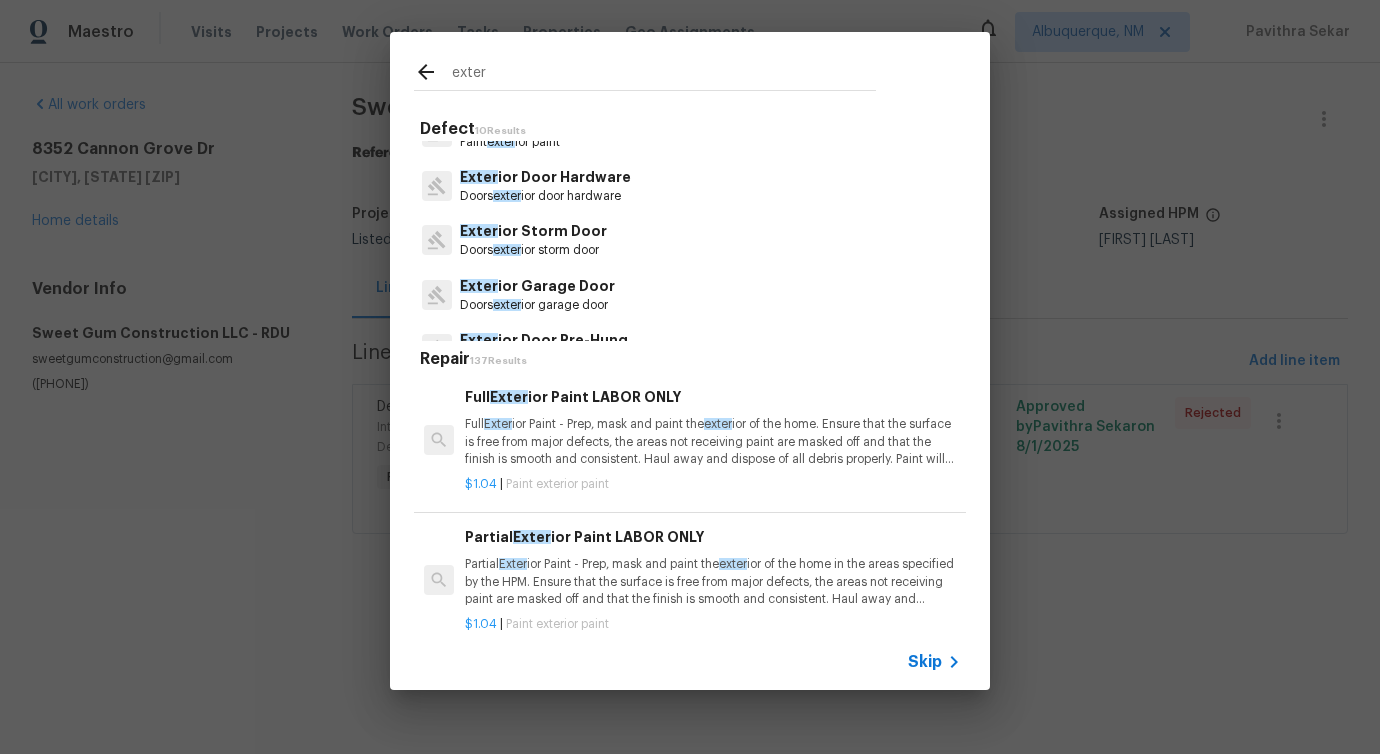 type on "exter" 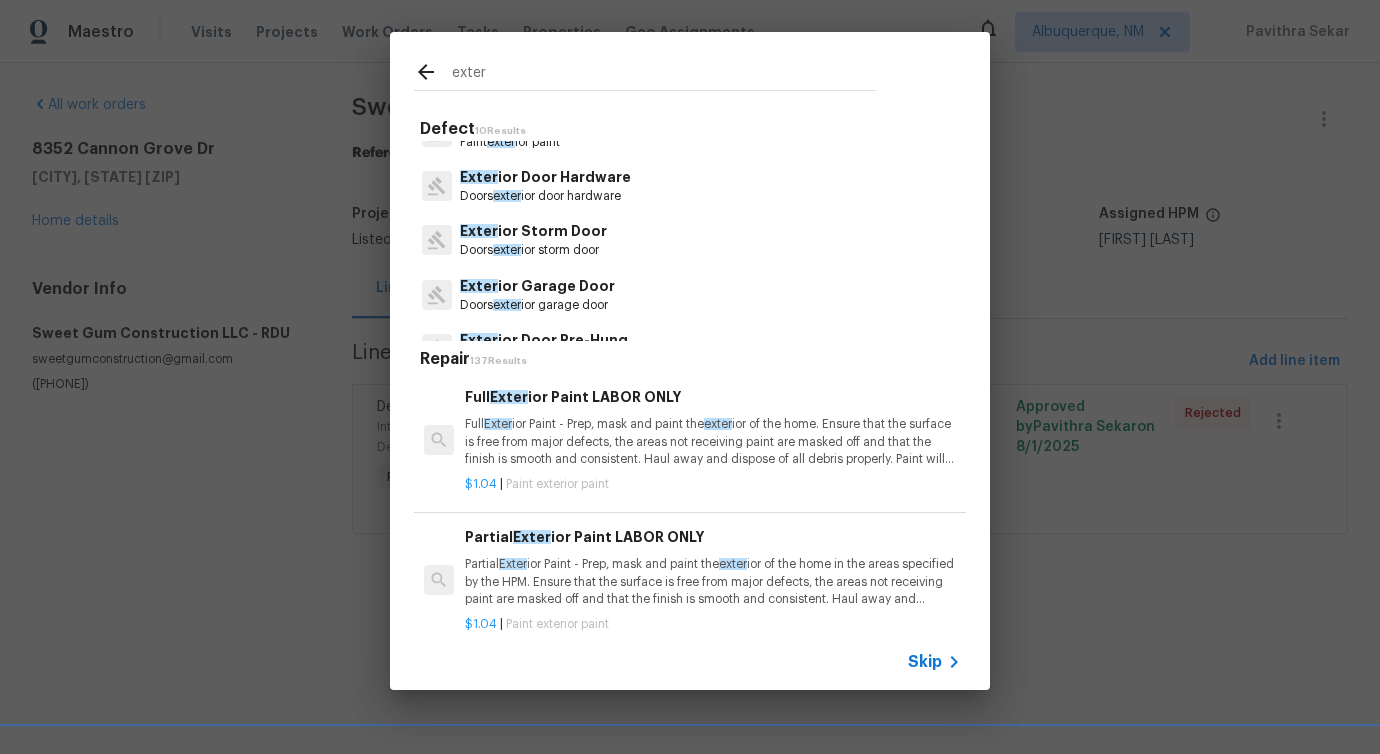 click on "Doors  exter ior door hardware" at bounding box center [545, 196] 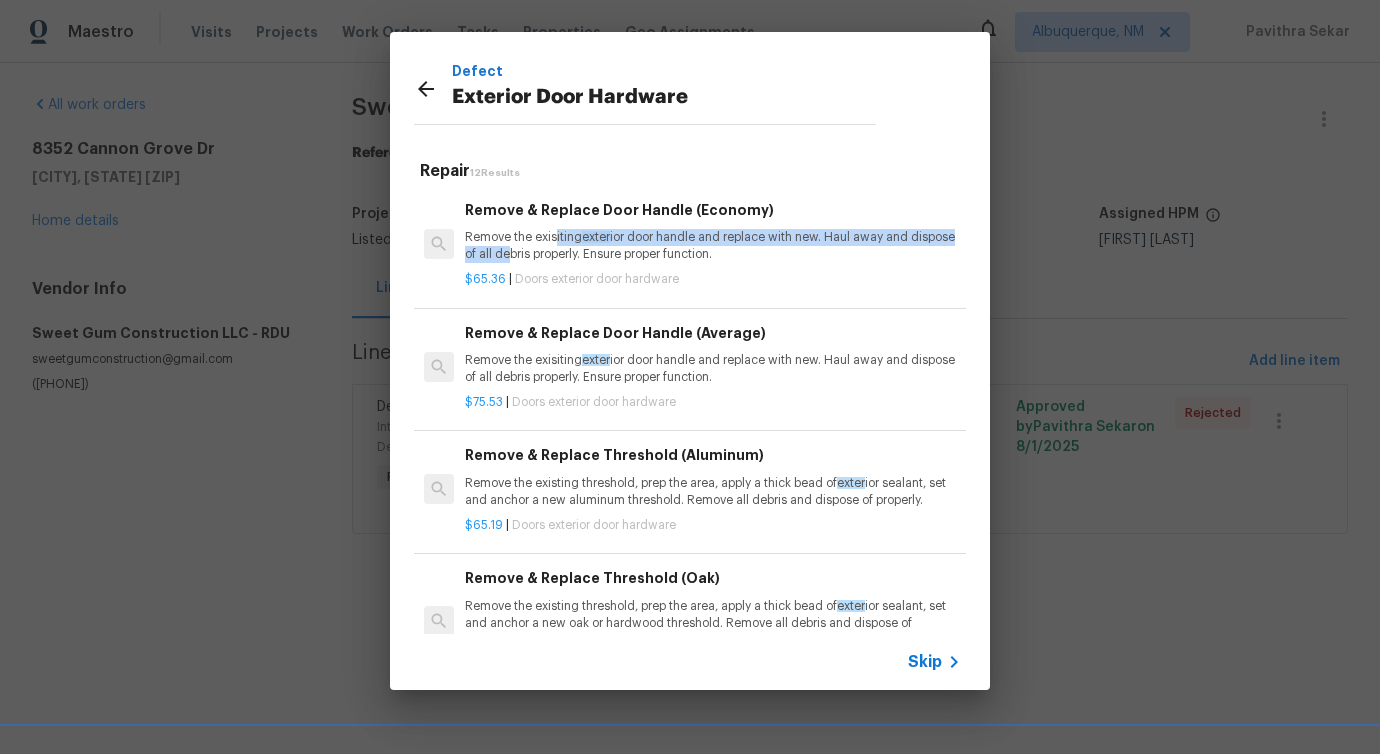 click on "Remove the exisiting  exter ior door handle and replace with new. Haul away and dispose of all debris properly. Ensure proper function." at bounding box center [713, 246] 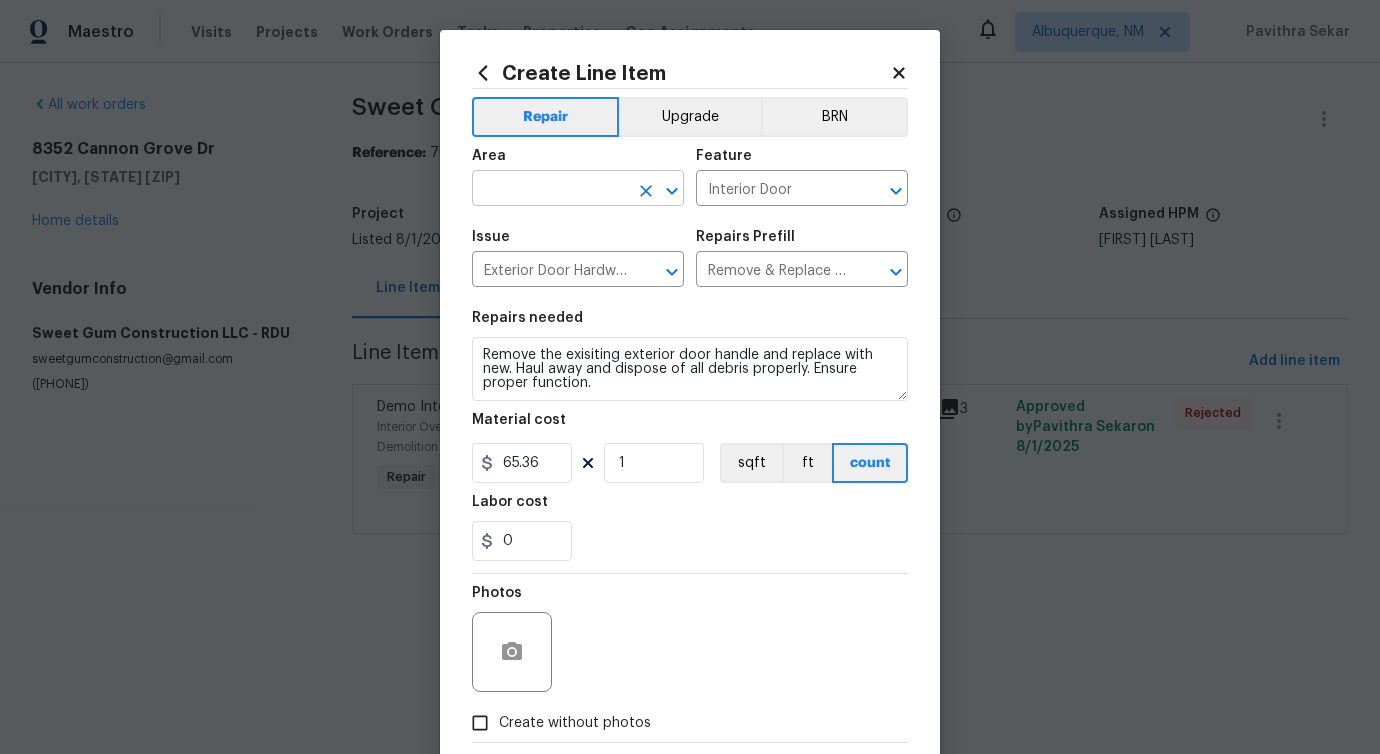 click at bounding box center (550, 190) 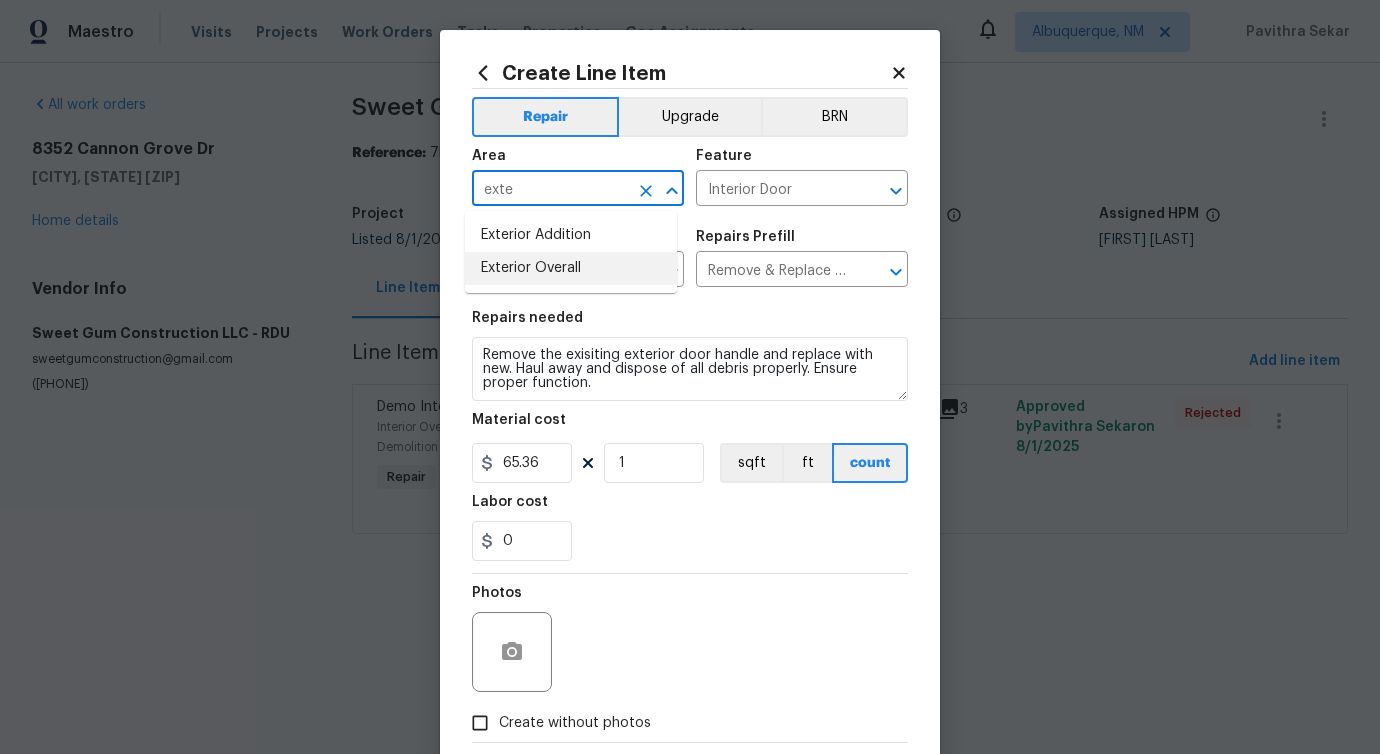 click on "Exterior Overall" at bounding box center (571, 268) 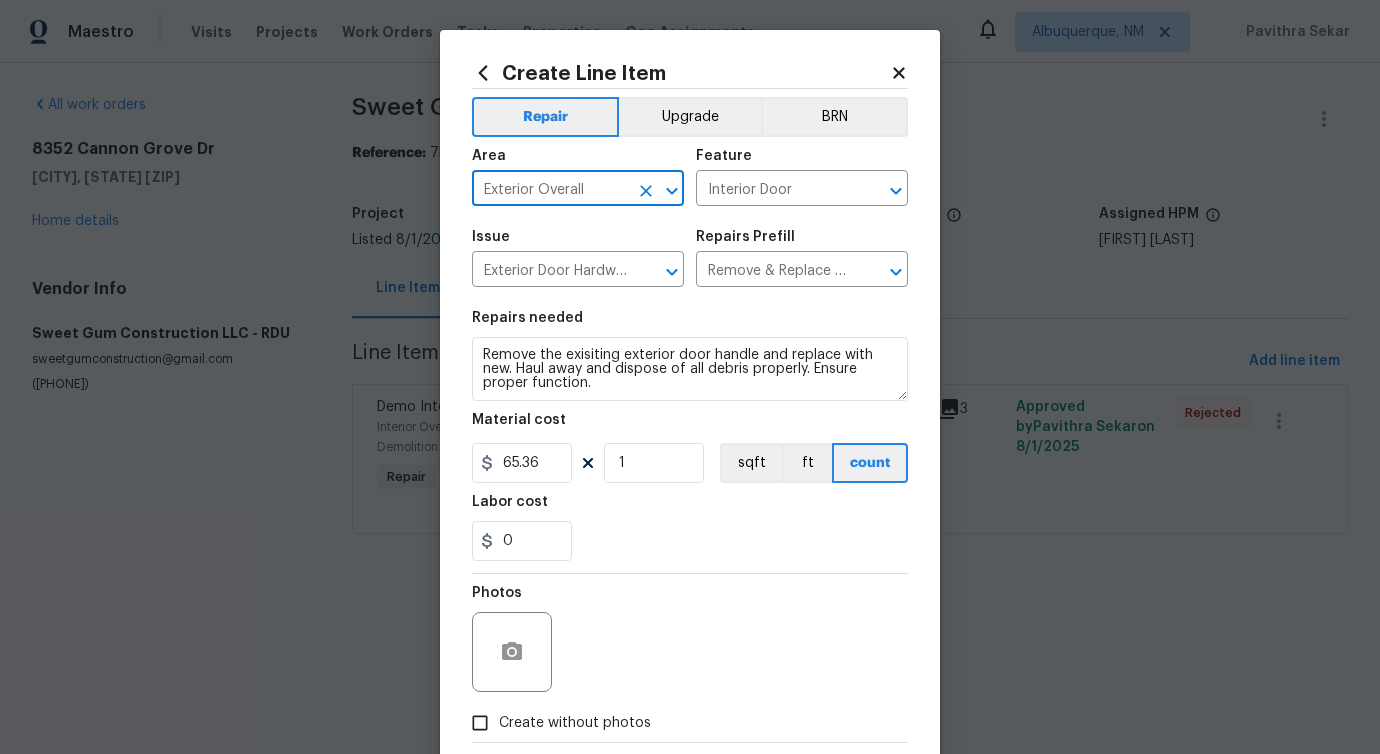 type on "Exterior Overall" 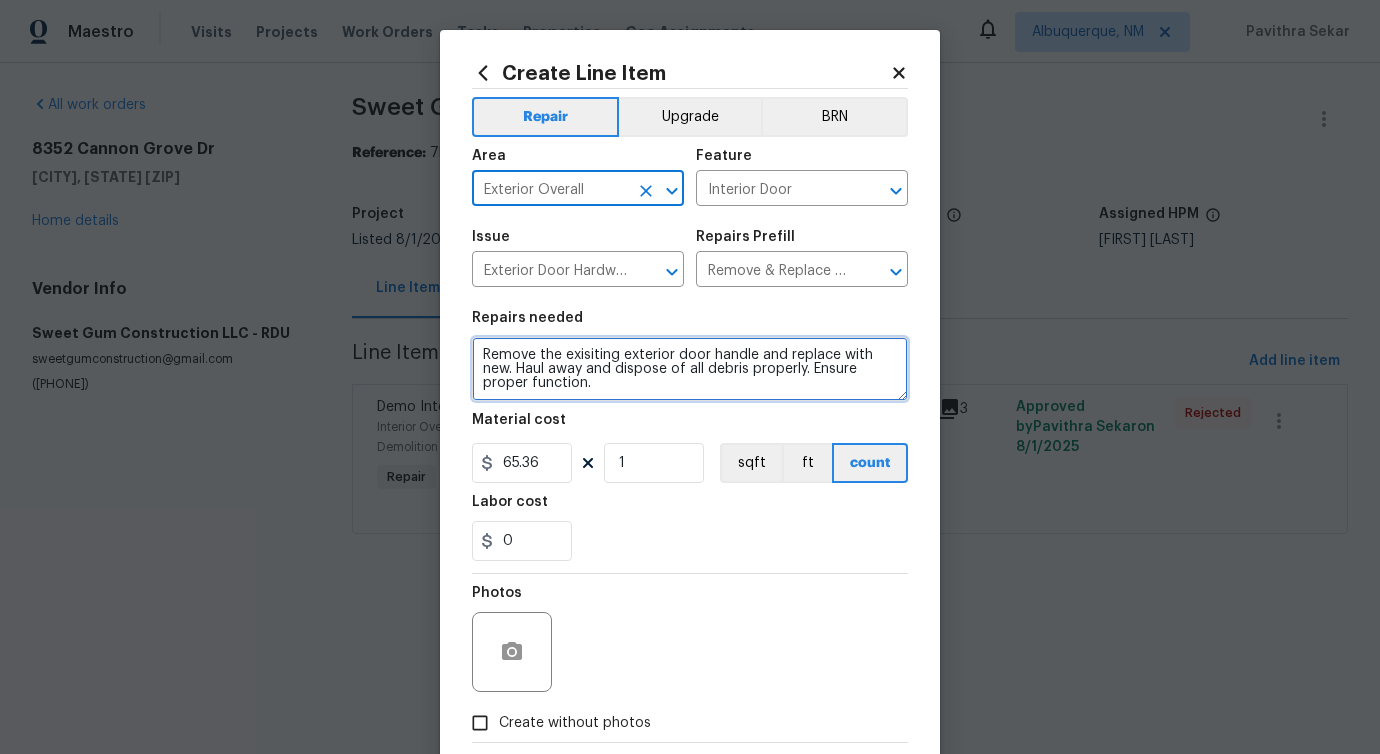 click on "Remove the exisiting exterior door handle and replace with new. Haul away and dispose of all debris properly. Ensure proper function." at bounding box center [690, 369] 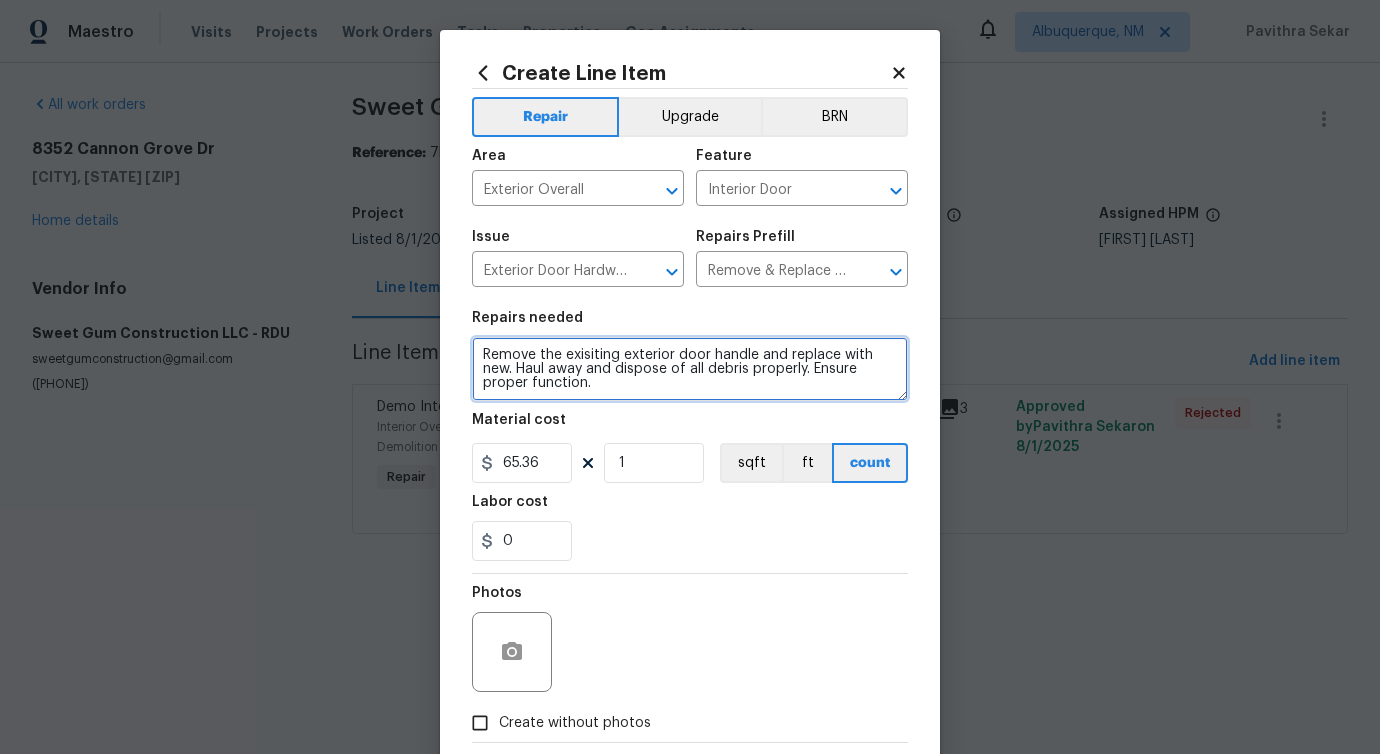 click on "Remove the exisiting exterior door handle and replace with new. Haul away and dispose of all debris properly. Ensure proper function." at bounding box center (690, 369) 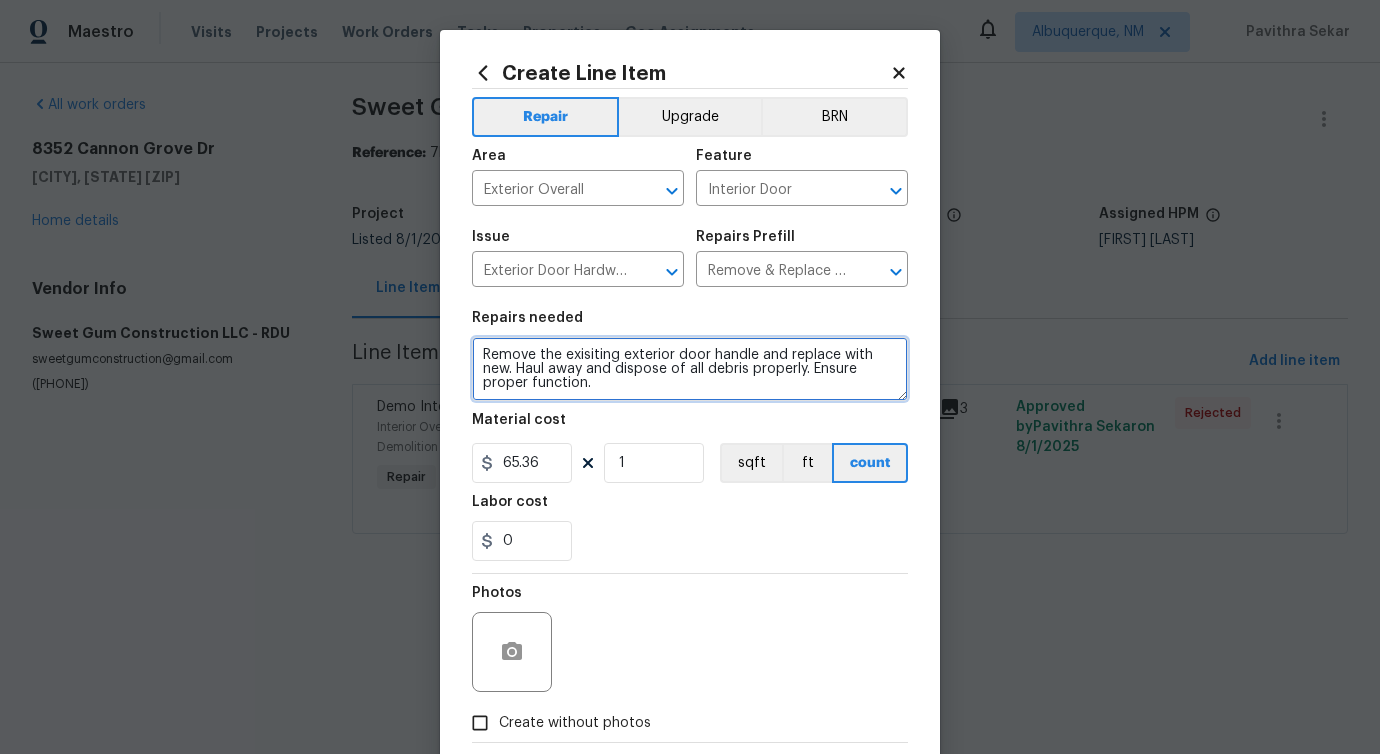 click on "Remove the exisiting exterior door handle and replace with new. Haul away and dispose of all debris properly. Ensure proper function." at bounding box center (690, 369) 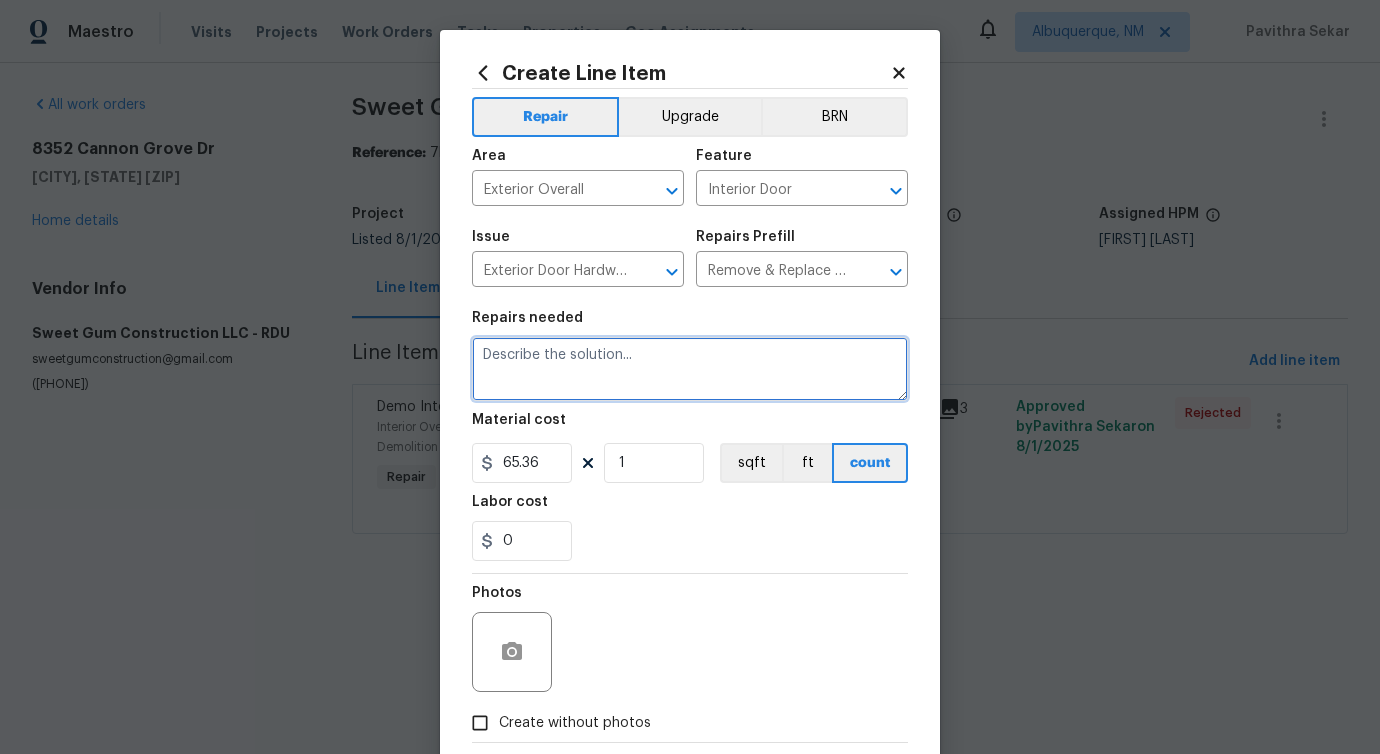 paste on "Rear deck/handrail and stairs requires scraping and staining to match" 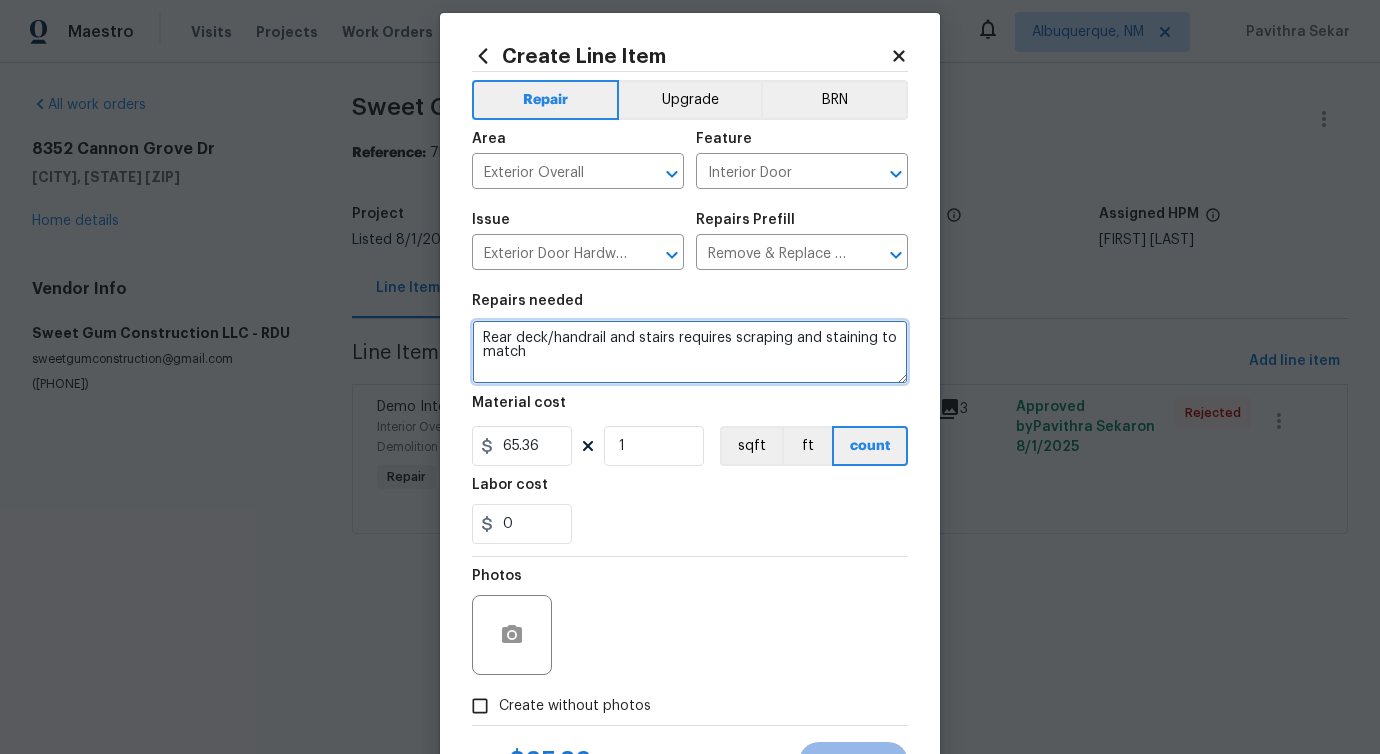 scroll, scrollTop: 17, scrollLeft: 0, axis: vertical 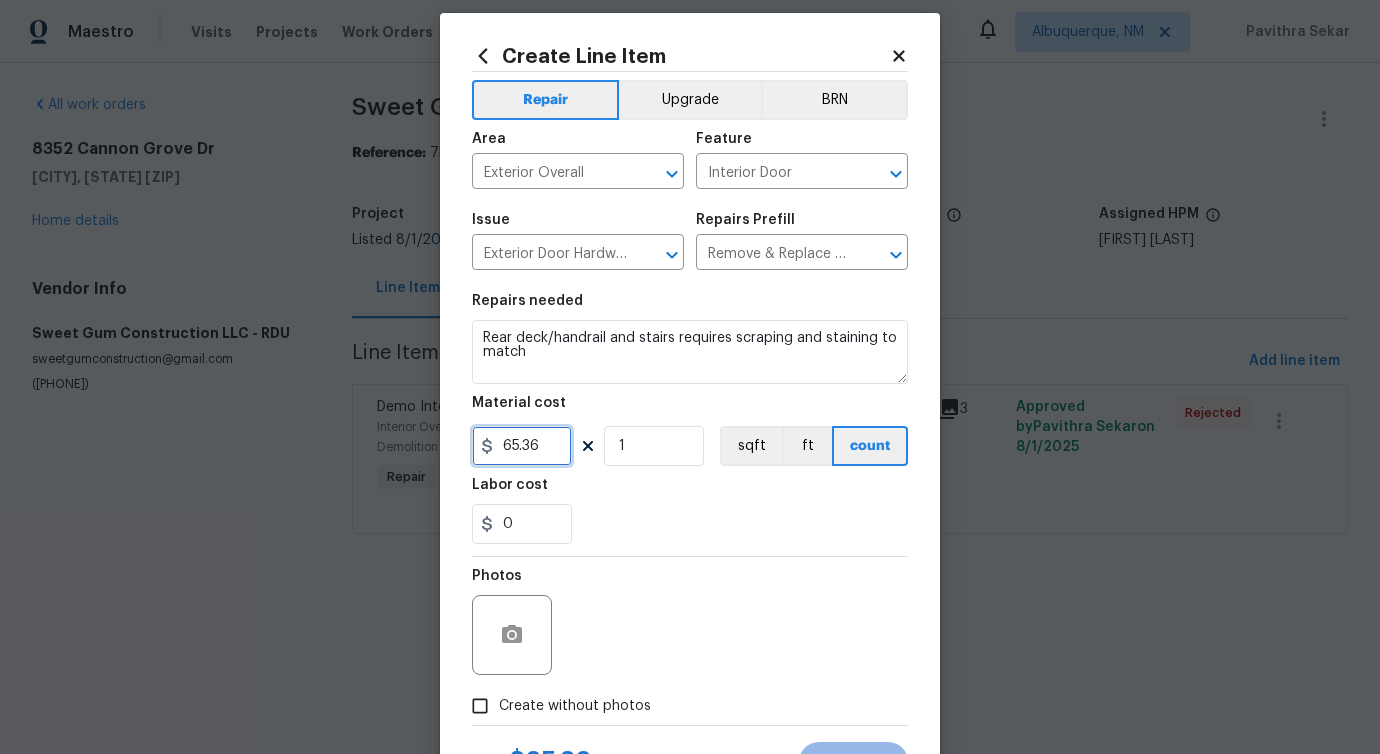 click on "65.36" at bounding box center [522, 446] 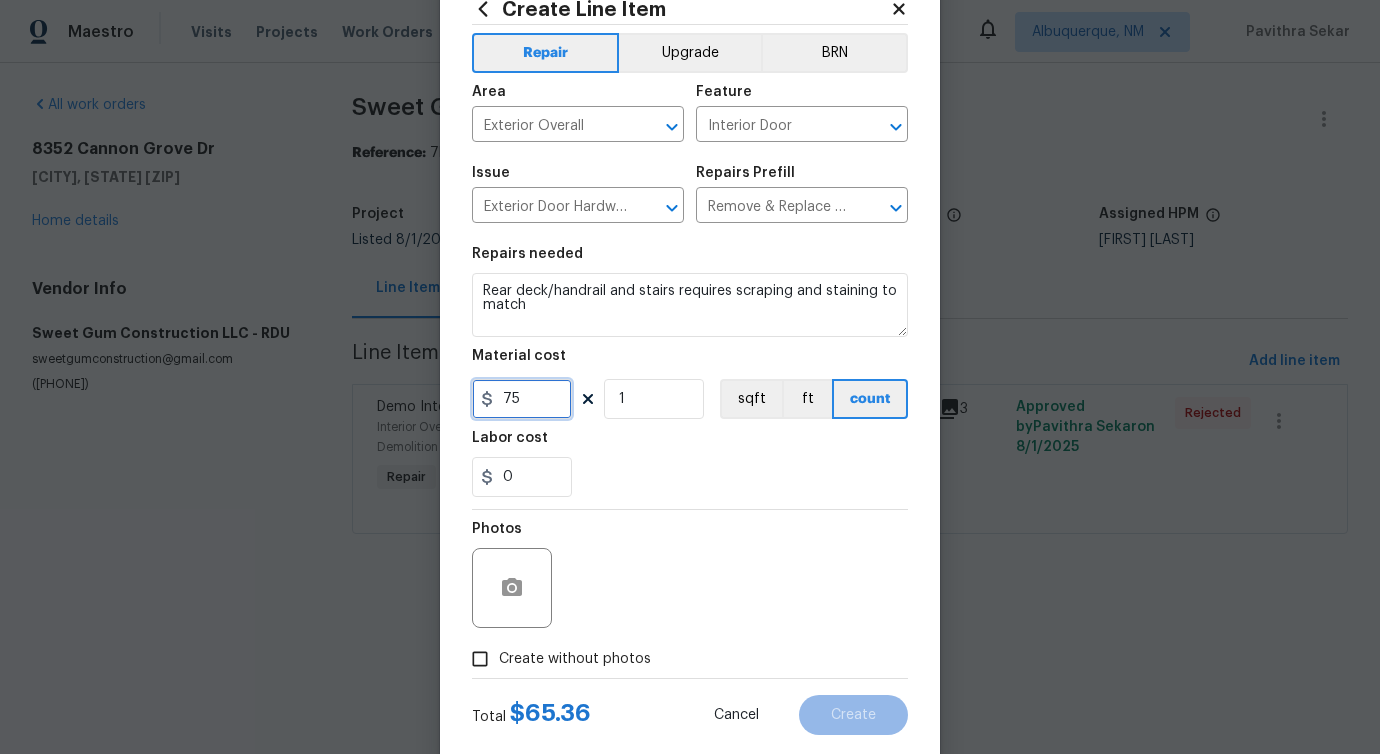 scroll, scrollTop: 108, scrollLeft: 0, axis: vertical 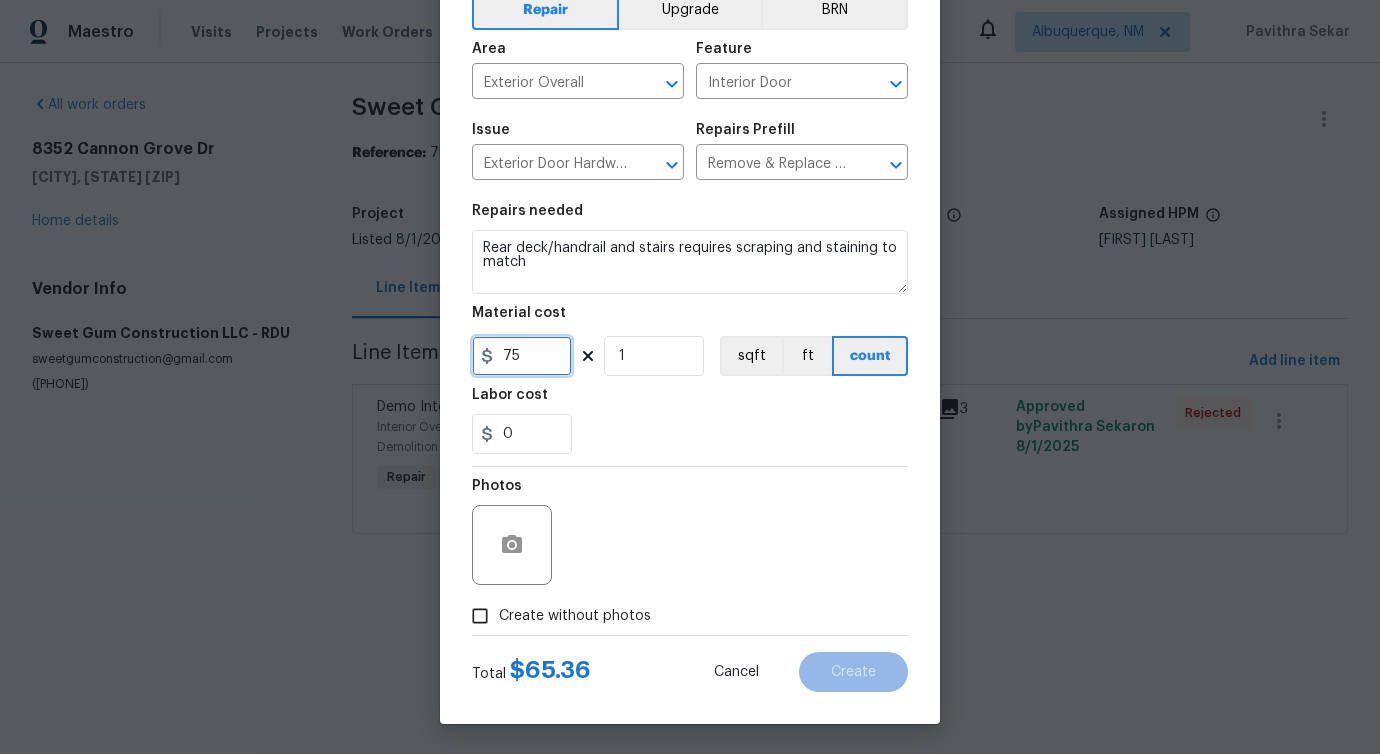 type on "75" 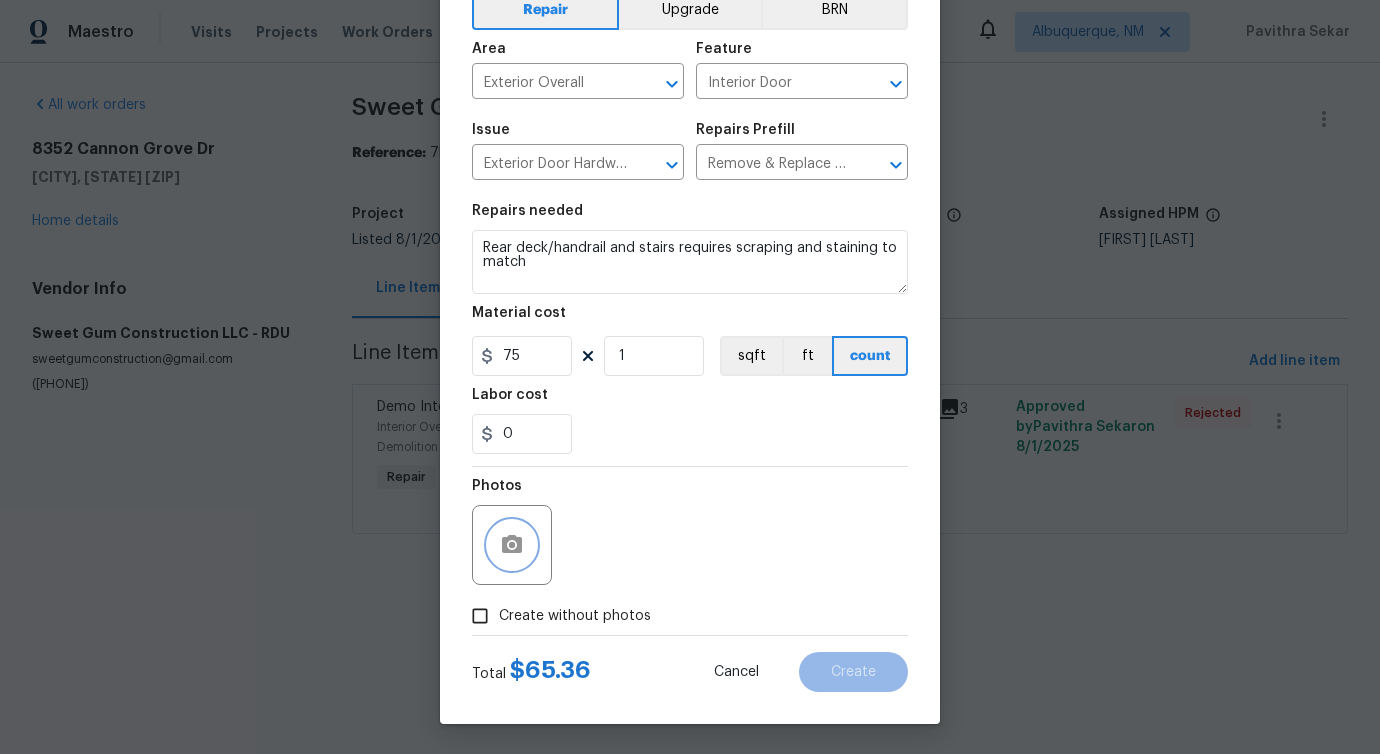 click at bounding box center (512, 545) 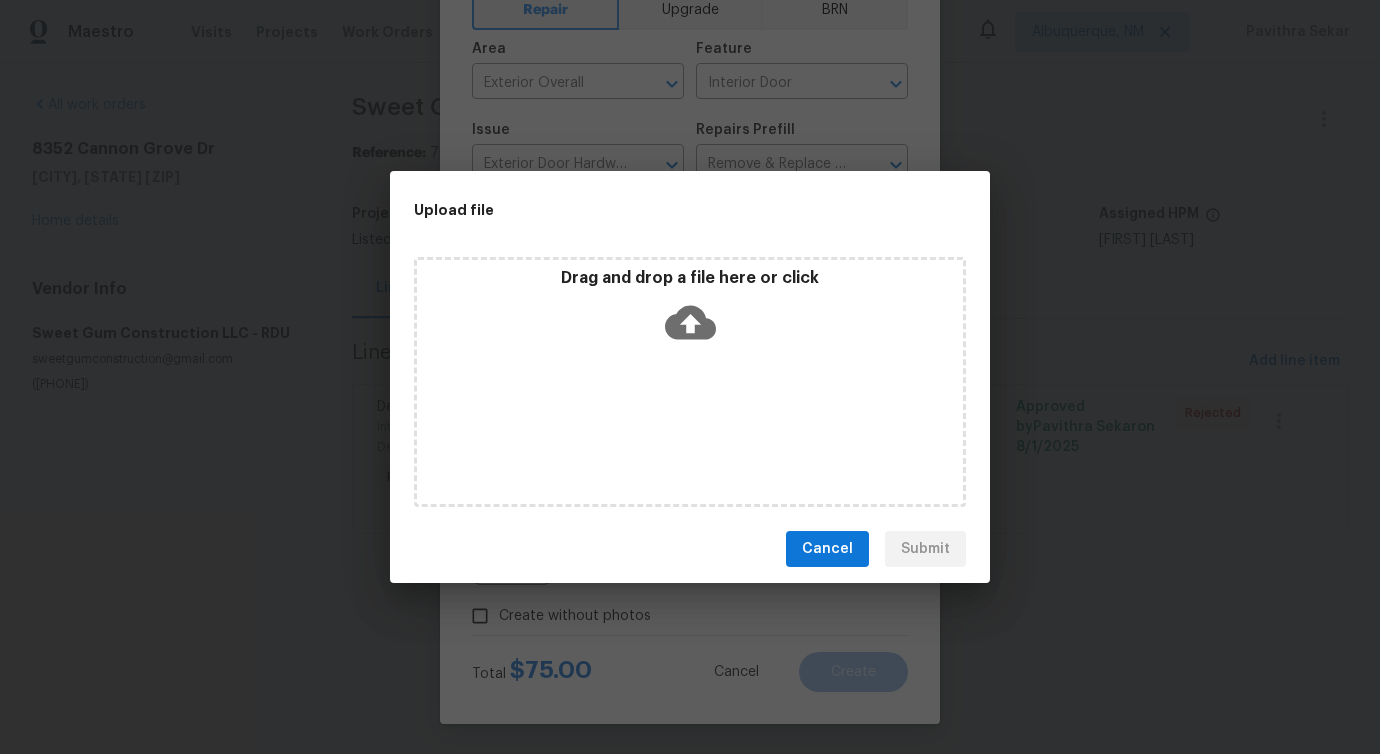 click 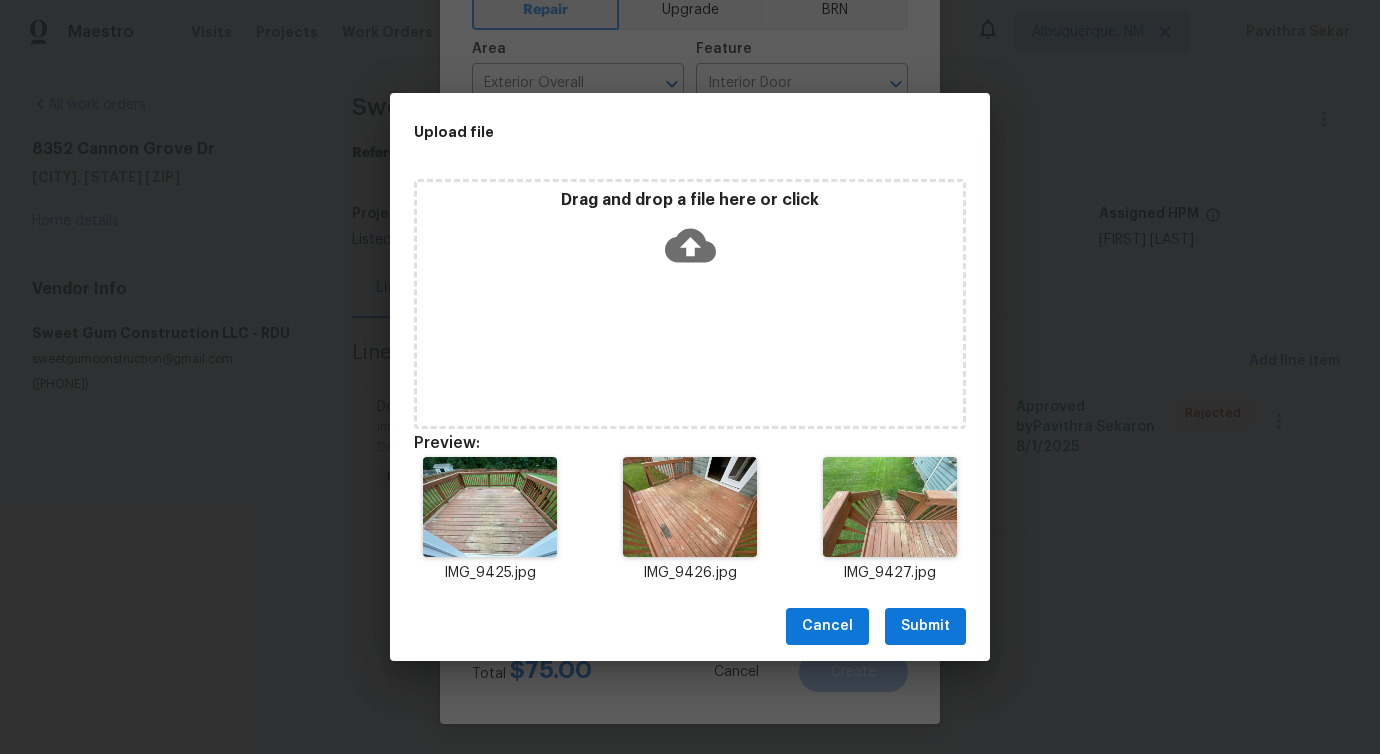 click on "Submit" at bounding box center (925, 626) 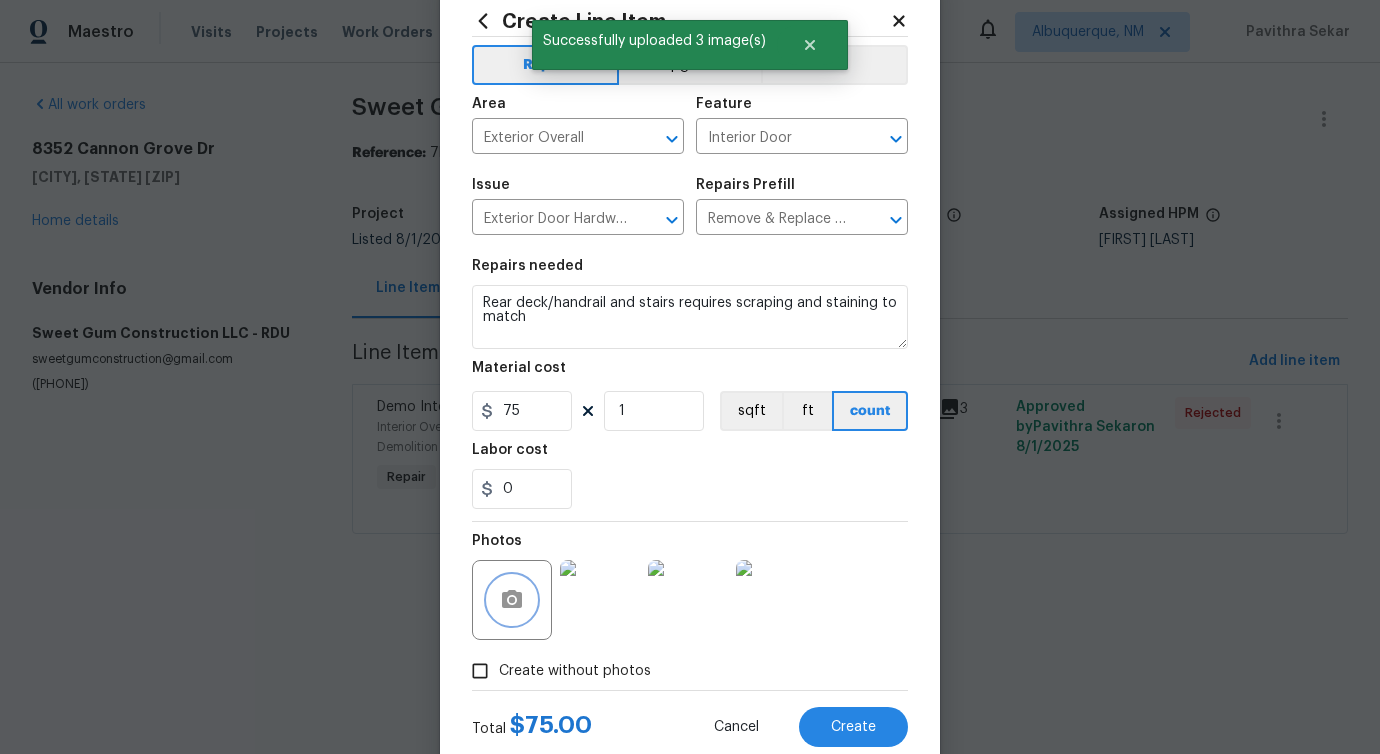 scroll, scrollTop: 108, scrollLeft: 0, axis: vertical 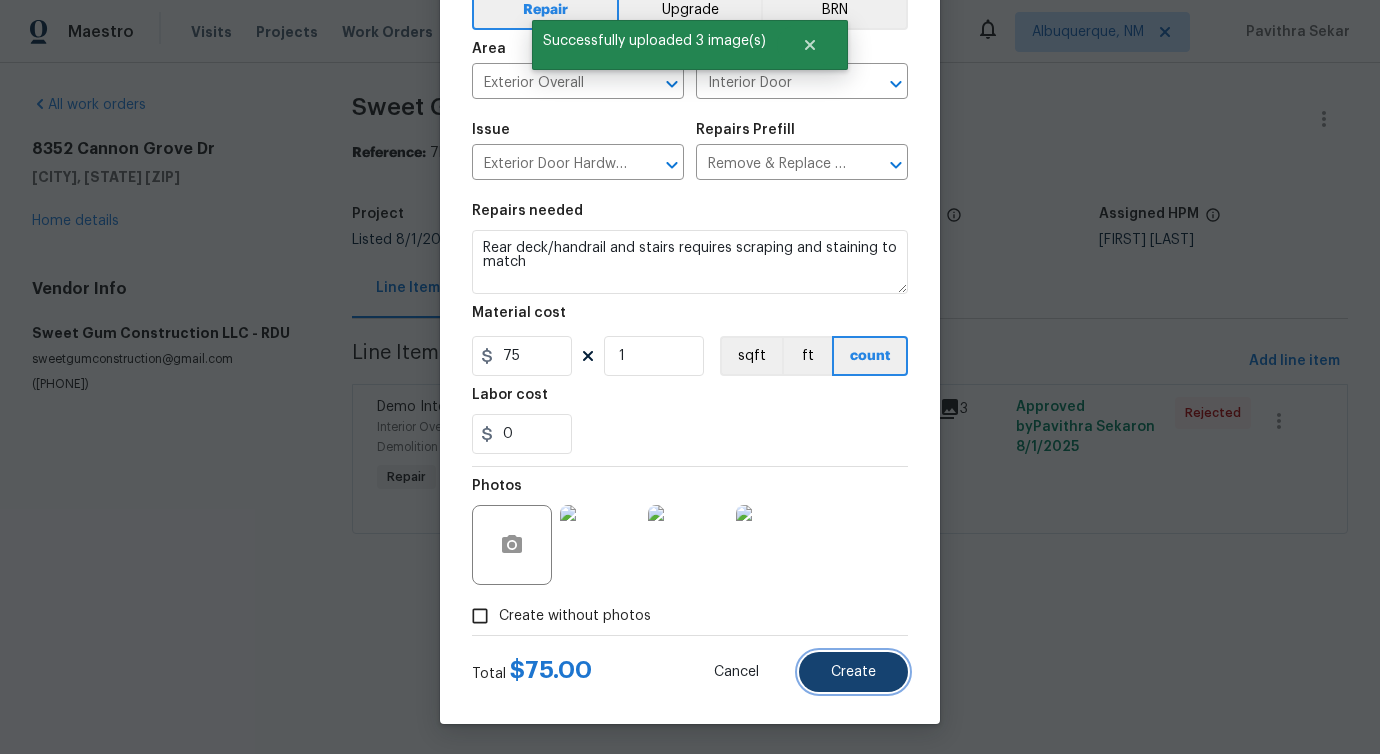 click on "Create" at bounding box center [853, 672] 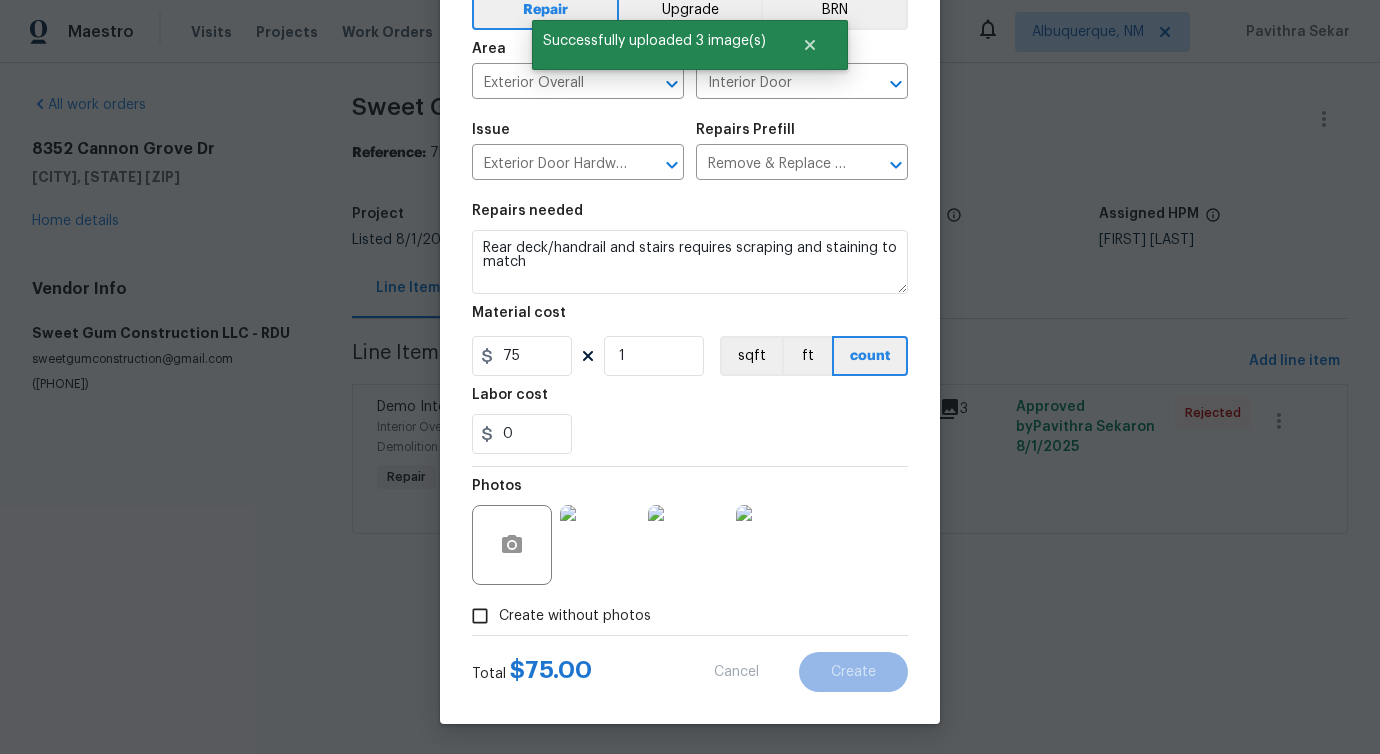 type on "0" 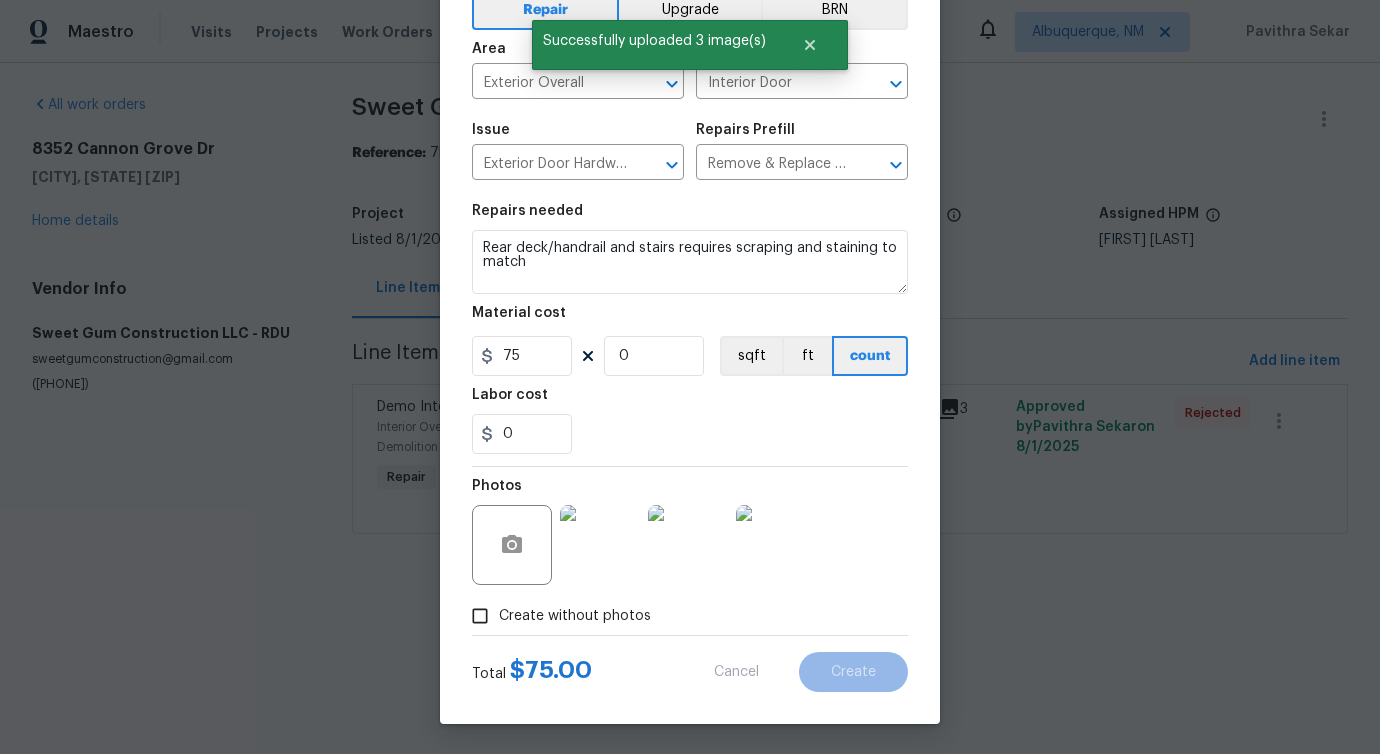 type 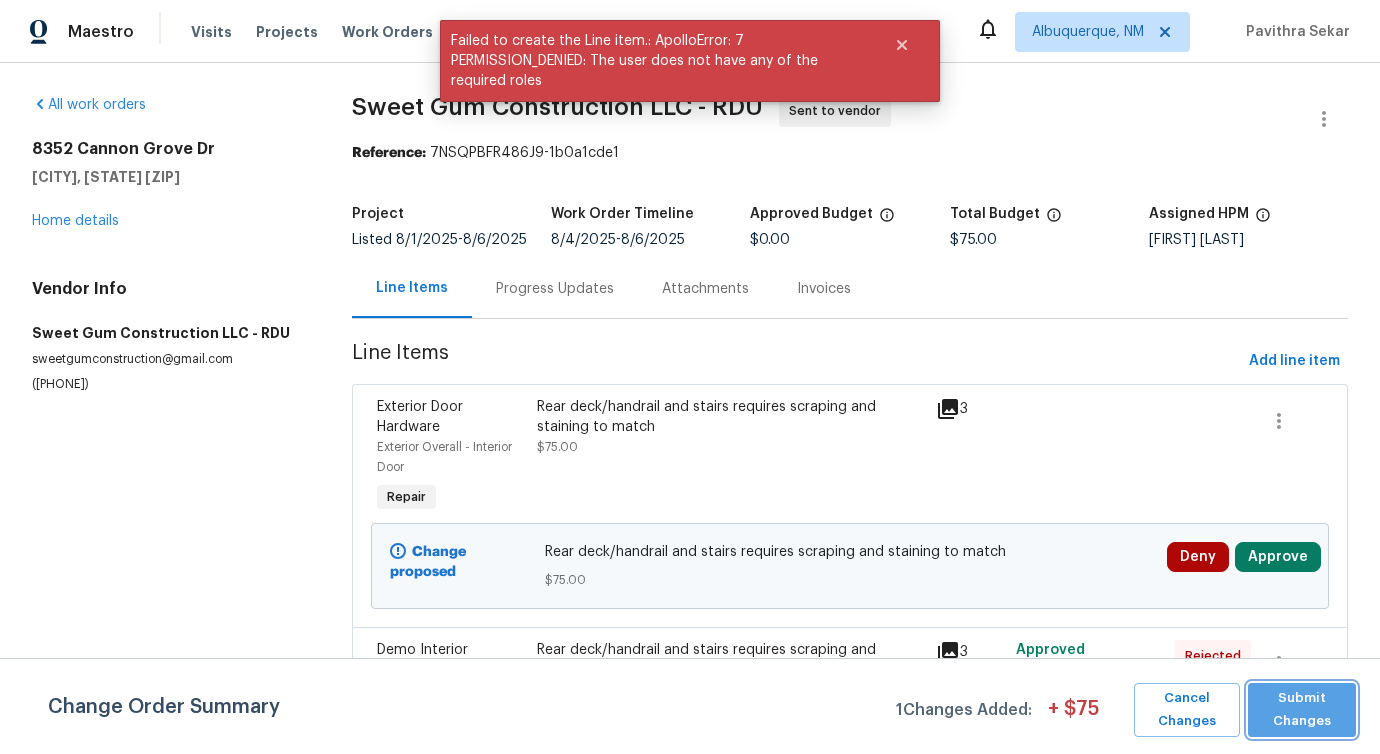 click on "Submit Changes" at bounding box center [1302, 710] 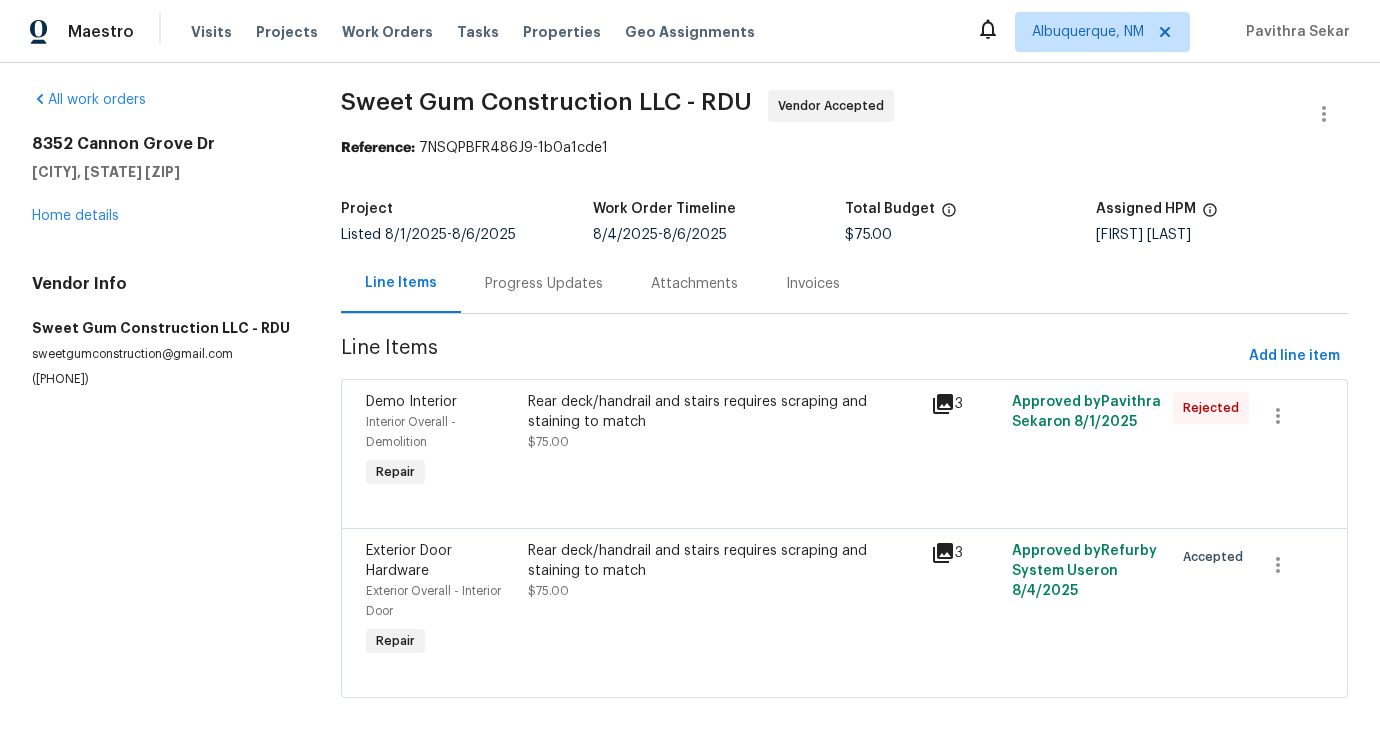 scroll, scrollTop: 22, scrollLeft: 0, axis: vertical 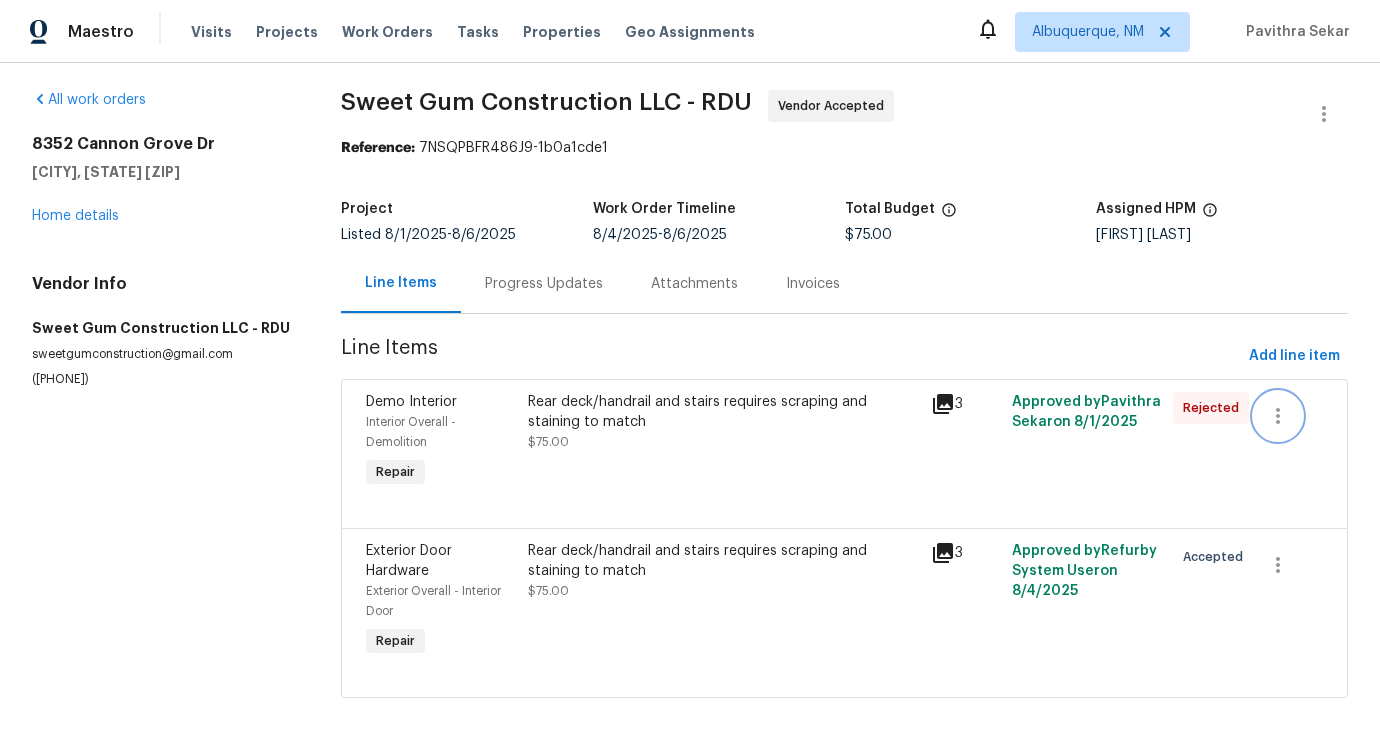 click at bounding box center [1278, 416] 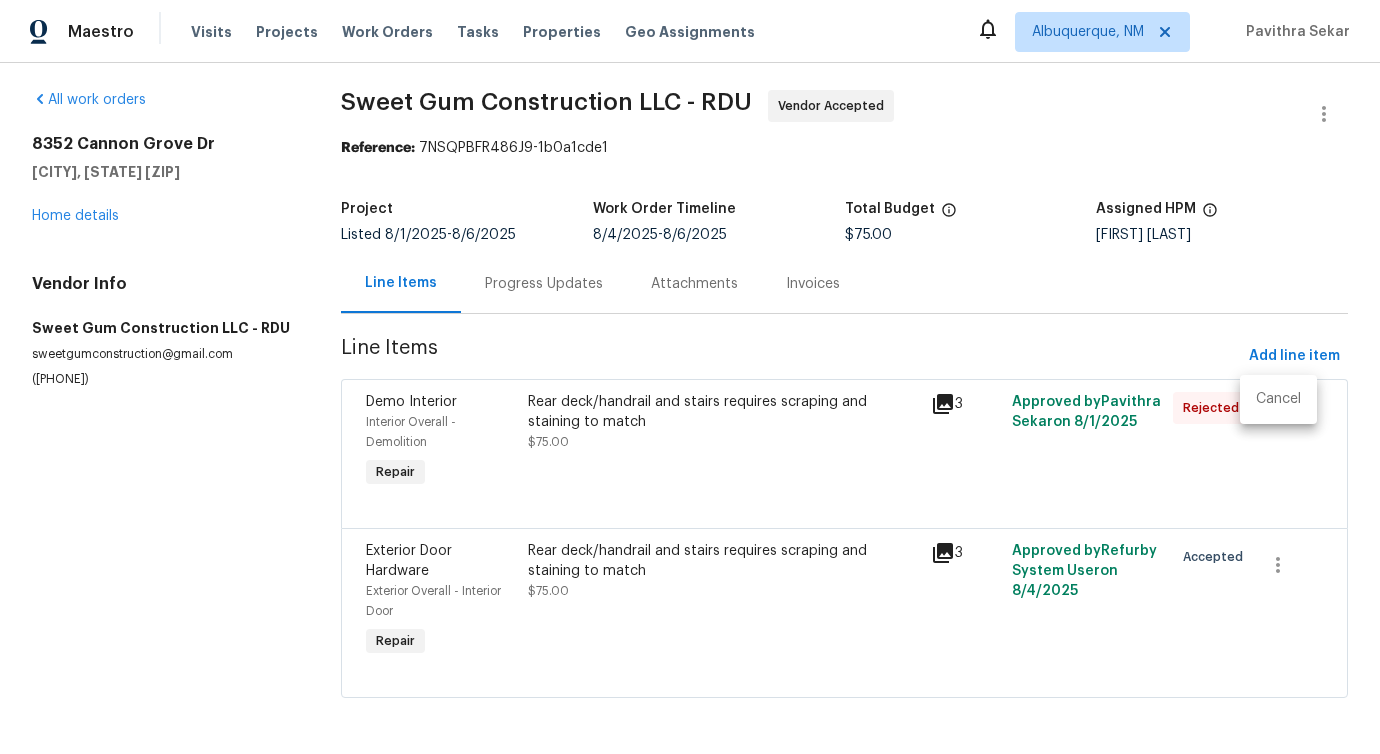 click on "Cancel" at bounding box center [1278, 399] 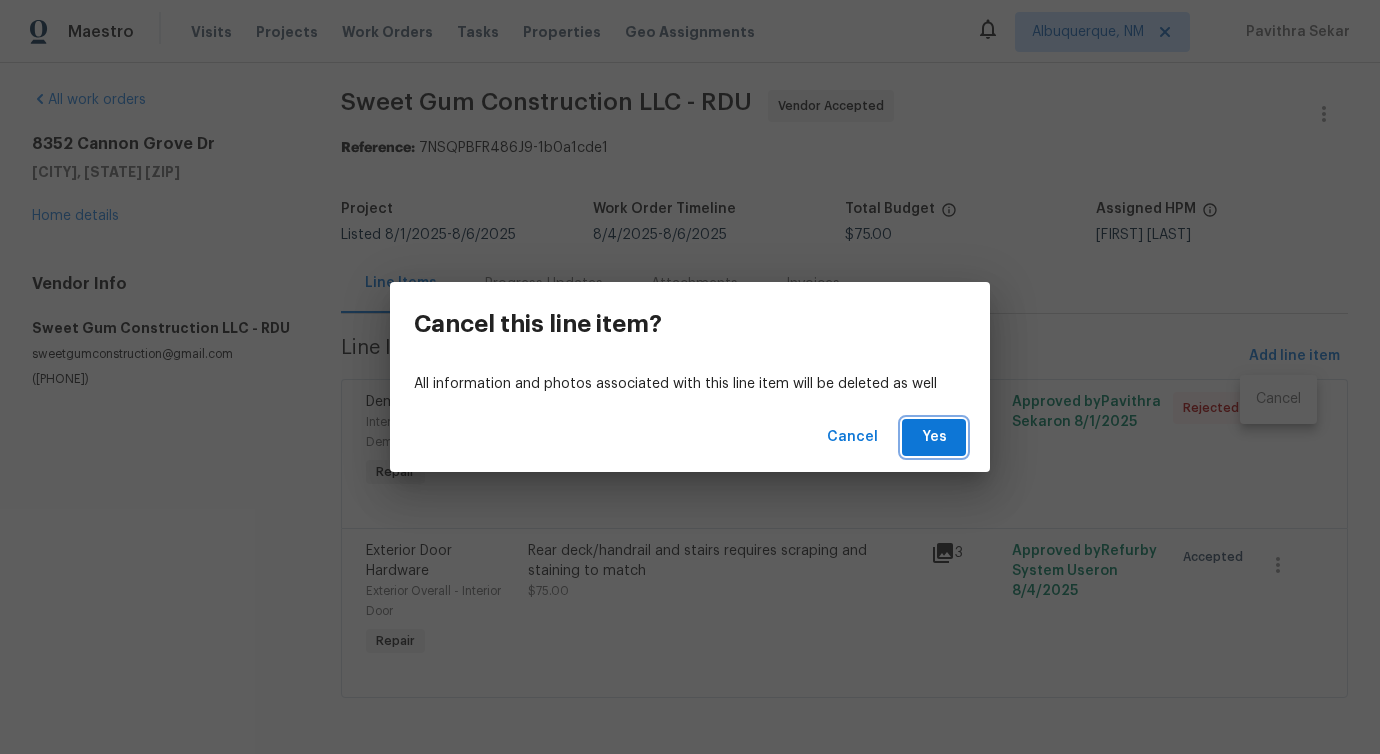 click on "Yes" at bounding box center (934, 437) 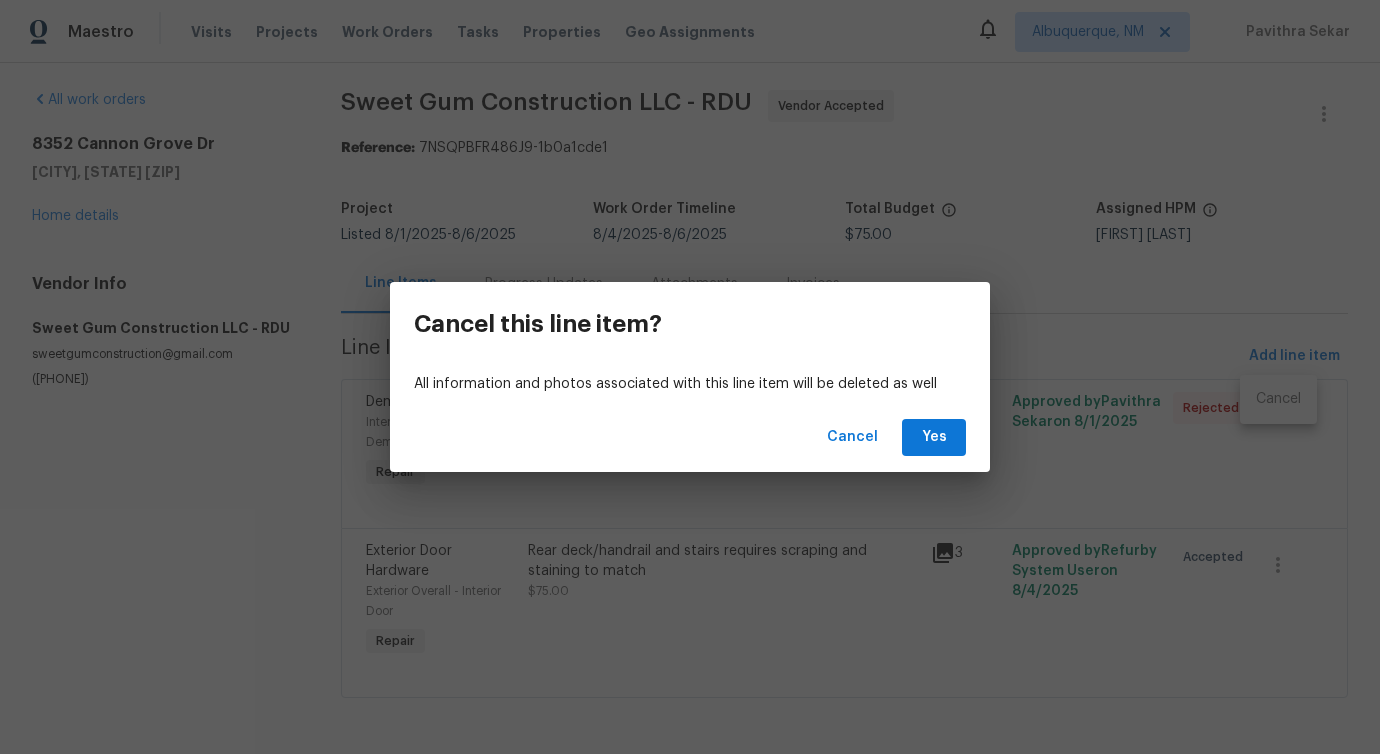 scroll, scrollTop: 0, scrollLeft: 0, axis: both 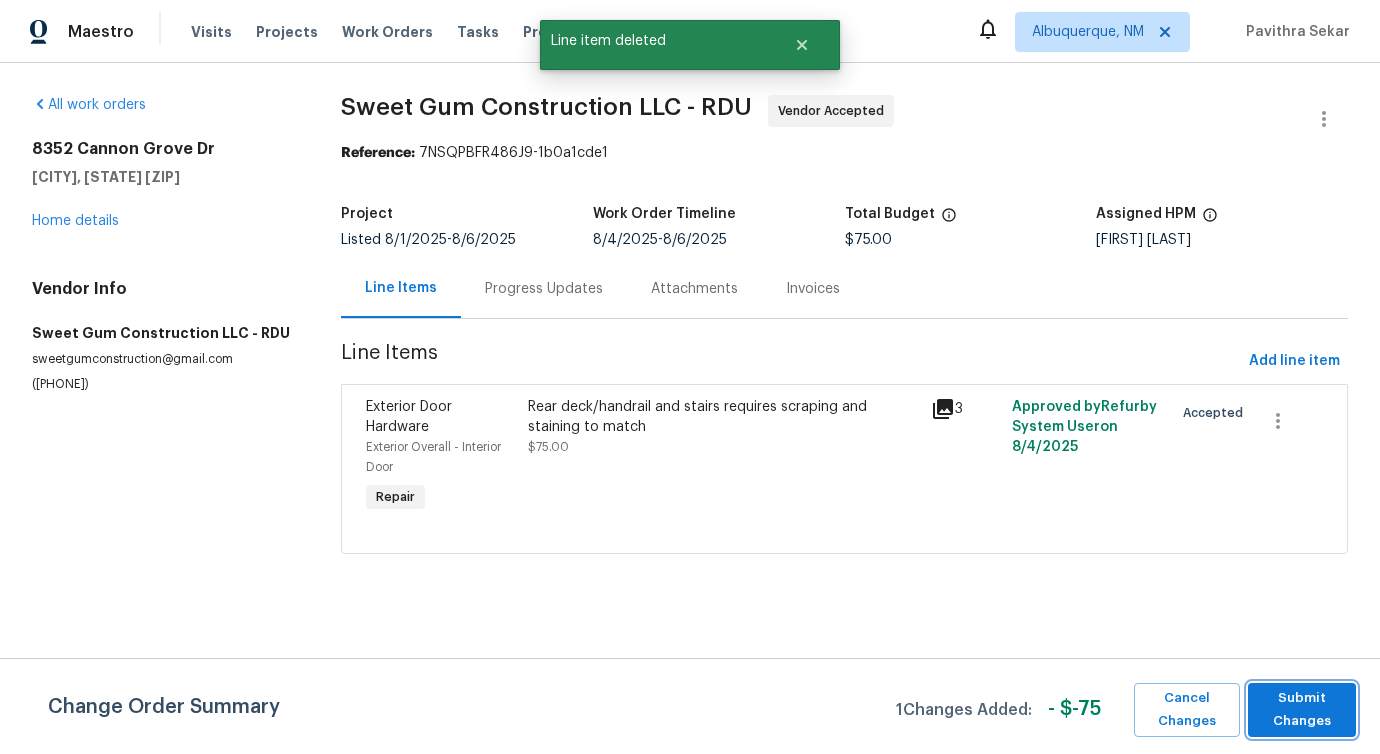 click on "Submit Changes" at bounding box center [1302, 710] 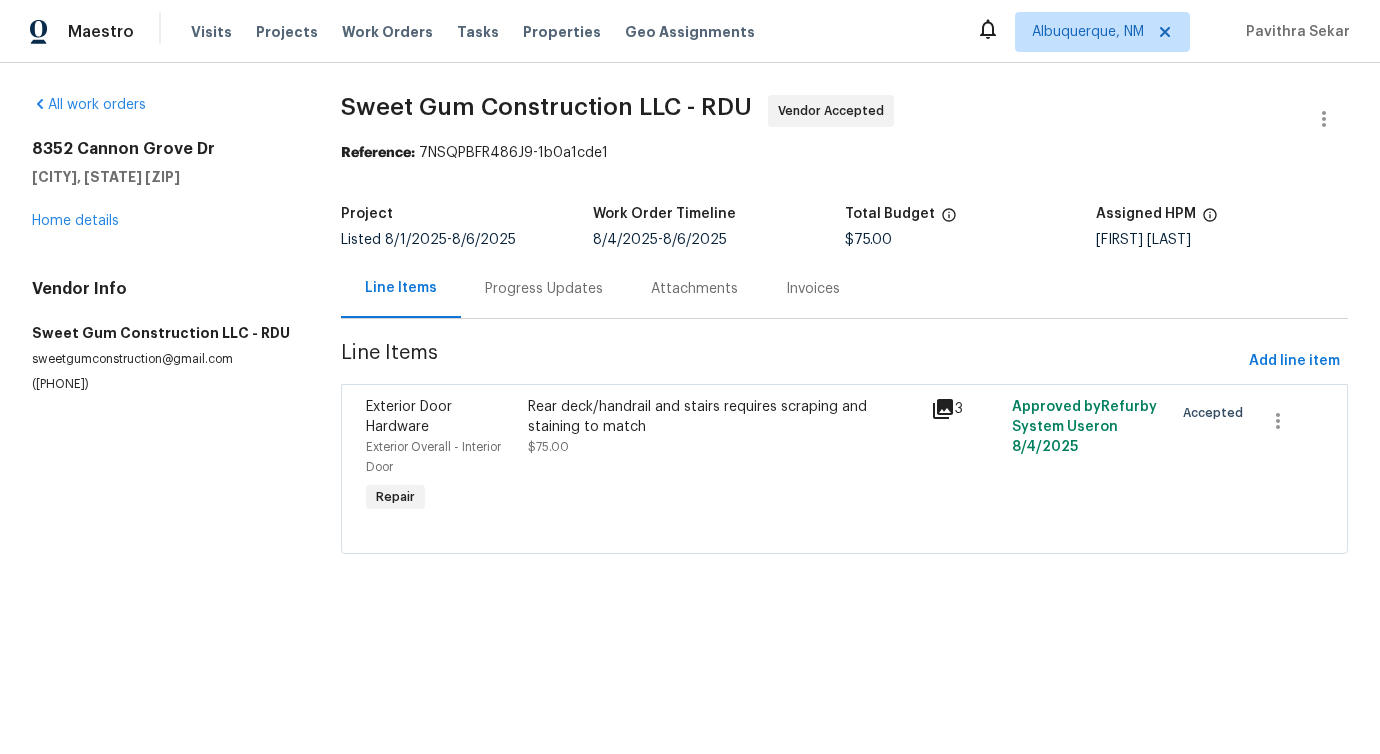 click on "Progress Updates" at bounding box center [544, 289] 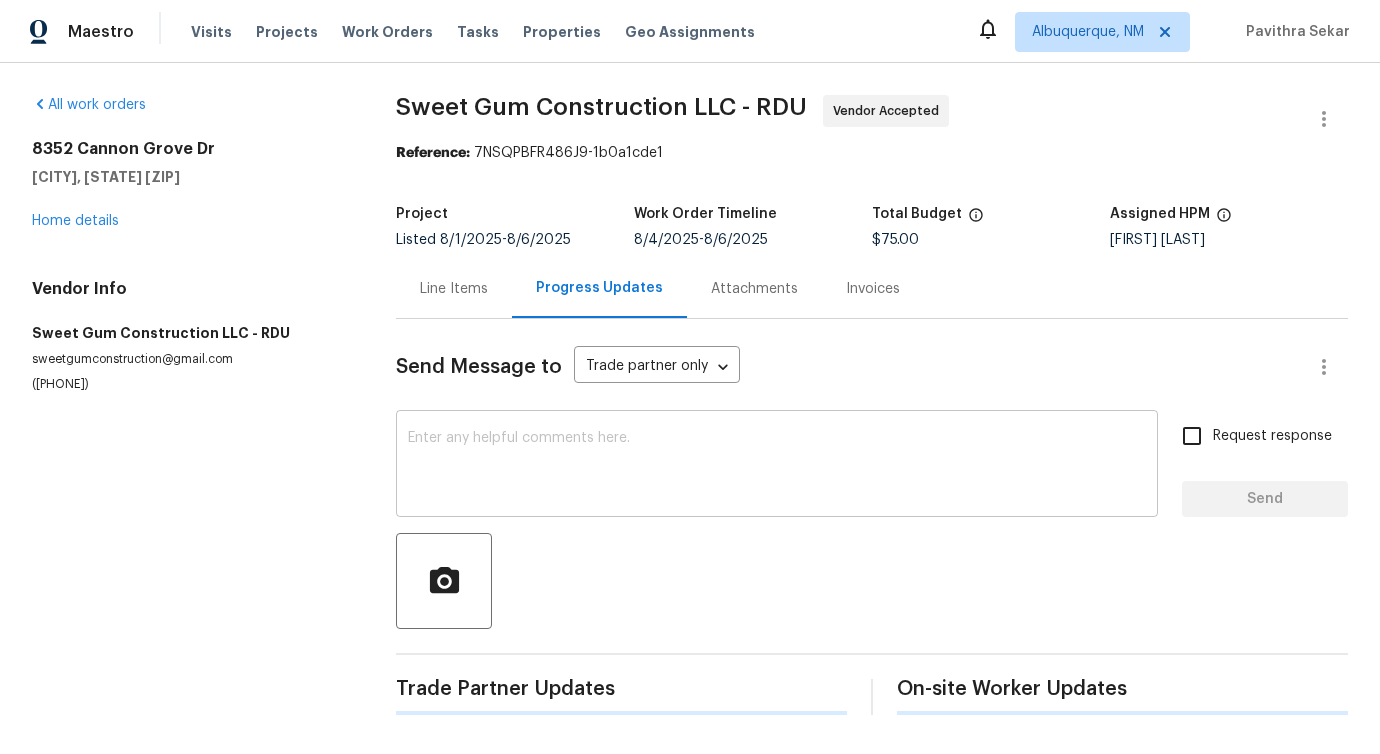 click at bounding box center (777, 466) 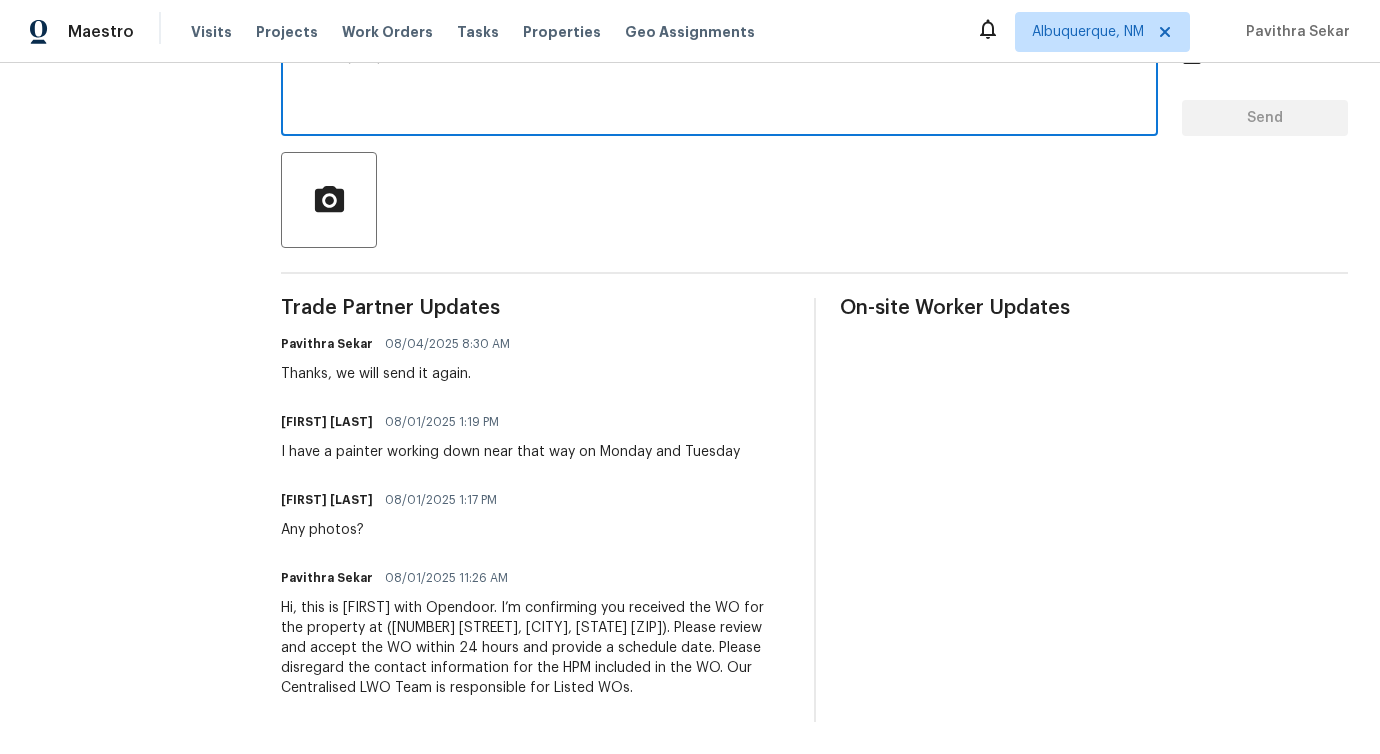 scroll, scrollTop: 0, scrollLeft: 0, axis: both 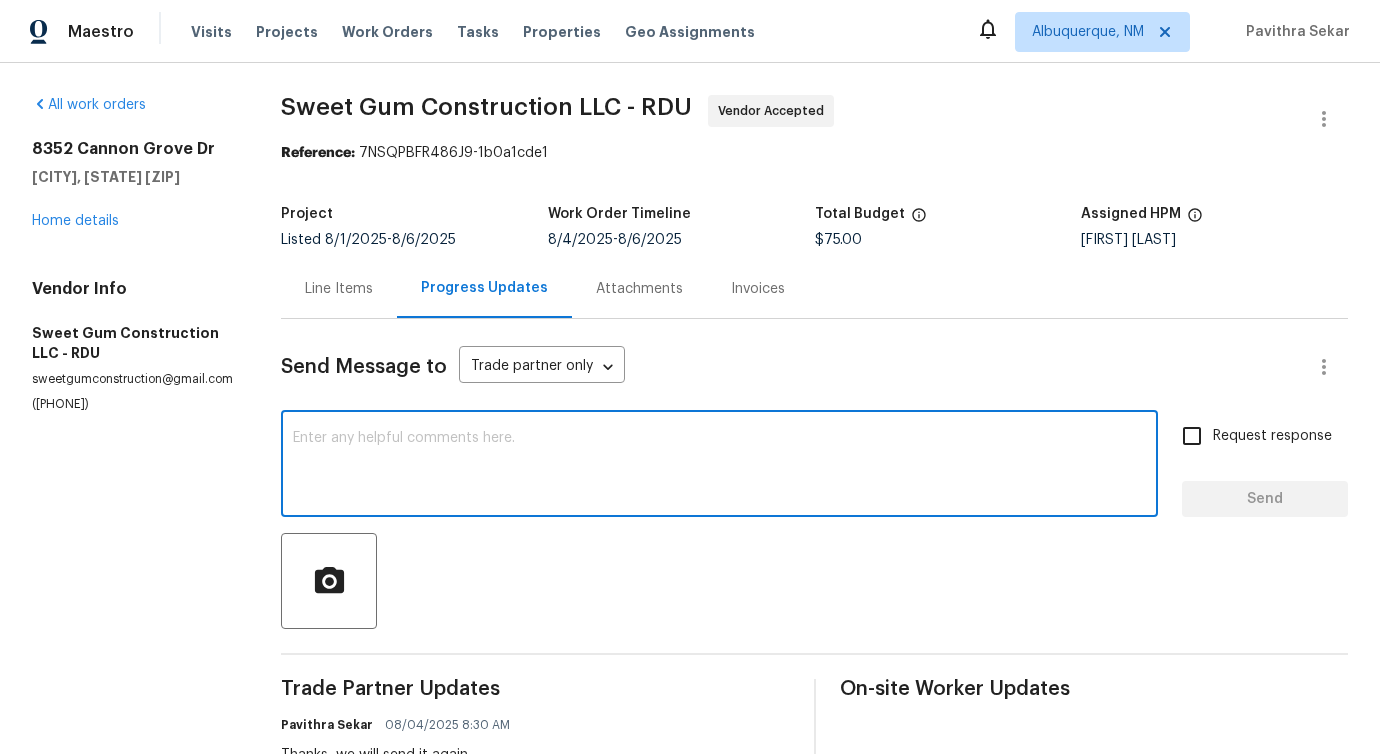 click on "Line Items" at bounding box center (339, 288) 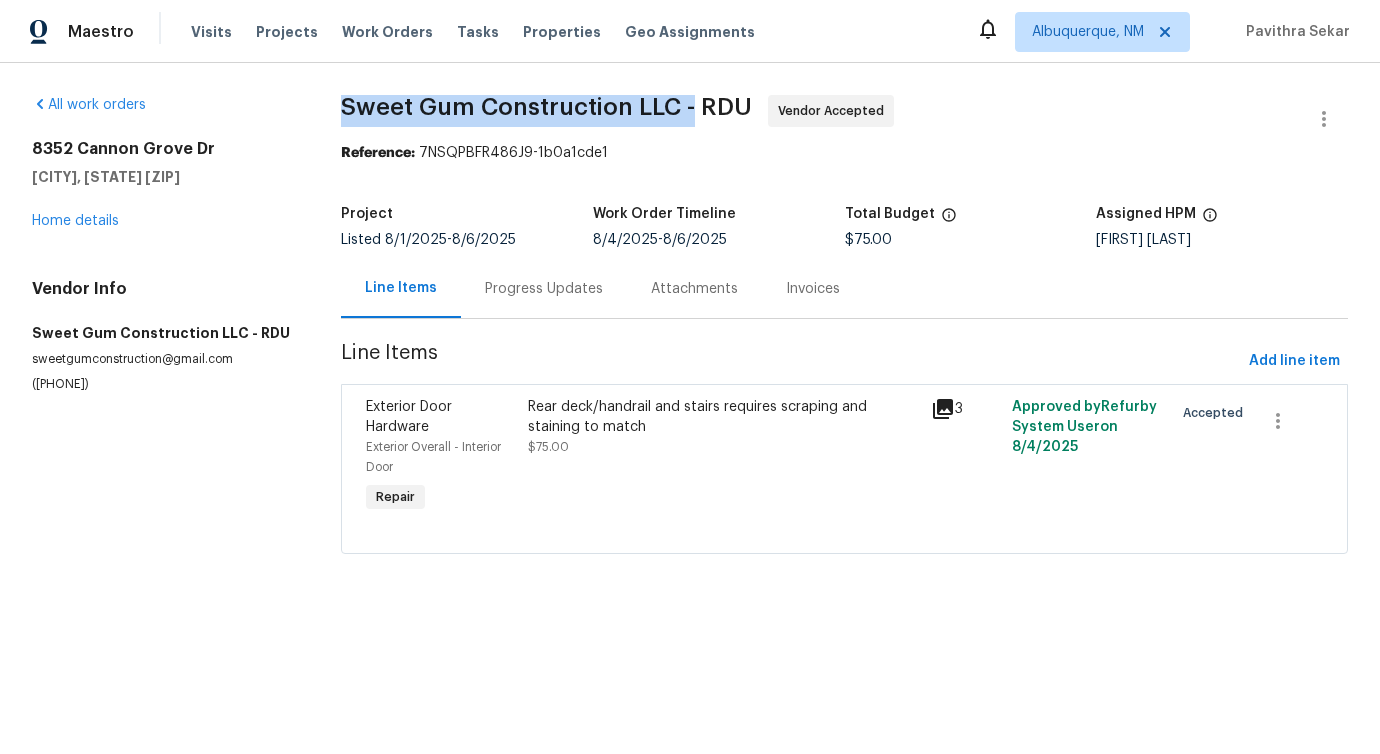 drag, startPoint x: 330, startPoint y: 99, endPoint x: 688, endPoint y: 105, distance: 358.05026 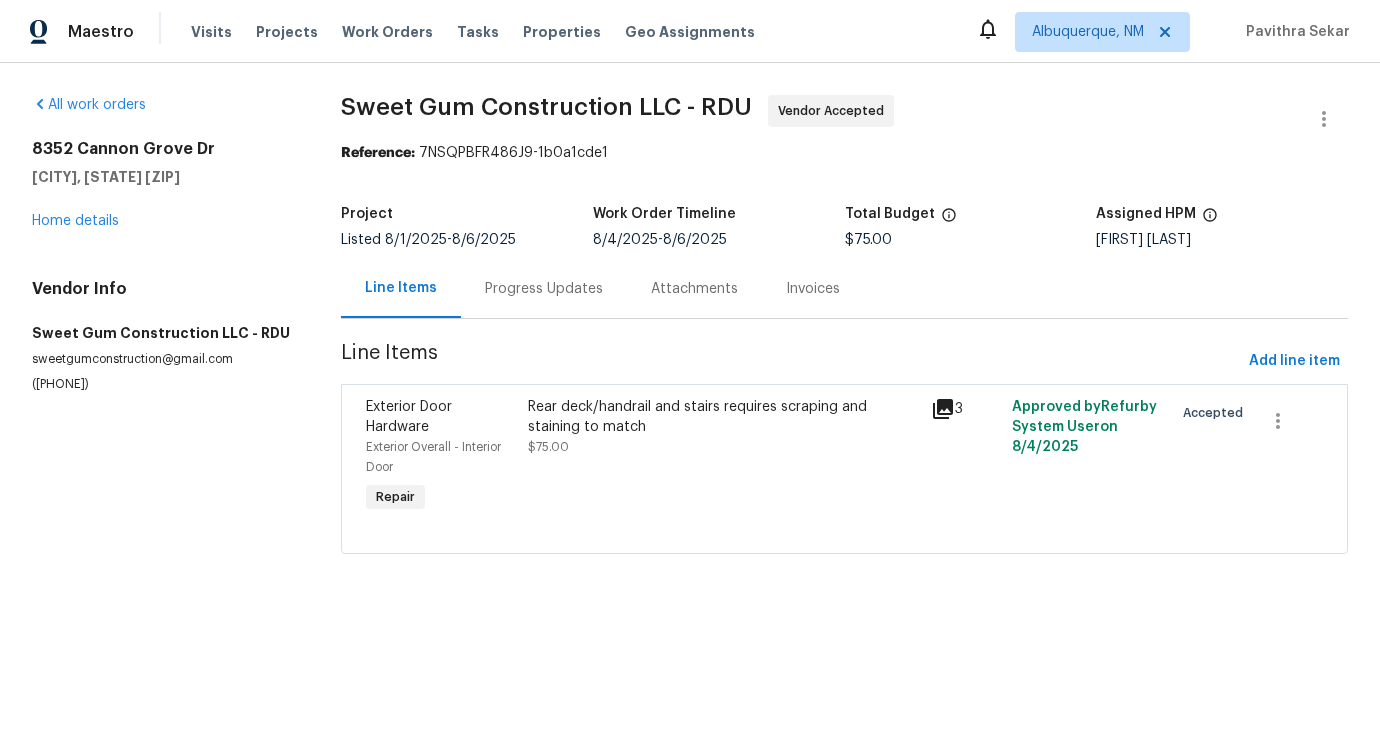 click on "Progress Updates" at bounding box center (544, 288) 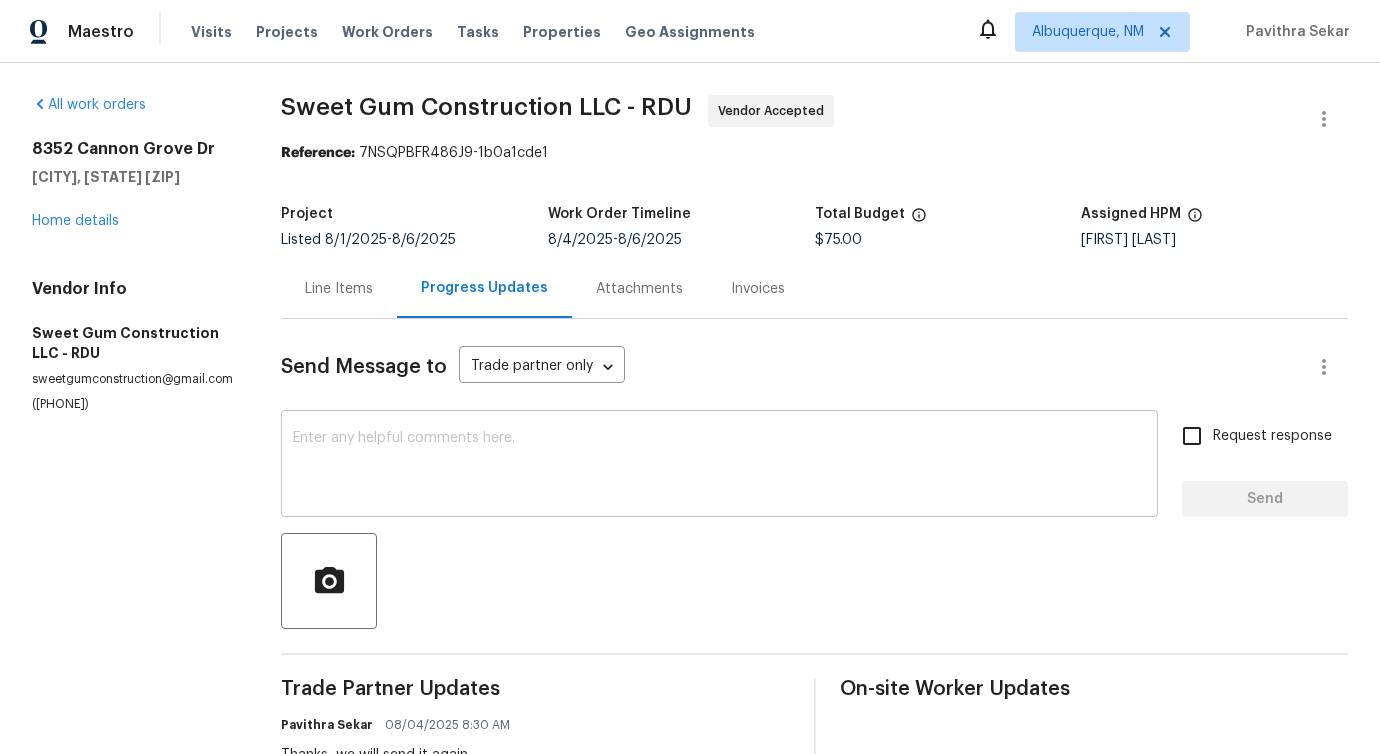 click at bounding box center (719, 466) 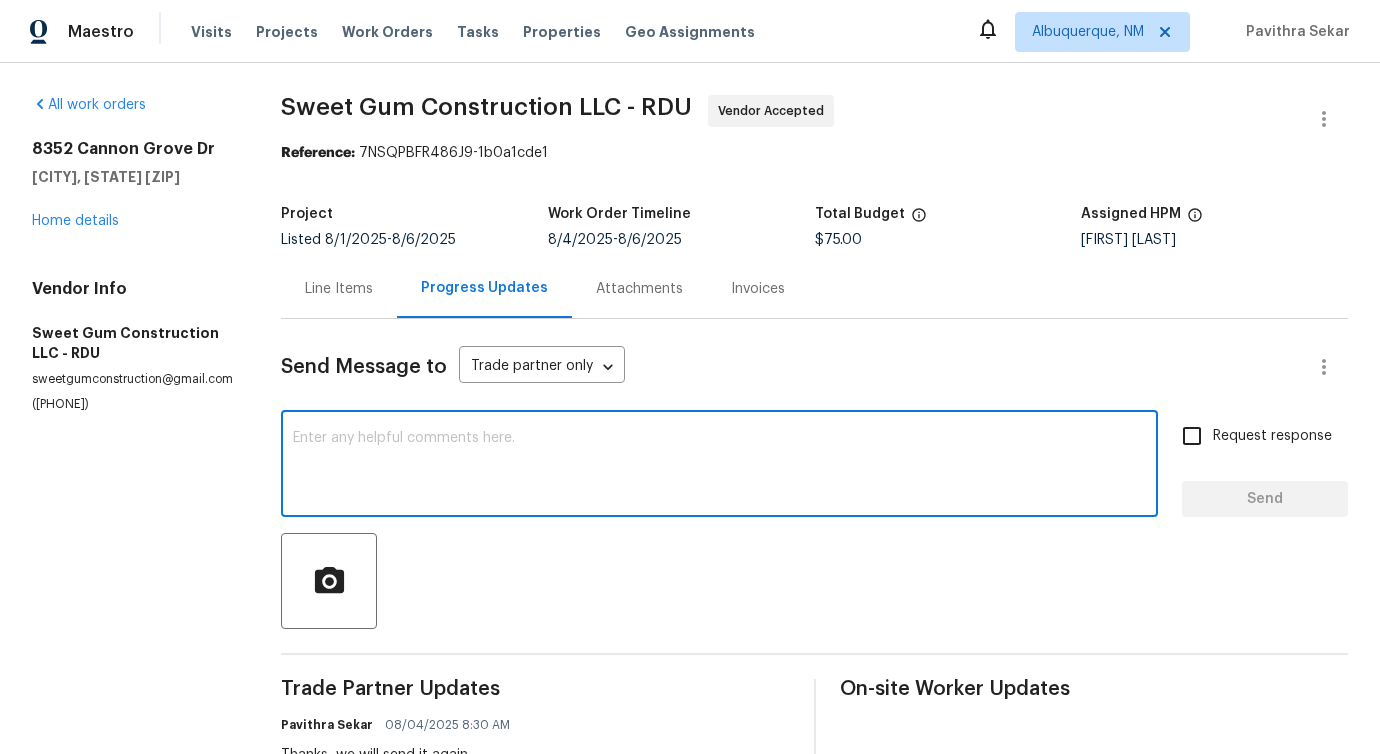 scroll, scrollTop: 387, scrollLeft: 0, axis: vertical 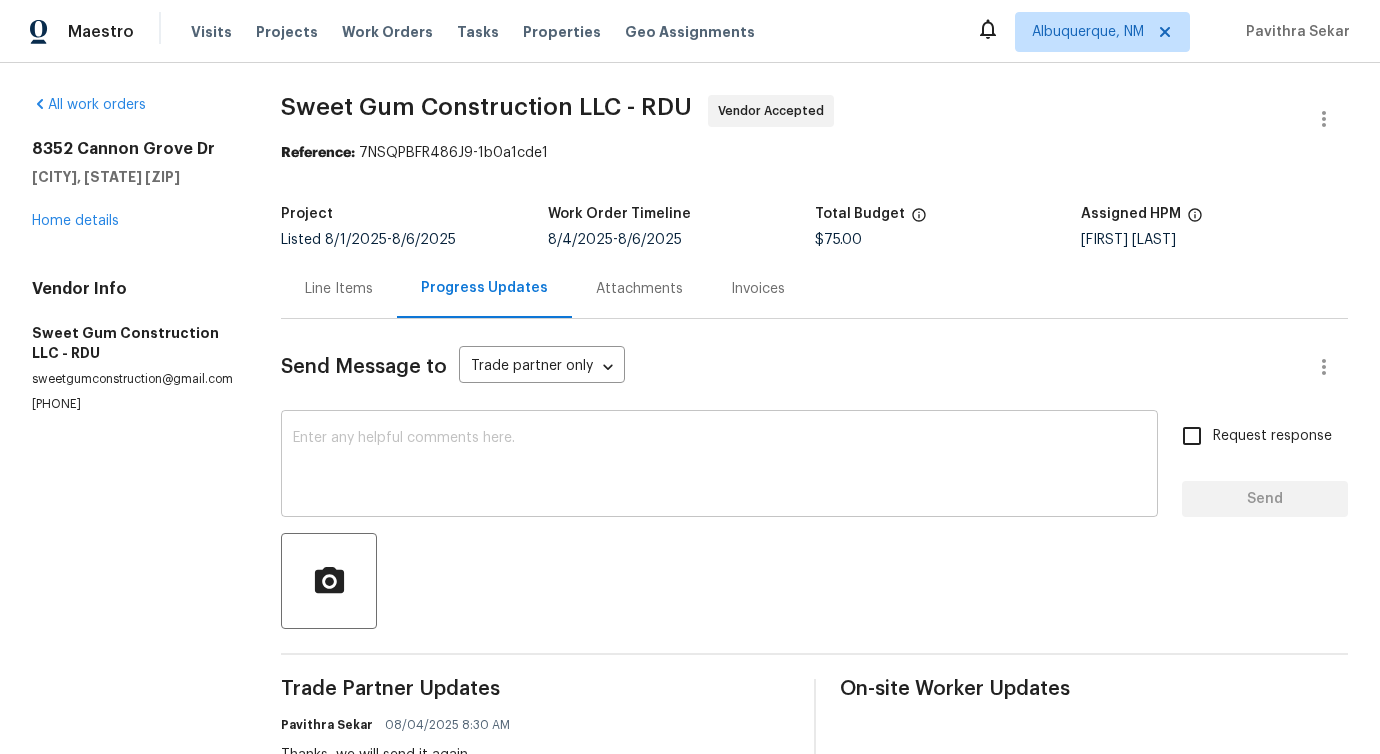 click at bounding box center (719, 466) 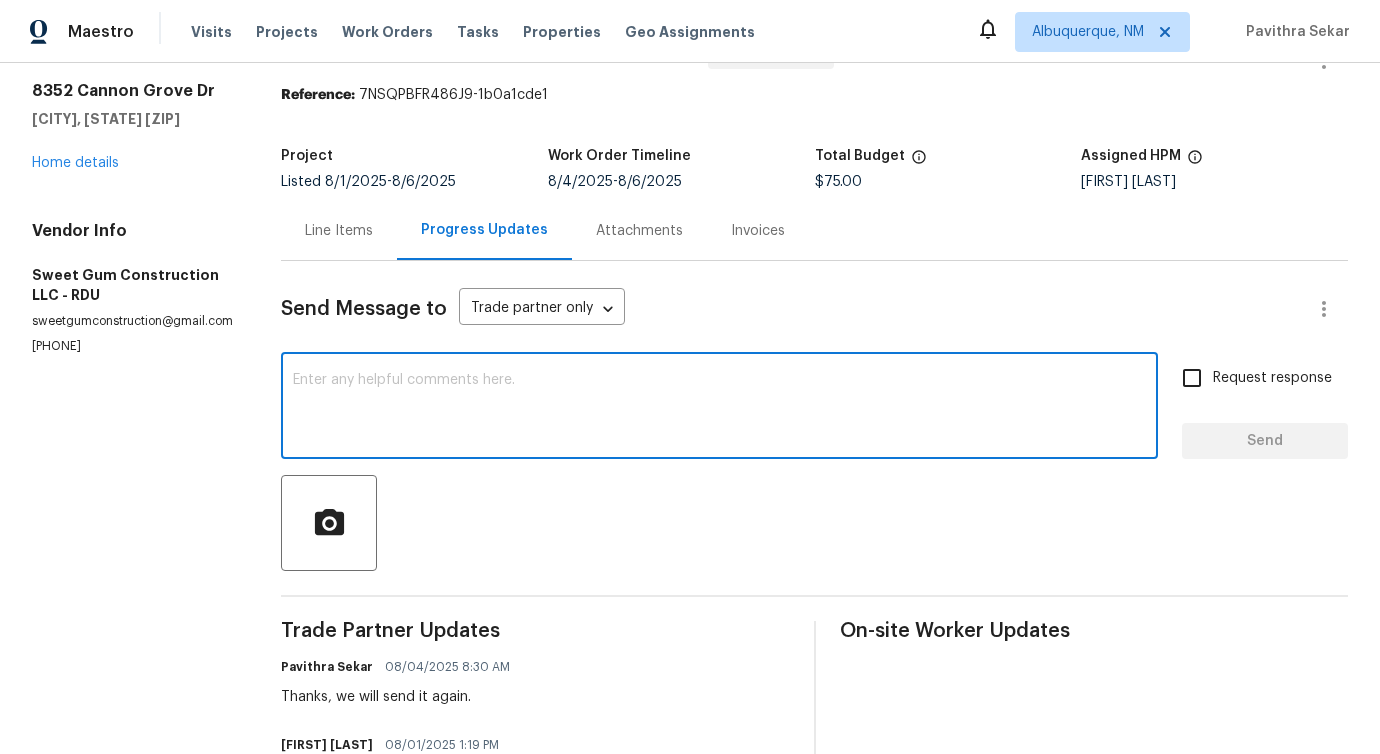 scroll, scrollTop: 0, scrollLeft: 0, axis: both 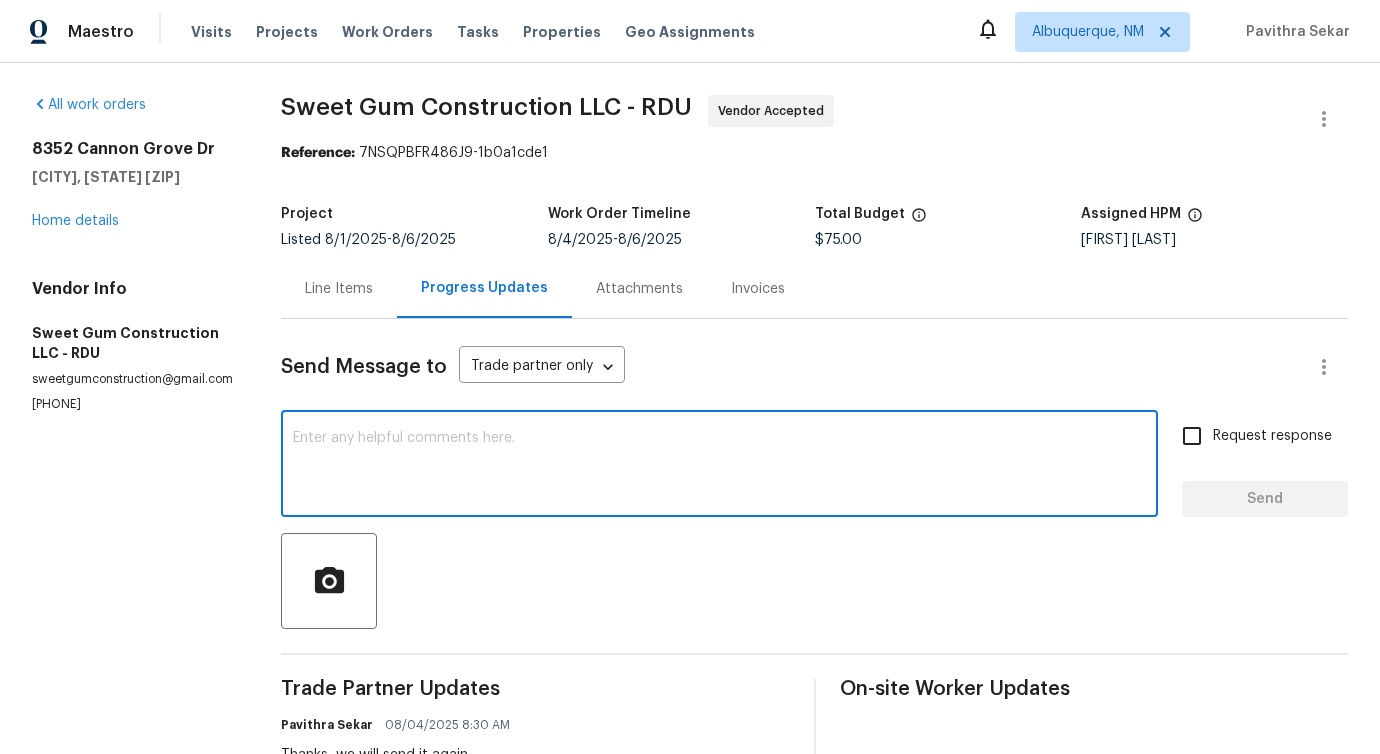 click on "Send Message to Trade partner only Trade partner only ​ x ​ Request response Send Trade Partner Updates [FIRST] [LAST] [DATE] [TIME] Thanks, we will send it again. [FIRST] [LAST] [DATE] [TIME] I have a painter working down near that way on Monday and Tuesday [FIRST] [LAST] [DATE] [TIME] Any photos? [FIRST] [LAST] [DATE] [TIME] Hi, this is [FIRST] with Opendoor. I’m confirming you received the WO for the property at ([NUMBER] [STREET], [CITY], [STATE] [ZIP]). Please review and accept the WO within 24 hours and provide a schedule date. Please disregard the contact information for the HPM included in the WO. Our Centralised LWO Team is responsible for Listed WOs. On-site Worker Updates" at bounding box center [814, 711] 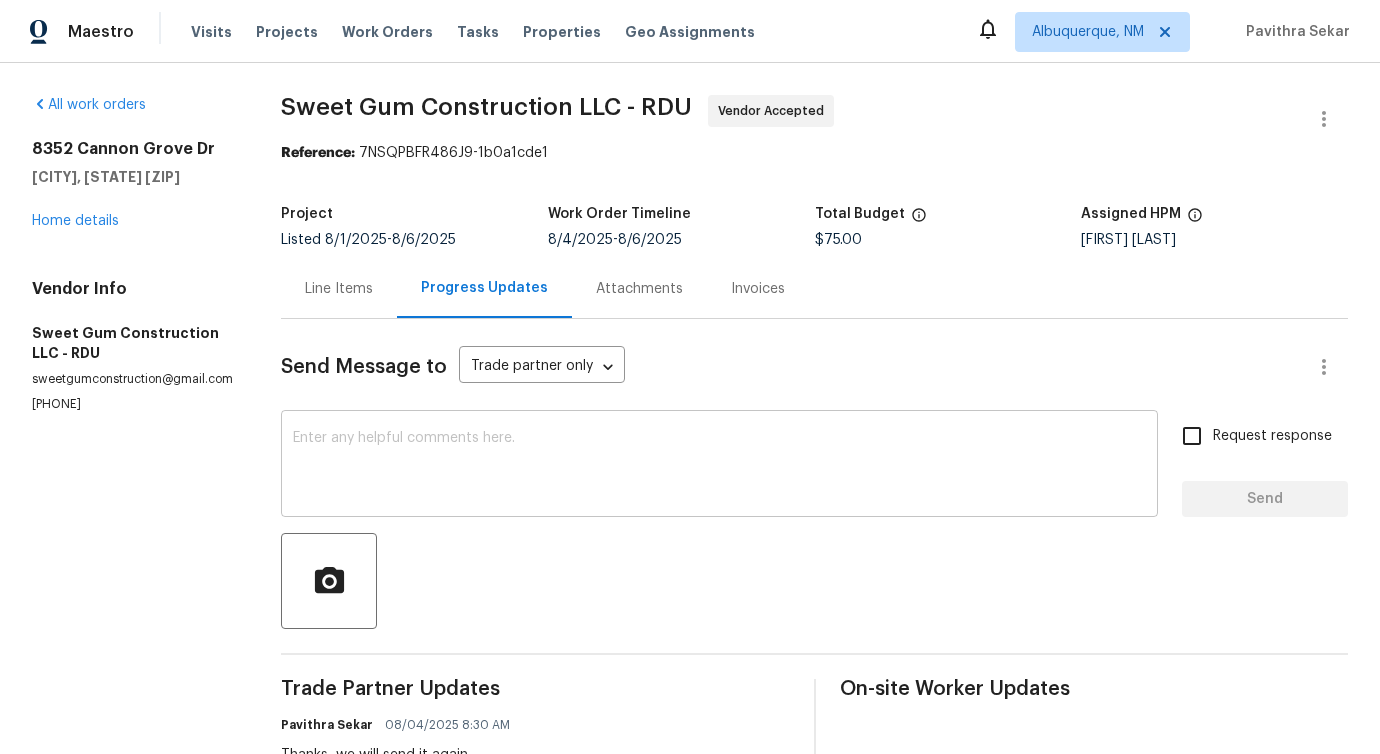 click on "x ​" at bounding box center [719, 466] 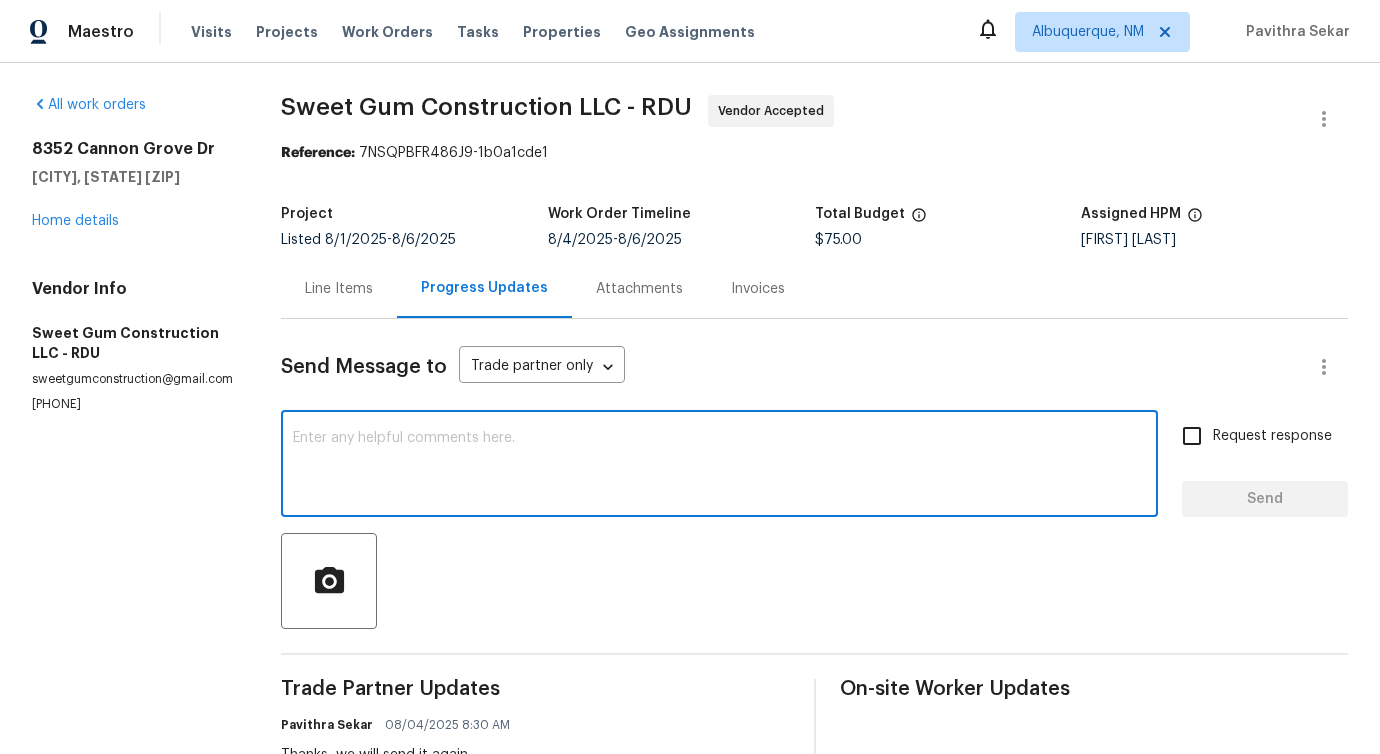 paste on "Please keep me informed as soon as there’s any update." 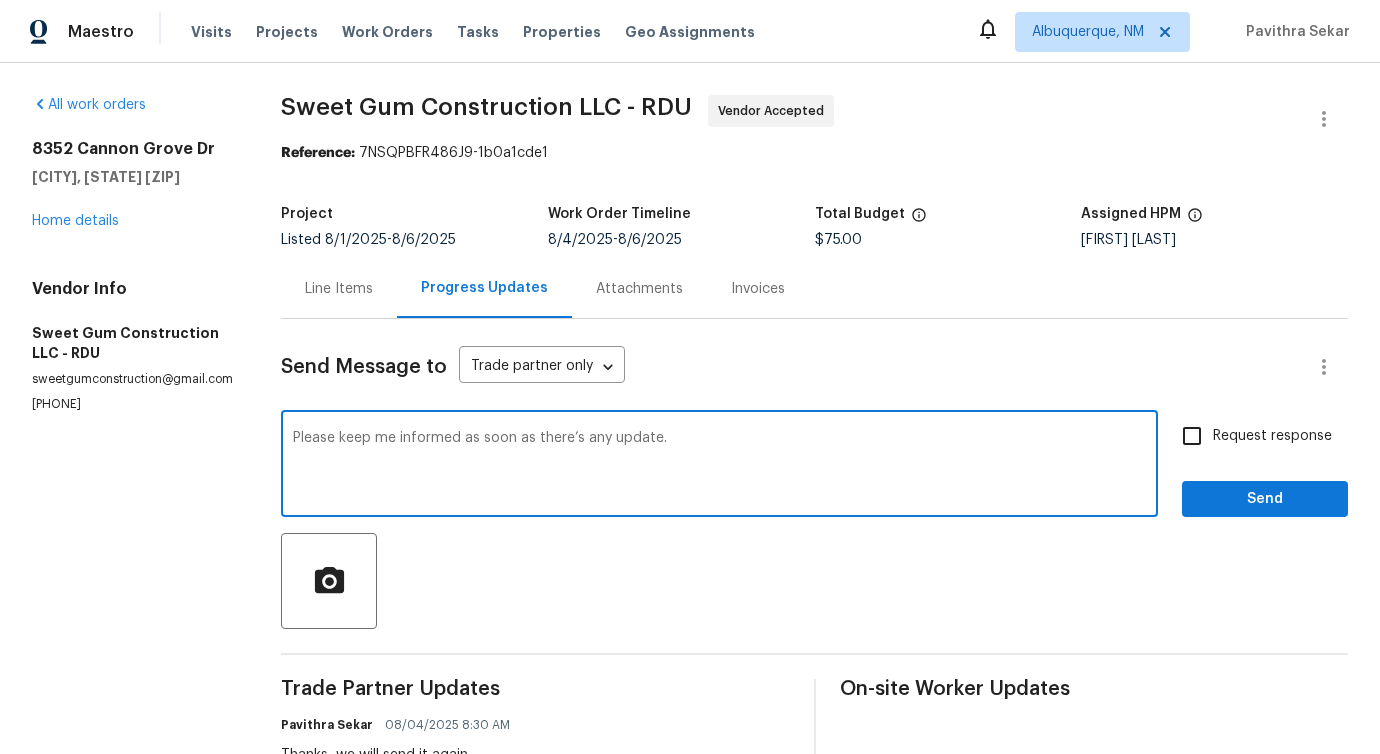 click on "Please keep me informed as soon as there’s any update." at bounding box center (719, 466) 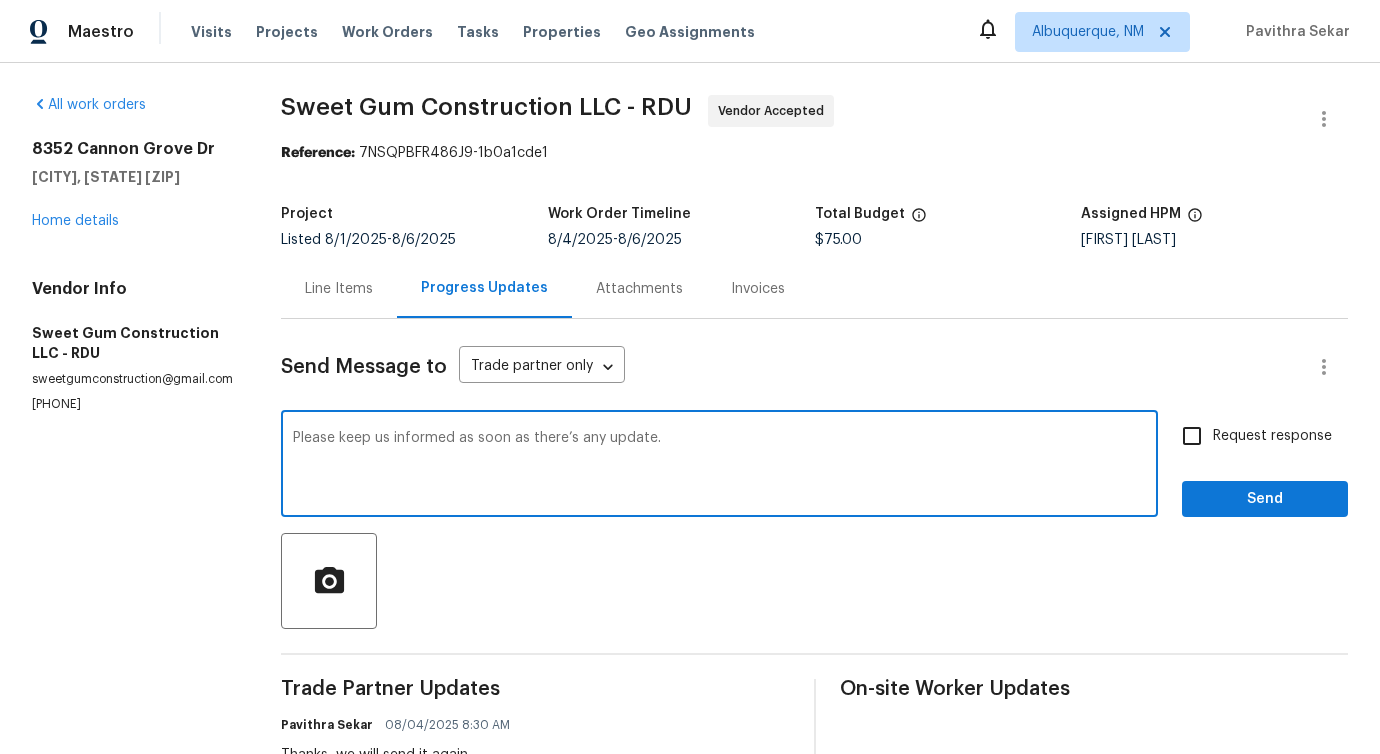 type on "Please keep us informed as soon as there’s any update." 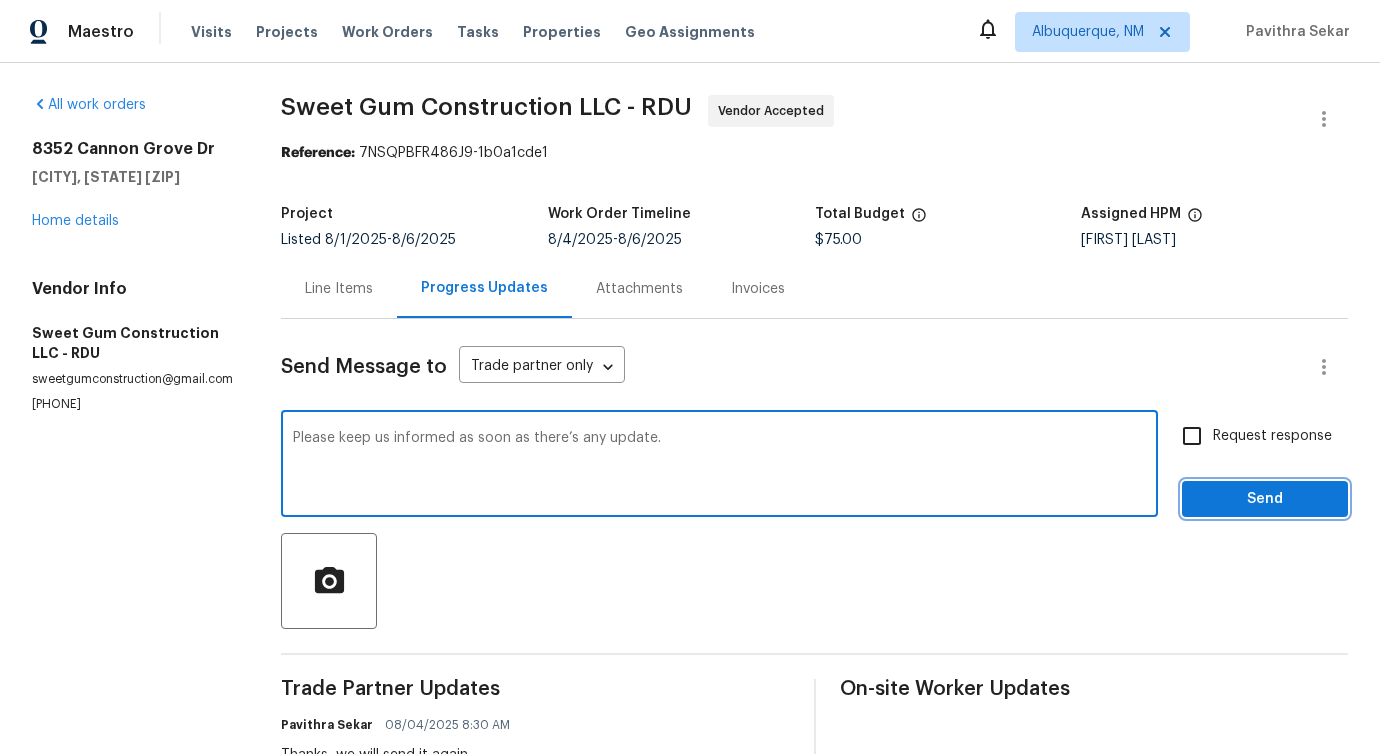 click on "Send" at bounding box center [1265, 499] 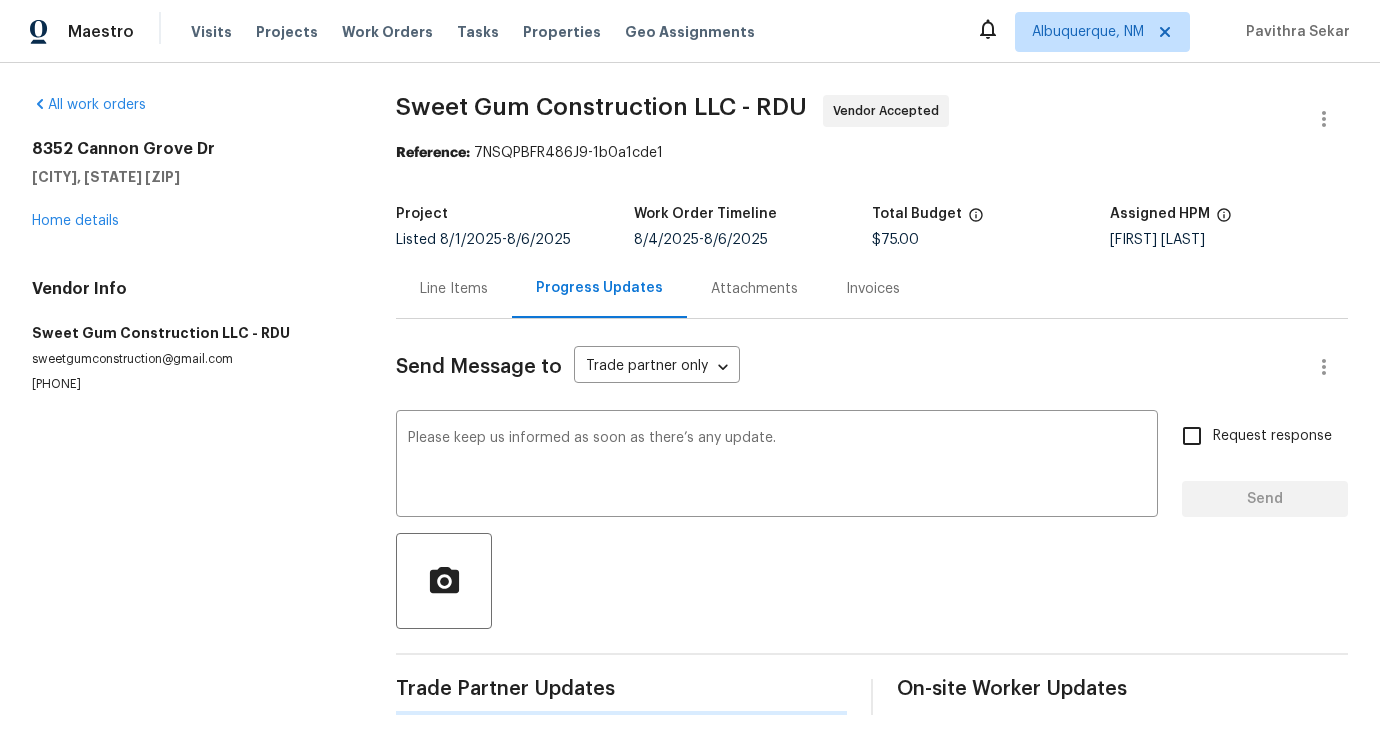 type 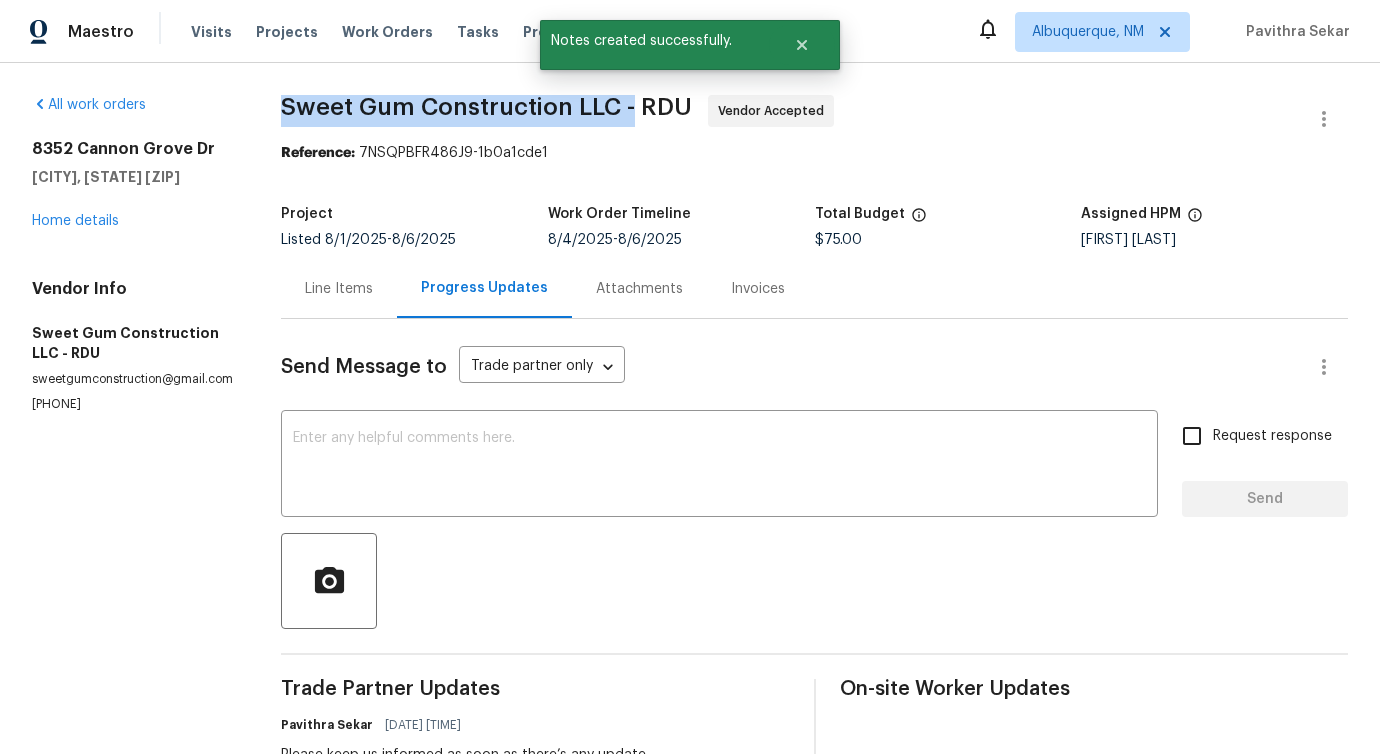 drag, startPoint x: 278, startPoint y: 100, endPoint x: 632, endPoint y: 109, distance: 354.11438 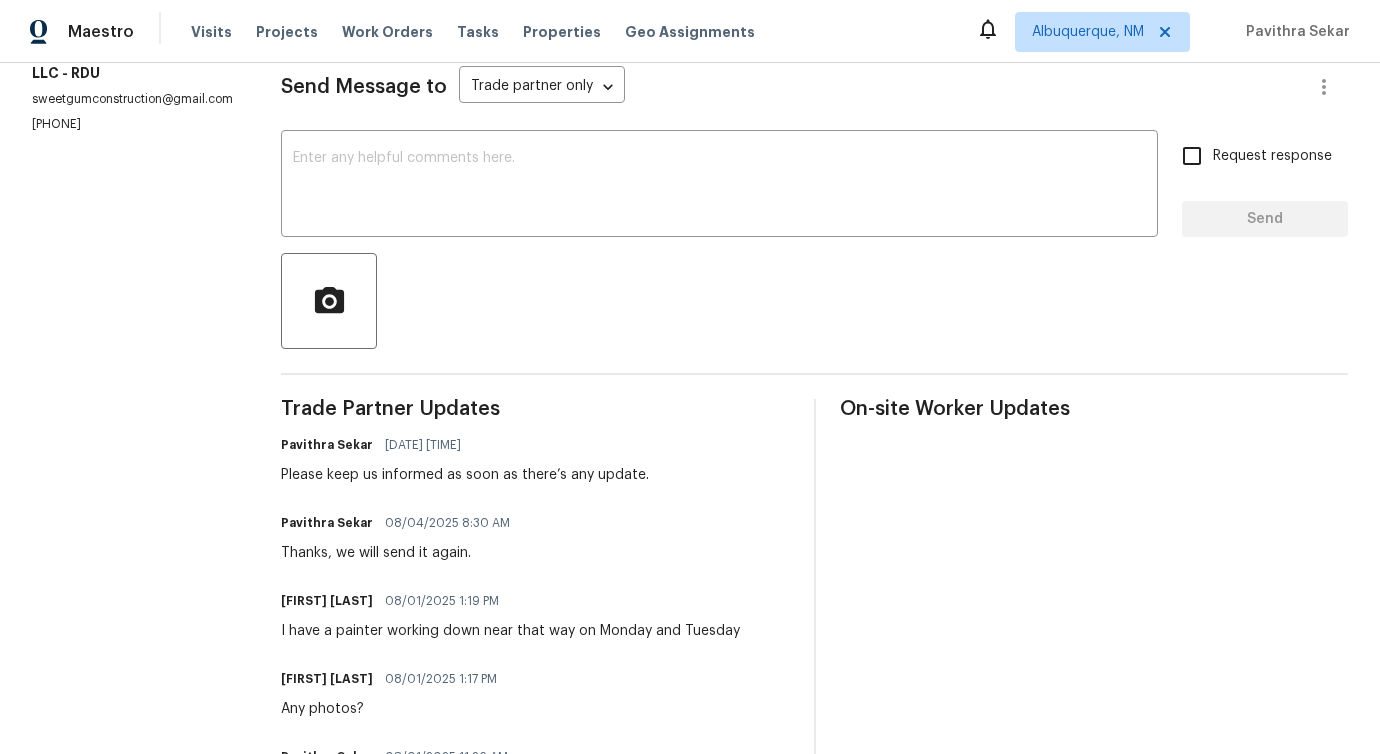 scroll, scrollTop: 0, scrollLeft: 0, axis: both 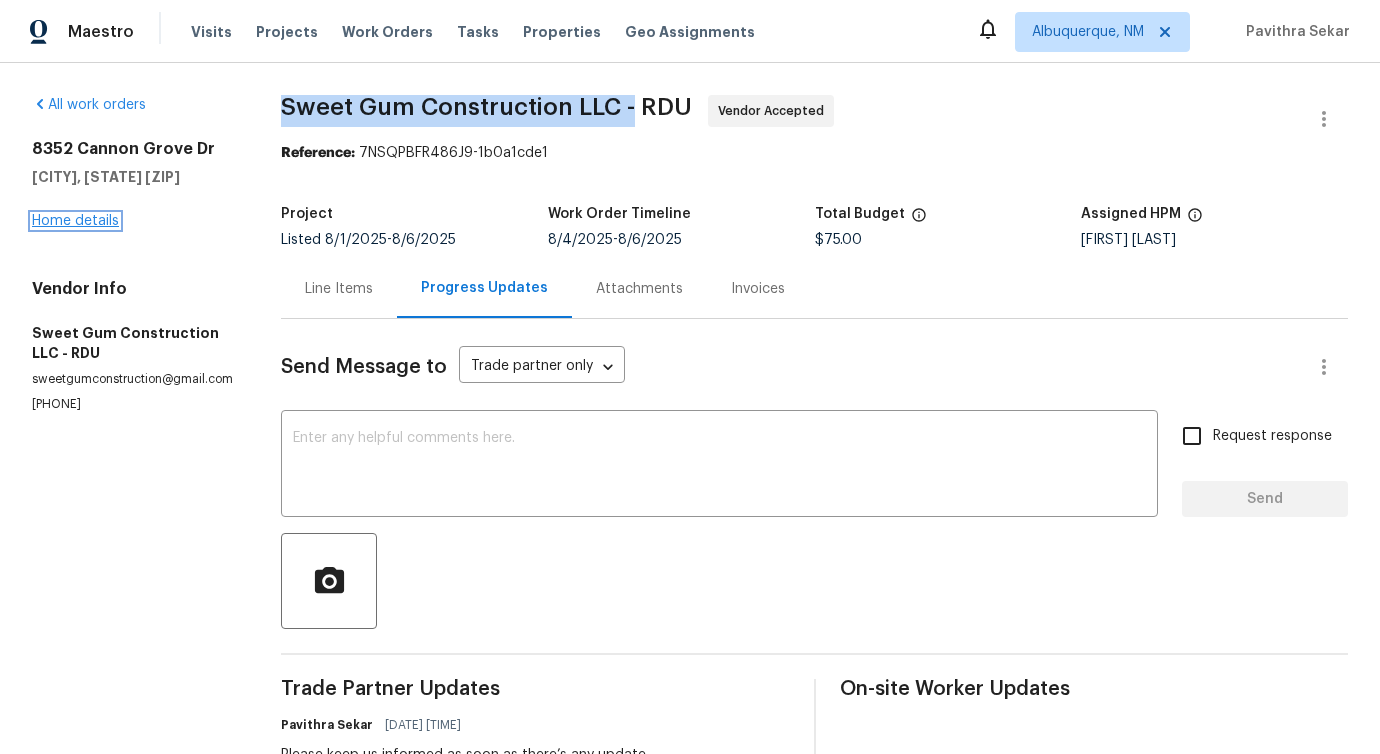 click on "Home details" at bounding box center [75, 221] 